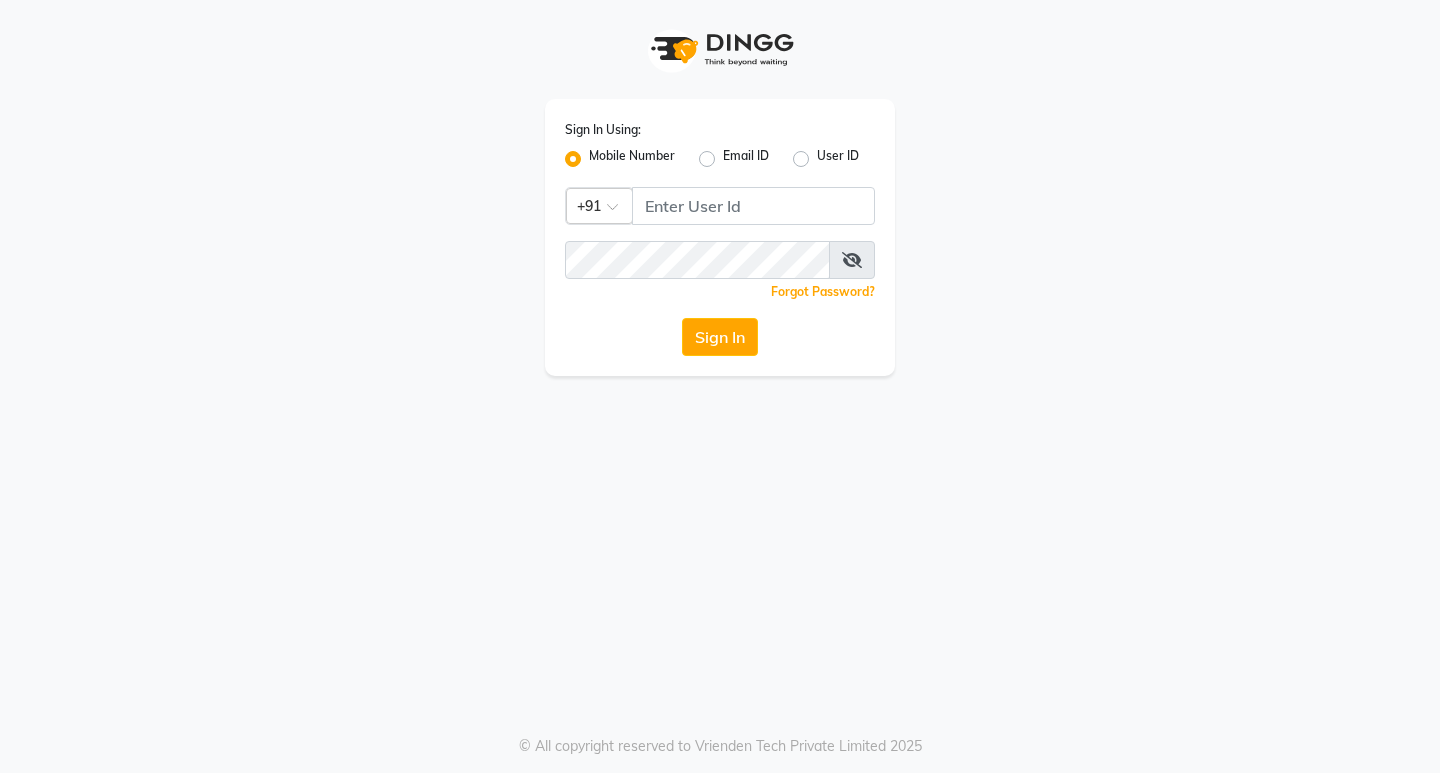 scroll, scrollTop: 0, scrollLeft: 0, axis: both 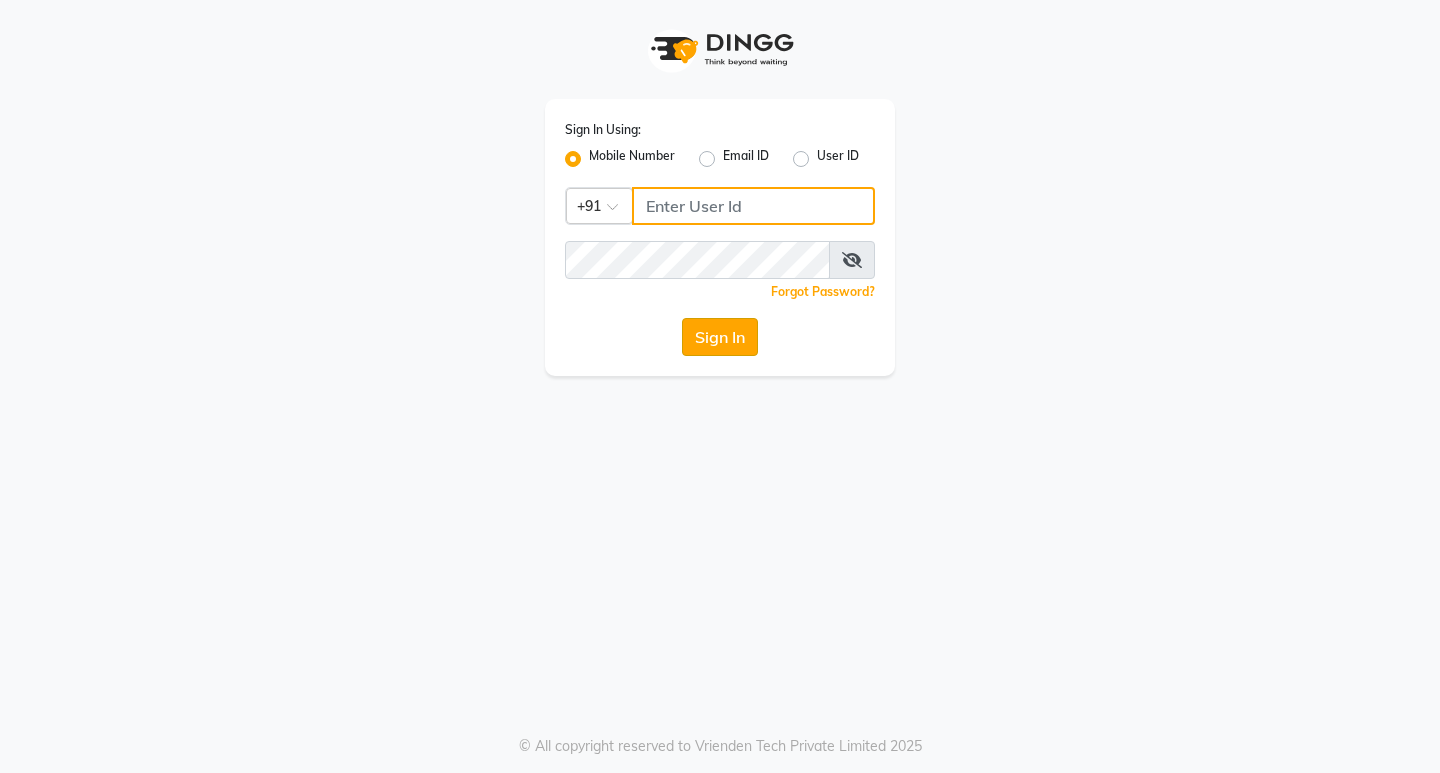 type on "7760179992" 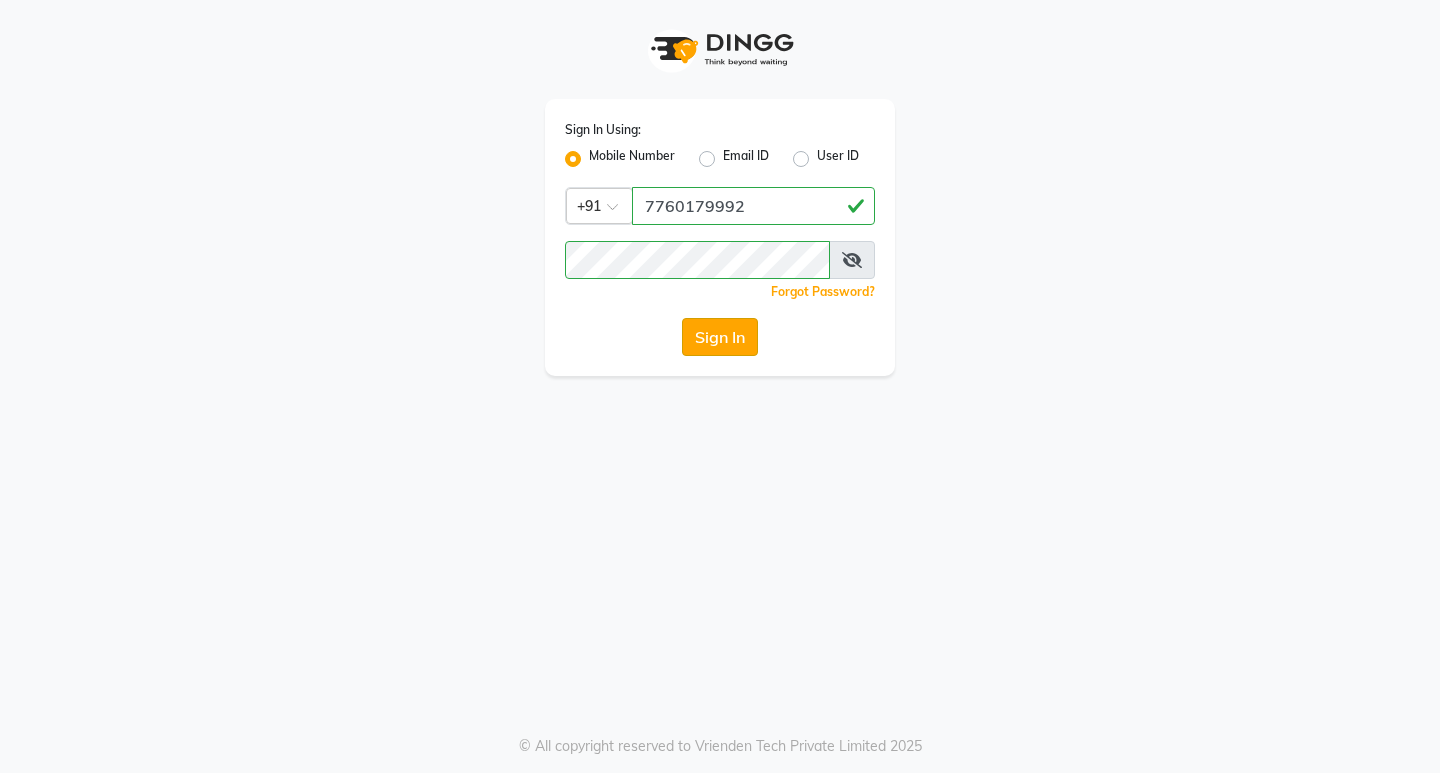 click on "Sign In" 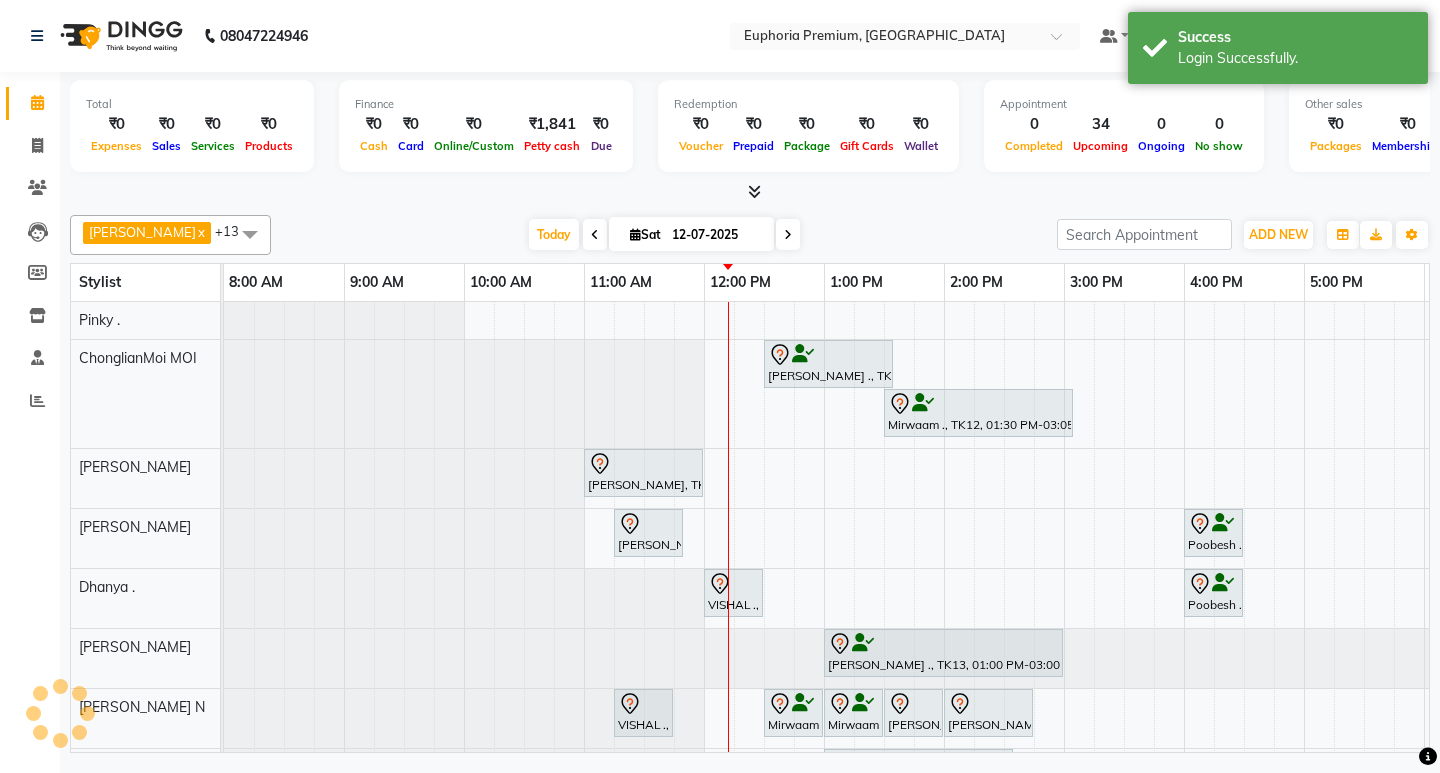 scroll, scrollTop: 0, scrollLeft: 0, axis: both 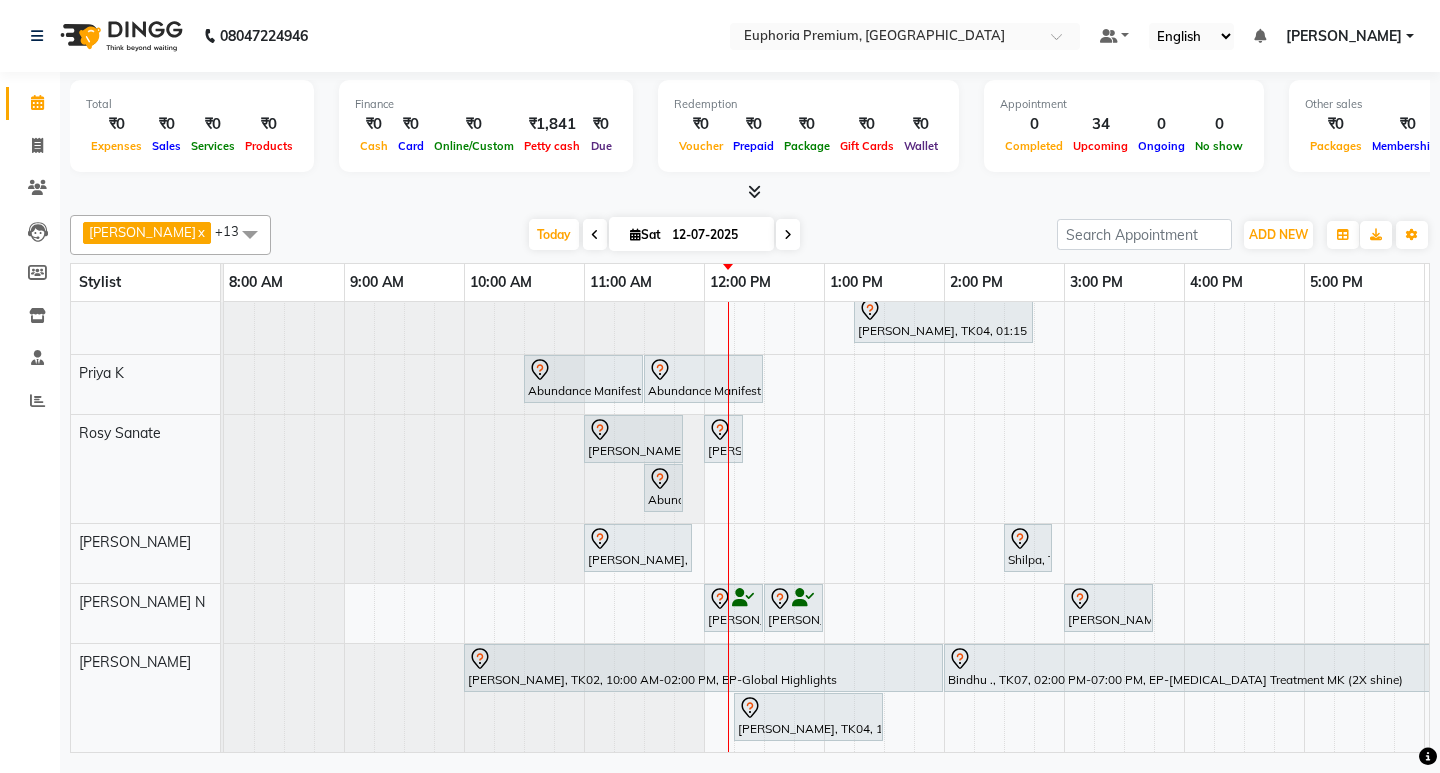 click at bounding box center (250, 234) 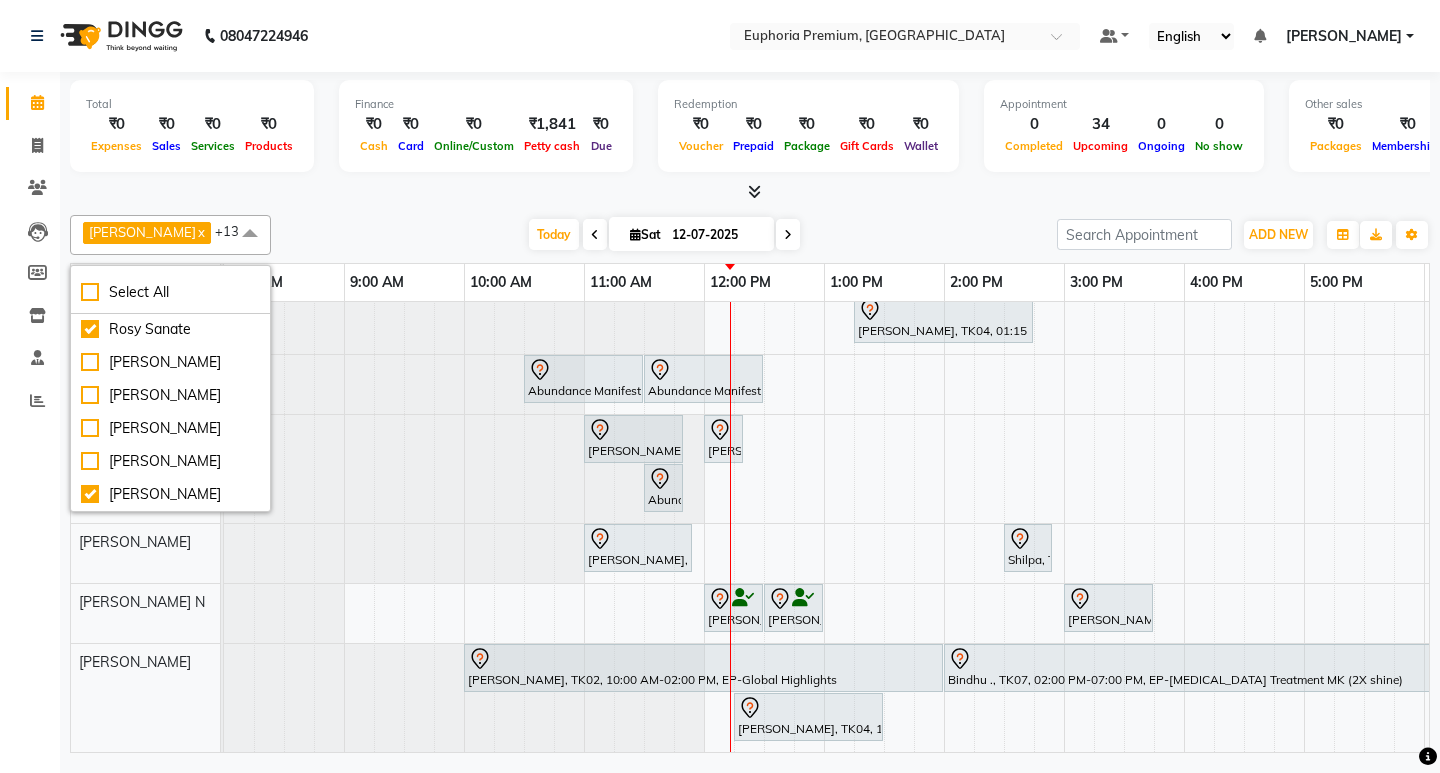 click on "[DATE]  [DATE]" at bounding box center (664, 235) 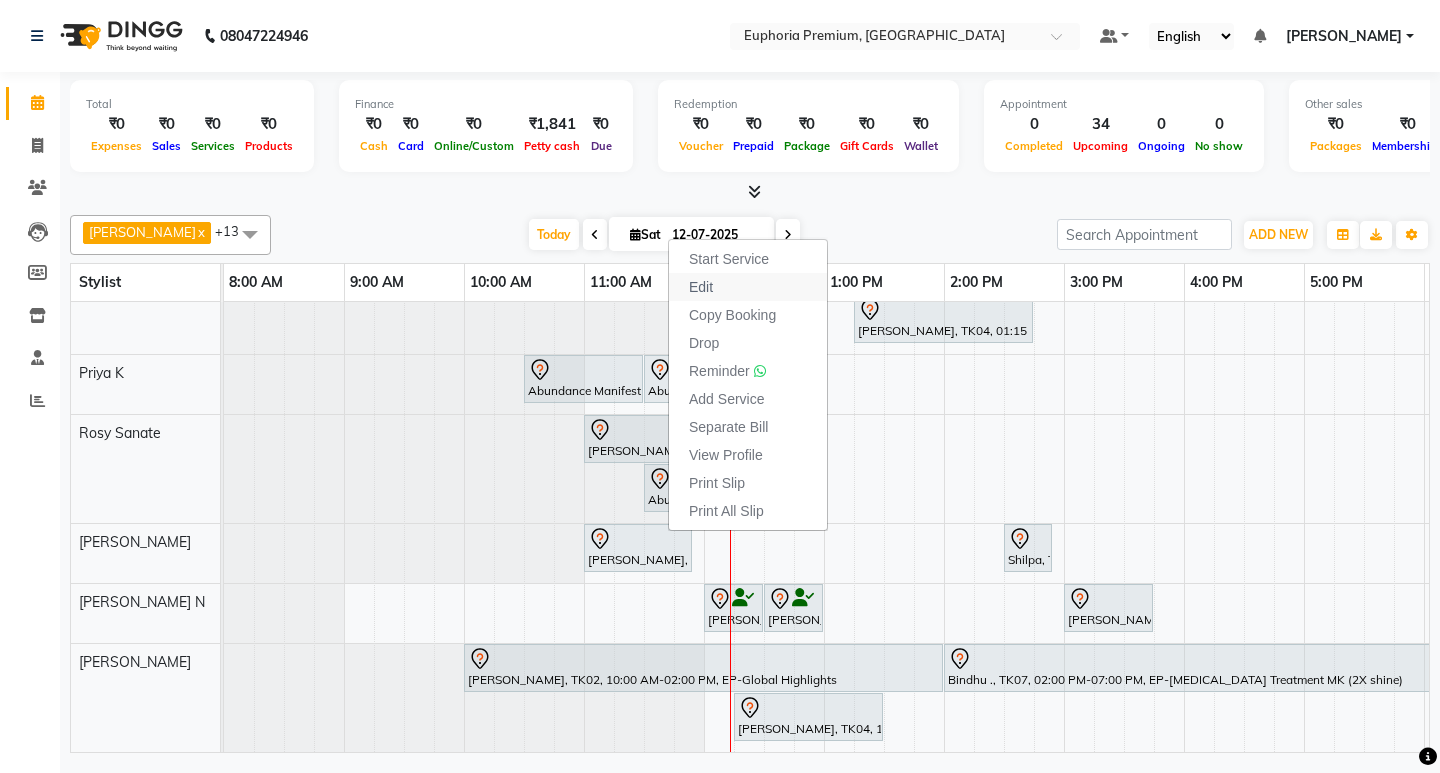click on "Edit" at bounding box center [748, 287] 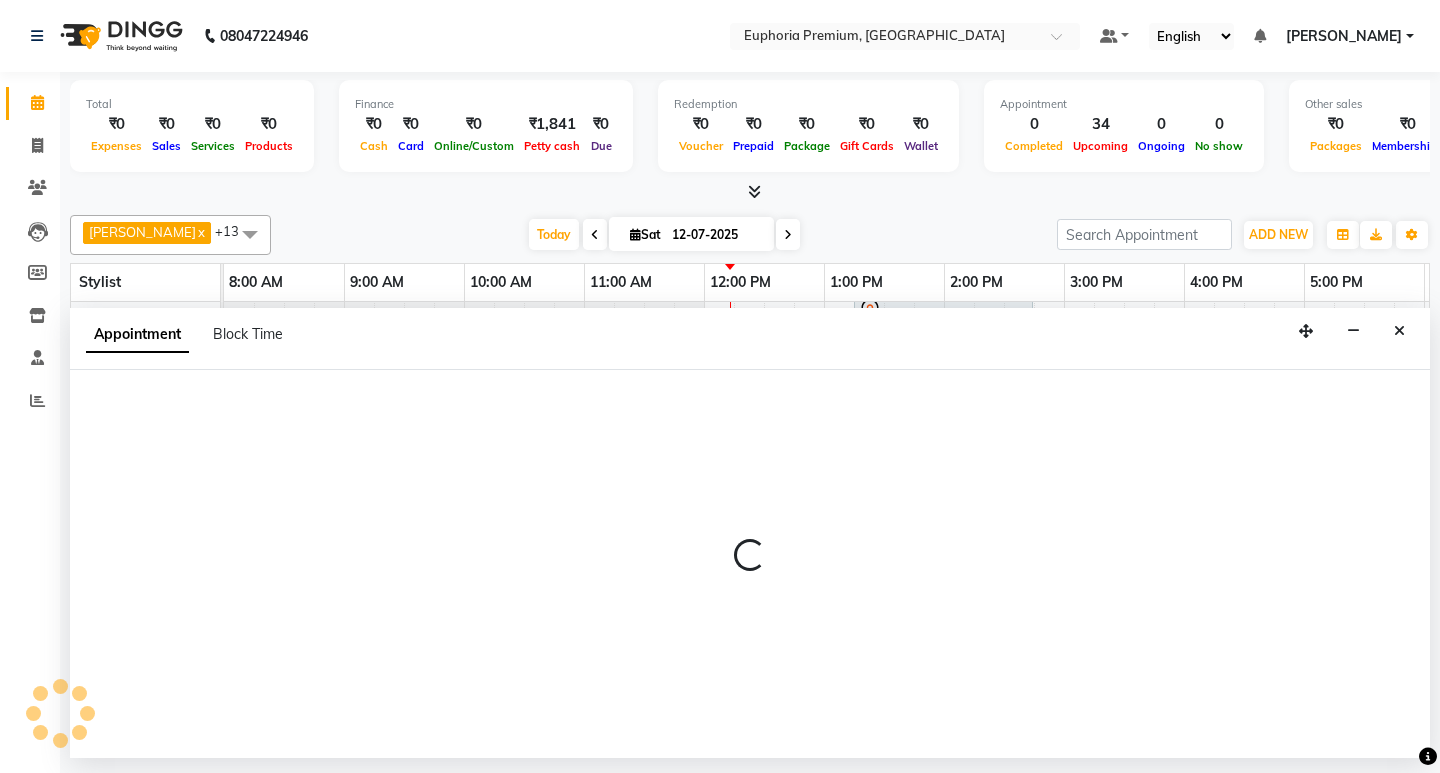 select on "tentative" 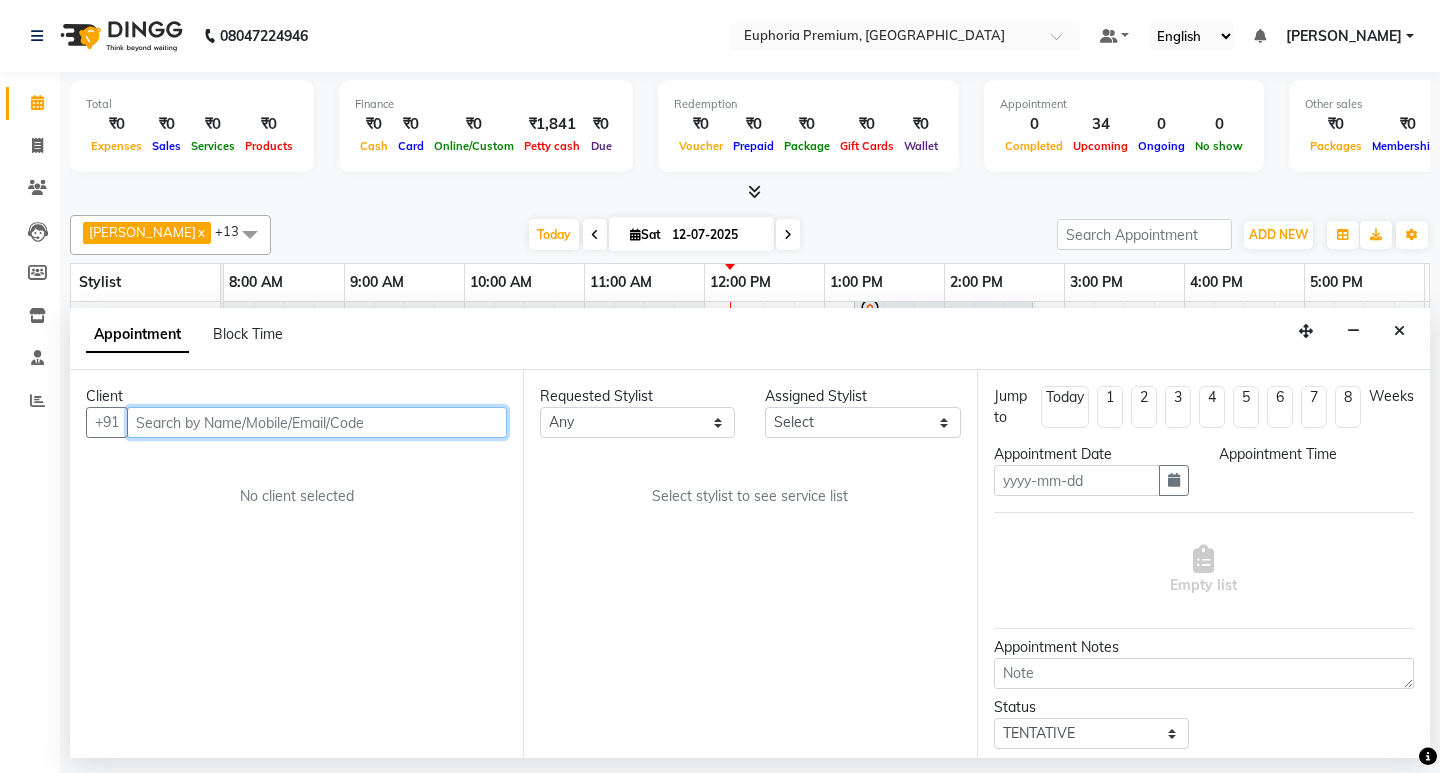 type on "12-07-2025" 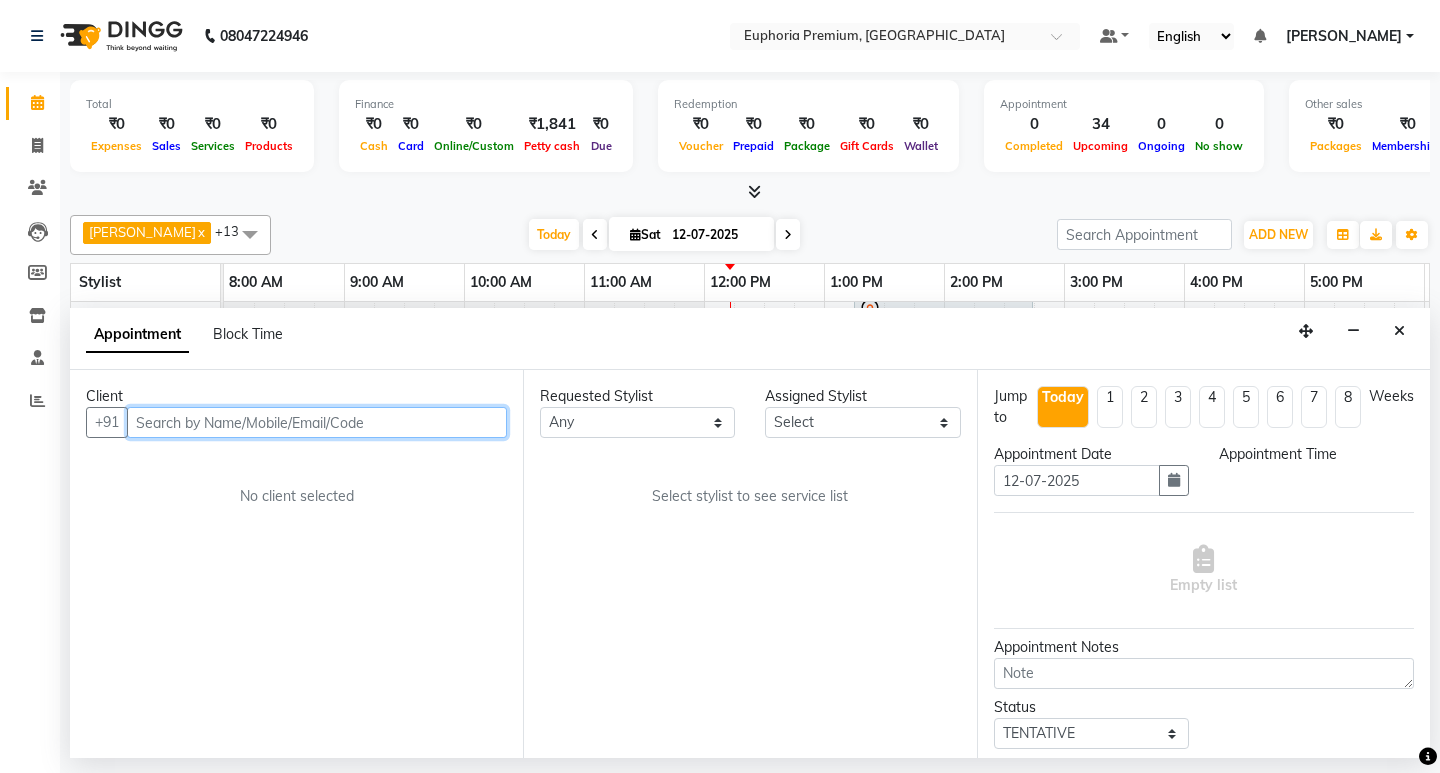 select on "71625" 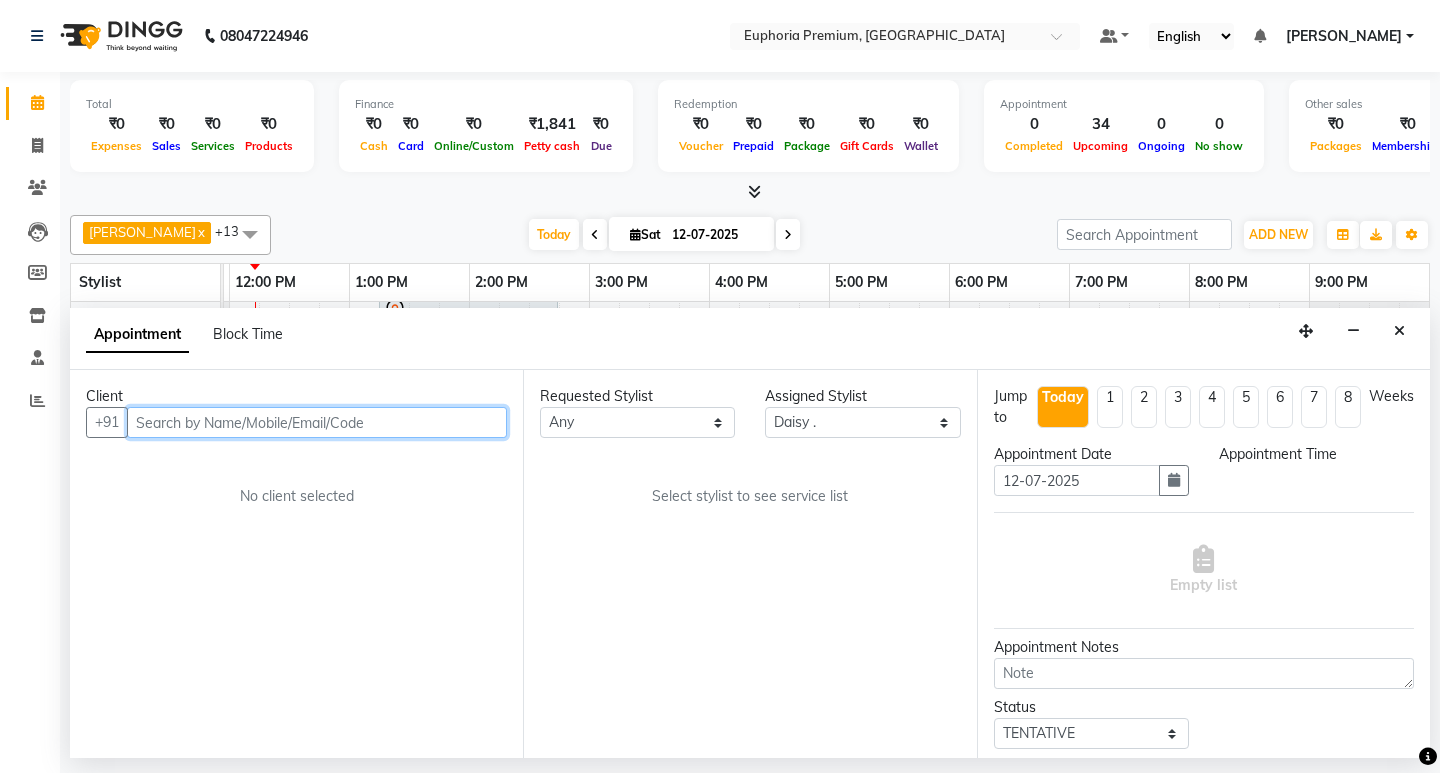 select on "660" 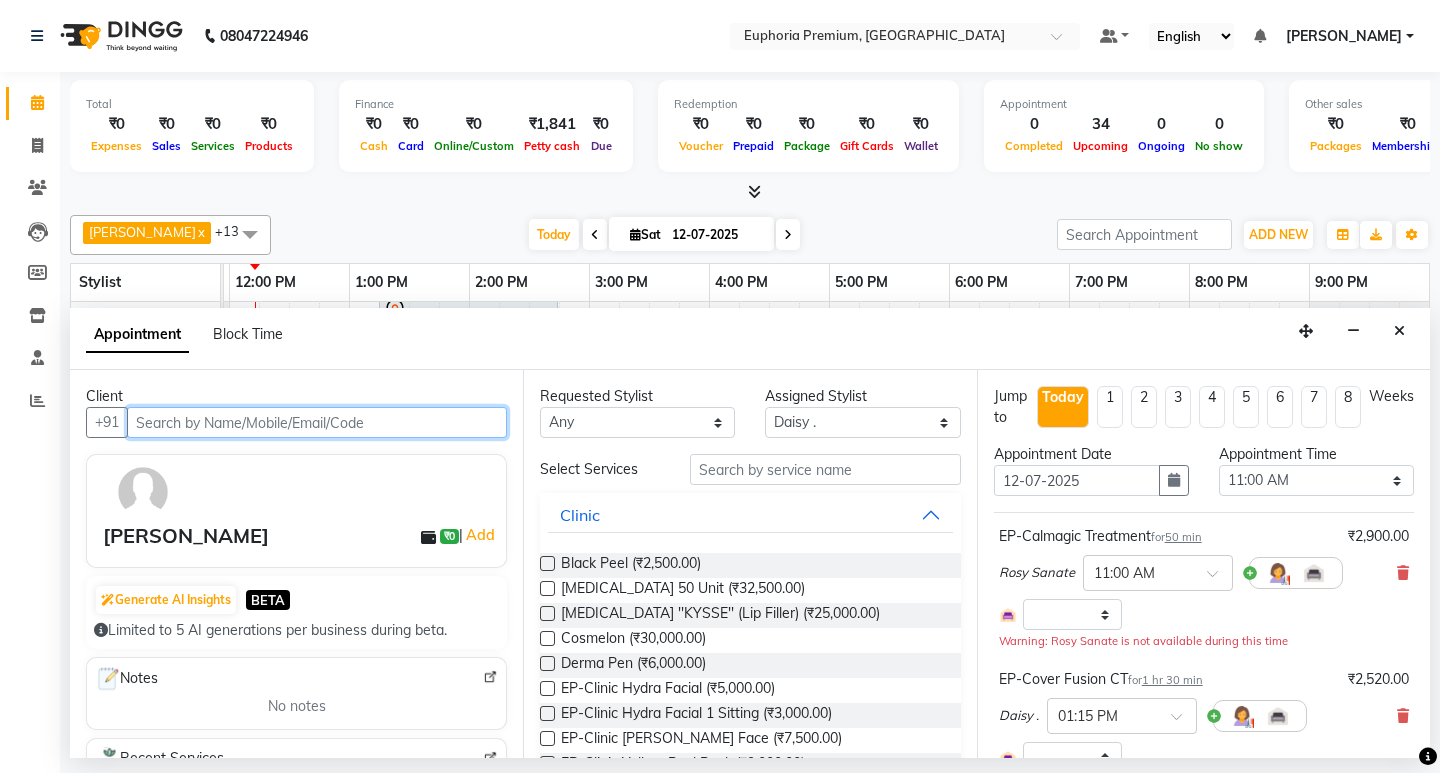 select 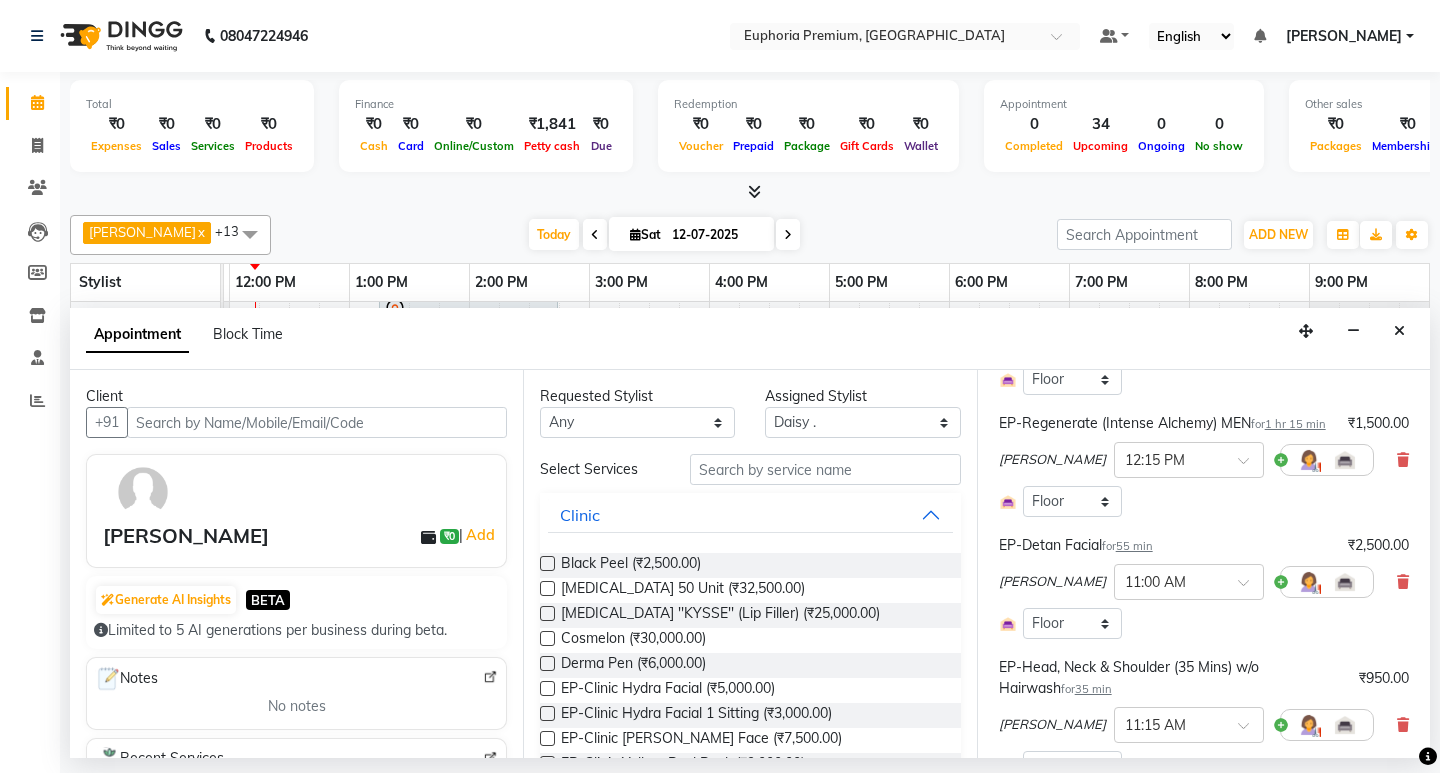 click on "55 min" at bounding box center [1134, 546] 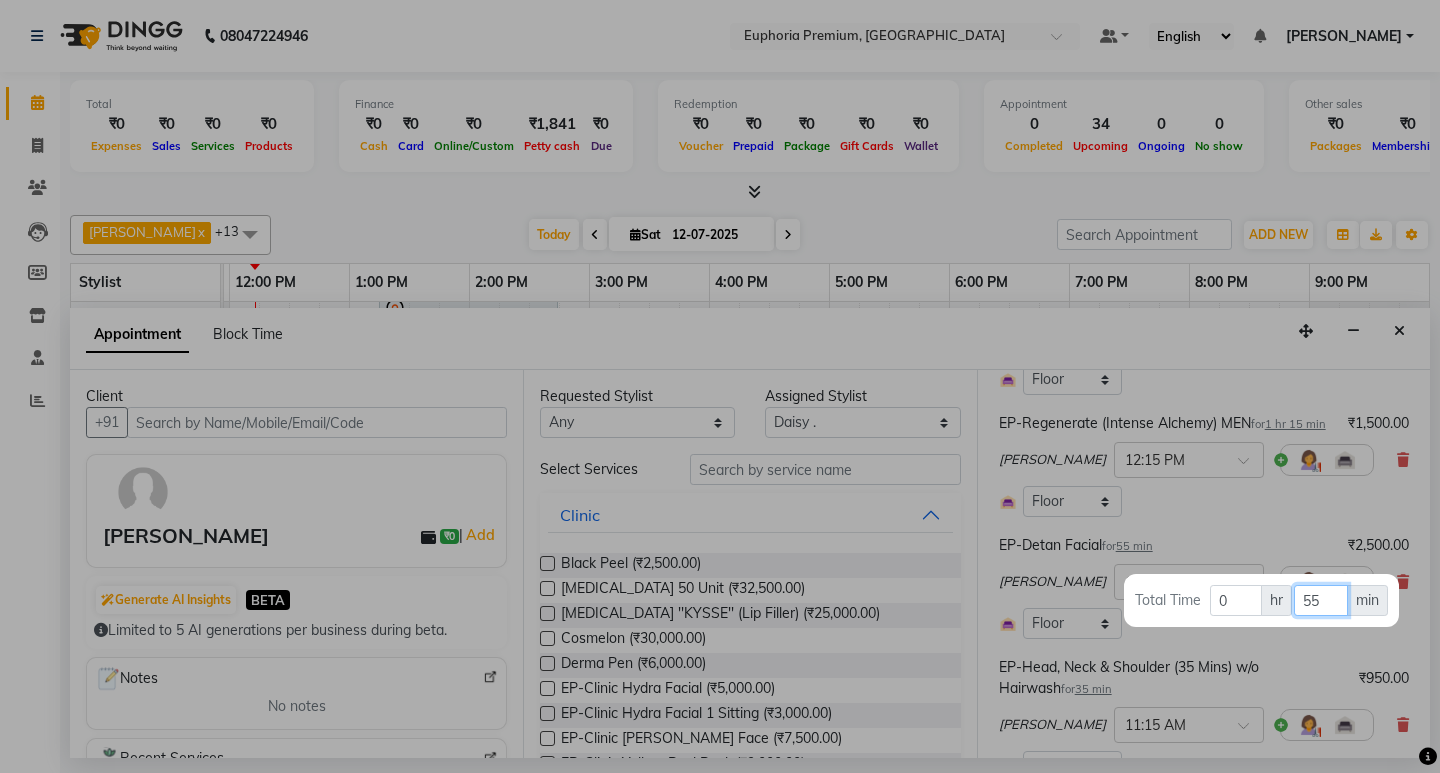 click on "55" at bounding box center (1320, 600) 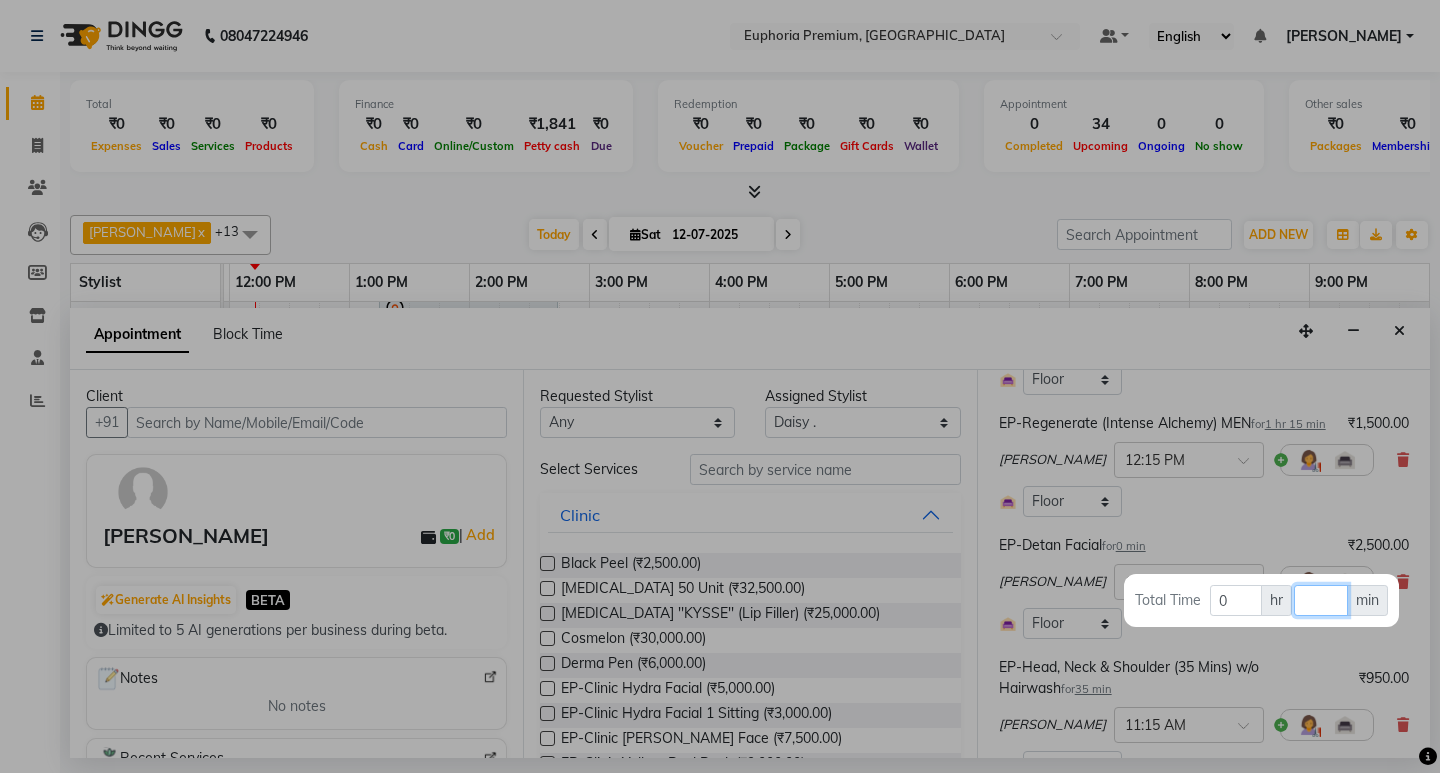 type 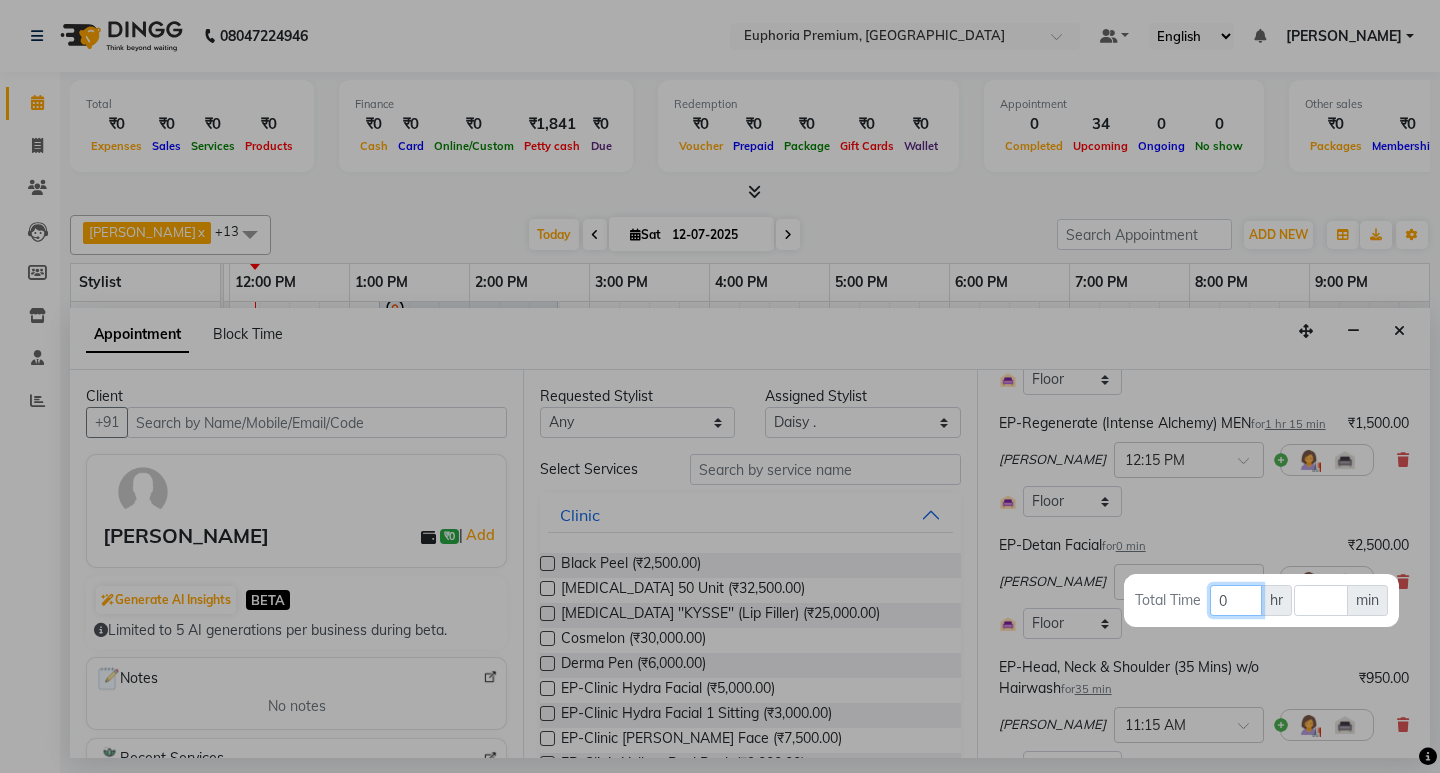click on "0" at bounding box center (1236, 600) 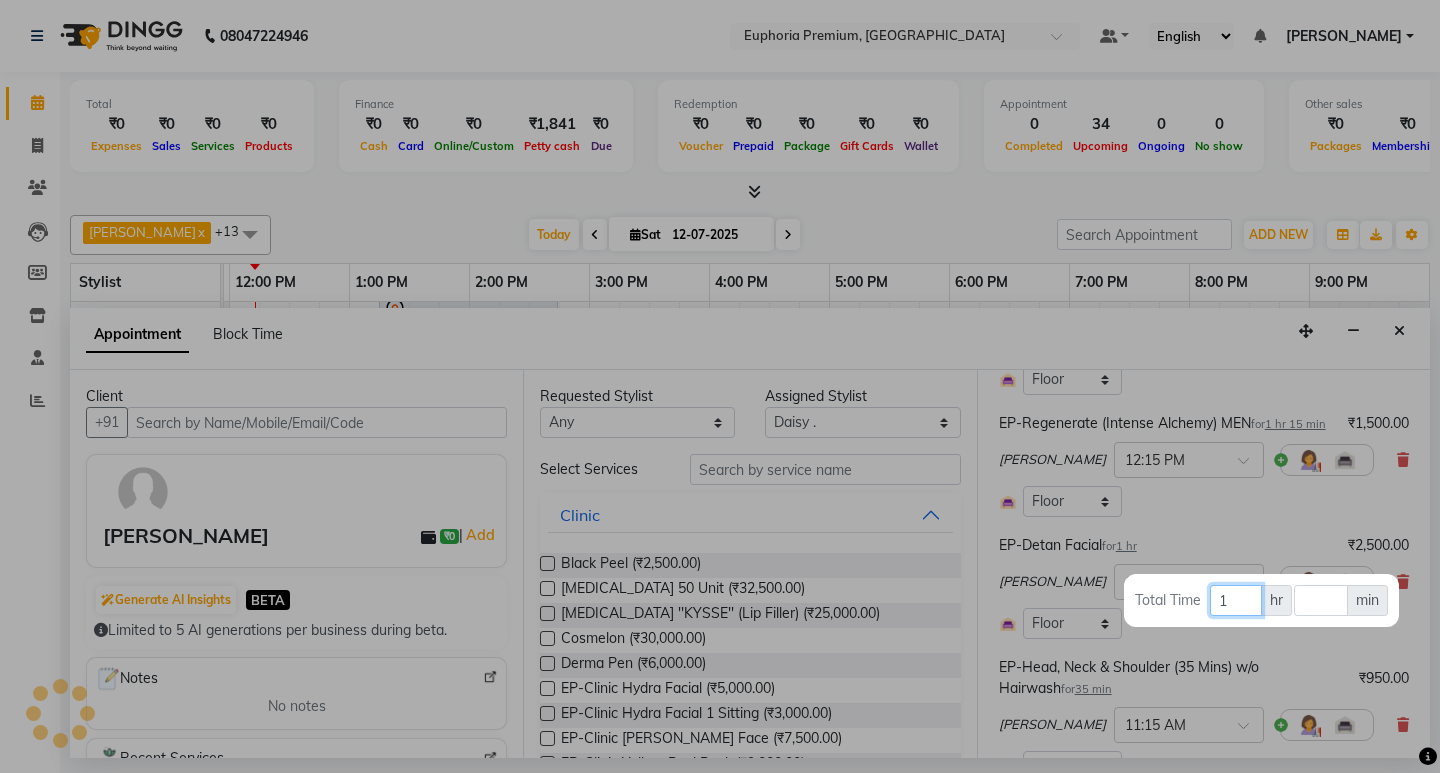 type on "1" 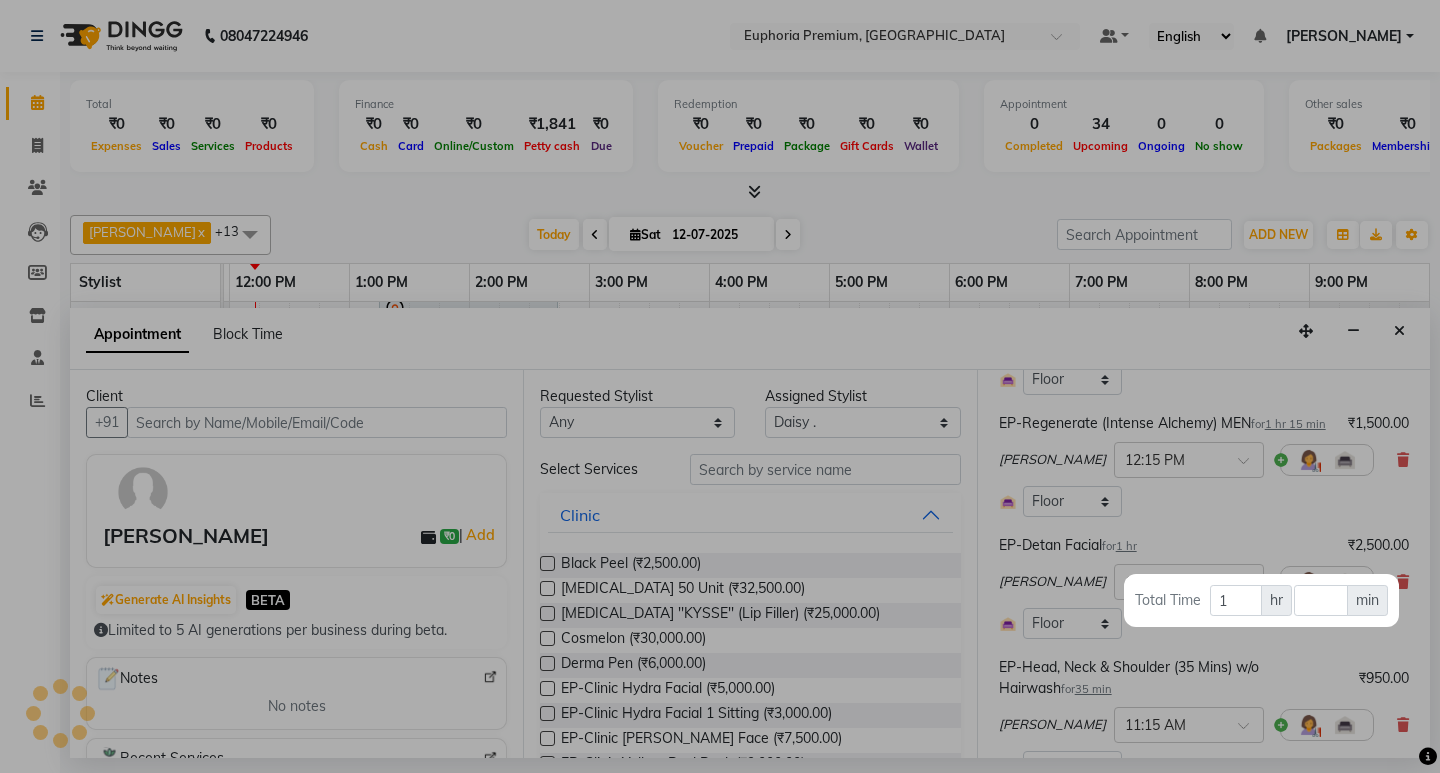 click at bounding box center [720, 386] 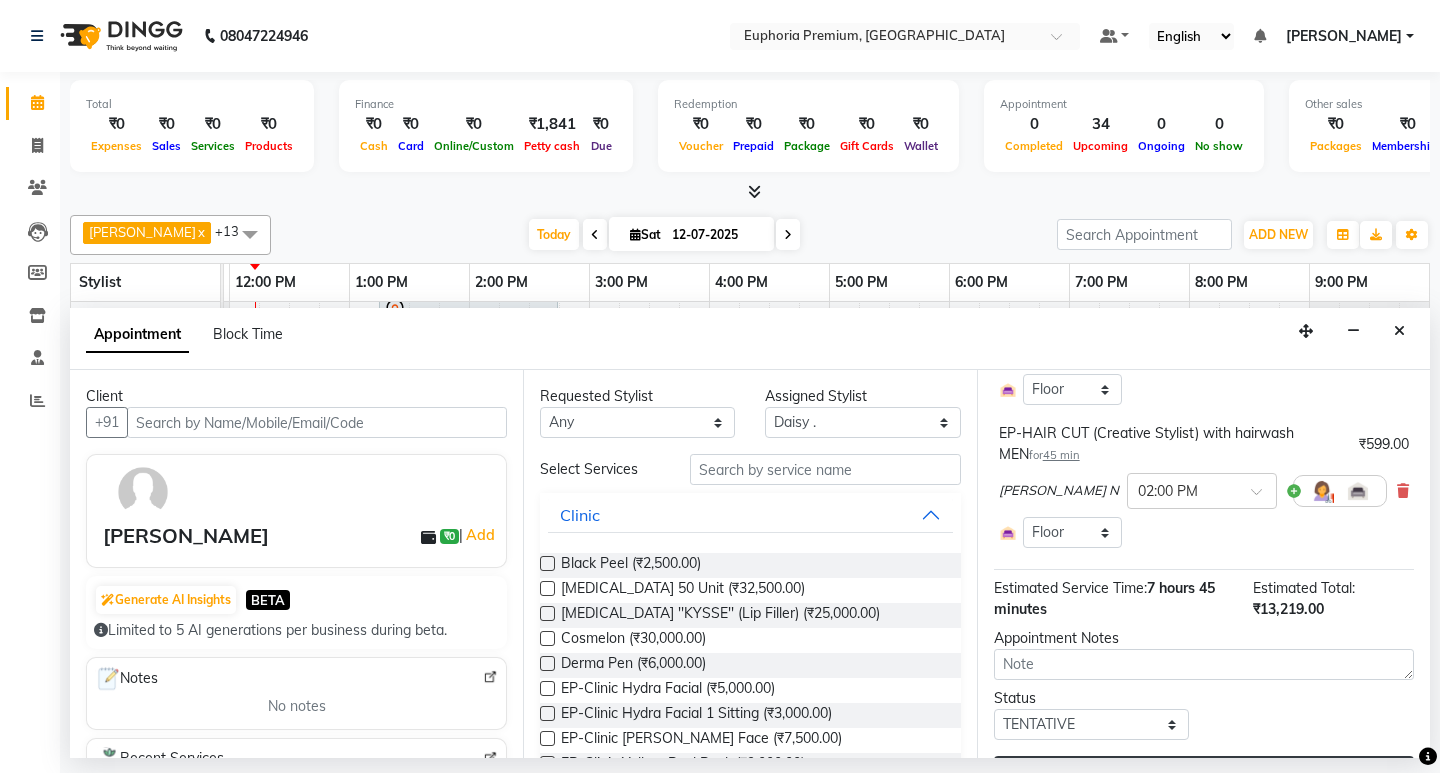 scroll, scrollTop: 1192, scrollLeft: 0, axis: vertical 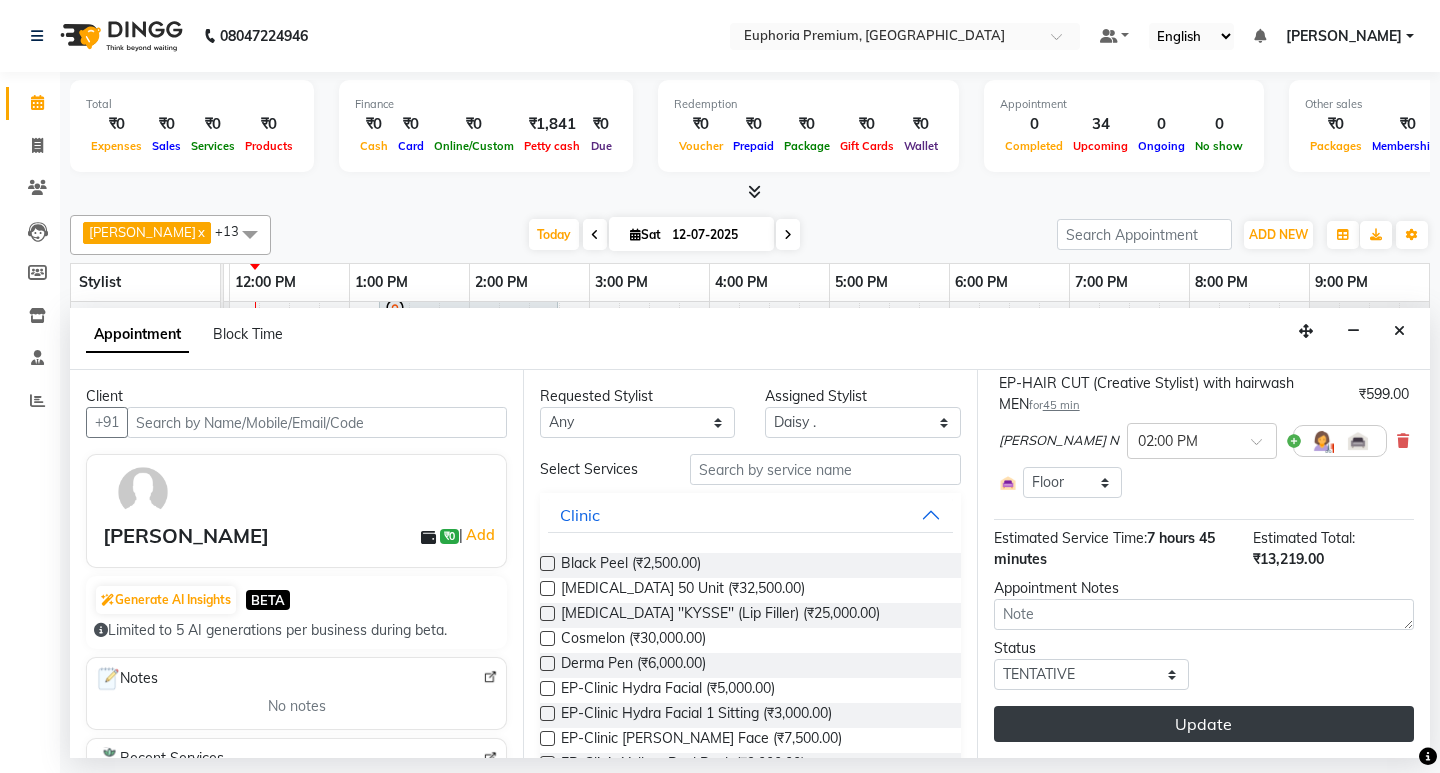 click on "Update" at bounding box center (1204, 724) 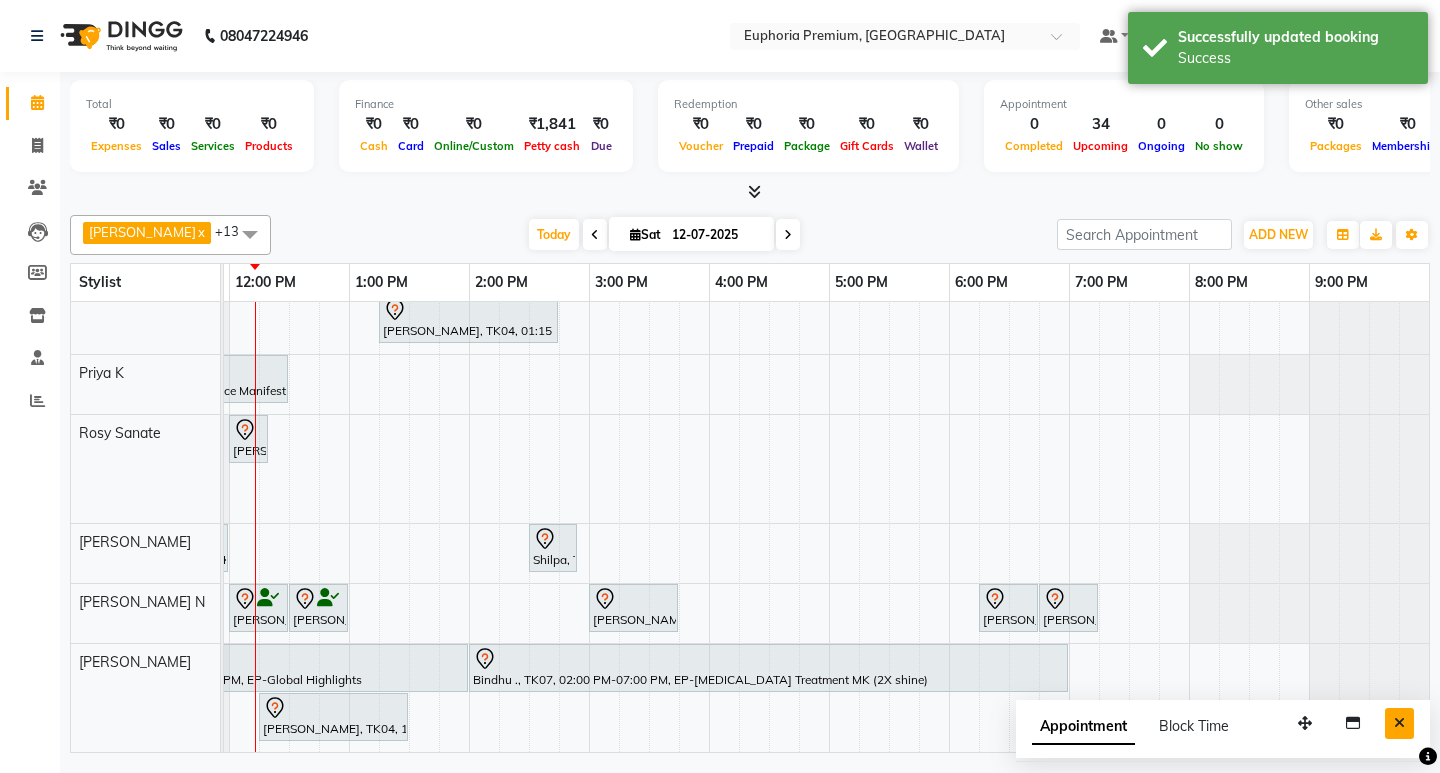 click at bounding box center [1399, 723] 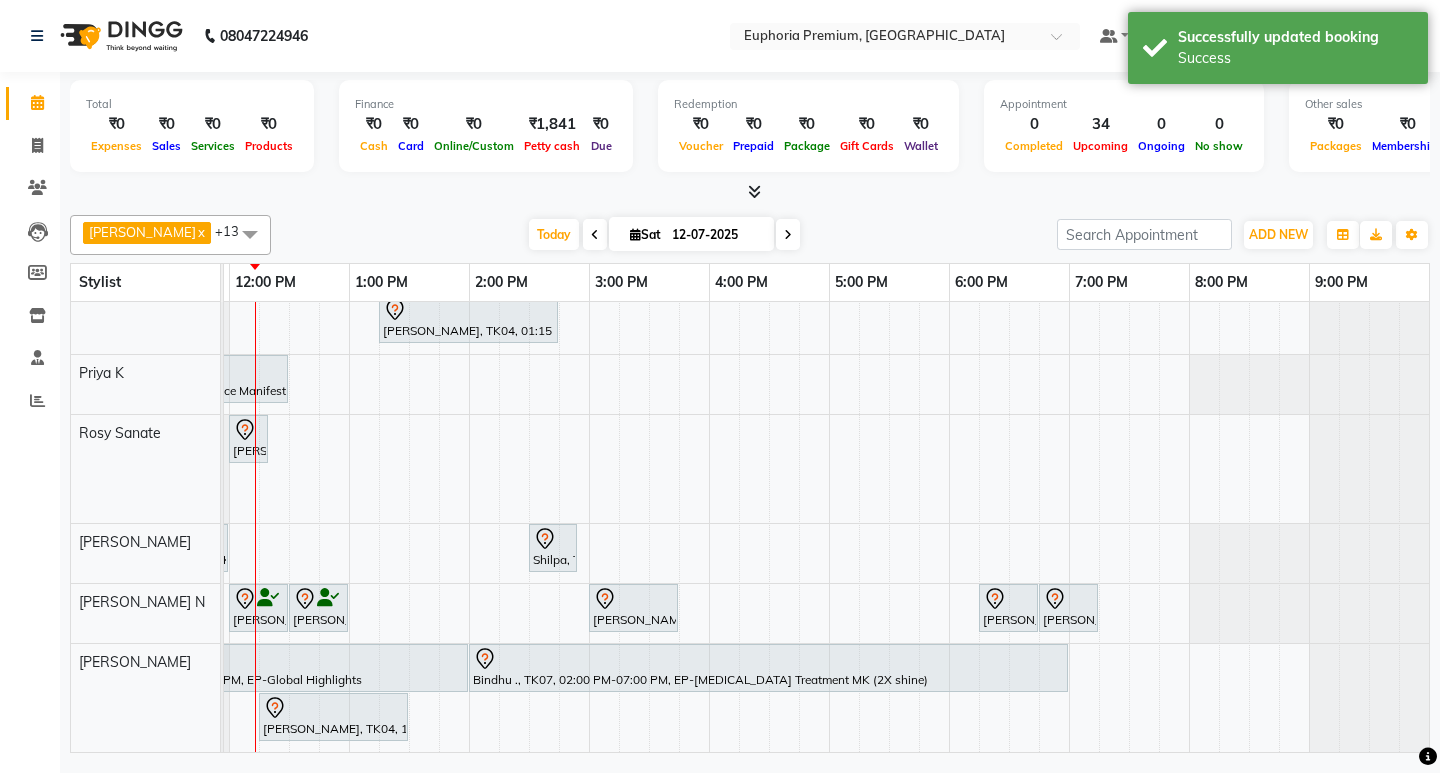 scroll, scrollTop: 578, scrollLeft: 244, axis: both 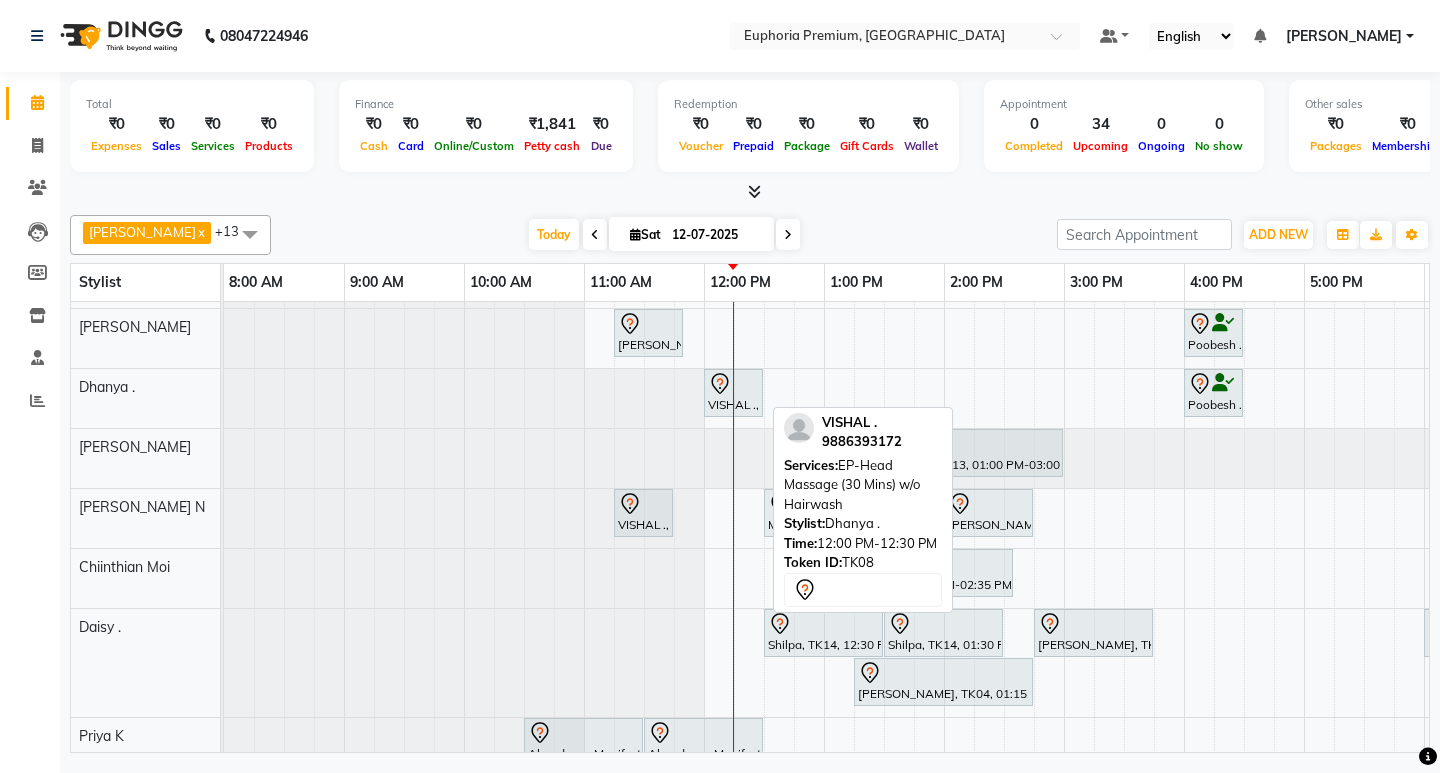 click on "VISHAL ., TK08, 12:00 PM-12:30 PM, EP-Head Massage (30 Mins) w/o Hairwash" at bounding box center (733, 393) 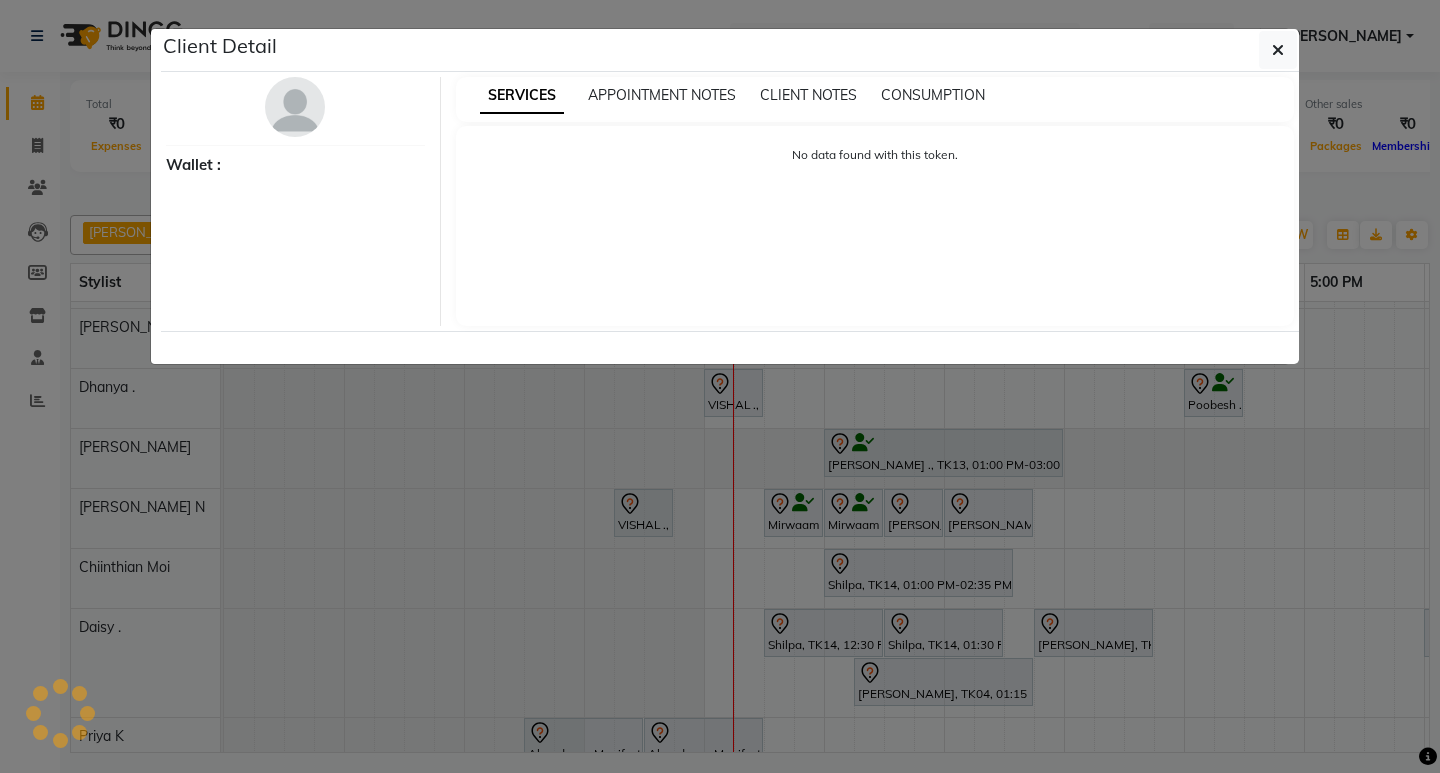 select on "7" 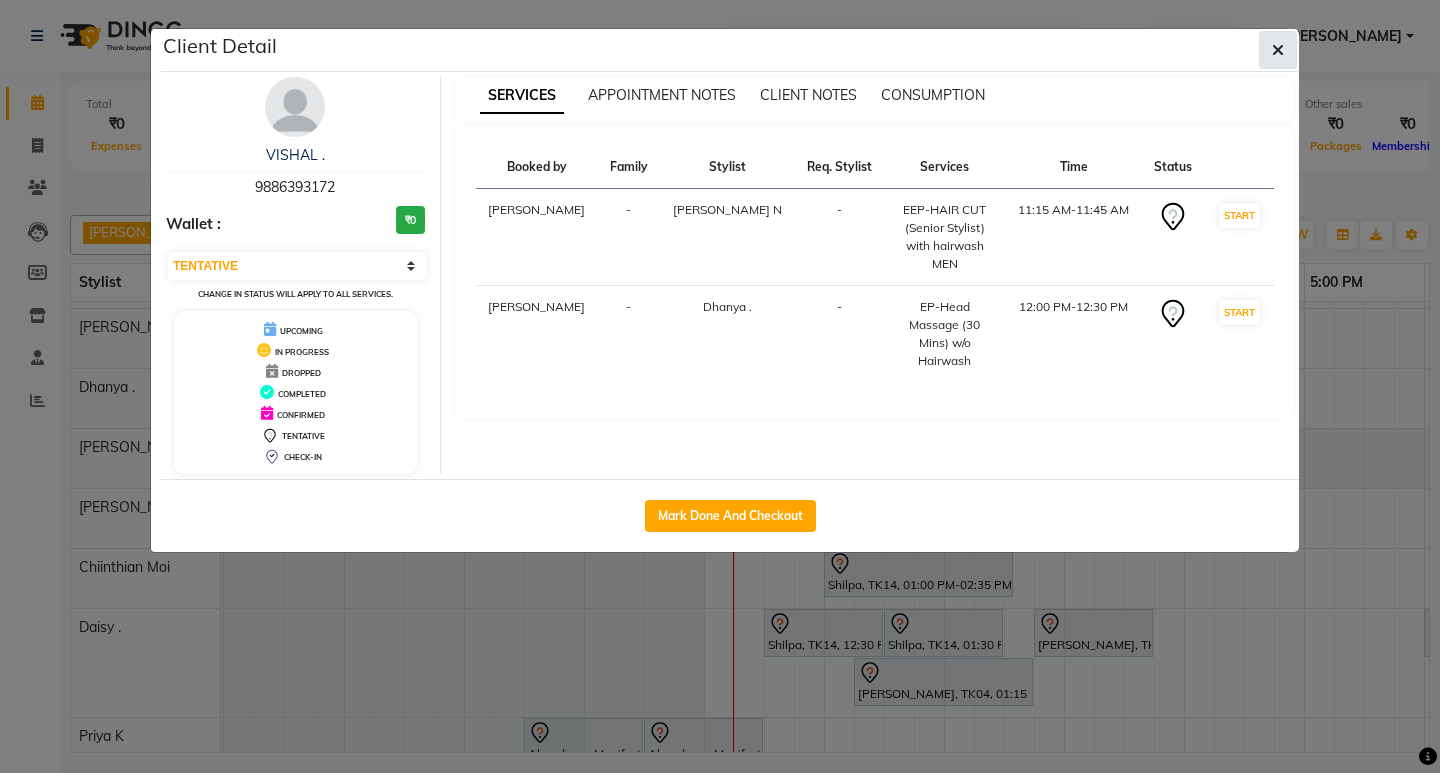 click 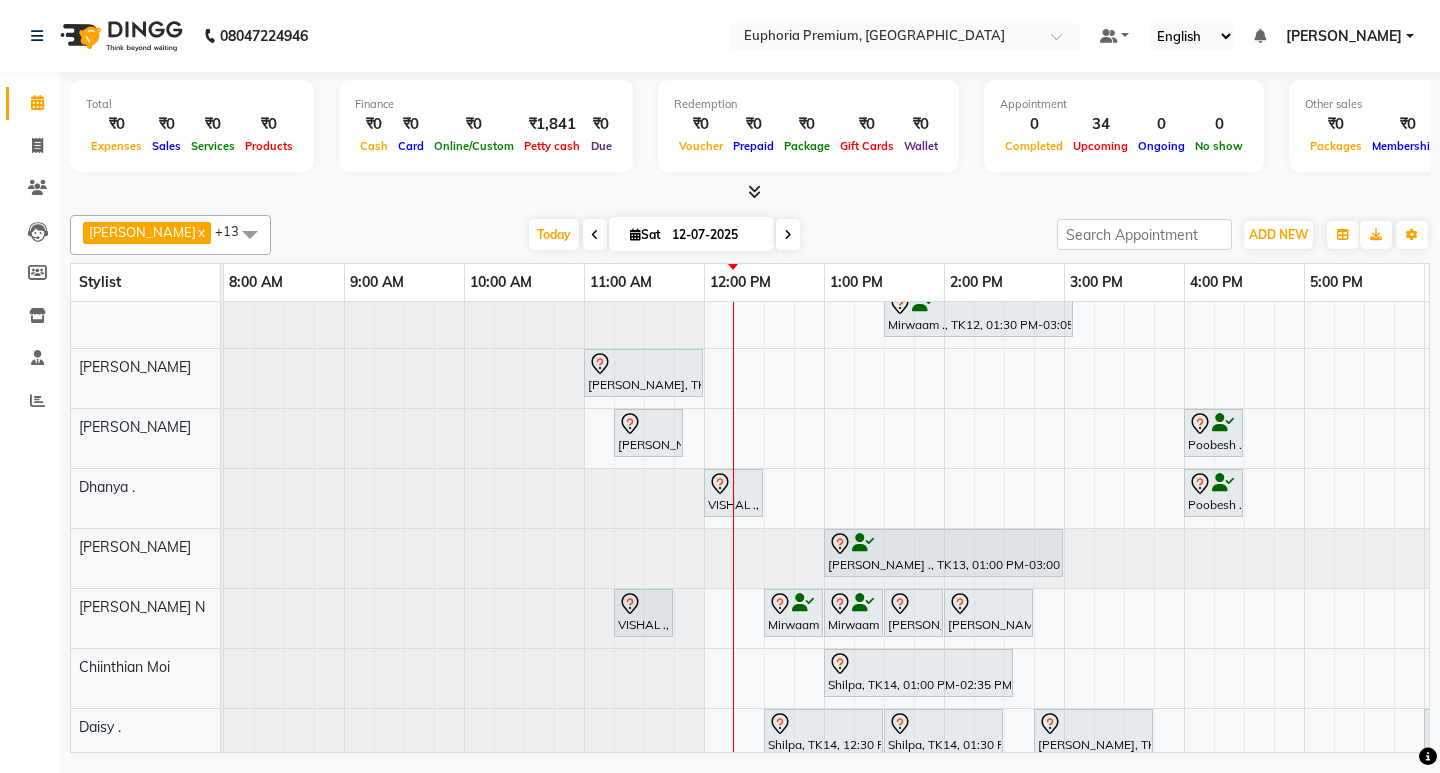 scroll, scrollTop: 29, scrollLeft: 0, axis: vertical 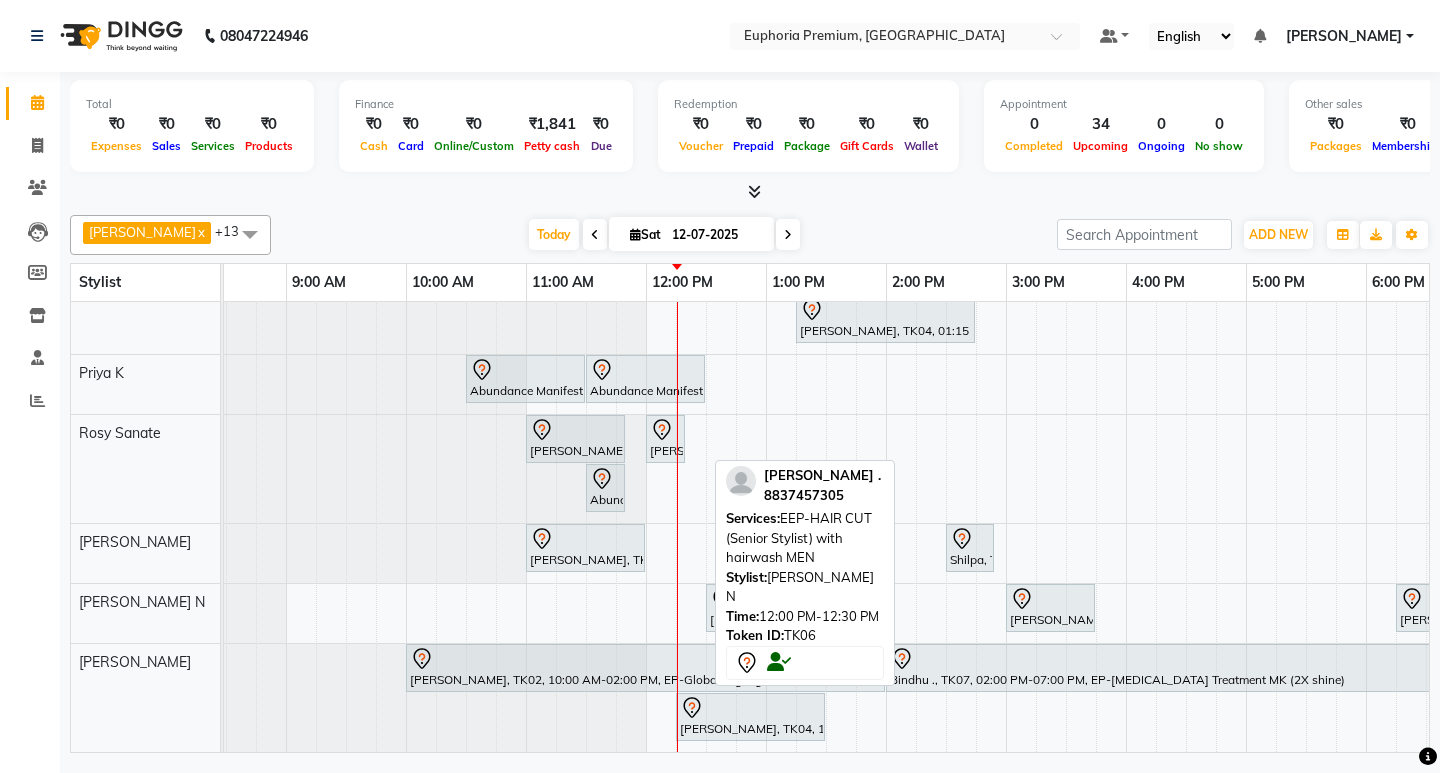 drag, startPoint x: 682, startPoint y: 592, endPoint x: 821, endPoint y: 584, distance: 139.23003 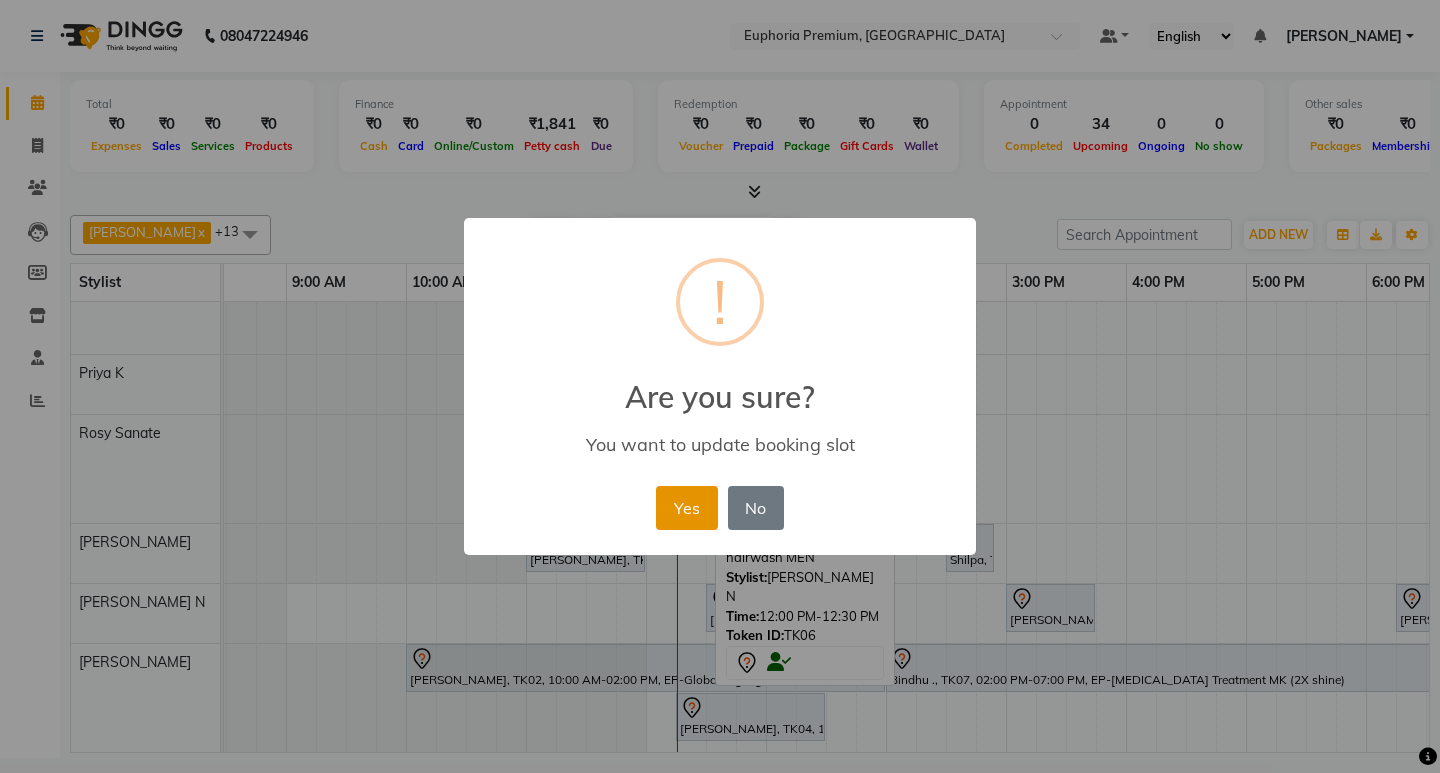 click on "Yes" at bounding box center (686, 508) 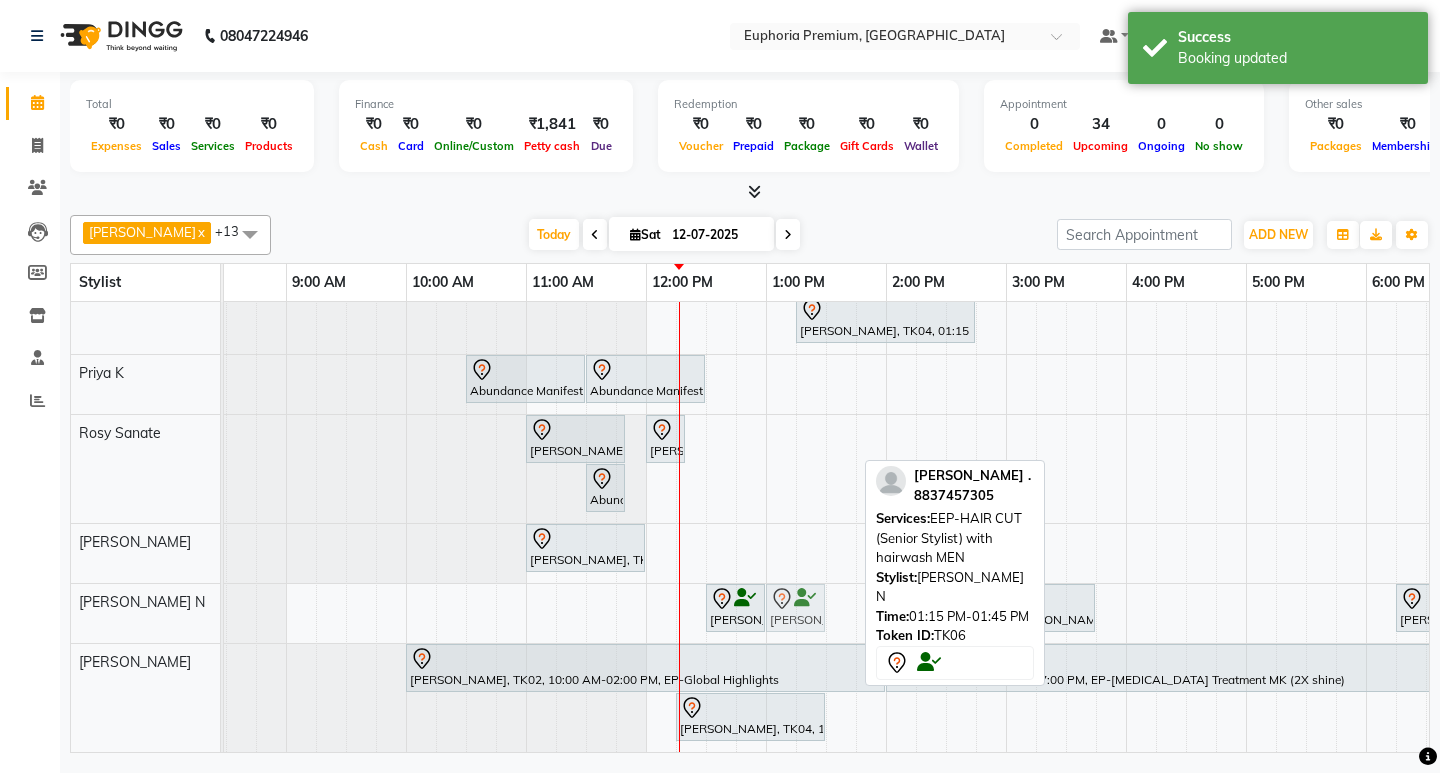 drag, startPoint x: 815, startPoint y: 592, endPoint x: 790, endPoint y: 592, distance: 25 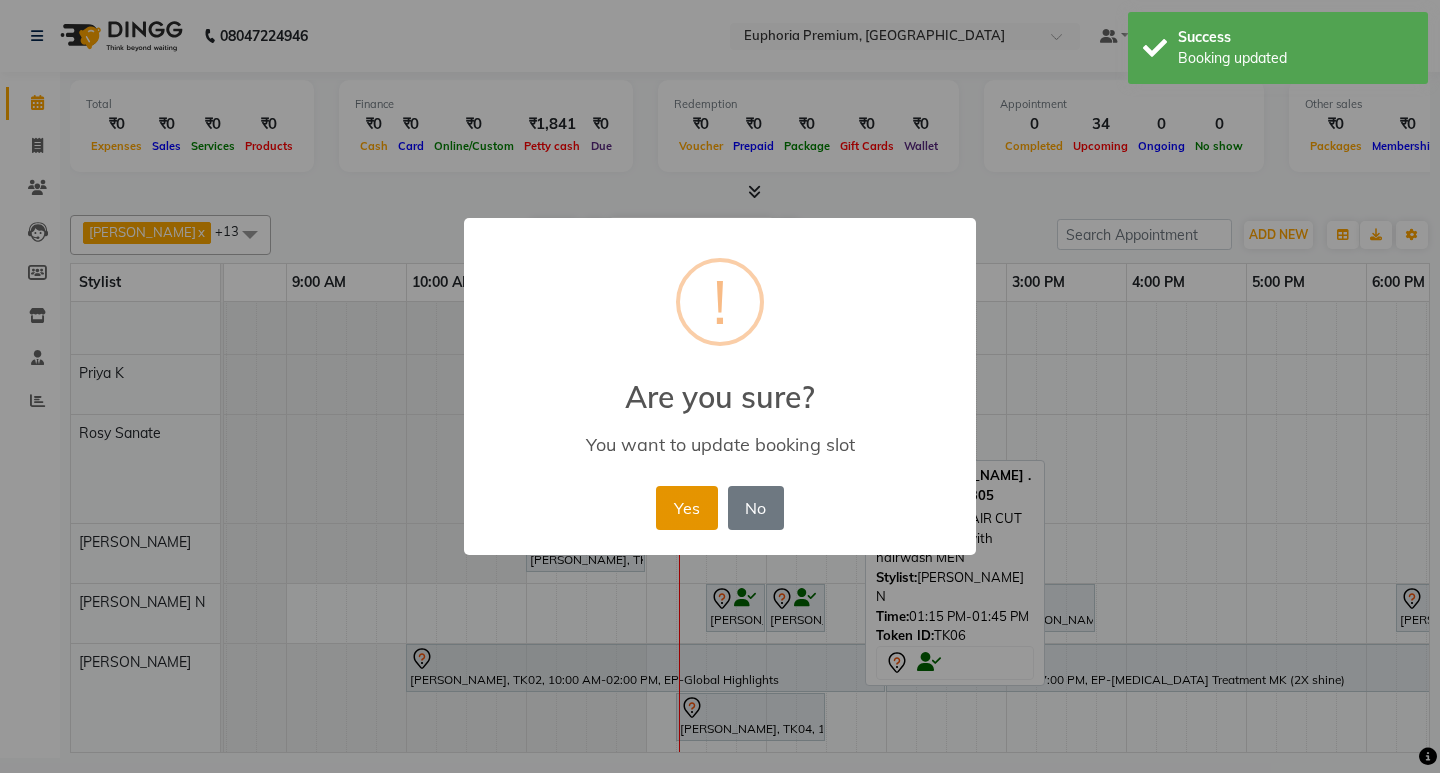 click on "Yes" at bounding box center (686, 508) 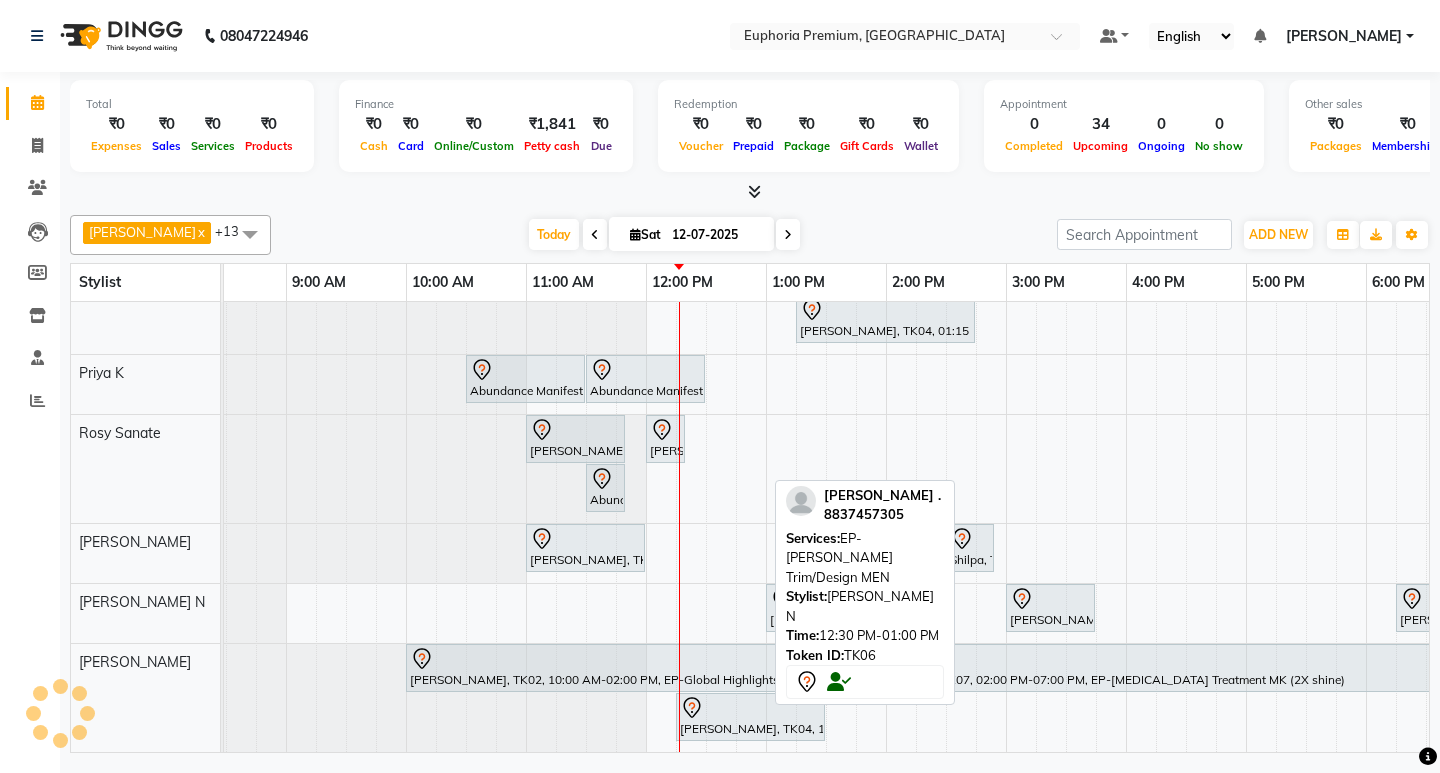 drag, startPoint x: 736, startPoint y: 588, endPoint x: 840, endPoint y: 582, distance: 104.172935 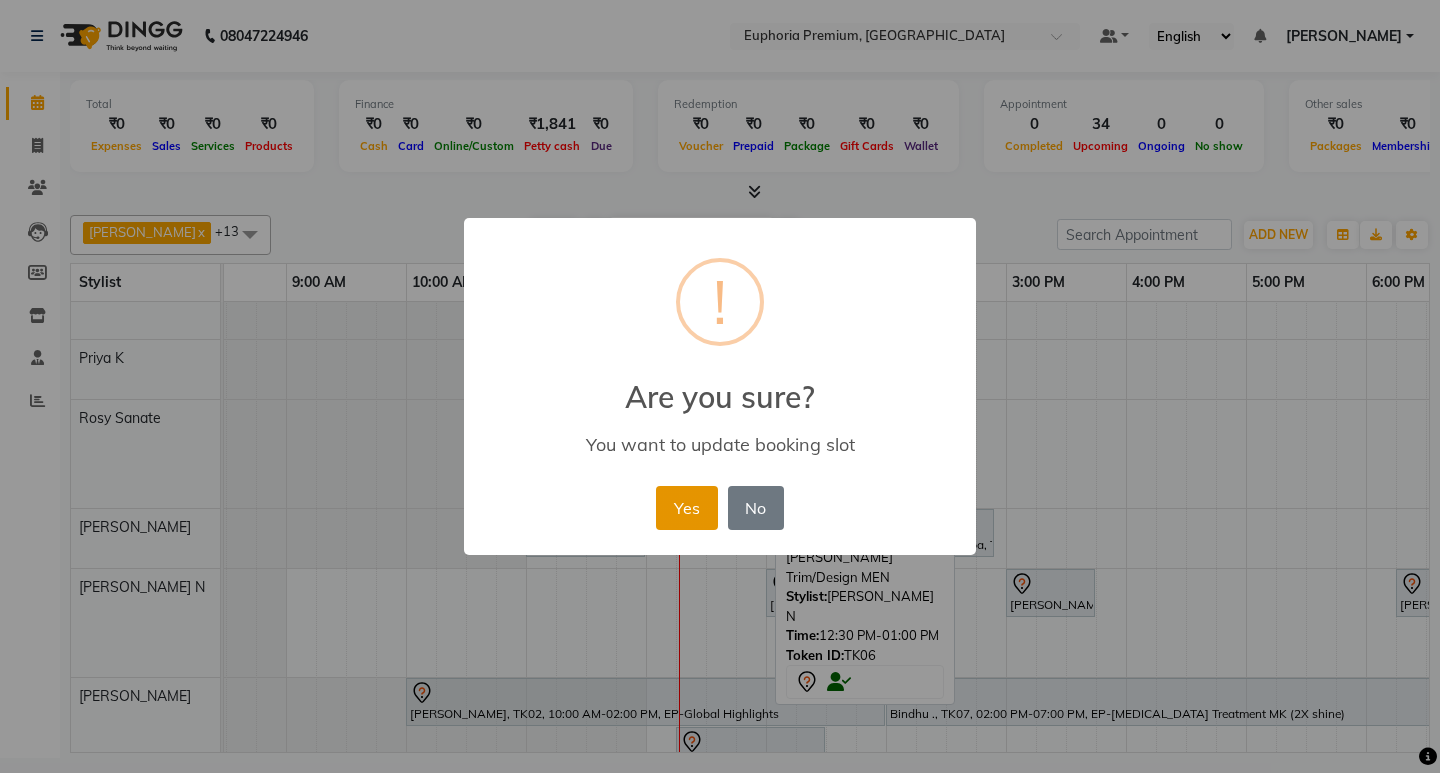 click on "Yes" at bounding box center [686, 508] 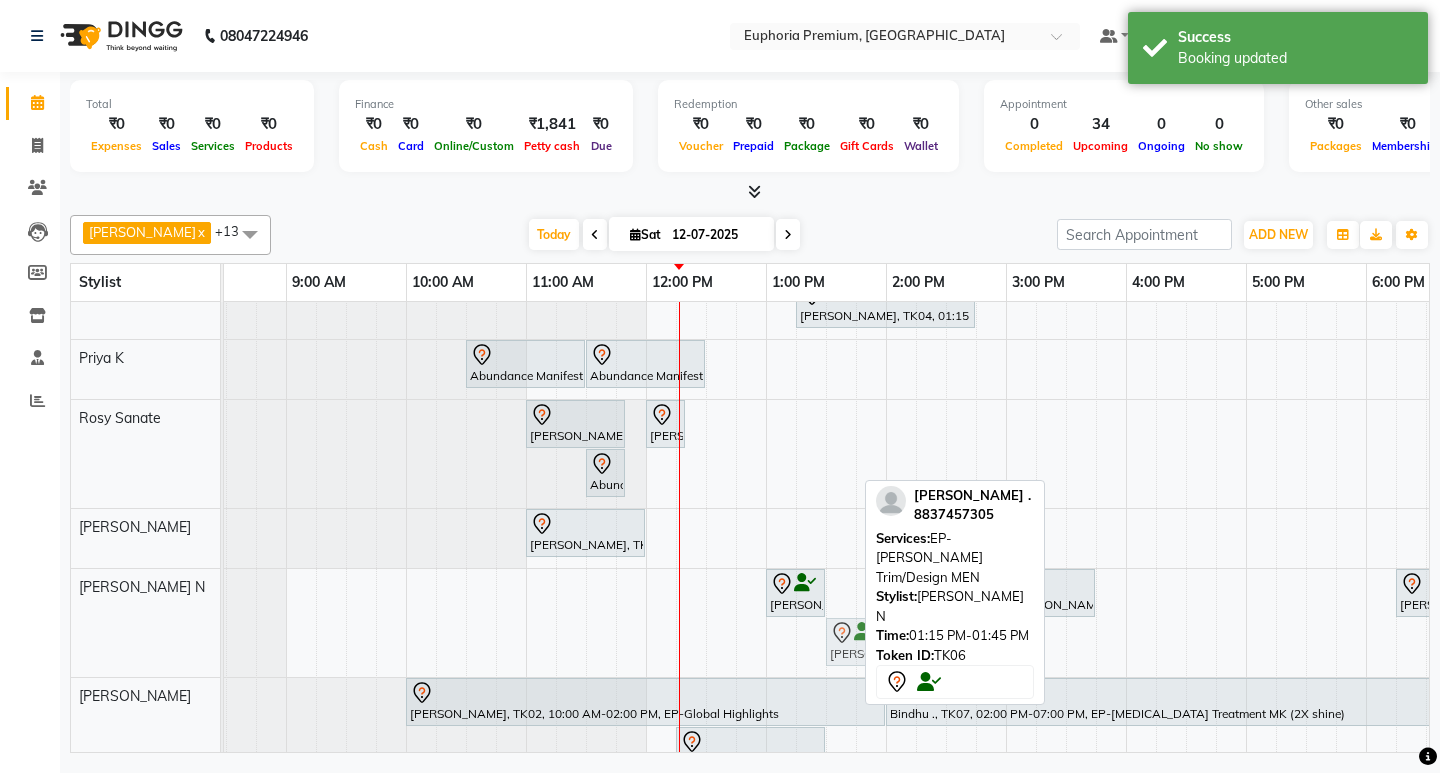 drag, startPoint x: 832, startPoint y: 636, endPoint x: 864, endPoint y: 632, distance: 32.24903 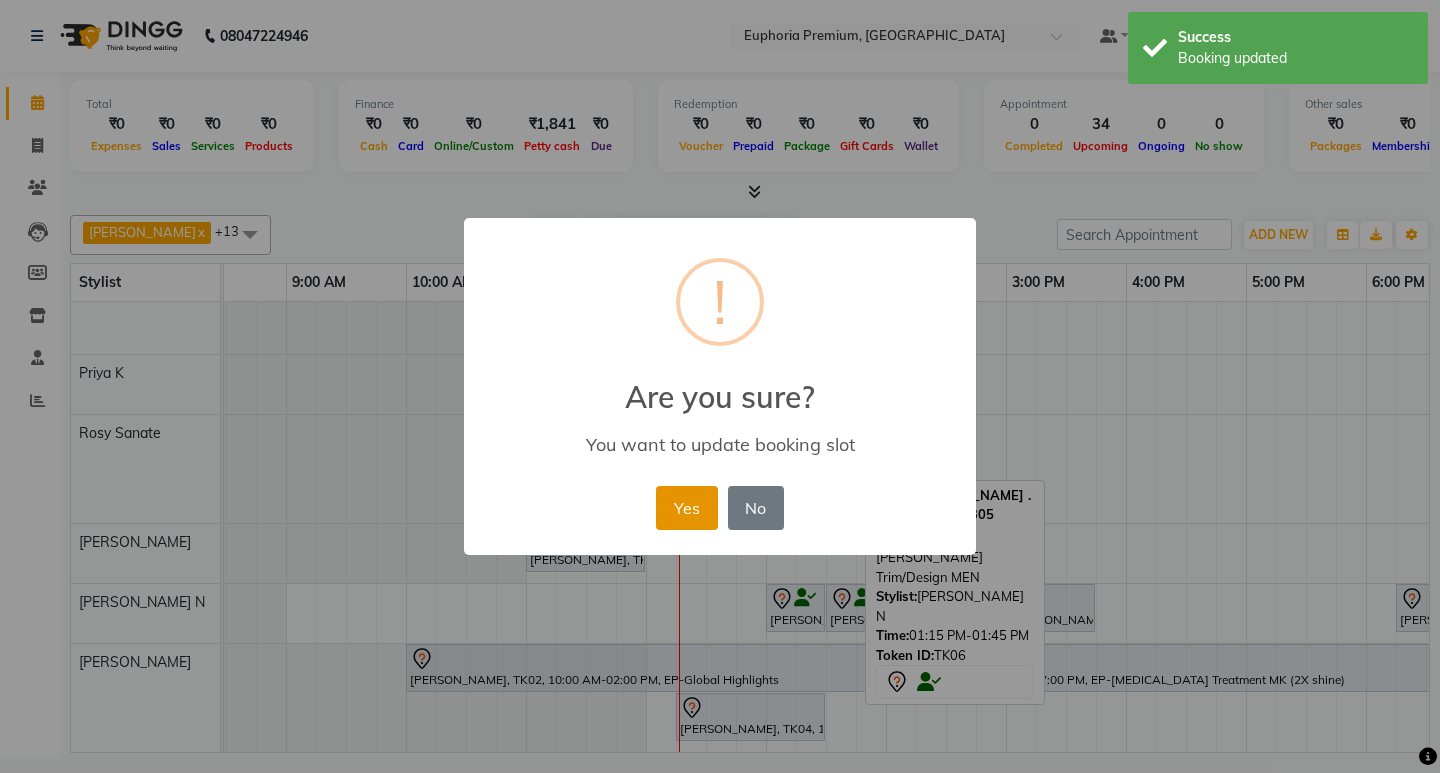 click on "Yes" at bounding box center [686, 508] 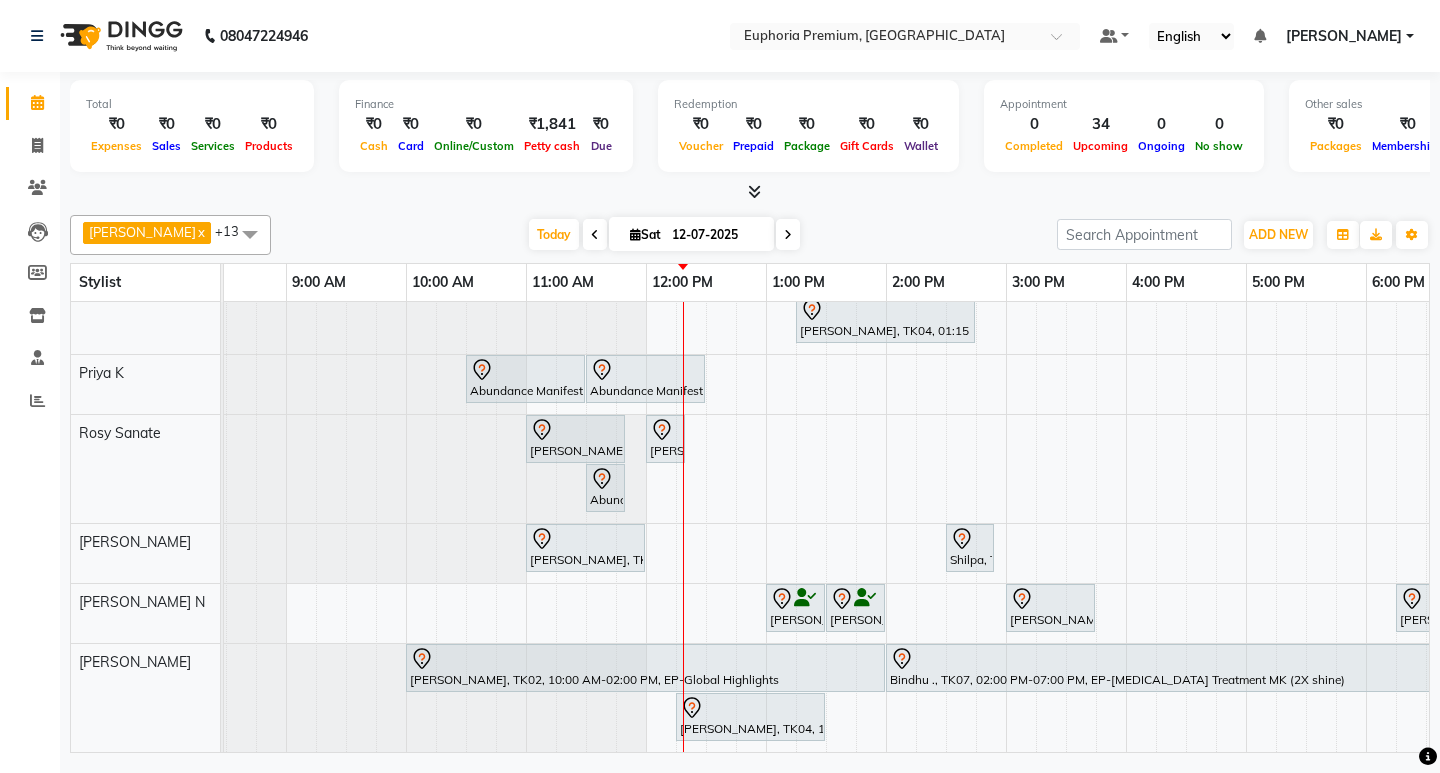 scroll, scrollTop: 578, scrollLeft: 291, axis: both 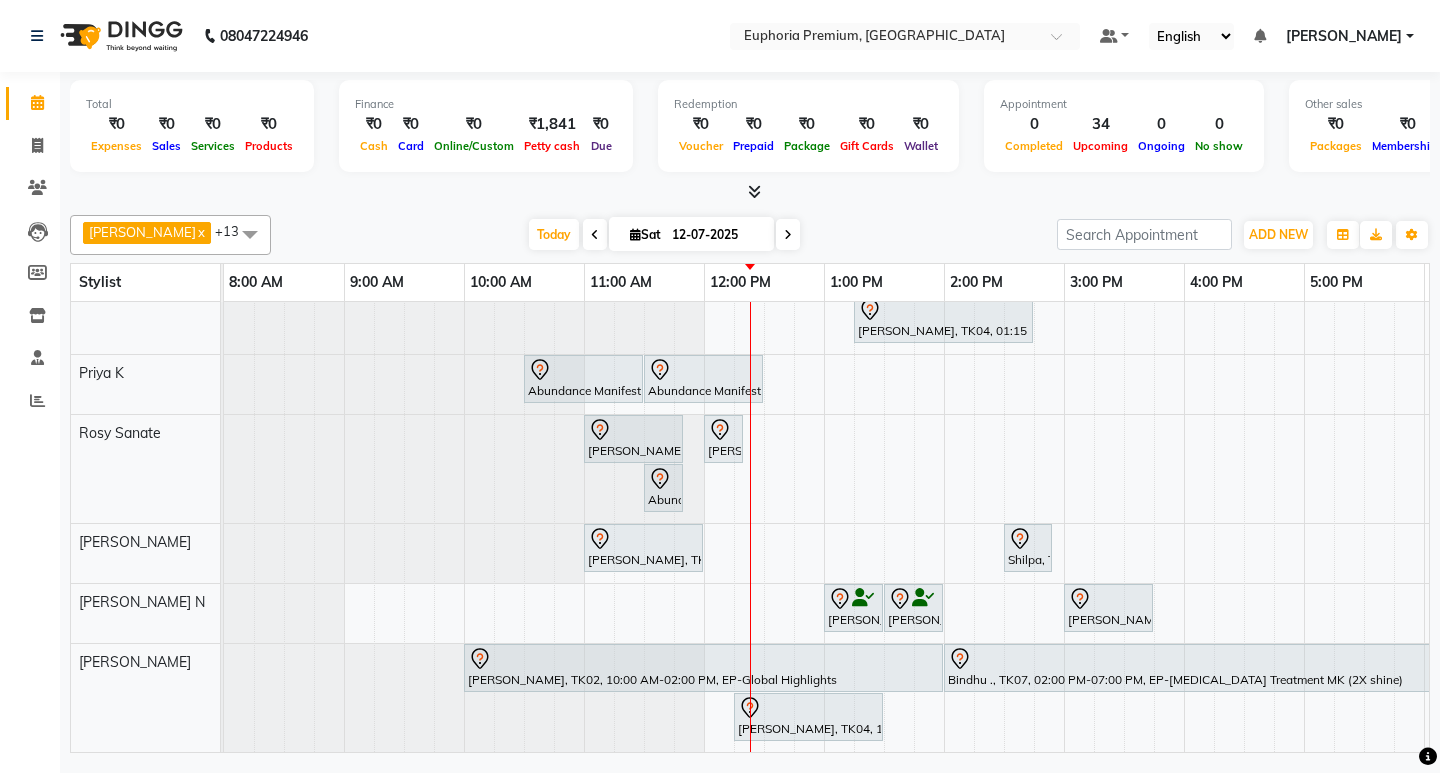 click on "Working 2.30 to 8 pm with maam permission              [PERSON_NAME] ., TK11, 12:30 PM-01:35 PM, EP-Tefiti Coffee Pedi             Mirwaam ., TK12, 01:30 PM-03:05 PM, EP-Tefiti Coffee [PERSON_NAME], TK02, 11:00 AM-12:00 PM, EP-Temporary Nail Ext             [PERSON_NAME], TK04, 11:15 AM-11:50 AM, EP-Head, Neck & Shoulder (35 Mins) w/o Hairwash             Poobesh ., TK03, 04:00 PM-04:30 PM, EP-Shoulder & Back (30 Mins)             VISHAL ., TK08, 12:00 PM-12:30 PM, EP-Head Massage (30 Mins) w/o Hairwash             Poobesh ., TK03, 04:00 PM-04:30 PM, EP-Shoulder & Back (30 Mins)             Rahul ., TK13, 01:00 PM-03:00 PM, EP-HAIR CUT (Salon Director) with hairwash MEN             VISHAL ., TK08, 11:15 AM-11:45 AM, EEP-HAIR CUT (Senior Stylist) with hairwash MEN             Mirwaam ., TK12, 12:30 PM-01:00 PM, EEP-Head Shave (Shave) MEN             Mirwaam ., TK12, 01:00 PM-01:30 PM, EP-Regular shave MEN             [PERSON_NAME], TK04, 01:30 PM-02:00 PM, EP-[PERSON_NAME] Trim/Design MEN" at bounding box center (1064, 245) 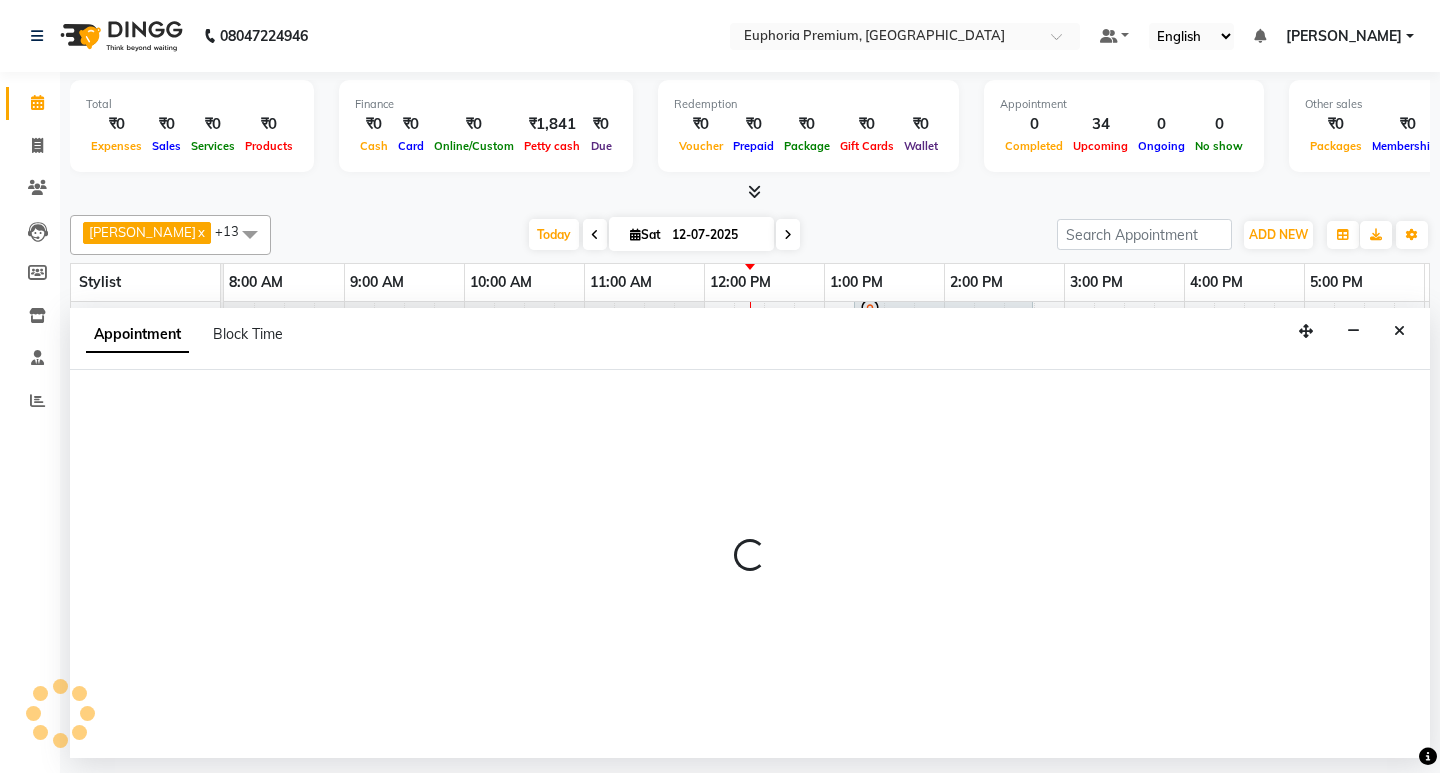 select on "74080" 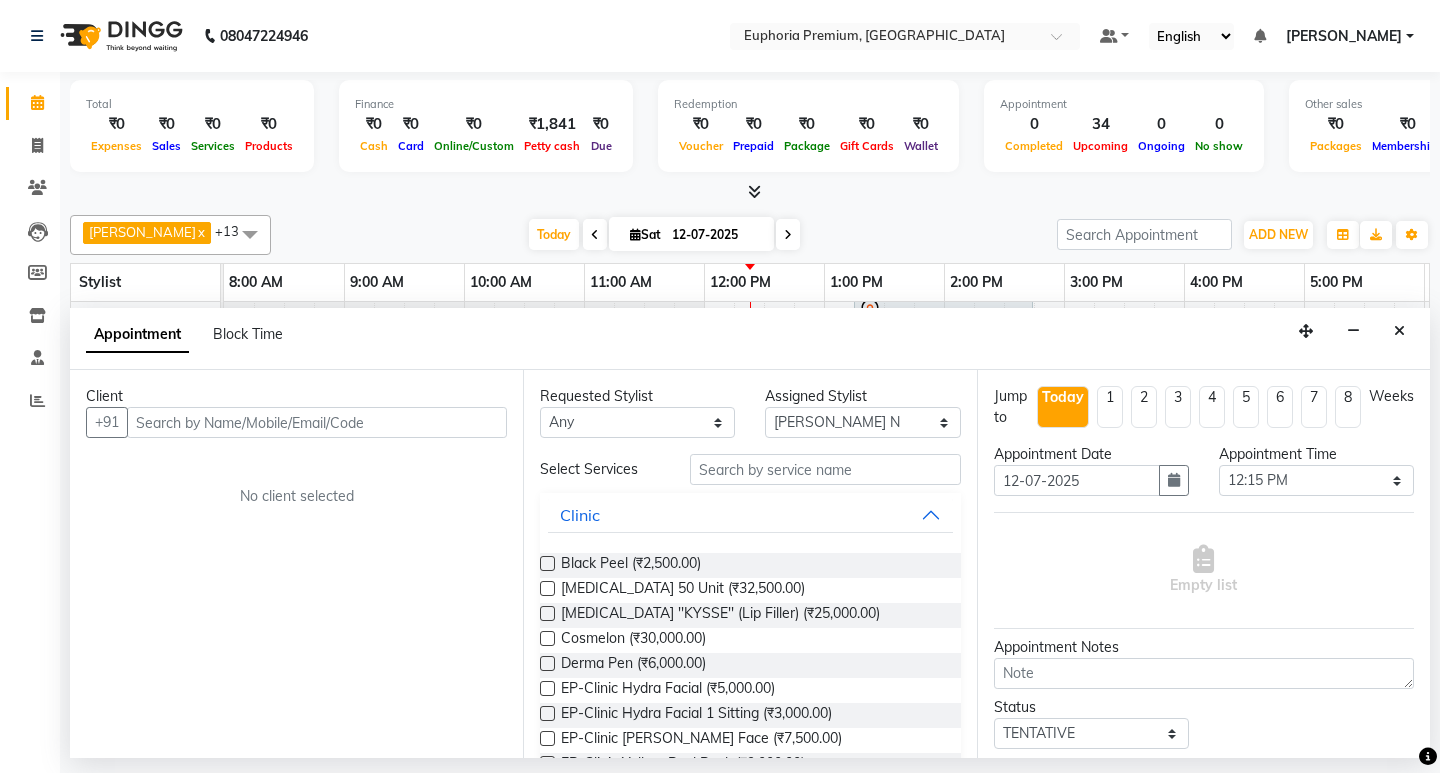click at bounding box center (317, 422) 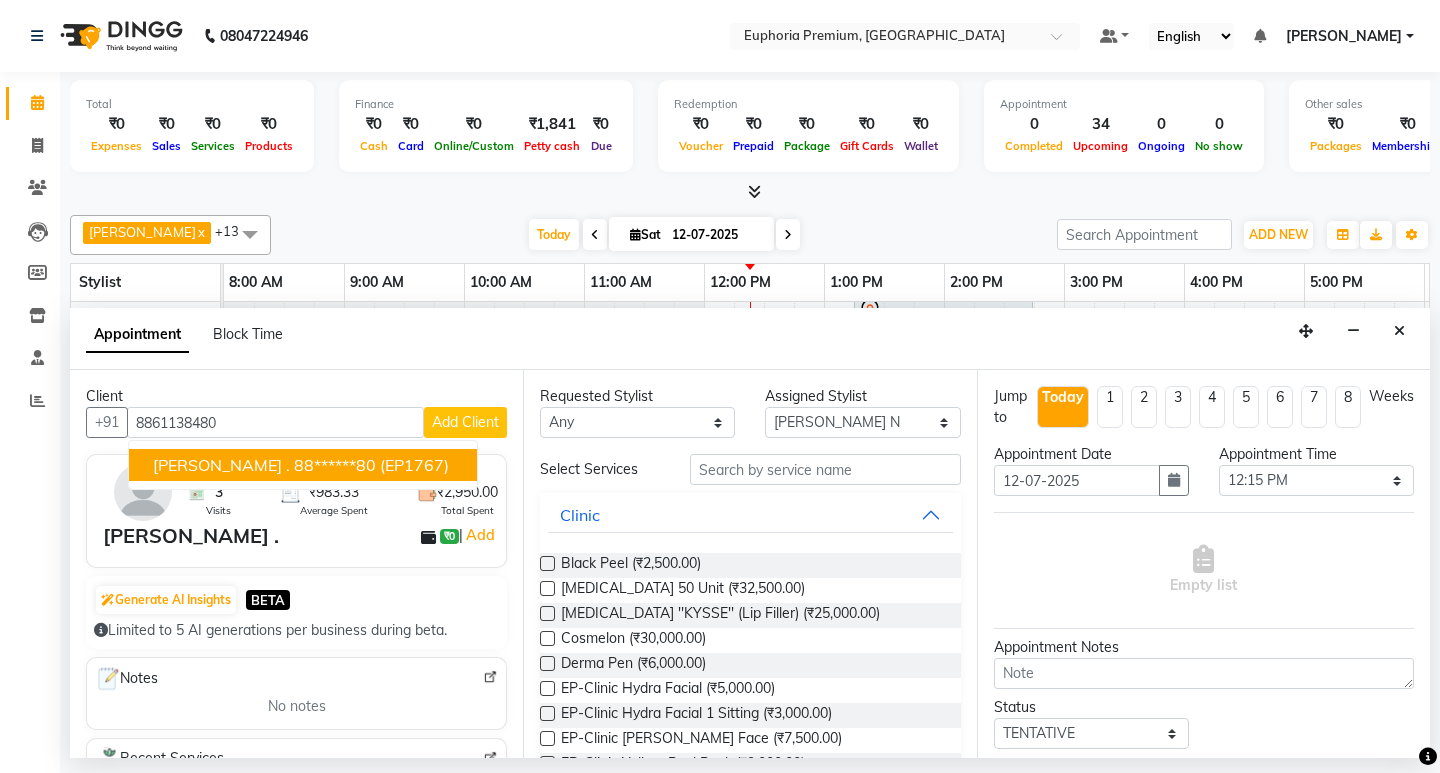 click on "(EP1767)" at bounding box center [414, 465] 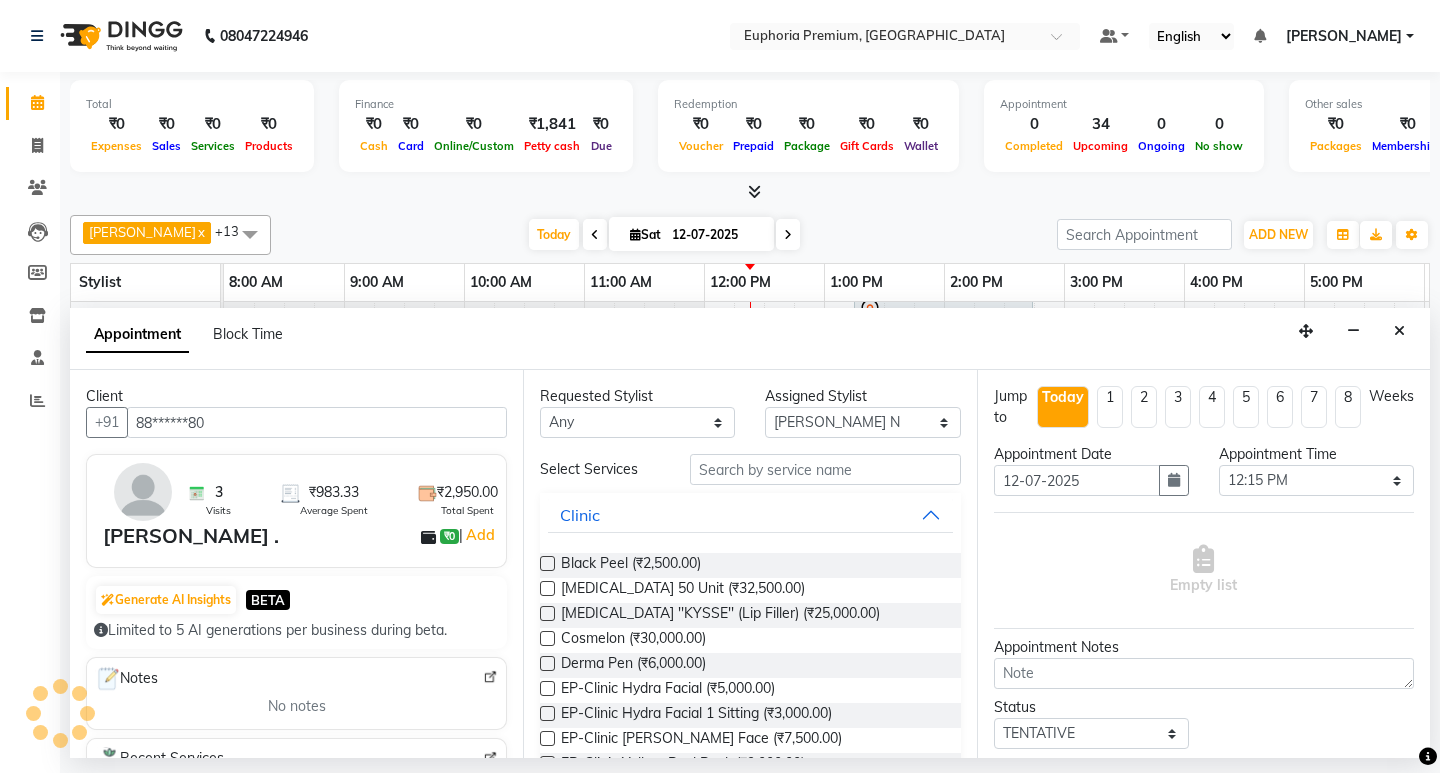 type on "88******80" 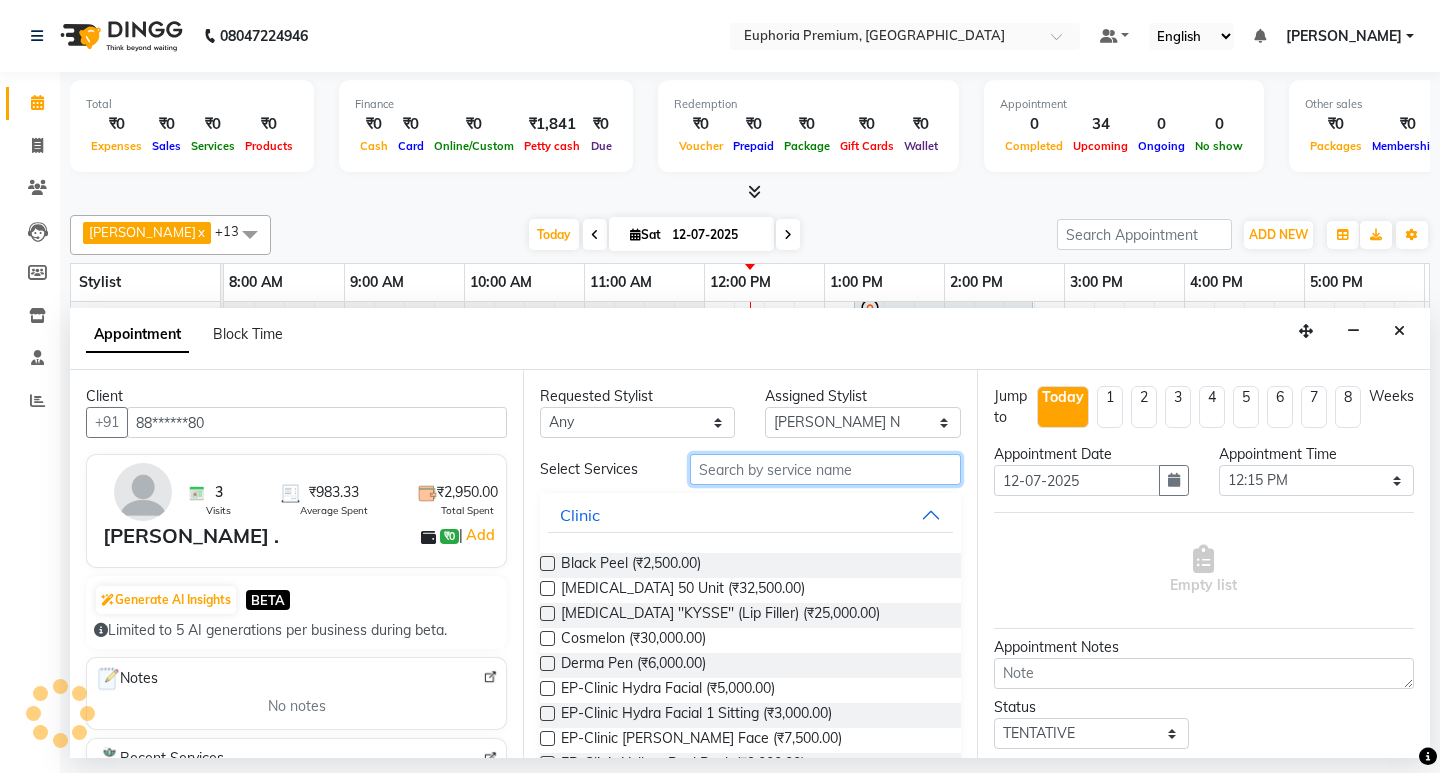 click at bounding box center [825, 469] 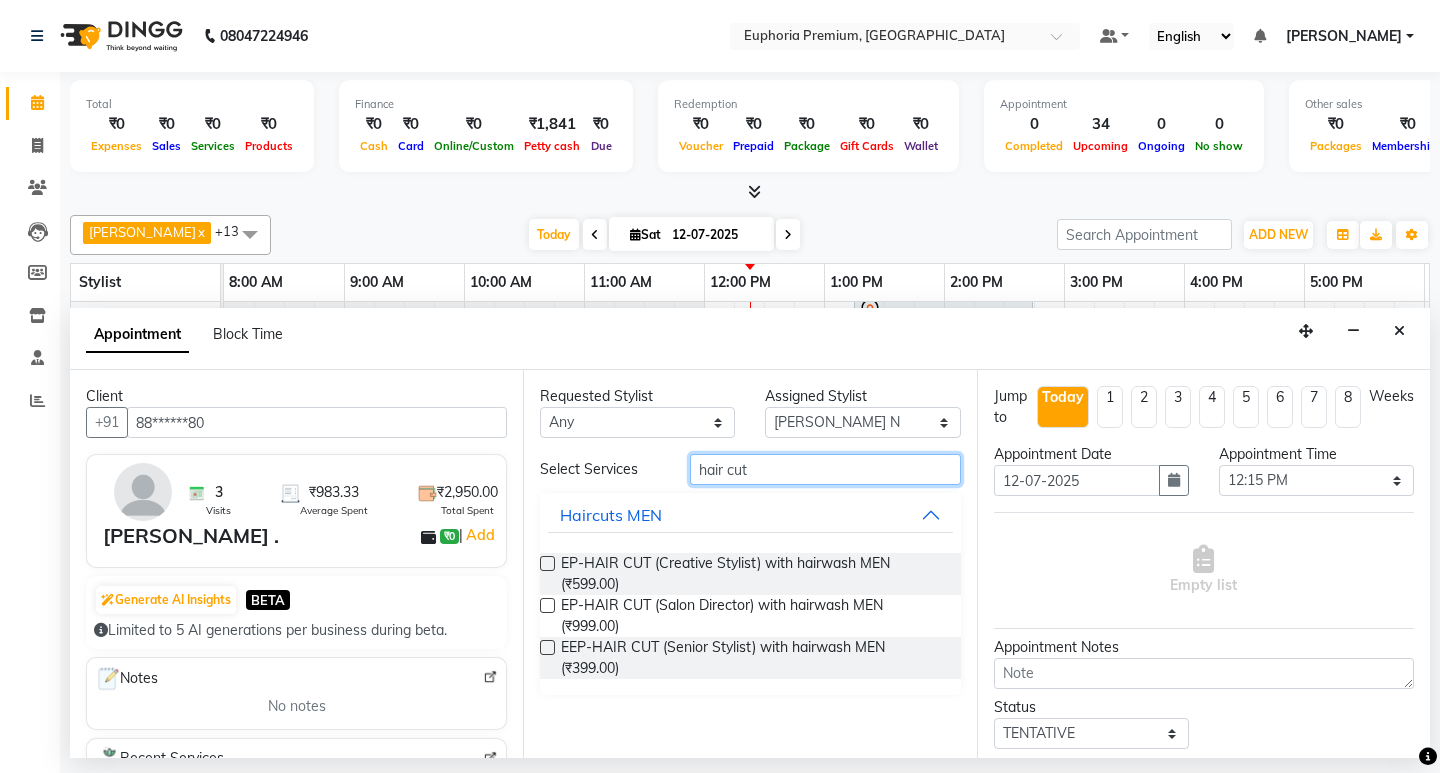 type on "hair cut" 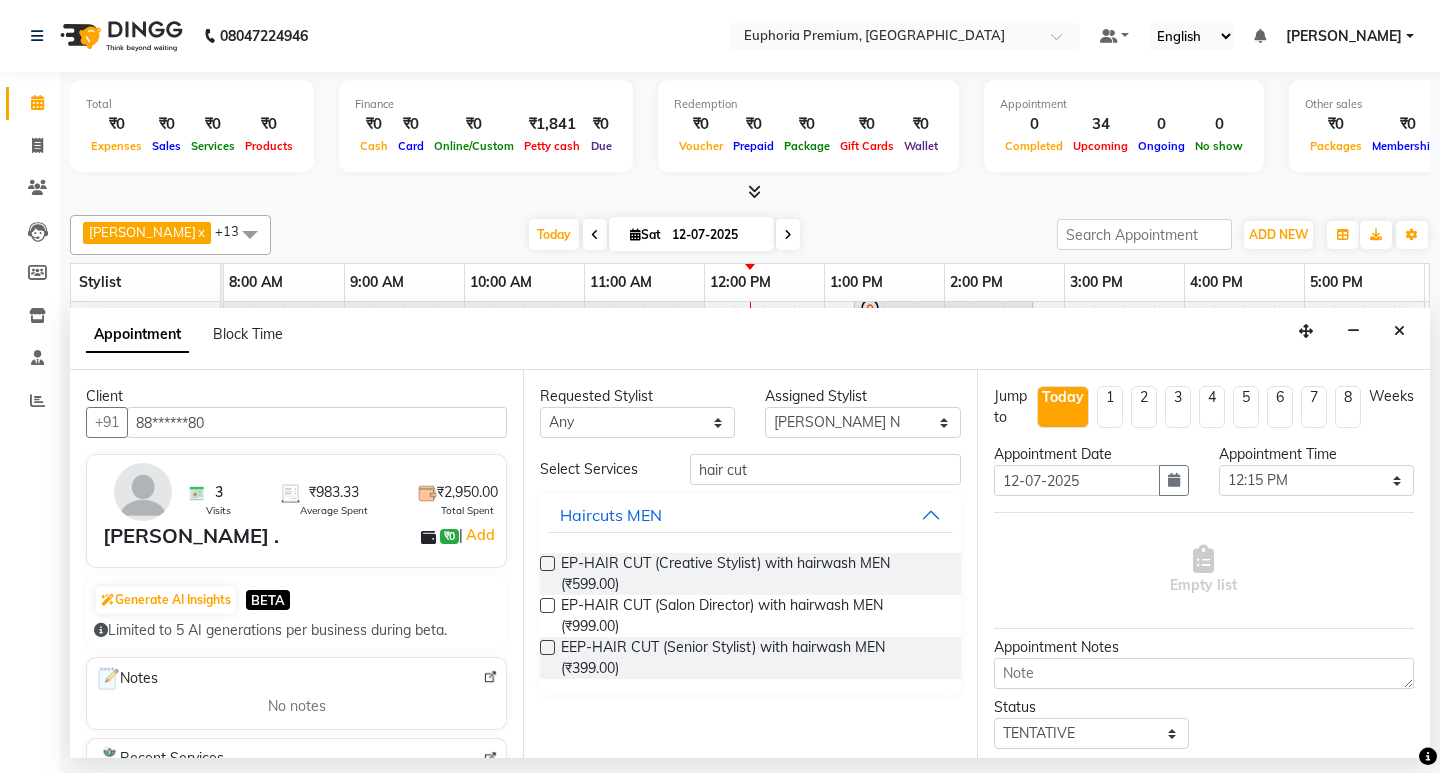 click at bounding box center [547, 647] 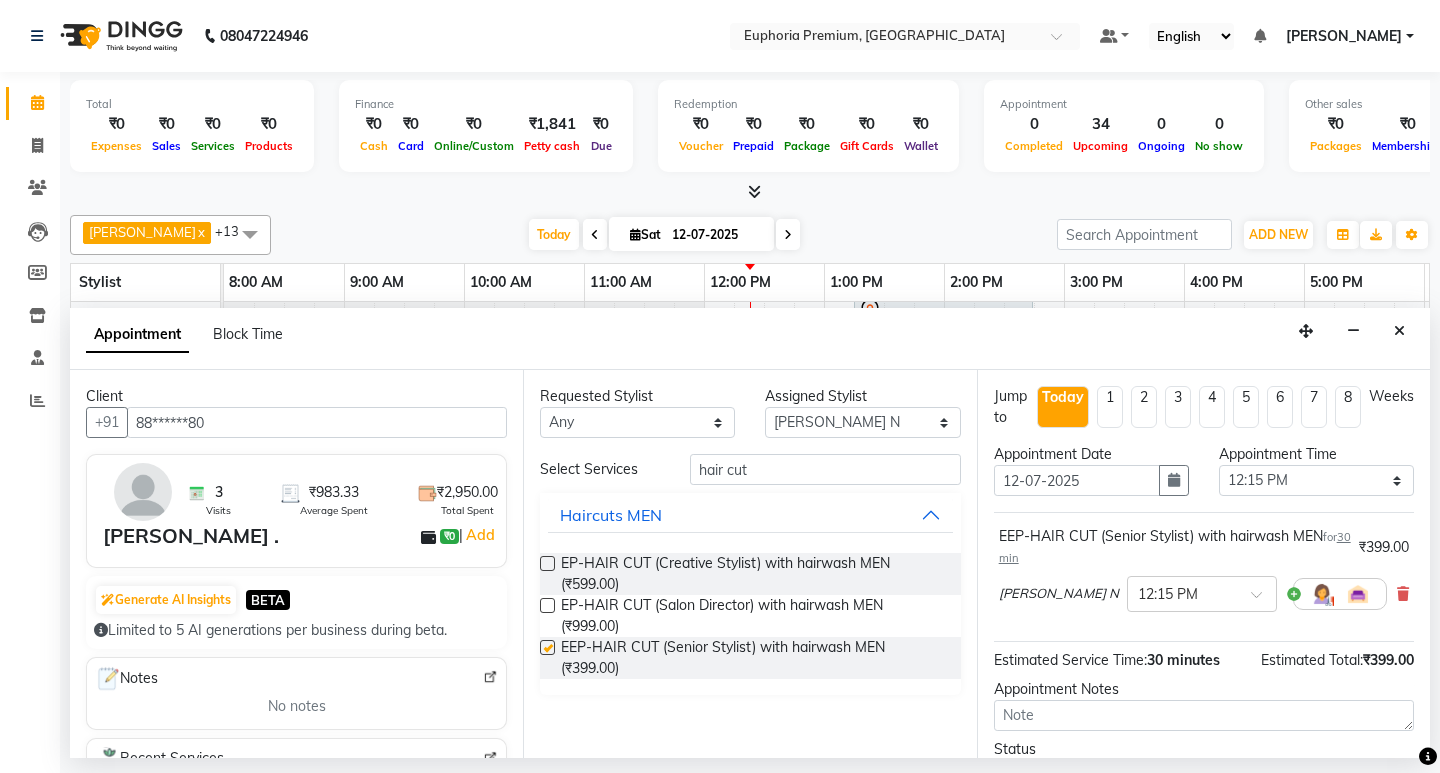 checkbox on "false" 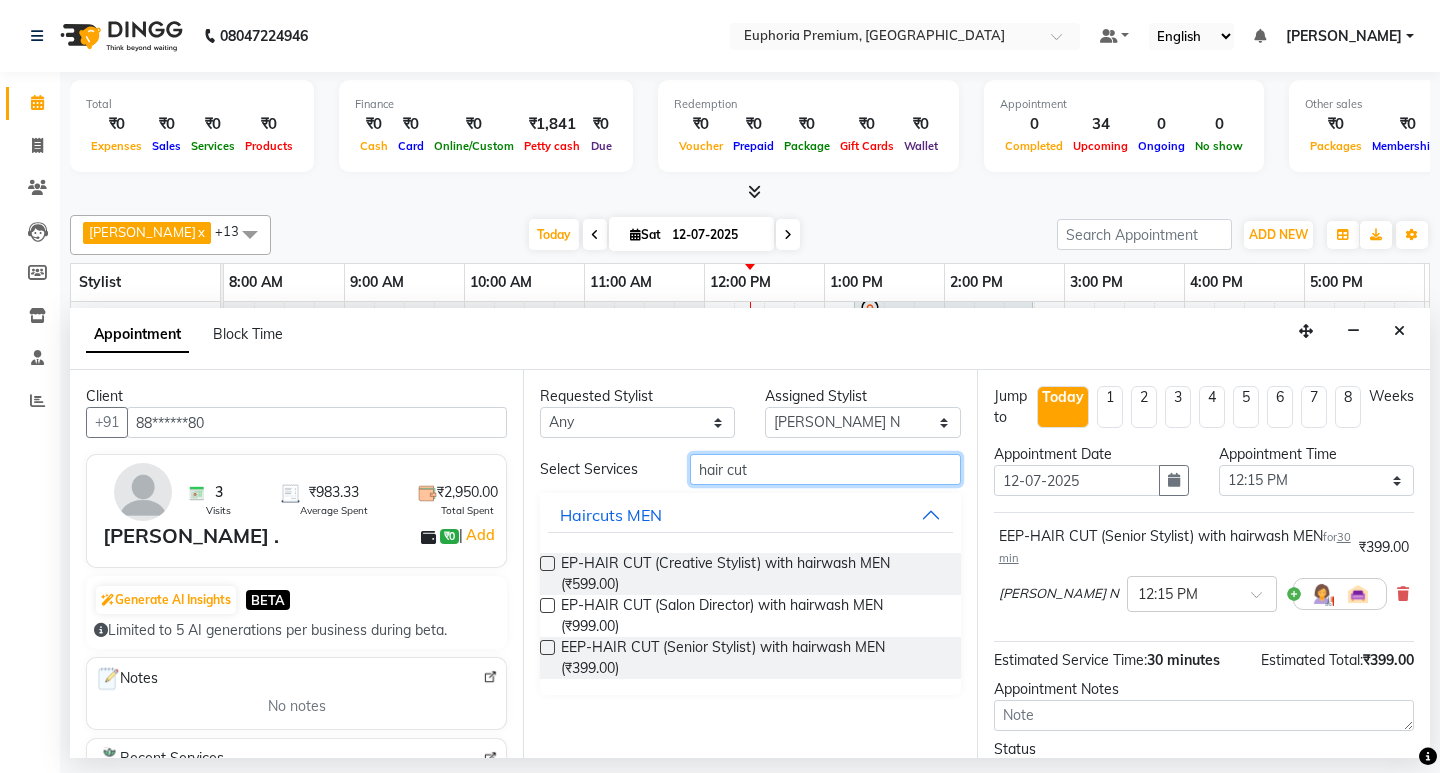 click on "hair cut" at bounding box center [825, 469] 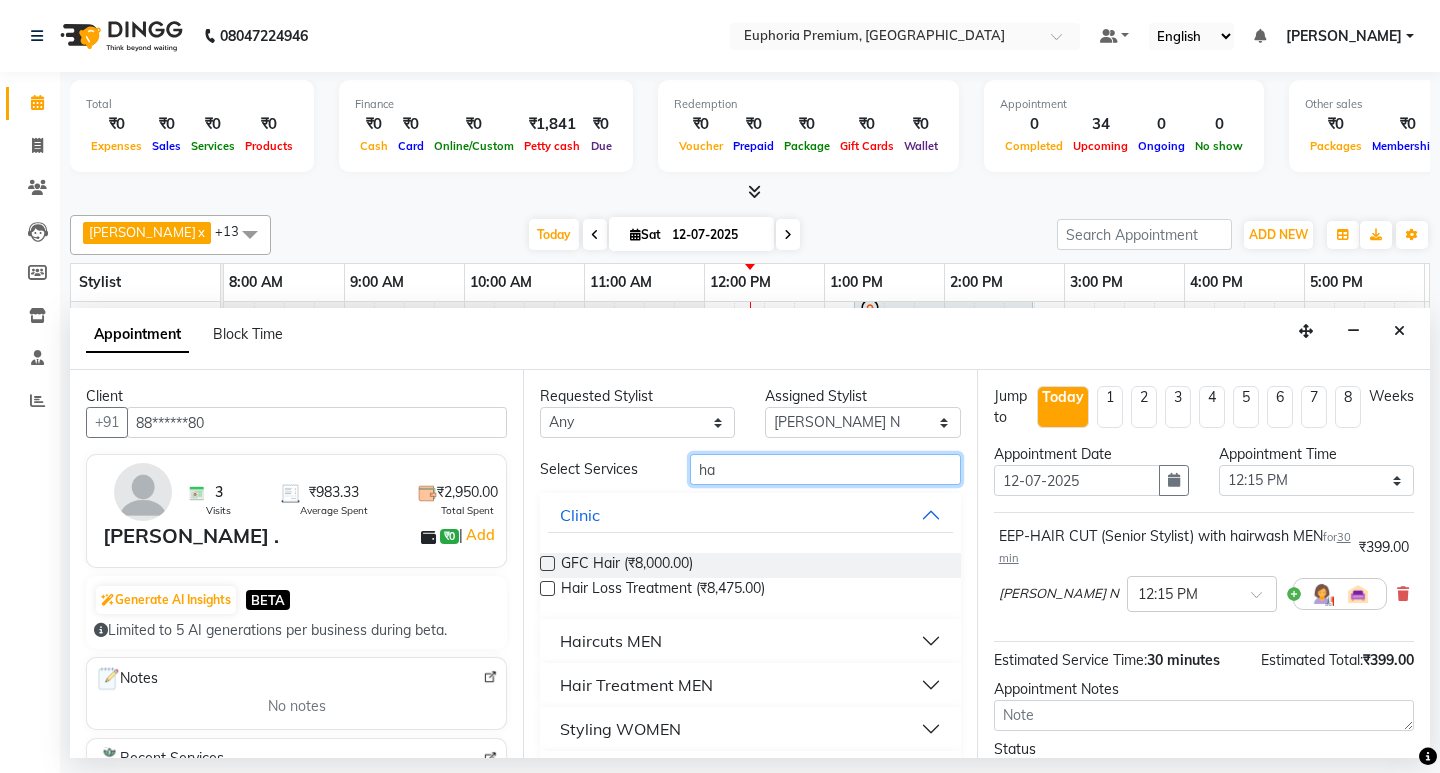 type on "h" 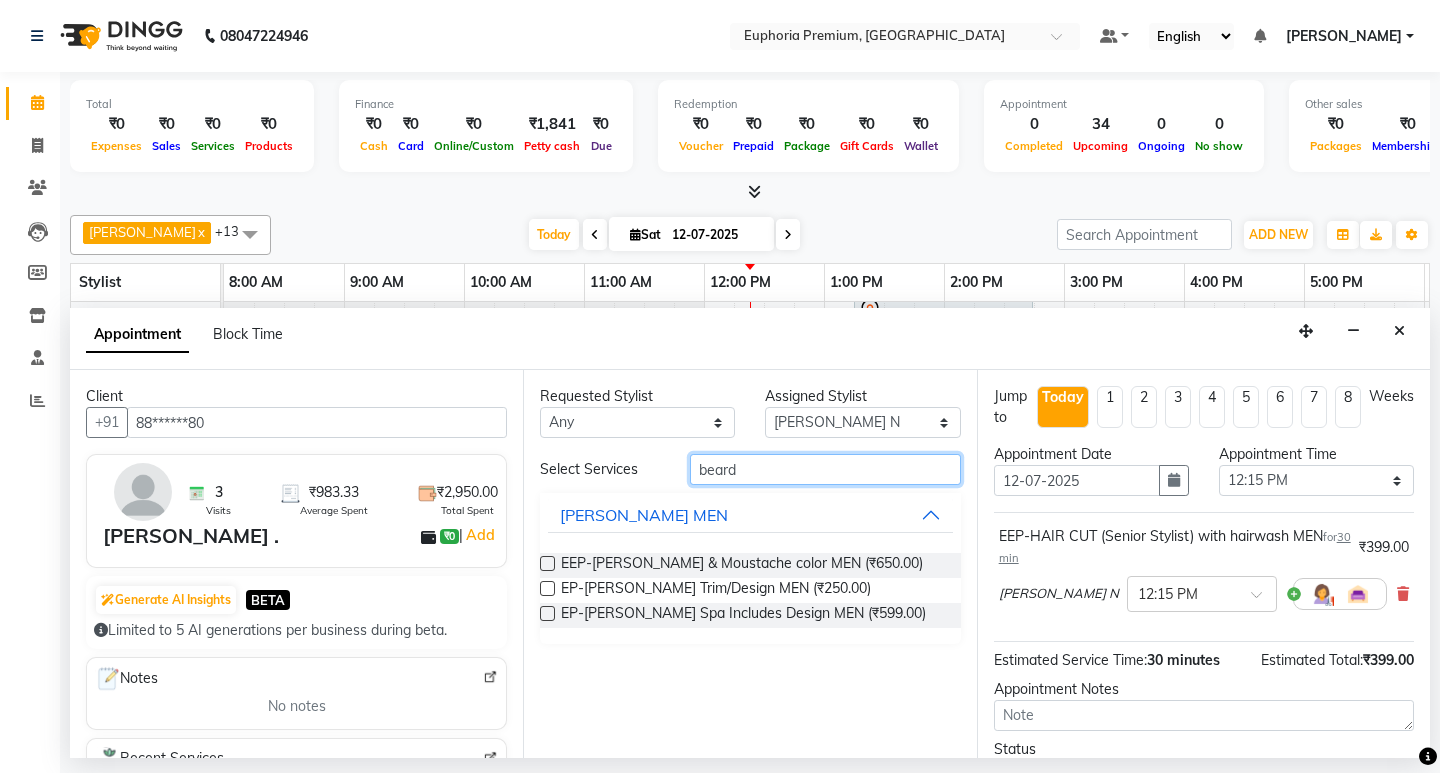 type on "beard" 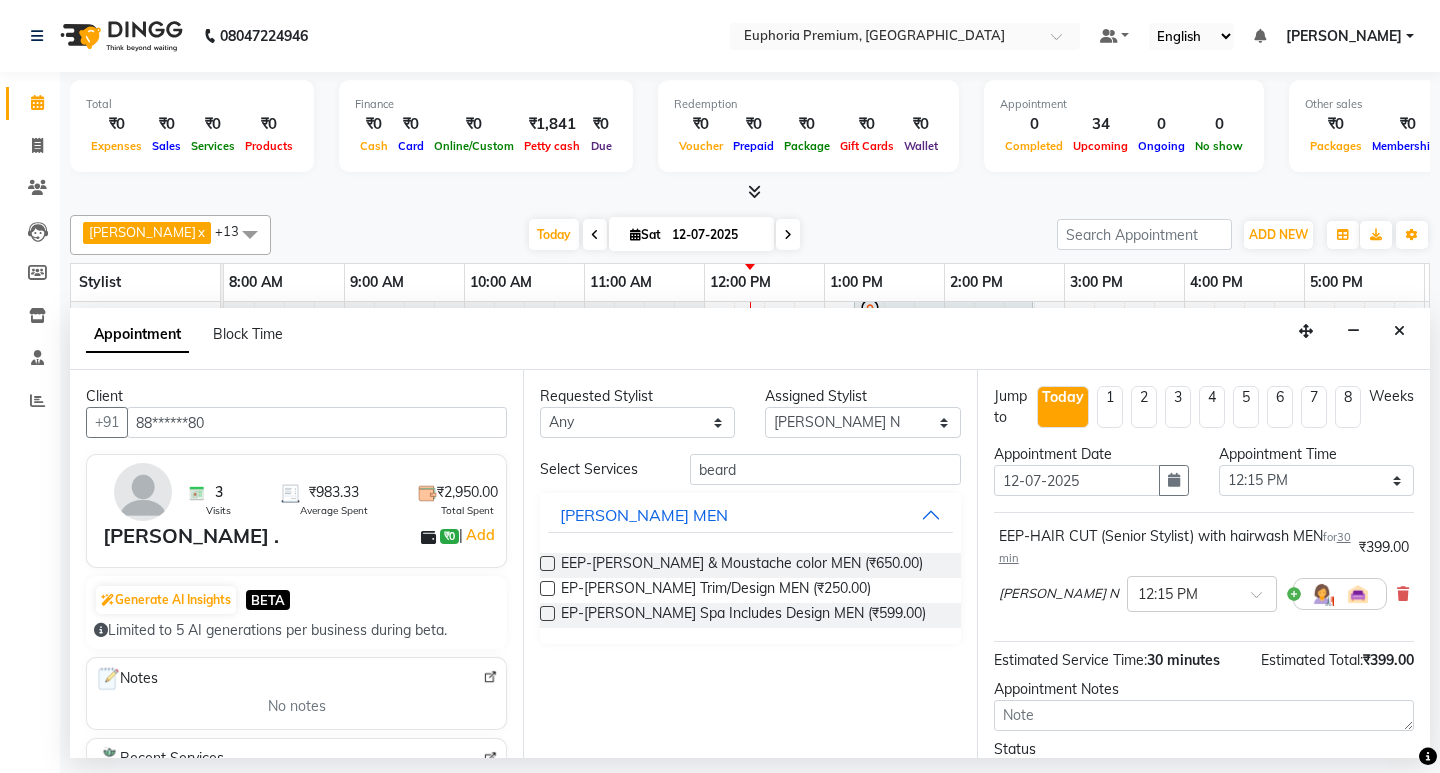 click at bounding box center [547, 588] 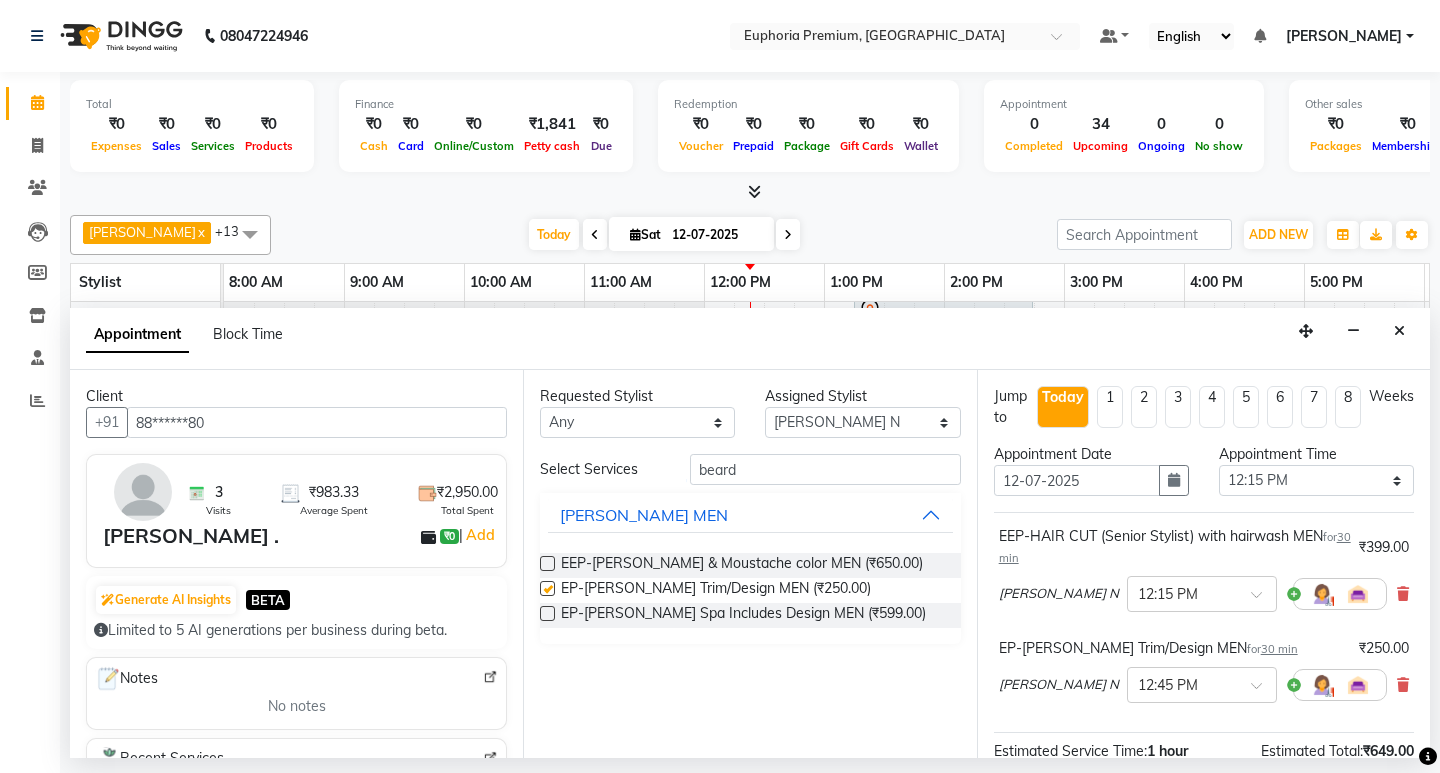 checkbox on "false" 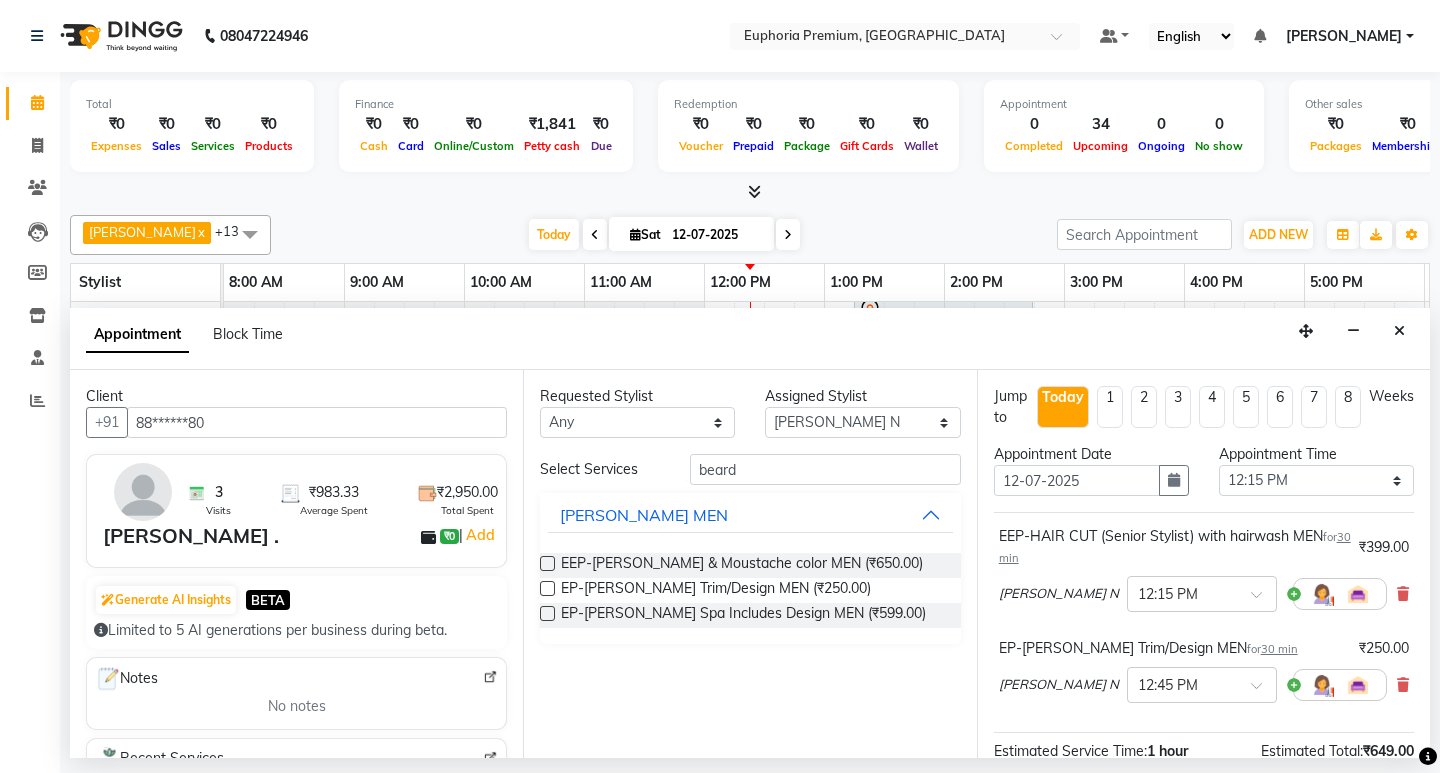 scroll, scrollTop: 250, scrollLeft: 0, axis: vertical 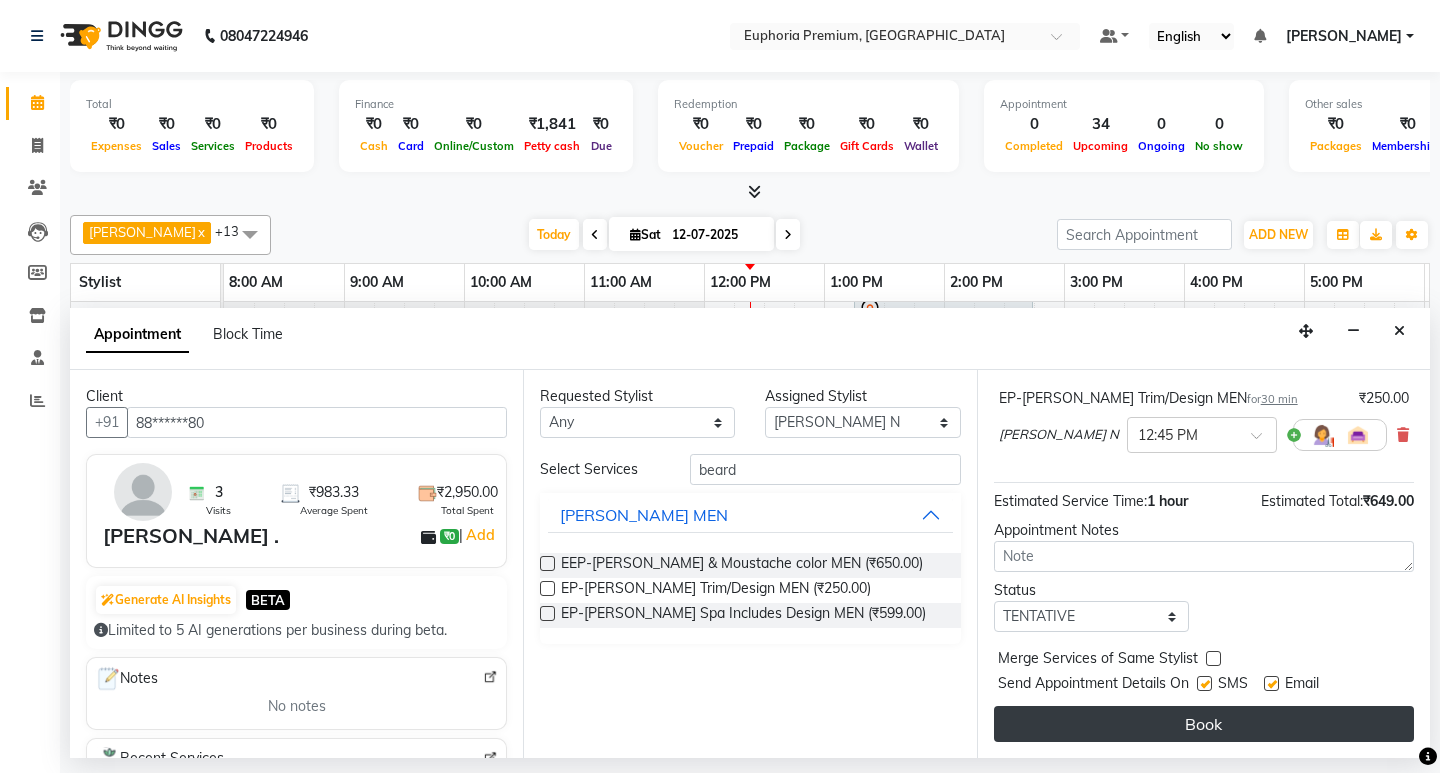 click on "Book" at bounding box center [1204, 724] 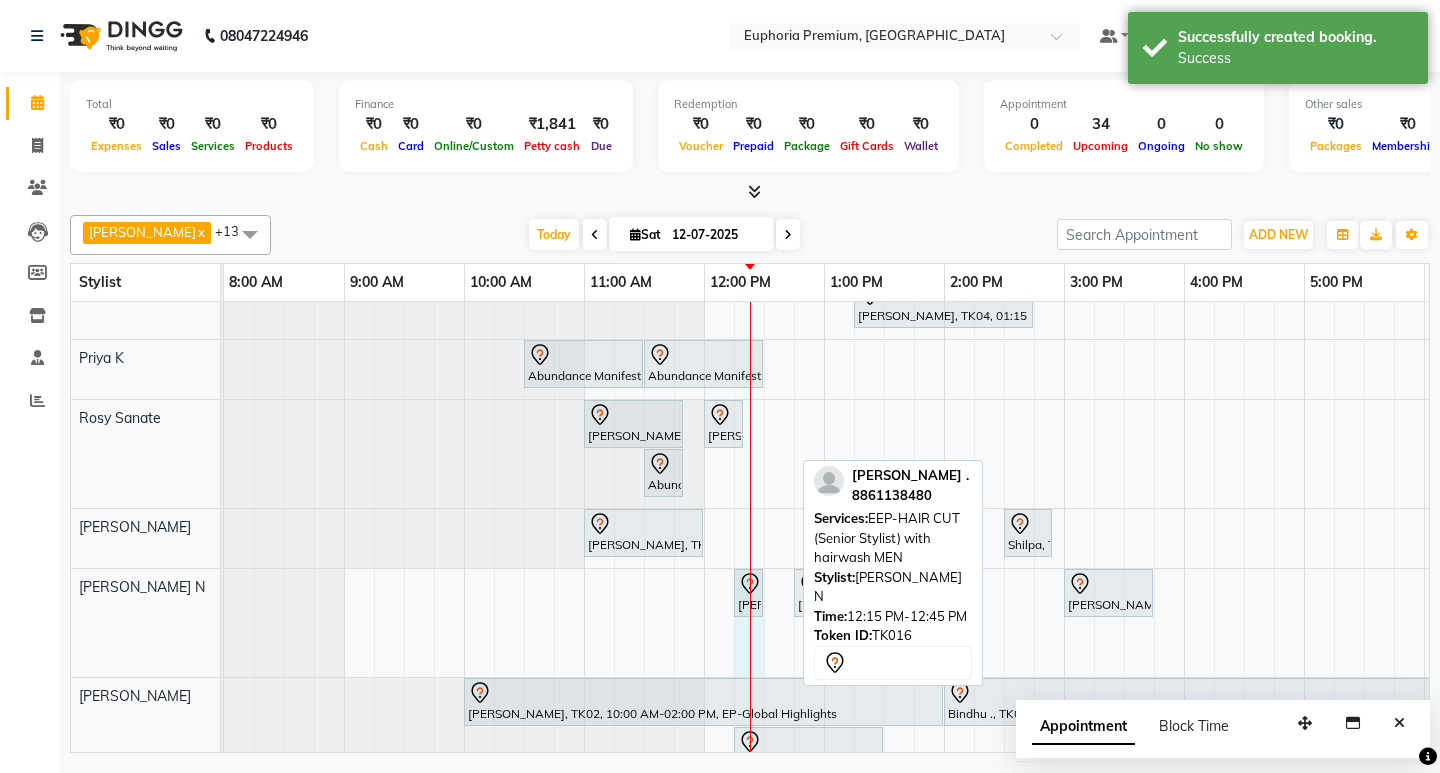 drag, startPoint x: 790, startPoint y: 592, endPoint x: 761, endPoint y: 594, distance: 29.068884 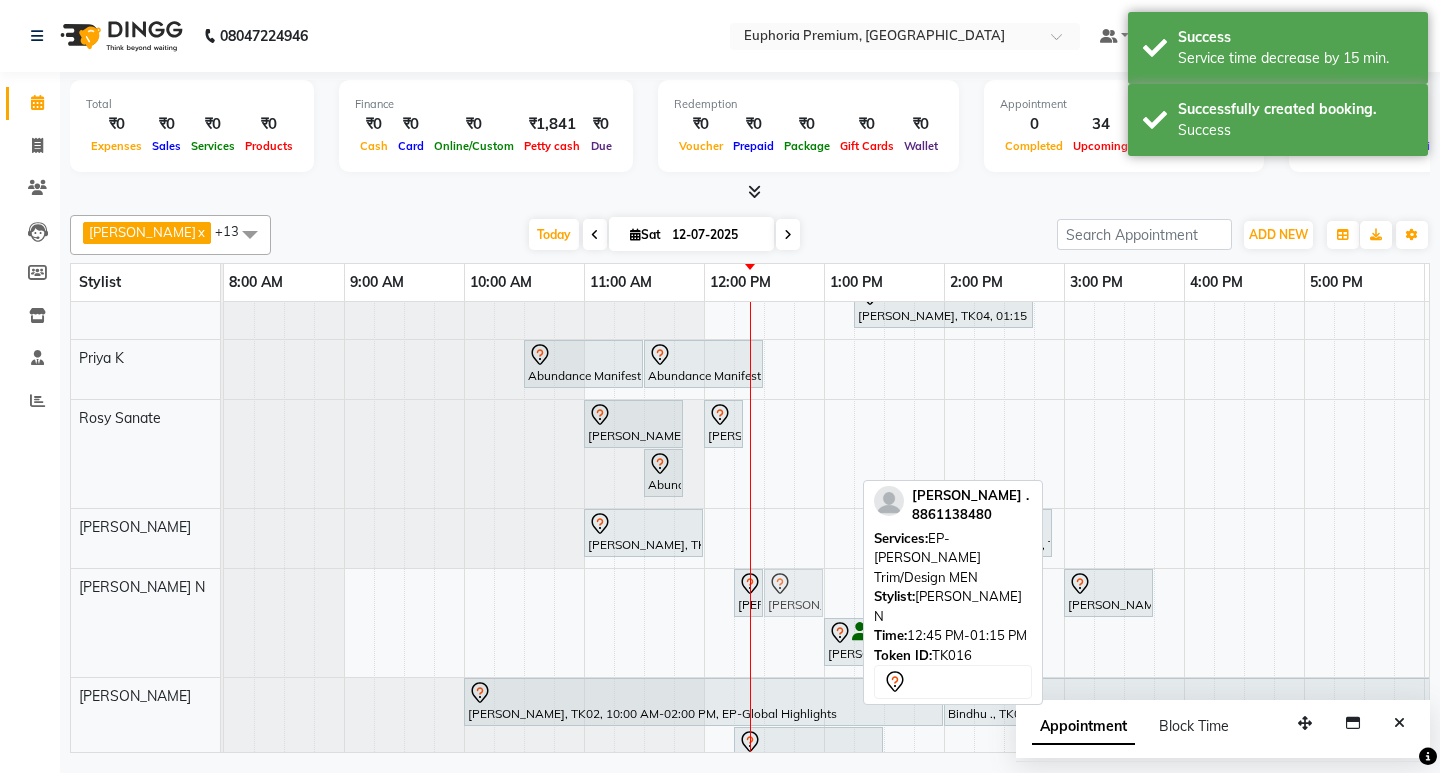 click on "[PERSON_NAME] ., TK16, 12:15 PM-12:30 PM, EEP-HAIR CUT (Senior Stylist) with hairwash MEN             ANAND ., TK16, 12:45 PM-01:15 PM, EP-[PERSON_NAME] Trim/Design MEN             [PERSON_NAME] ., TK06, 01:30 PM-02:00 PM, EP-[PERSON_NAME] Trim/Design MEN             [PERSON_NAME] ., TK09, 03:00 PM-03:45 PM, EP-HAIR CUT (Creative Stylist) with hairwash MEN             [PERSON_NAME] ., TK15, 06:15 PM-06:45 PM, EEP-HAIR CUT (Senior Stylist) with hairwash MEN             [PERSON_NAME] ., TK15, 06:45 PM-07:15 PM, EP-[PERSON_NAME] Trim/Design MEN             [PERSON_NAME] ., TK06, 01:00 PM-01:30 PM, EEP-HAIR CUT (Senior Stylist) with hairwash MEN             ANAND ., TK16, 12:45 PM-01:15 PM, EP-[PERSON_NAME] Trim/Design MEN" at bounding box center (224, 623) 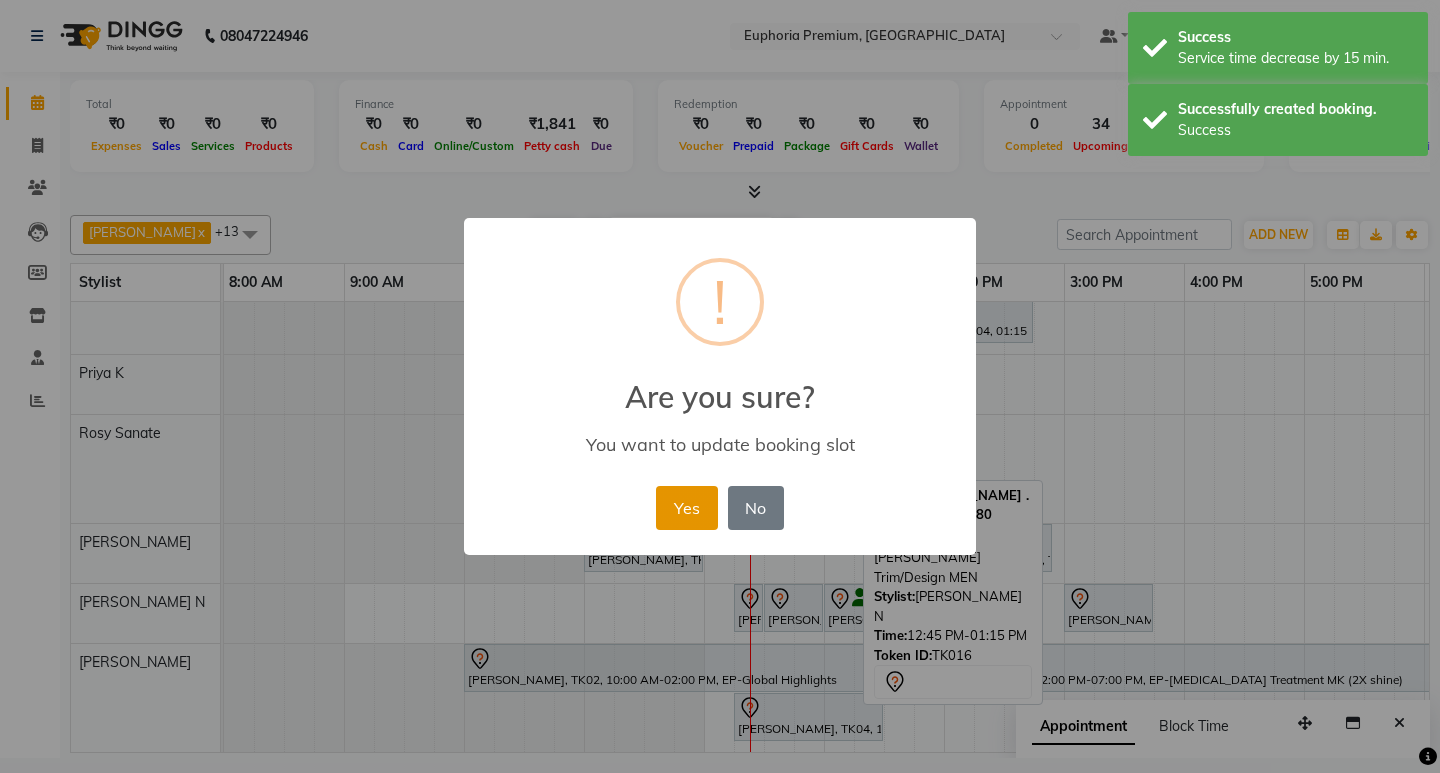 click on "Yes" at bounding box center (686, 508) 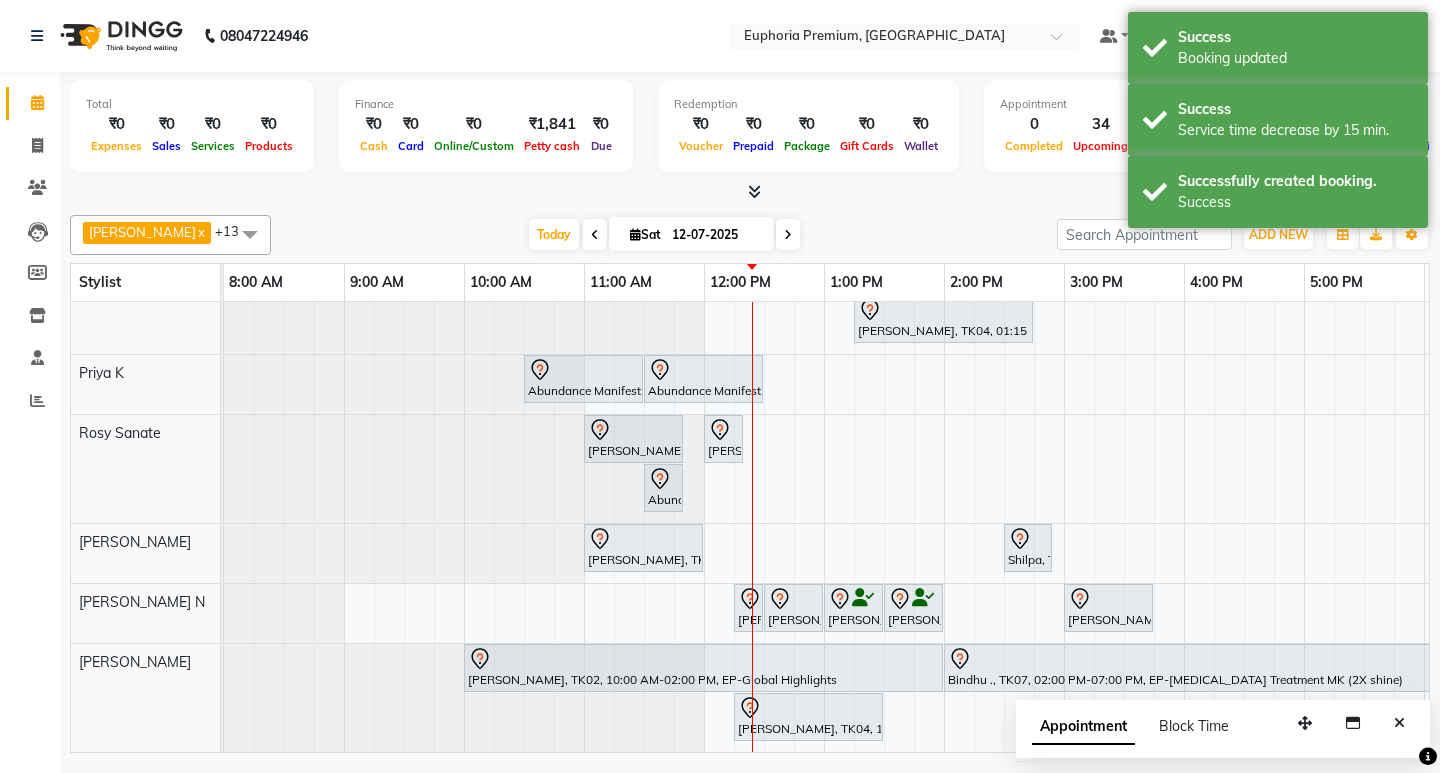 click at bounding box center (788, 235) 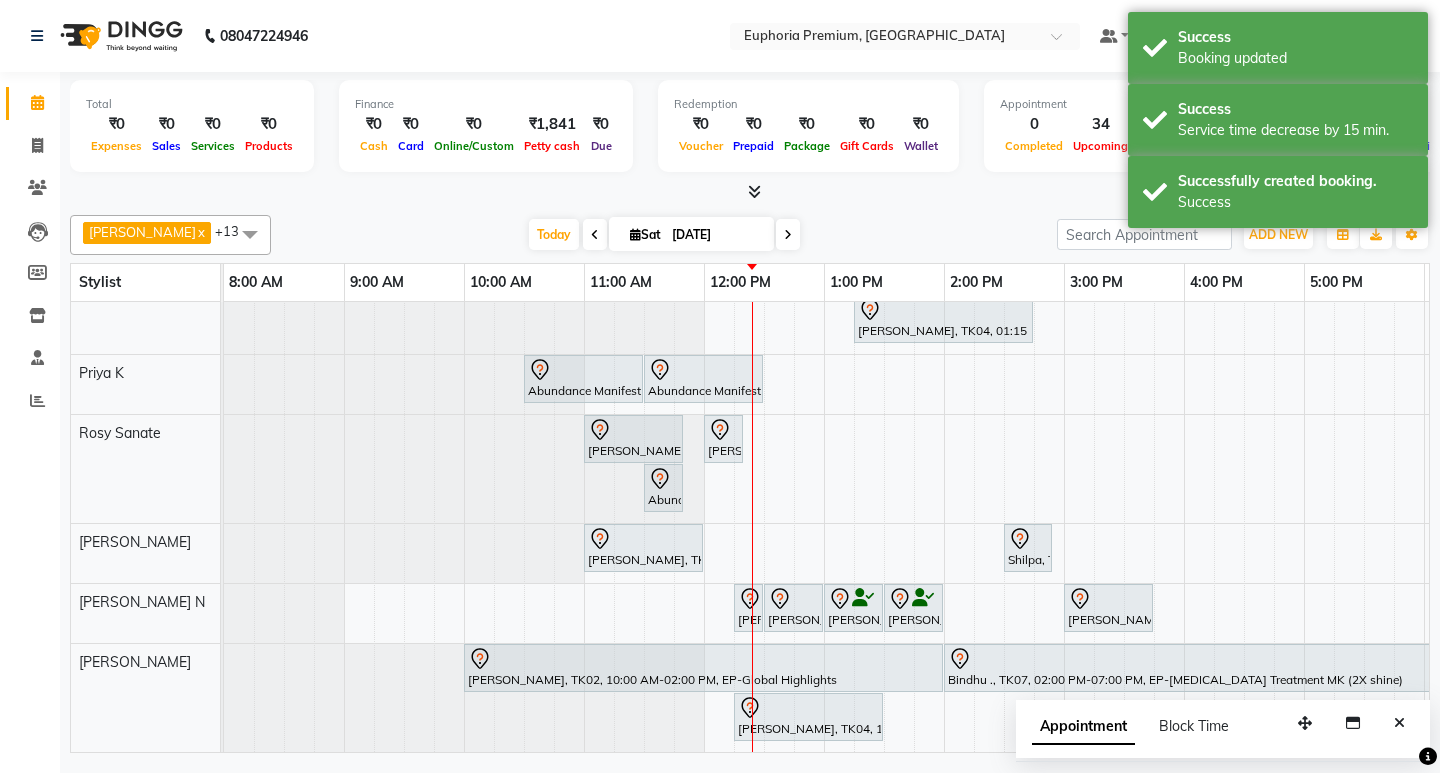 scroll, scrollTop: 96, scrollLeft: 0, axis: vertical 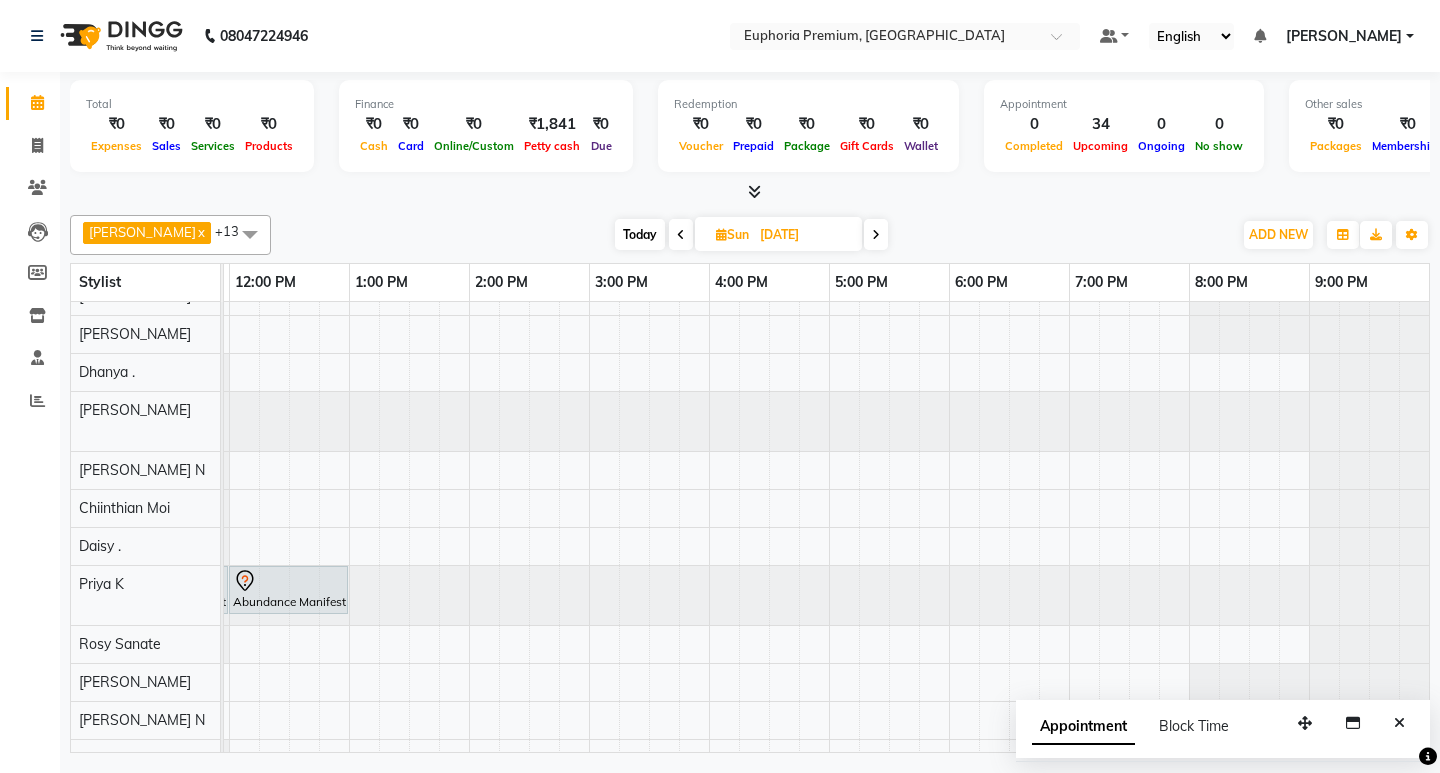 click on "[PERSON_NAME] ., 10:00 AM-10:45 AM, EP-HAIR CUT (Salon Director) with hairwash MEN             Abundance Manifestation 29AASCA8886B1Z0, 11:00 AM-12:00 PM, EP-Laser Full Arms             Abundance Manifestation 29AASCA8886B1Z0, 12:00 PM-01:00 PM, EP-Laser Full Legs" at bounding box center [589, 489] 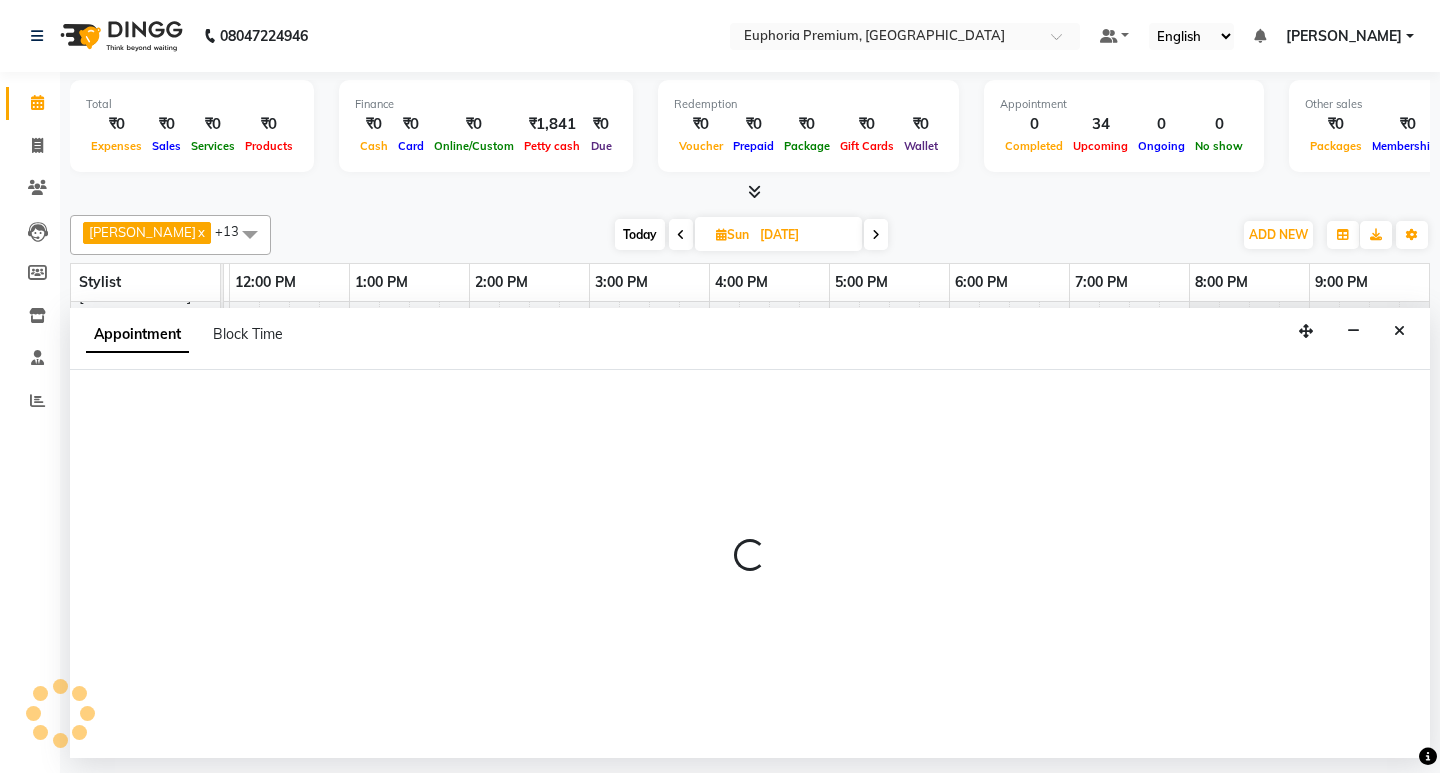 select on "71614" 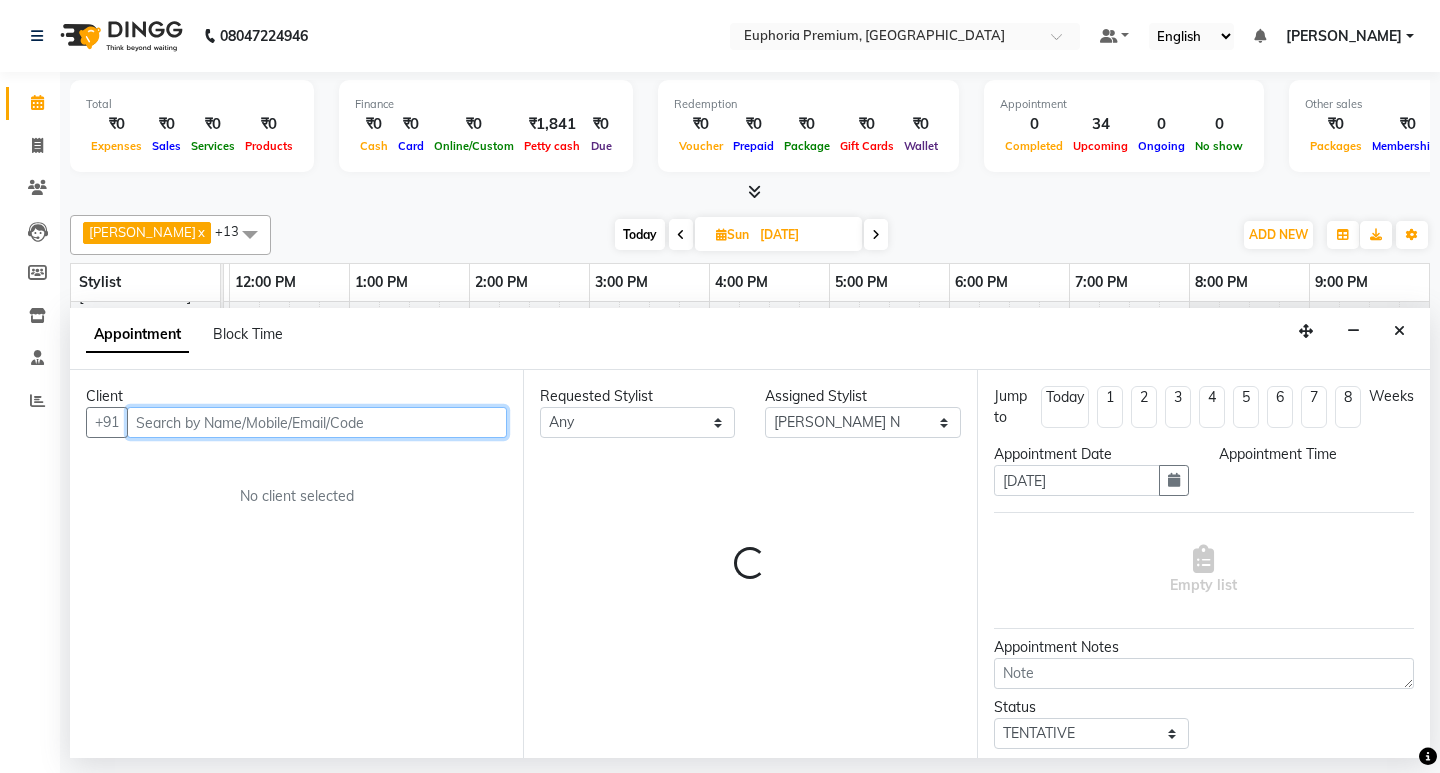 select on "900" 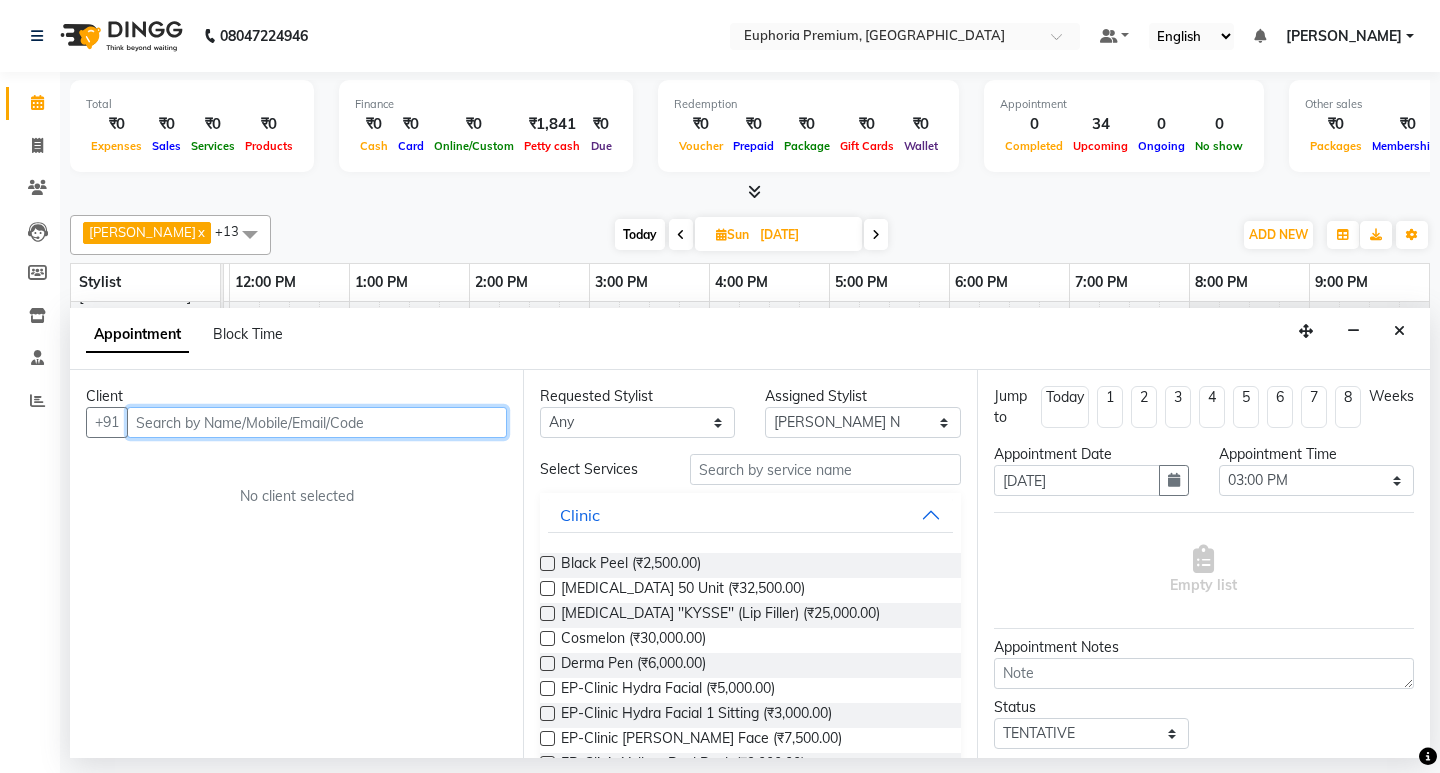 click at bounding box center [317, 422] 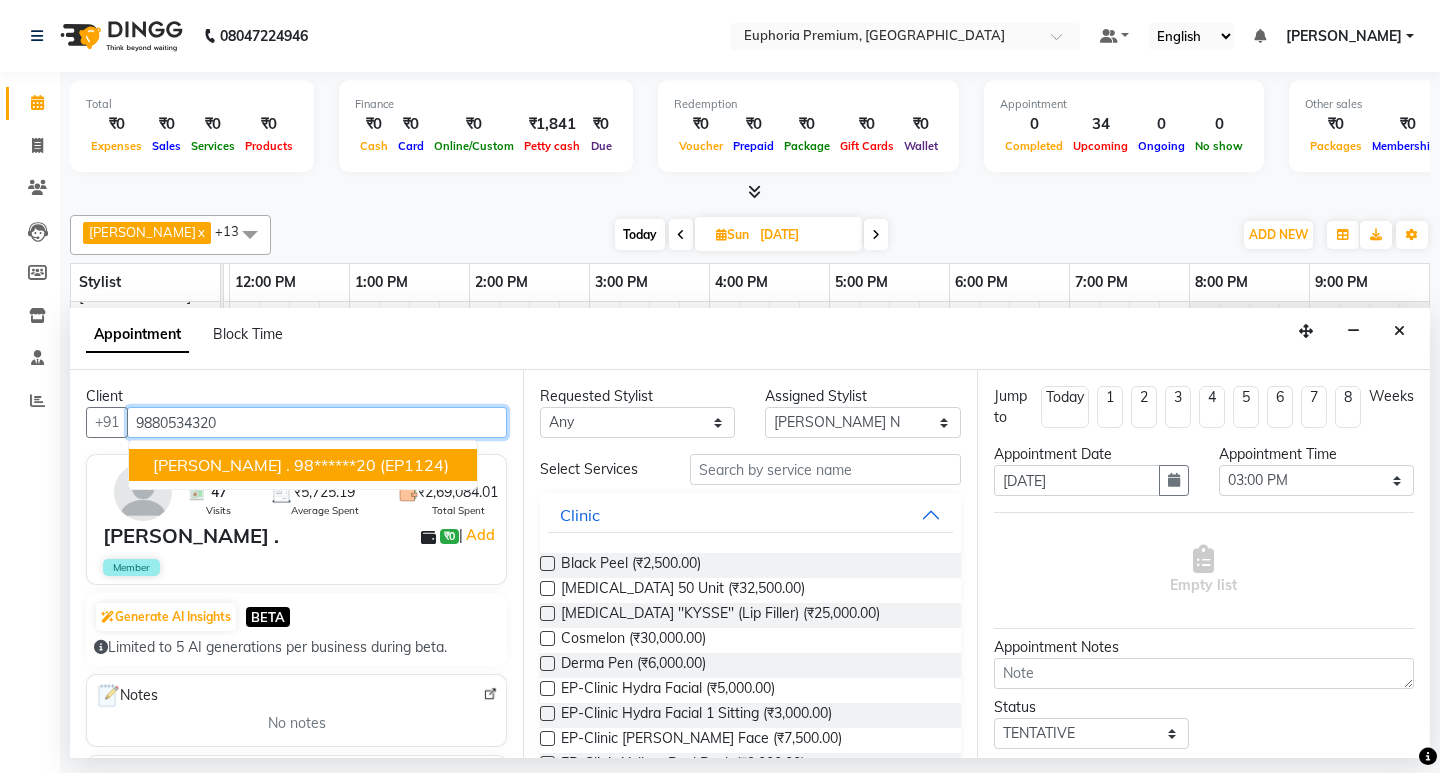 click on "(EP1124)" at bounding box center [414, 465] 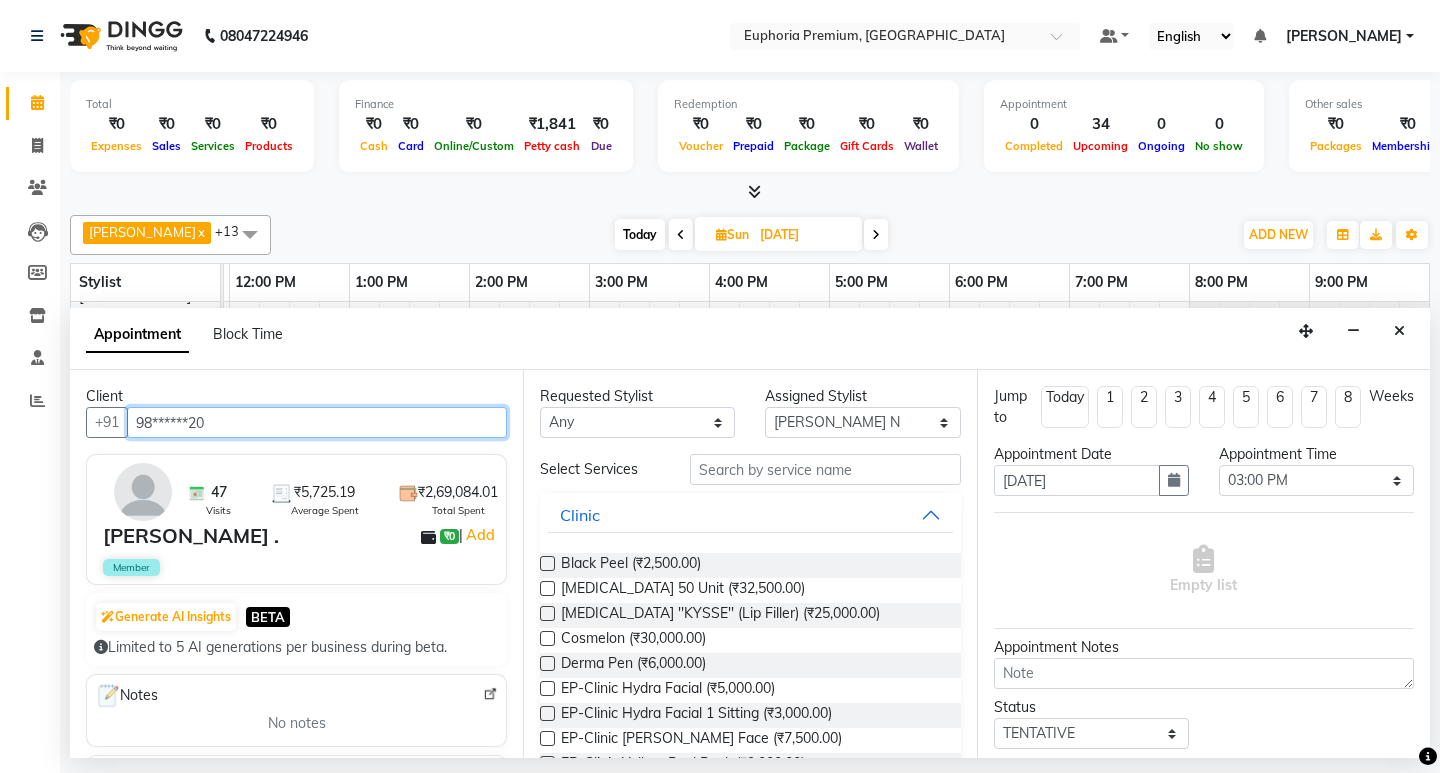 type on "98******20" 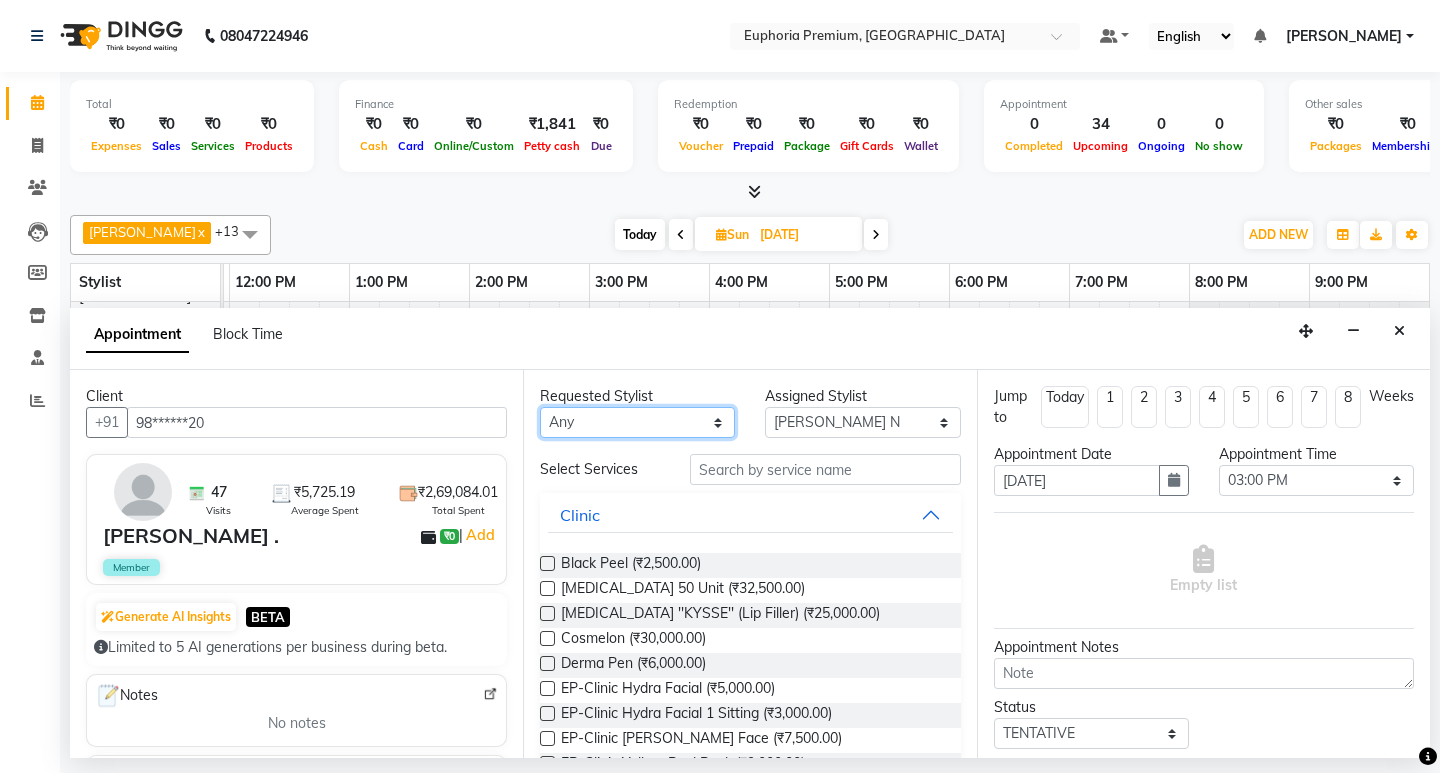 click on "Any Babu V Bharath N [PERSON_NAME] [PERSON_NAME] N  Chiinthian [PERSON_NAME] MOI [PERSON_NAME] . [PERSON_NAME] . [PERSON_NAME] [PERSON_NAME] K [PERSON_NAME] [PERSON_NAME] [MEDICAL_DATA] Pinky . Priya  K Rosy Sanate [PERSON_NAME] [PERSON_NAME] Shishi L [PERSON_NAME] M [PERSON_NAME]" at bounding box center [637, 422] 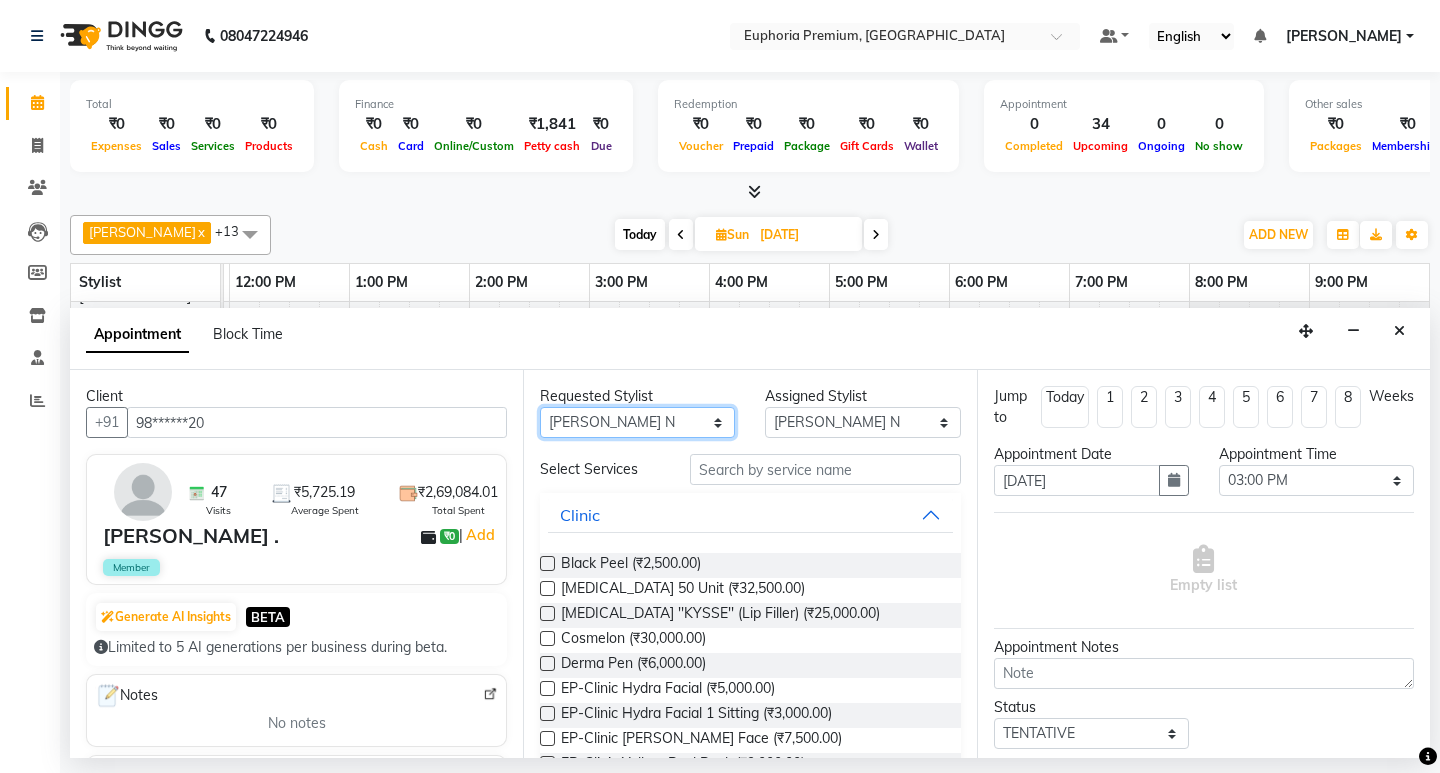 click on "Any Babu V Bharath N [PERSON_NAME] [PERSON_NAME] N  Chiinthian [PERSON_NAME] MOI [PERSON_NAME] . [PERSON_NAME] . [PERSON_NAME] [PERSON_NAME] K [PERSON_NAME] [PERSON_NAME] [MEDICAL_DATA] Pinky . Priya  K Rosy Sanate [PERSON_NAME] [PERSON_NAME] Shishi L [PERSON_NAME] M [PERSON_NAME]" at bounding box center [637, 422] 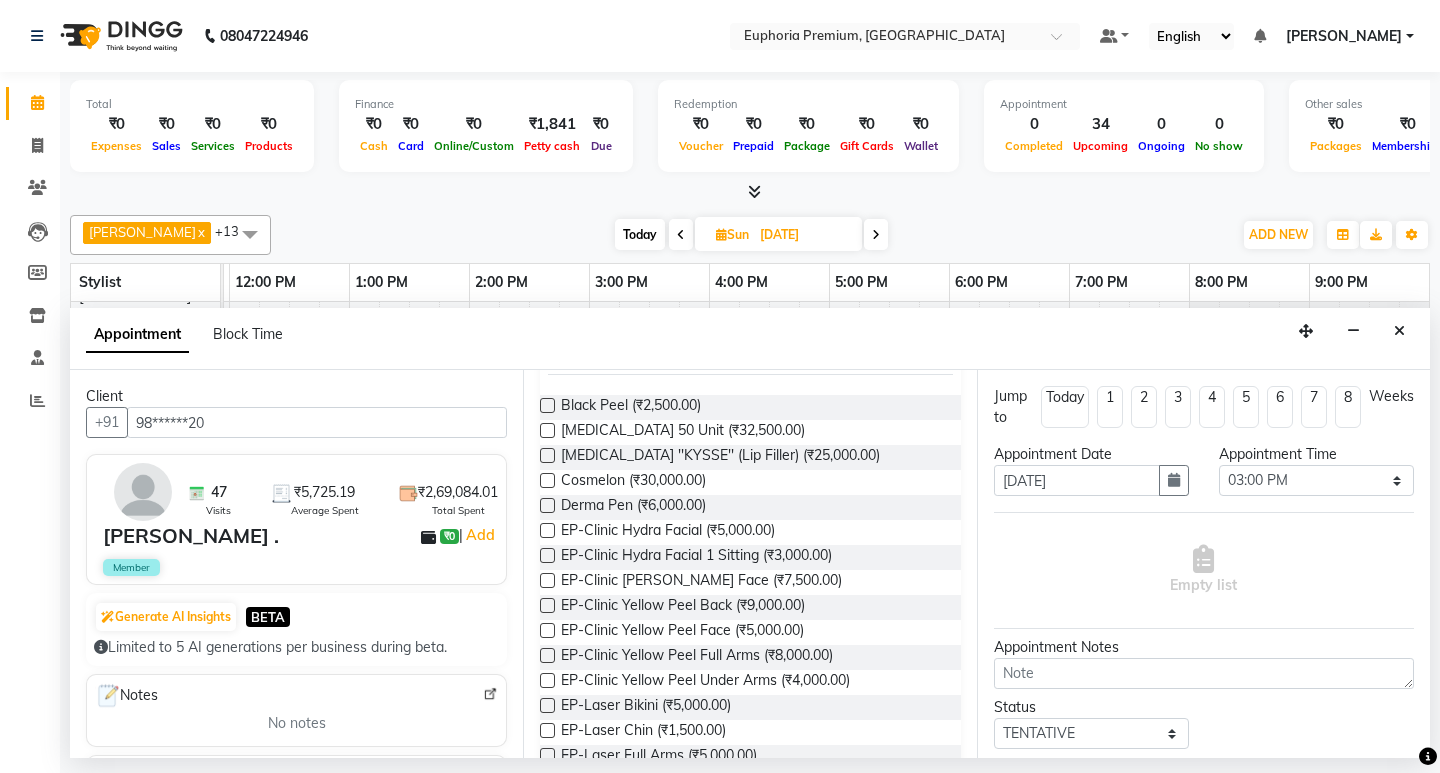 scroll, scrollTop: 0, scrollLeft: 0, axis: both 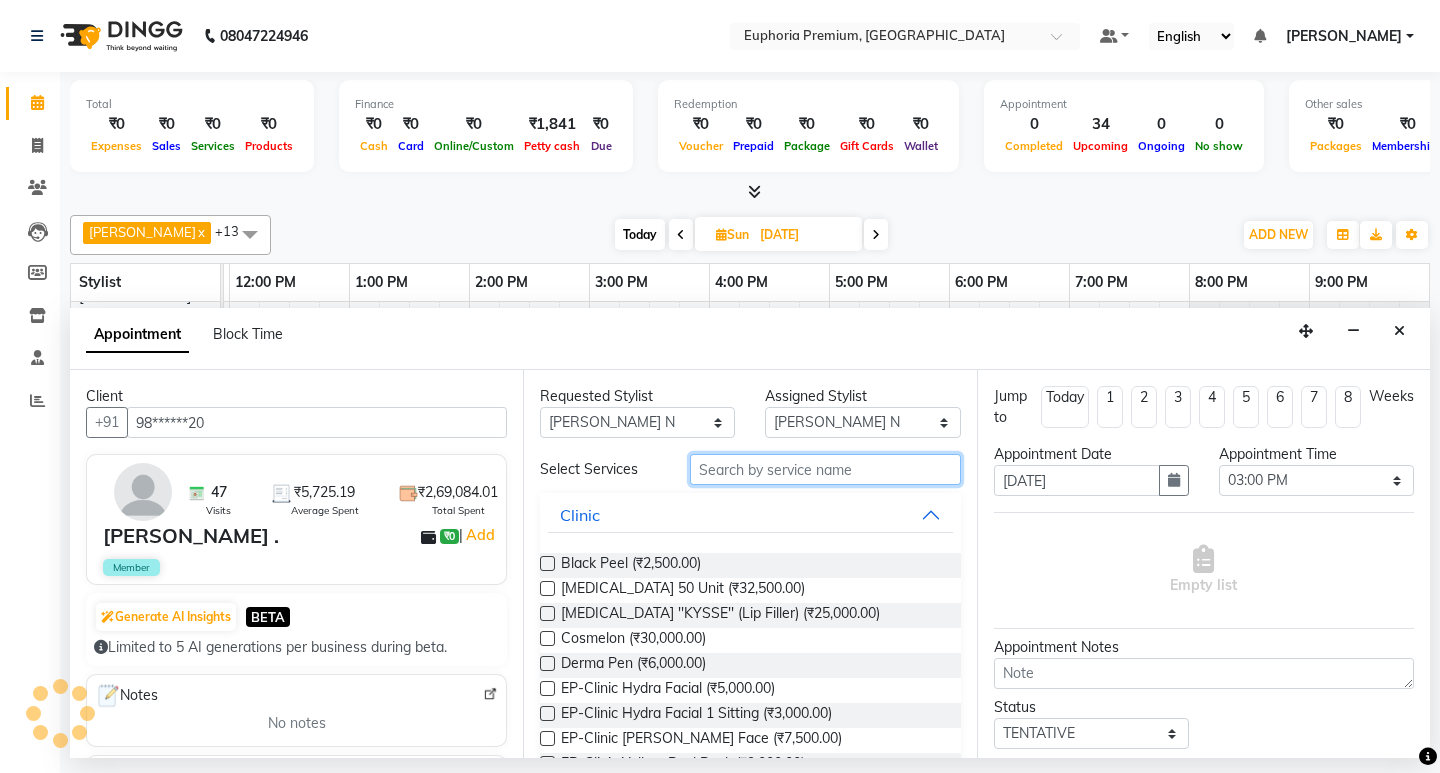 click at bounding box center [825, 469] 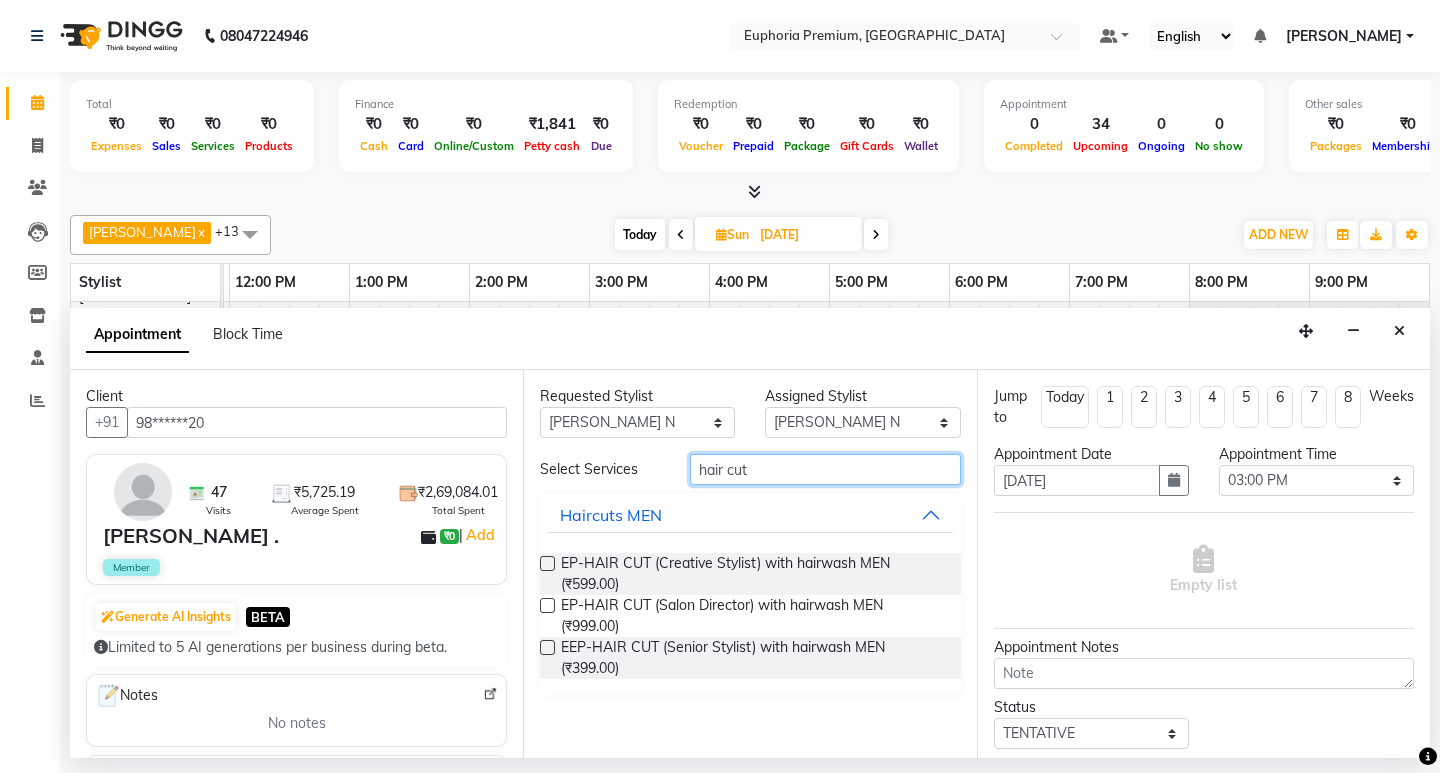 type on "hair cut" 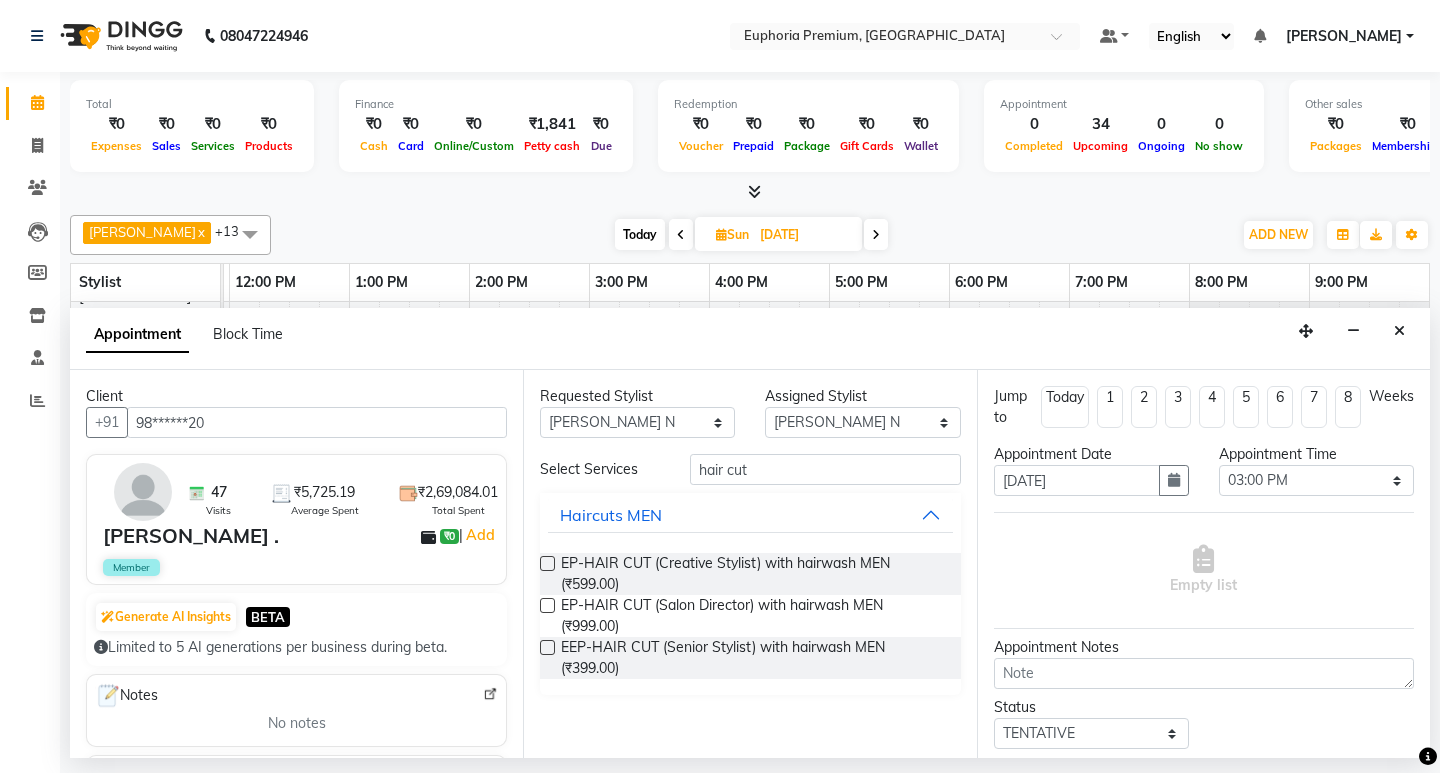 click at bounding box center [547, 647] 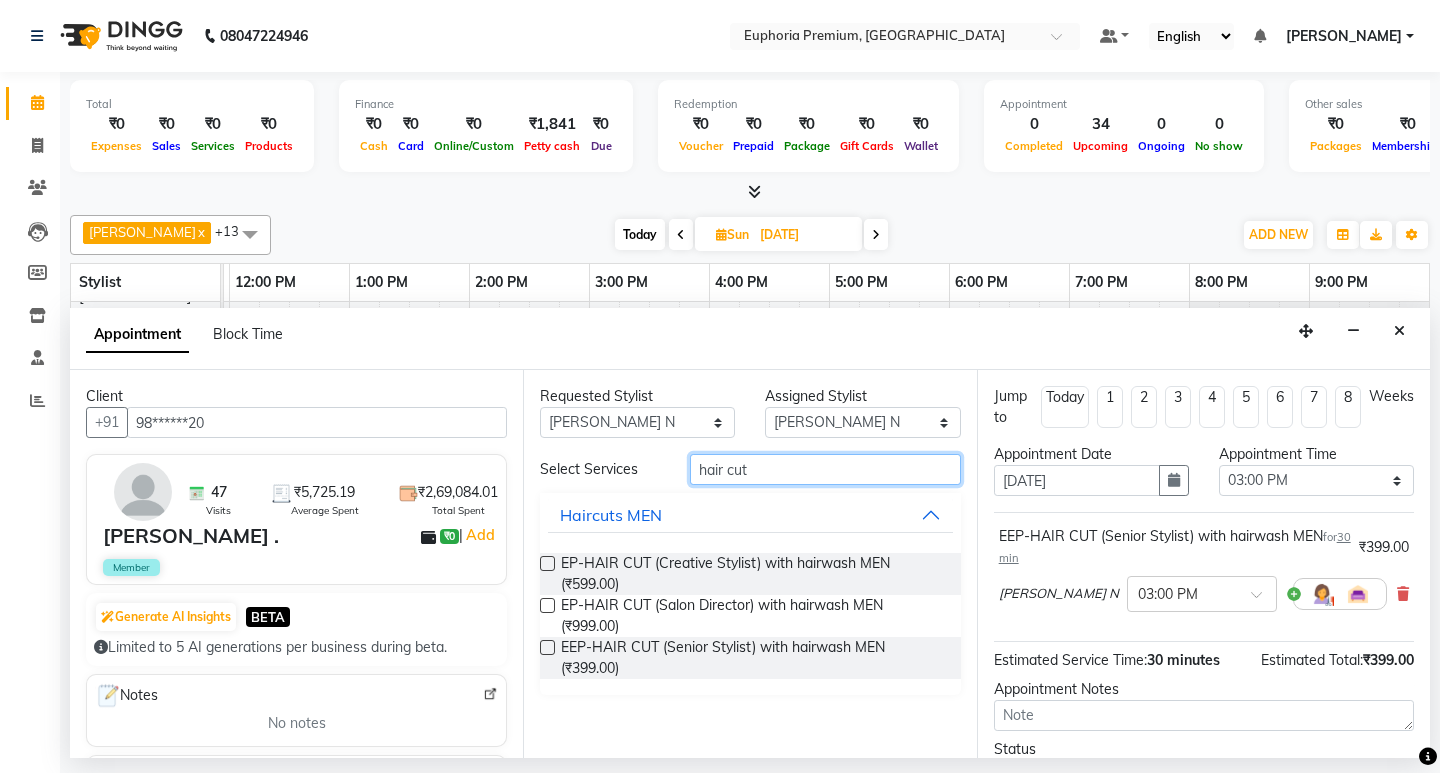 checkbox on "false" 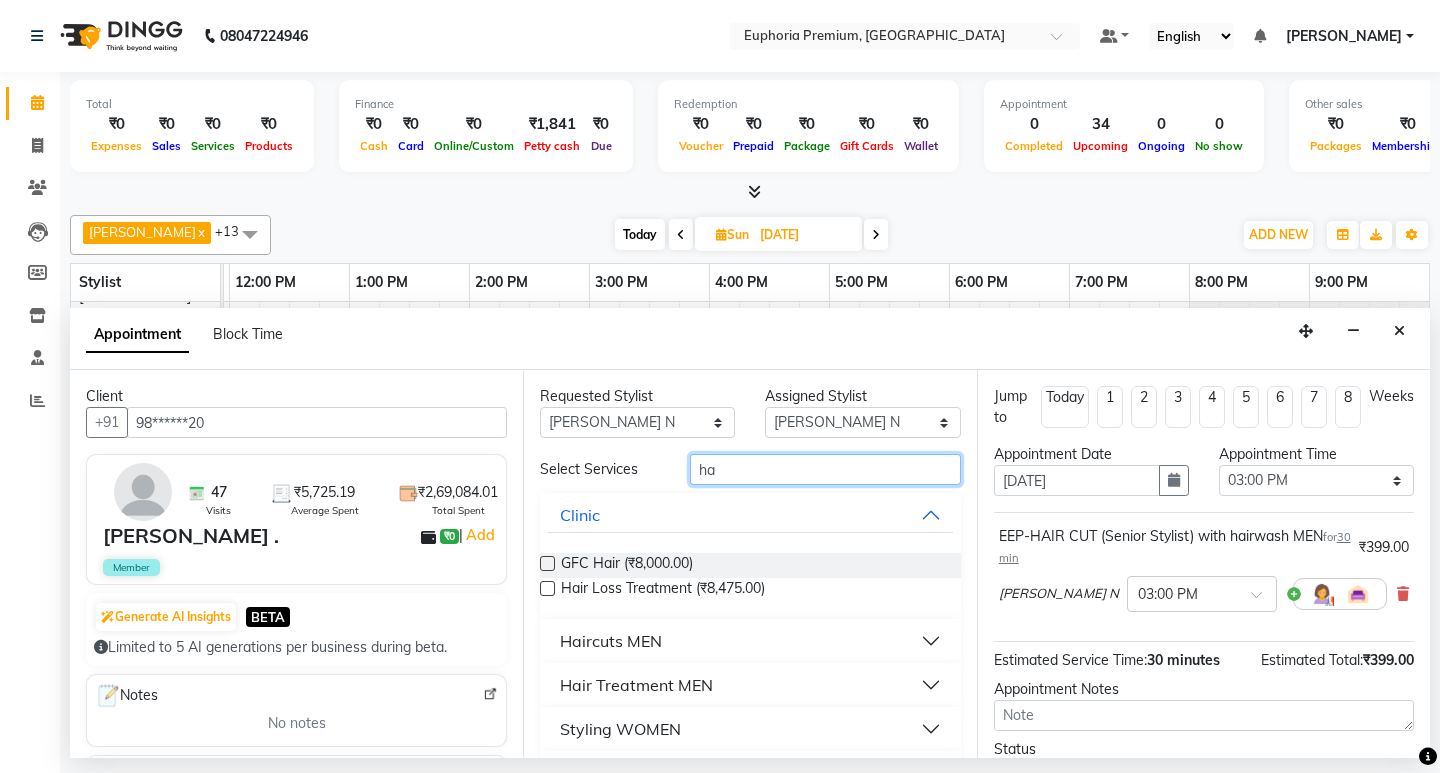 type on "h" 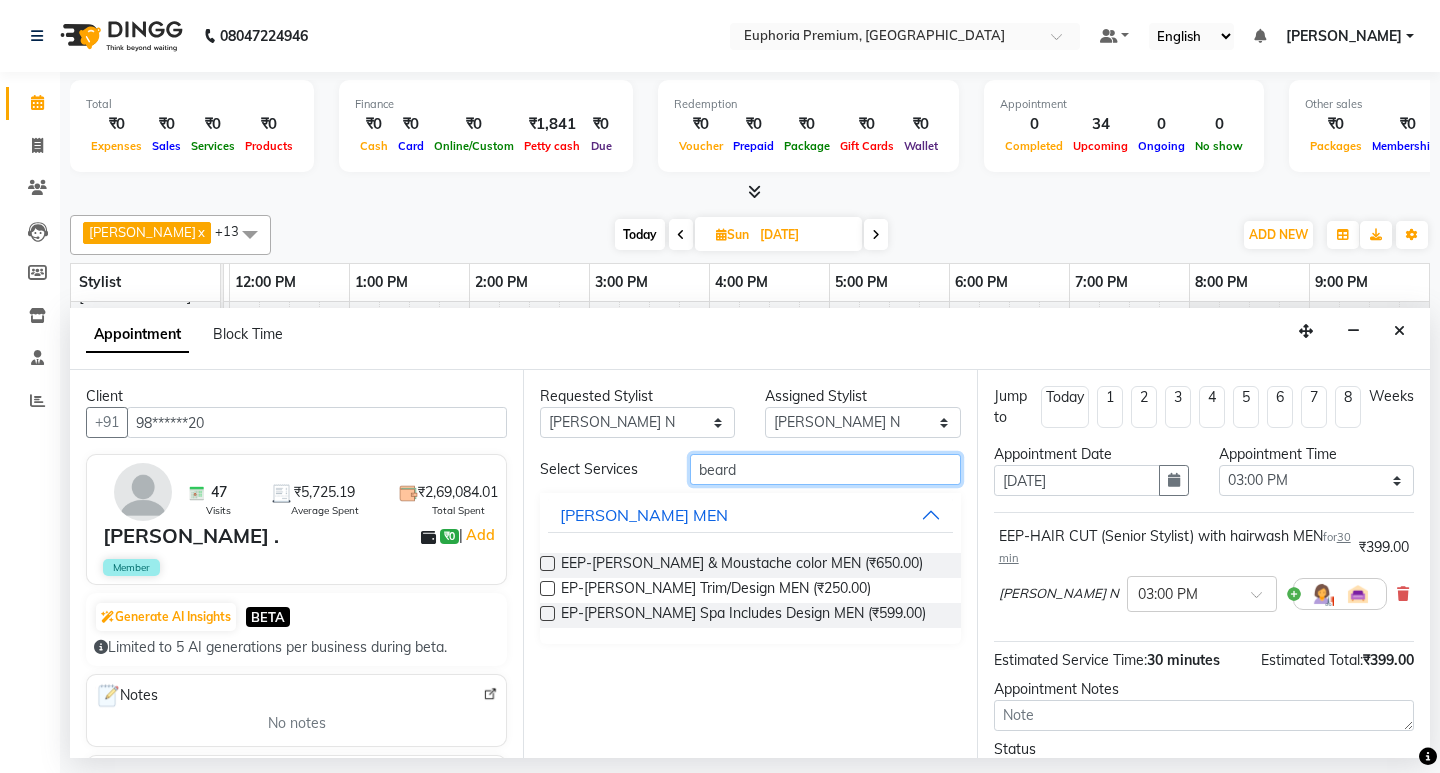 type on "beard" 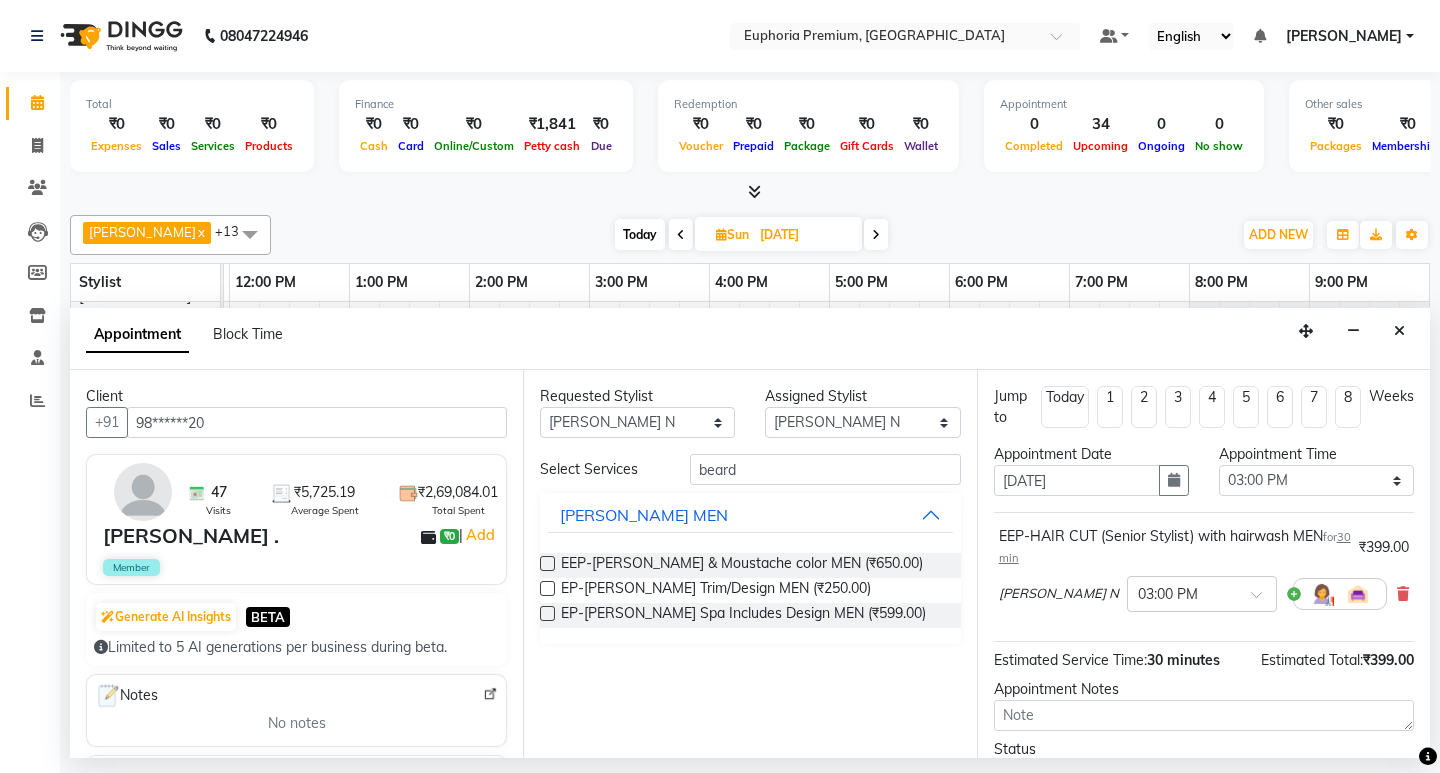 click at bounding box center [547, 588] 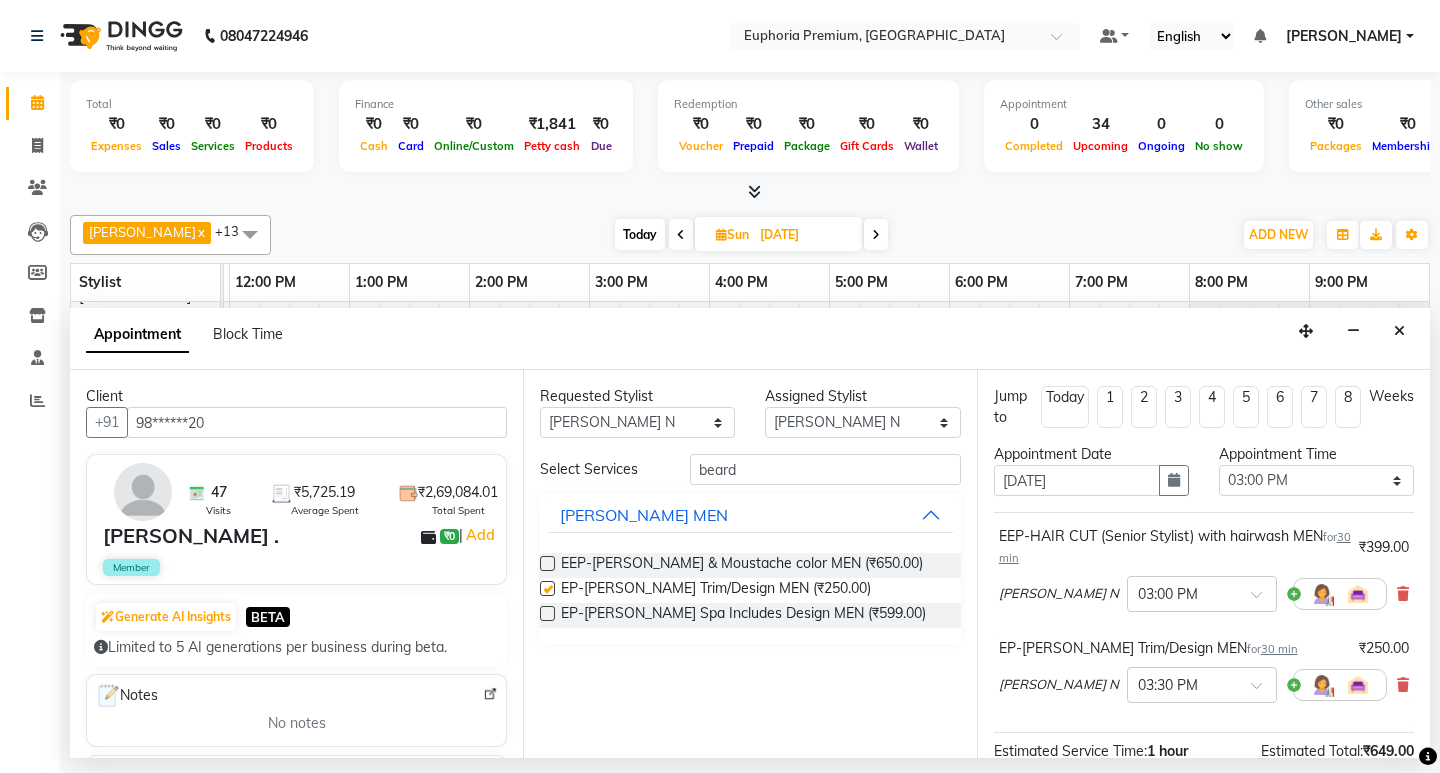 checkbox on "false" 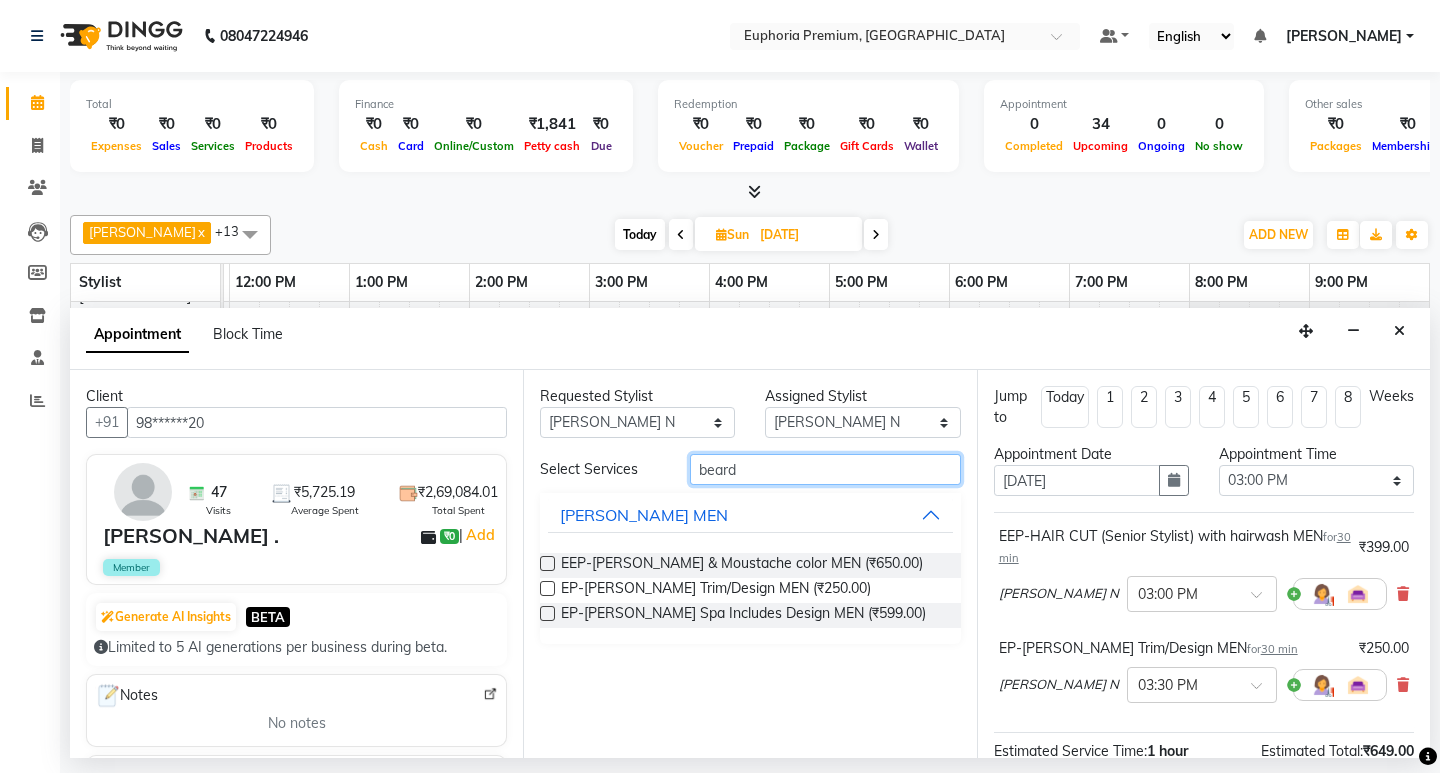 click on "beard" at bounding box center [825, 469] 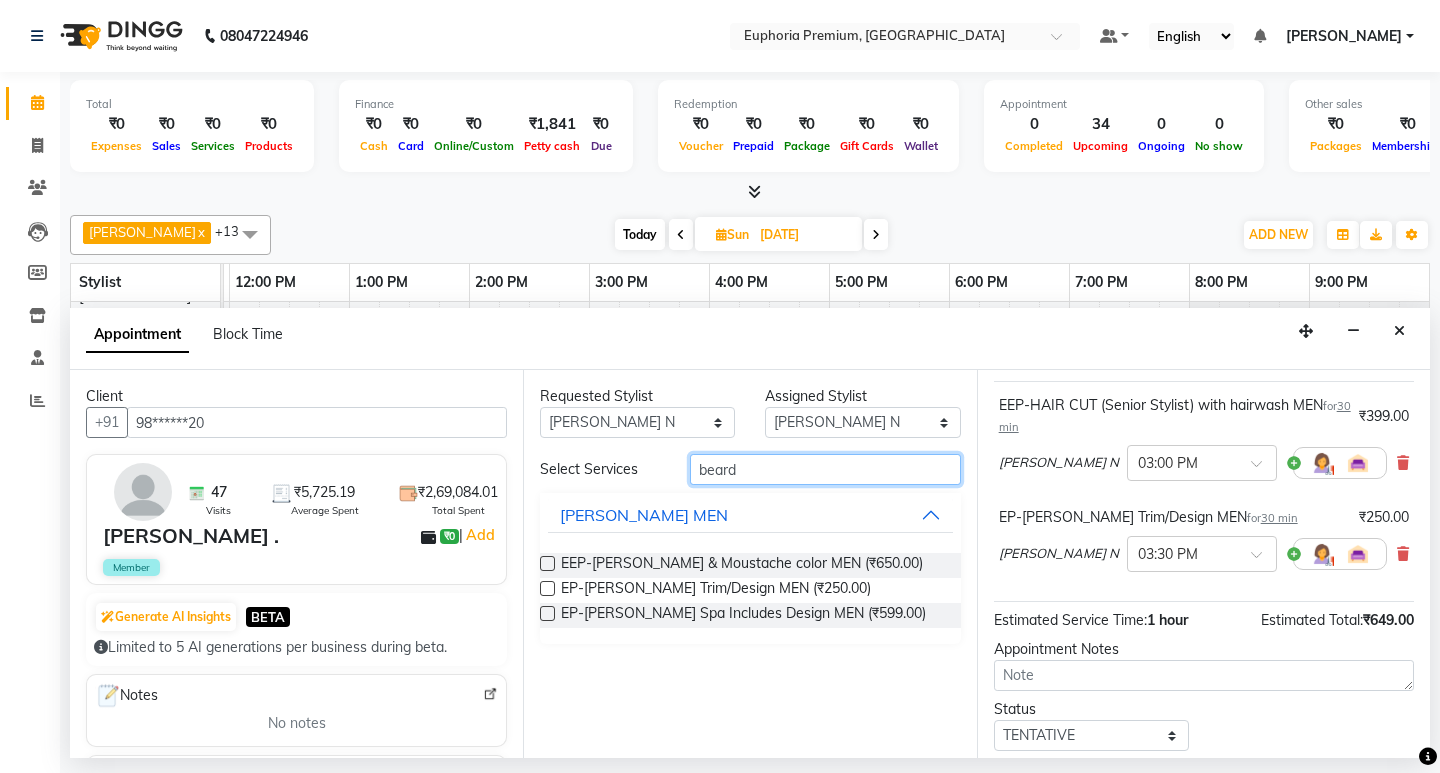 scroll, scrollTop: 250, scrollLeft: 0, axis: vertical 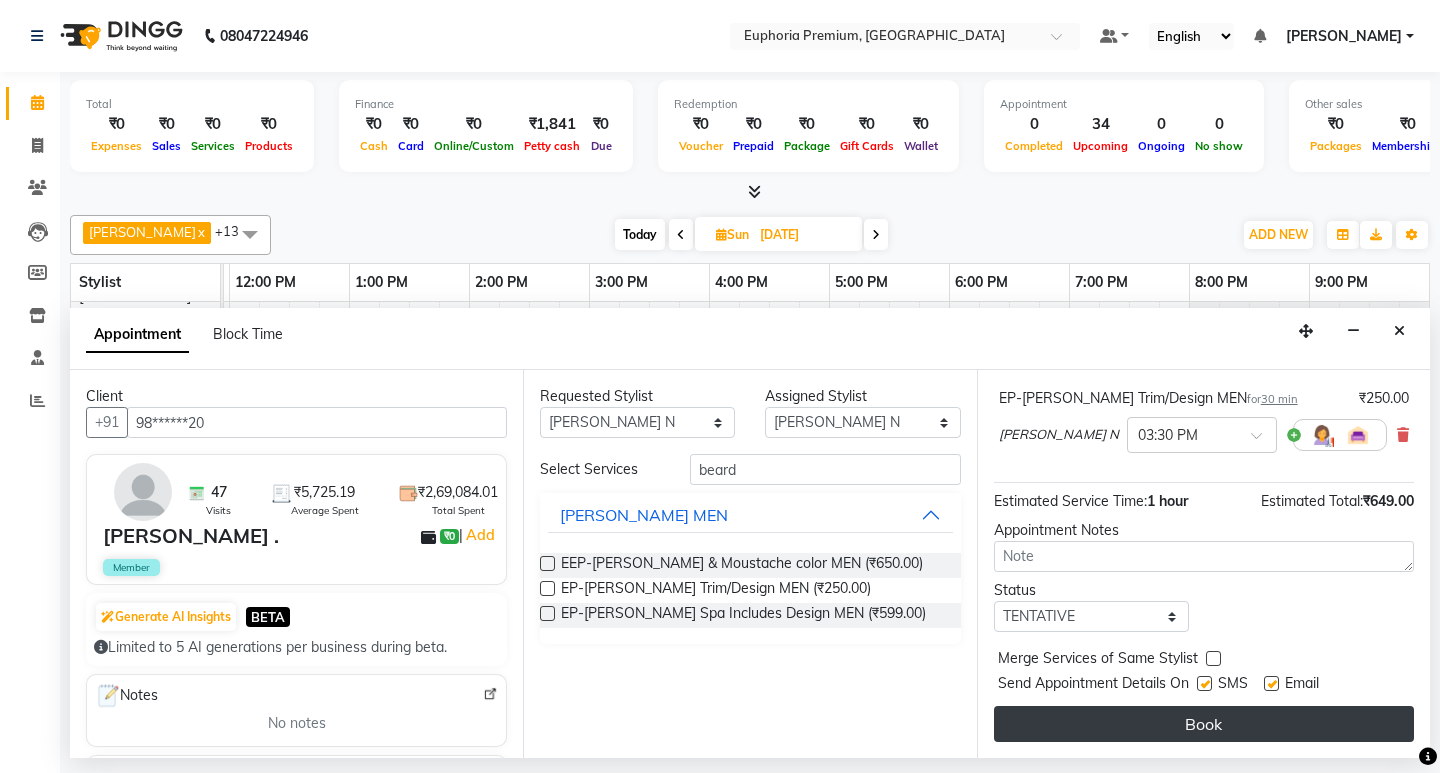 click on "Book" at bounding box center (1204, 724) 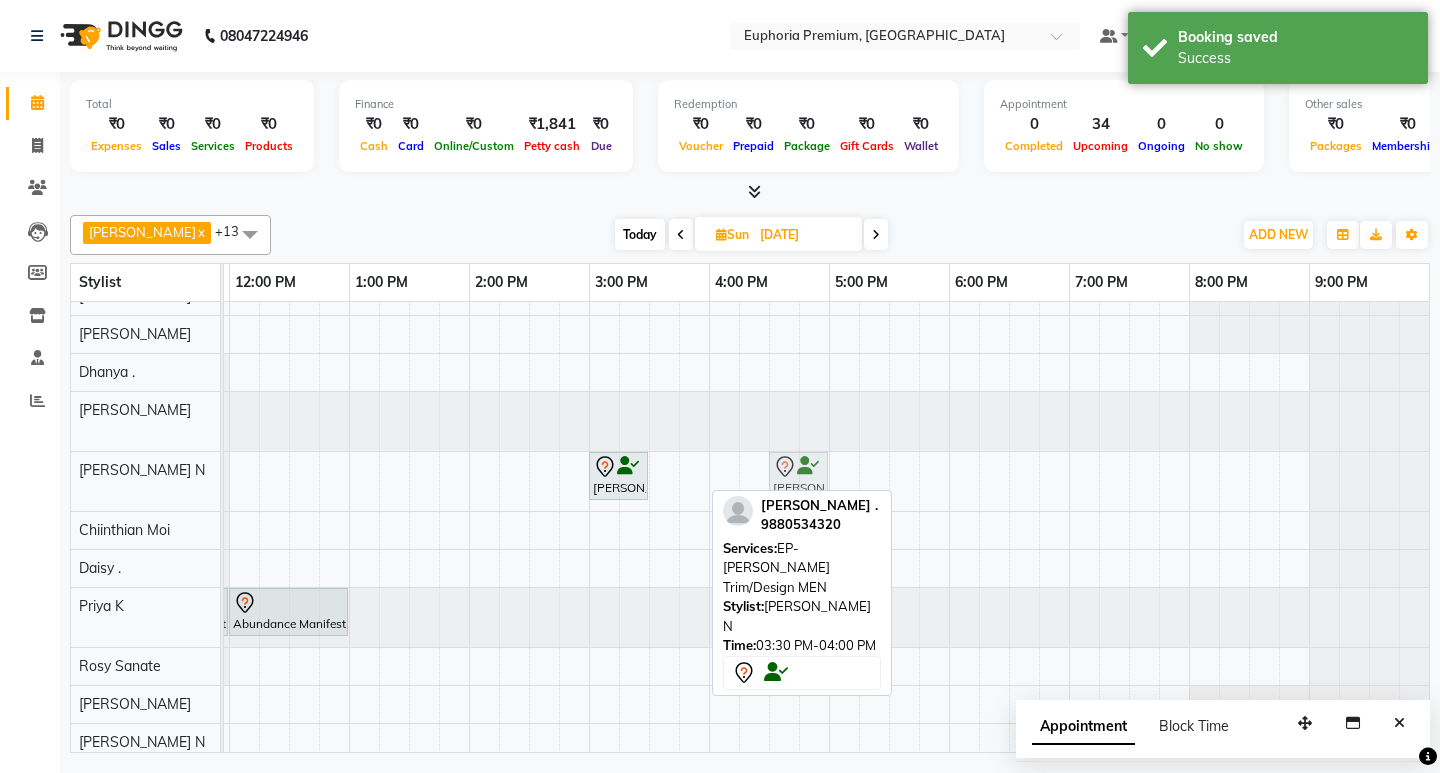 drag, startPoint x: 667, startPoint y: 475, endPoint x: 794, endPoint y: 466, distance: 127.3185 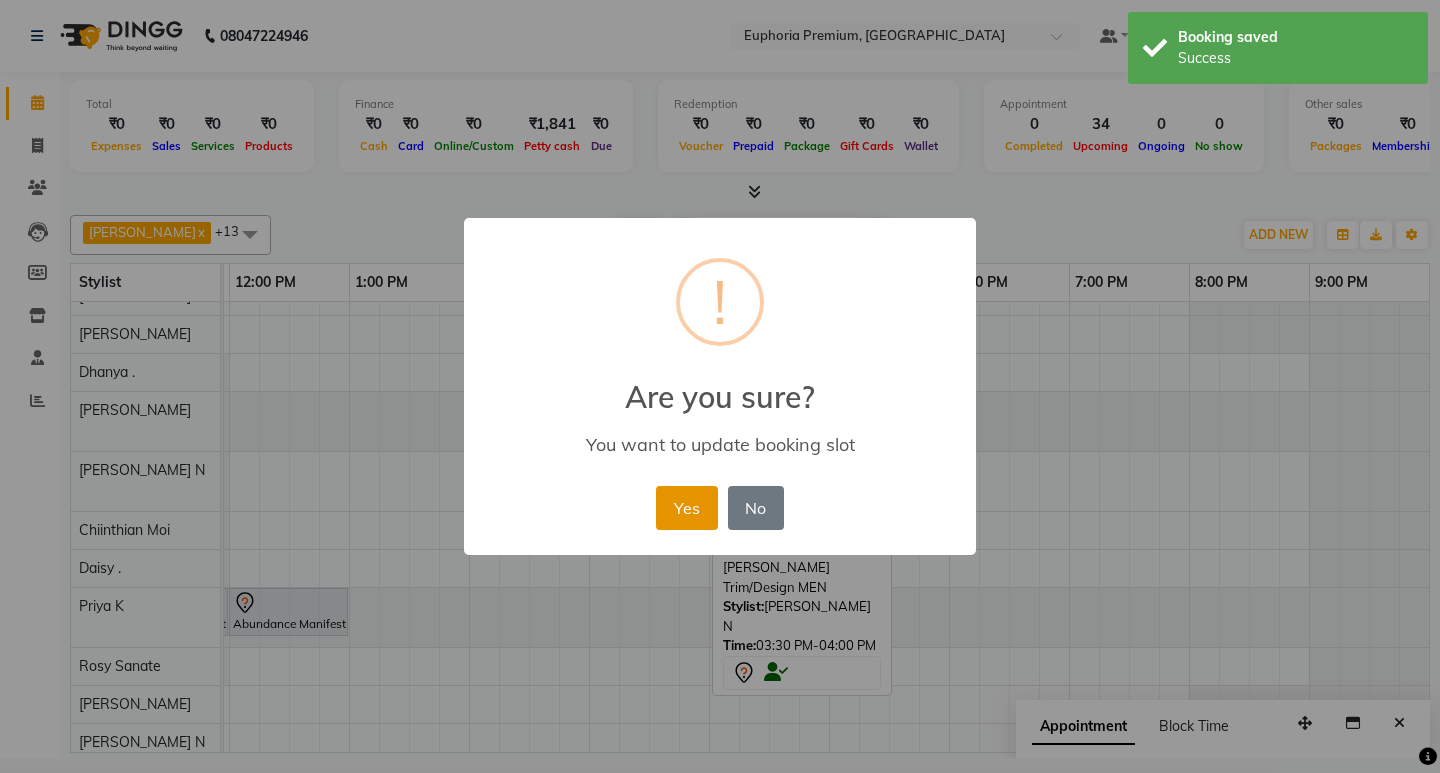click on "Yes" at bounding box center [686, 508] 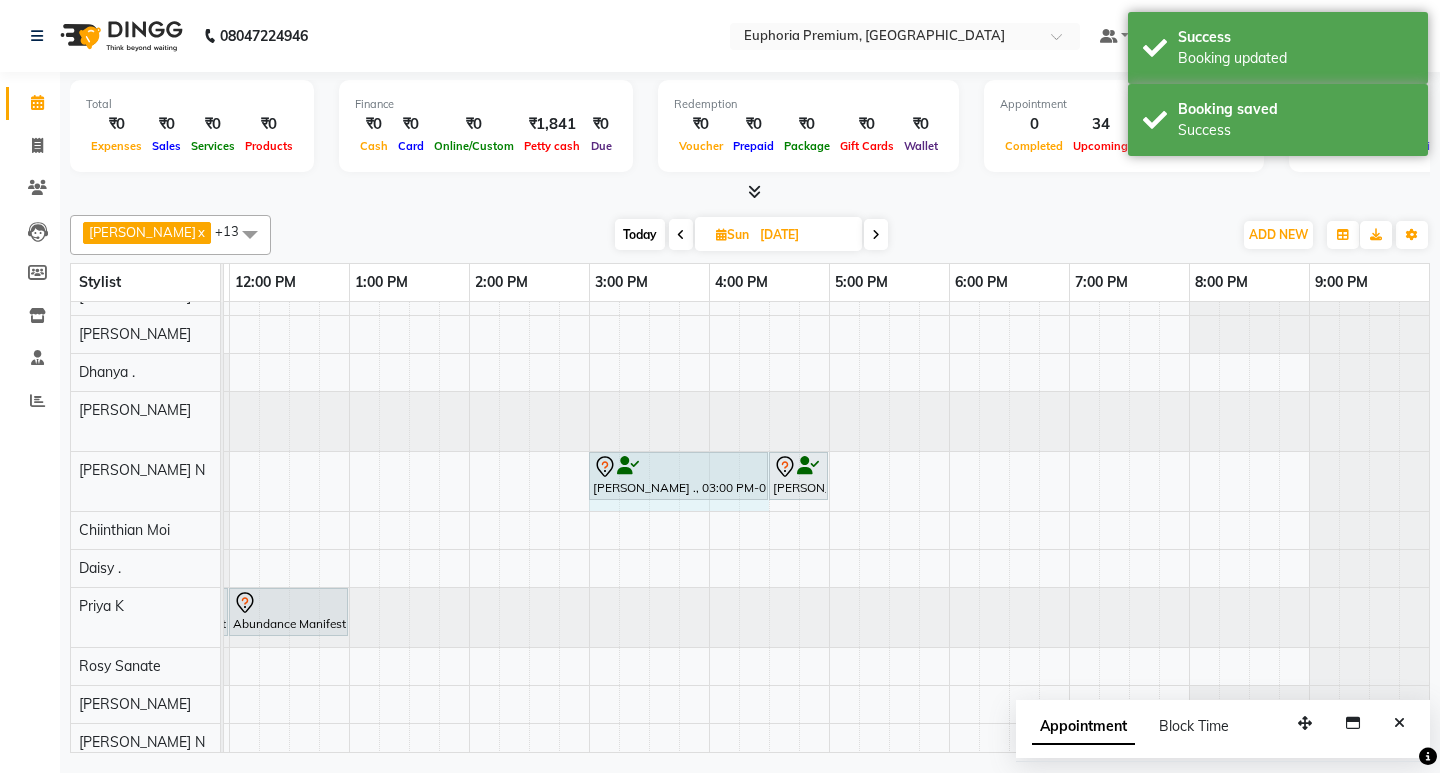 drag, startPoint x: 639, startPoint y: 474, endPoint x: 739, endPoint y: 464, distance: 100.49876 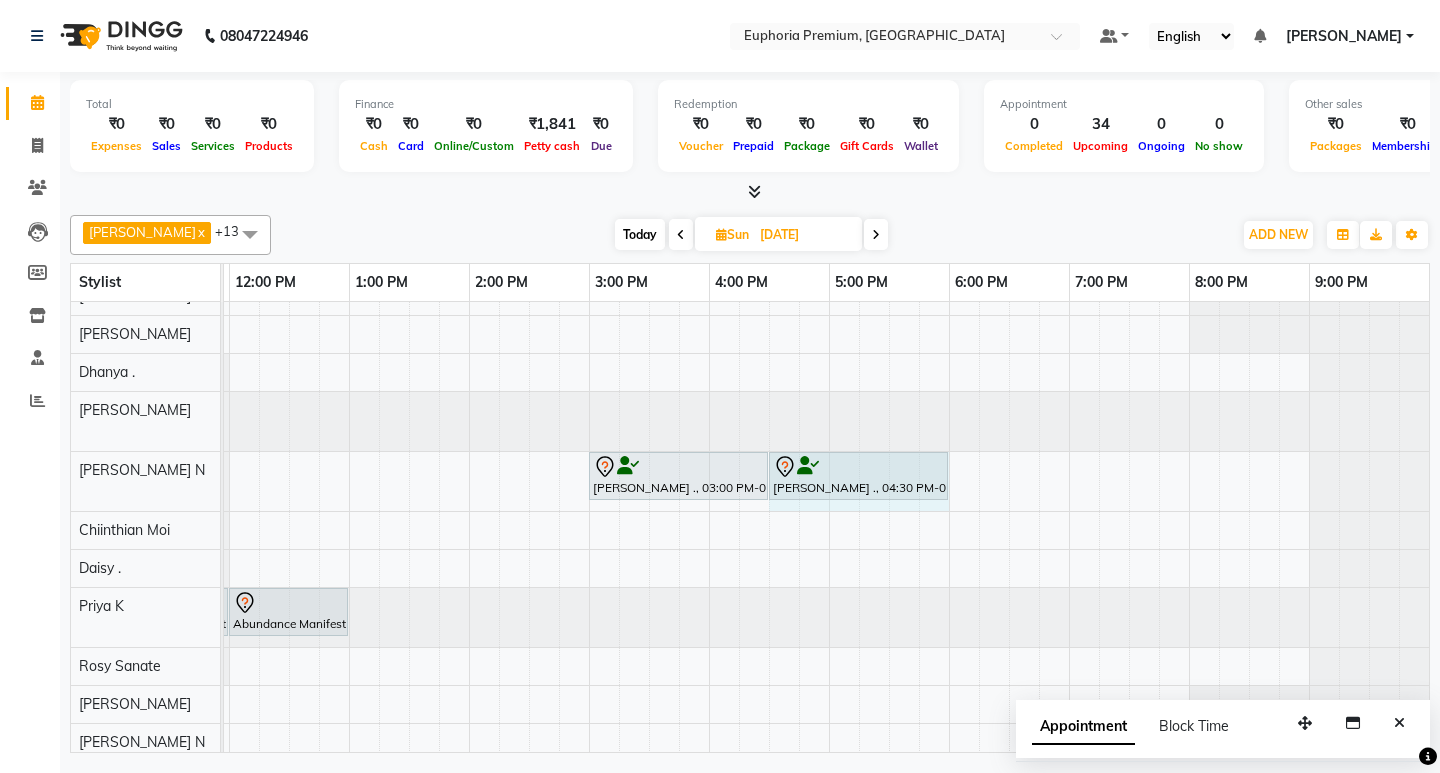 drag, startPoint x: 819, startPoint y: 475, endPoint x: 931, endPoint y: 466, distance: 112.36102 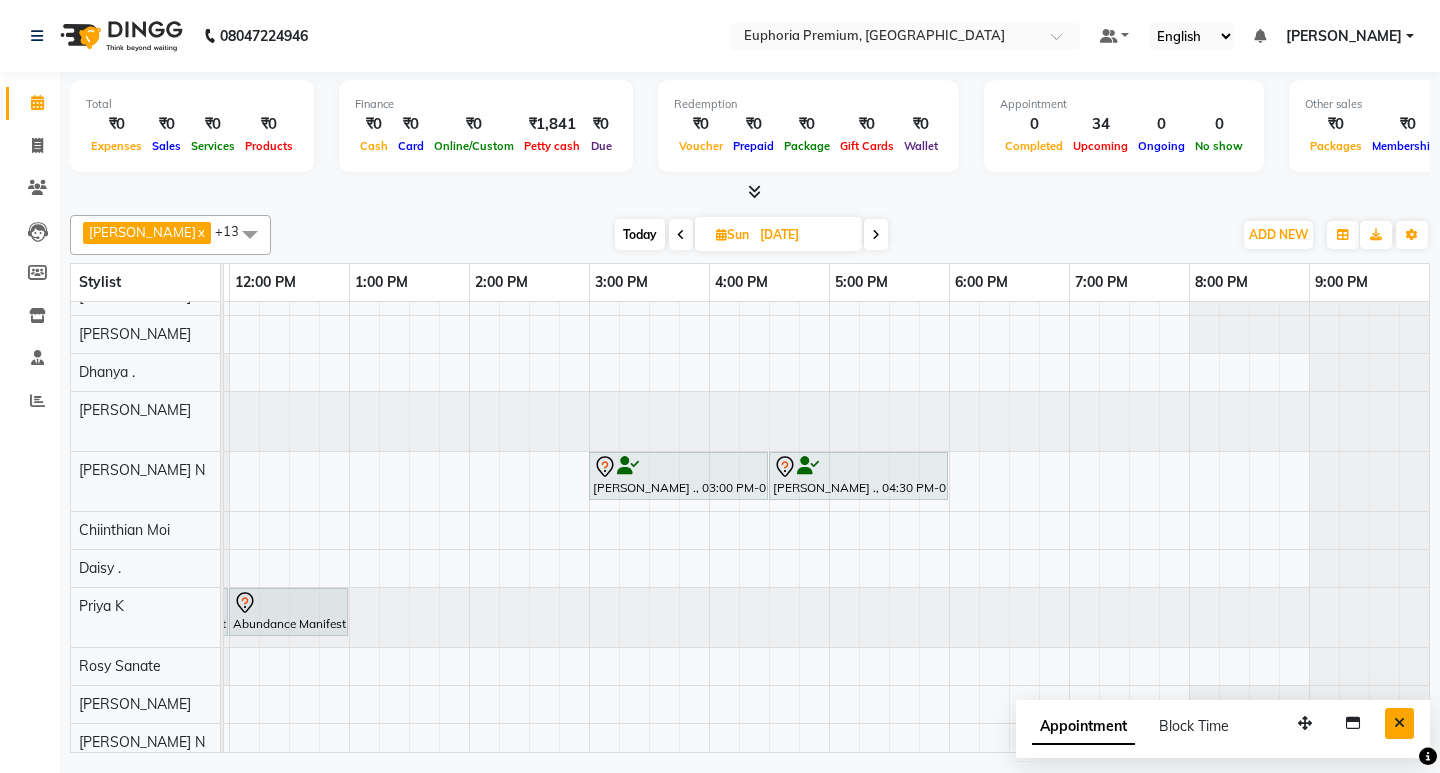 click at bounding box center [1399, 723] 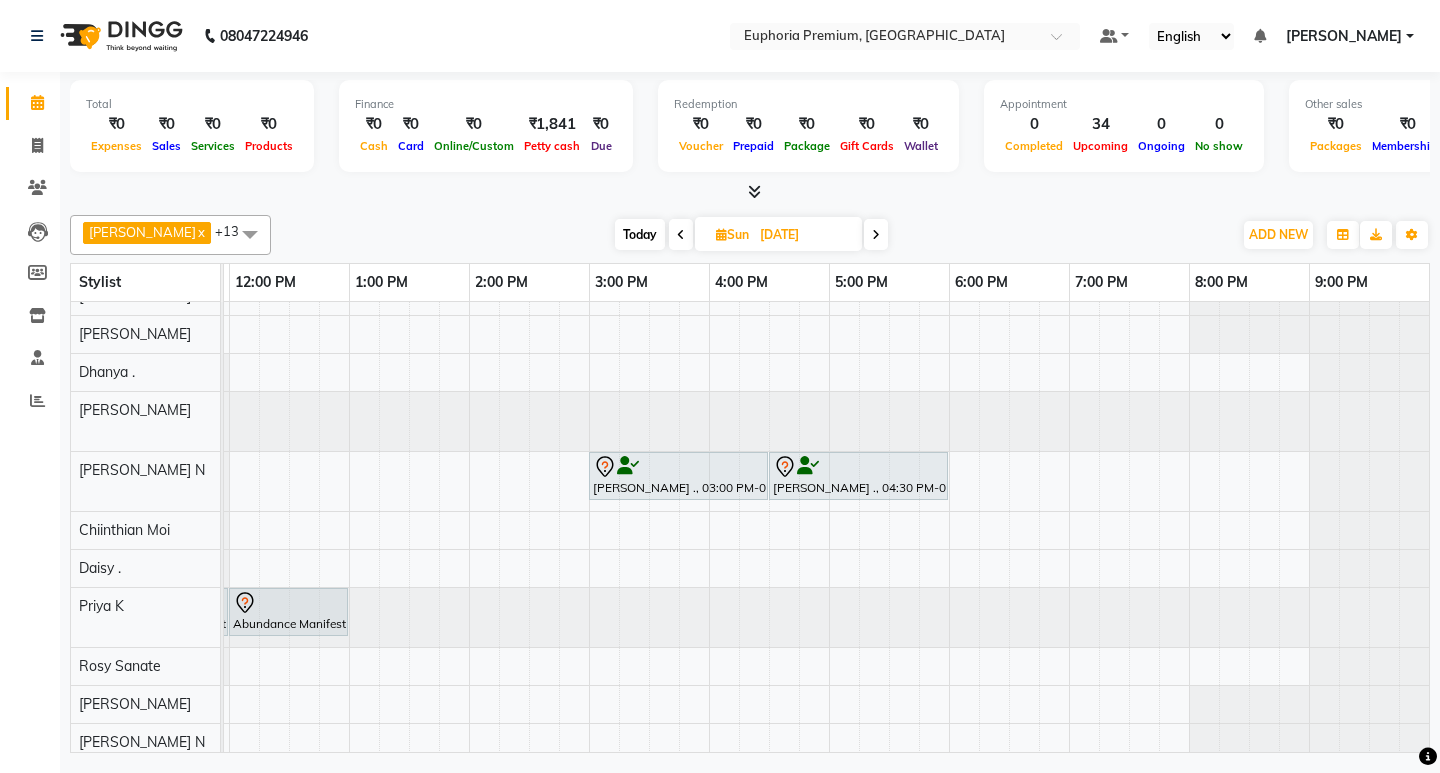 scroll, scrollTop: 100, scrollLeft: 389, axis: both 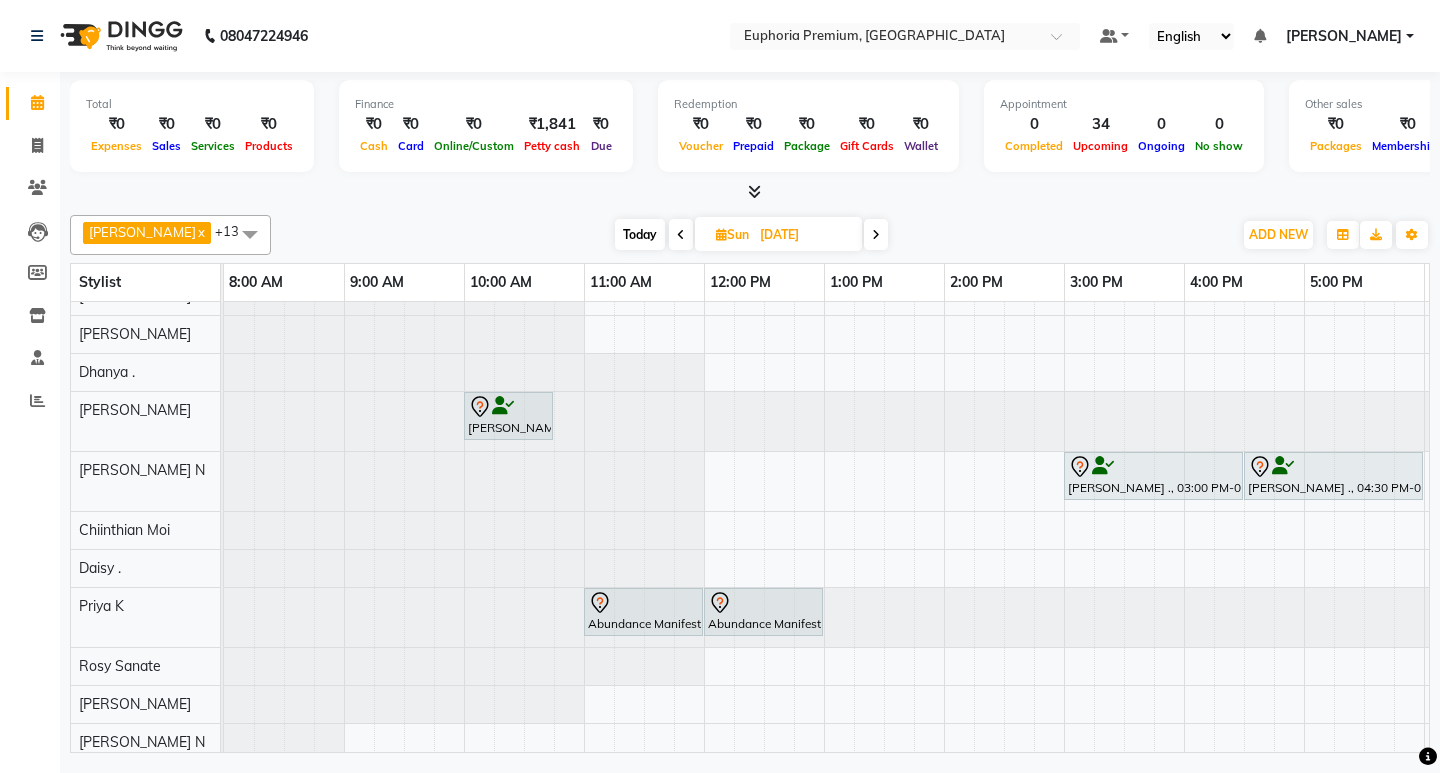 click on "Today" at bounding box center [640, 234] 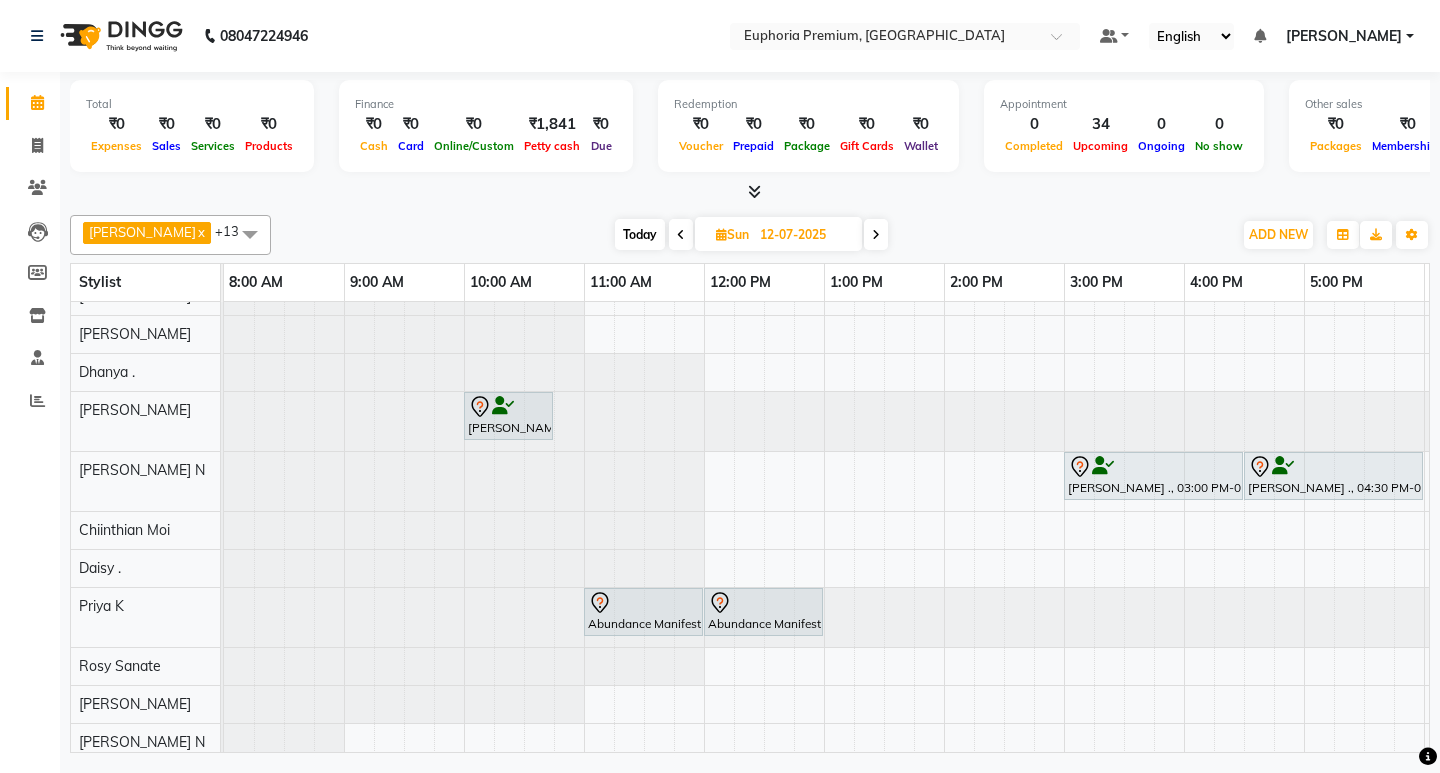 scroll, scrollTop: 96, scrollLeft: 0, axis: vertical 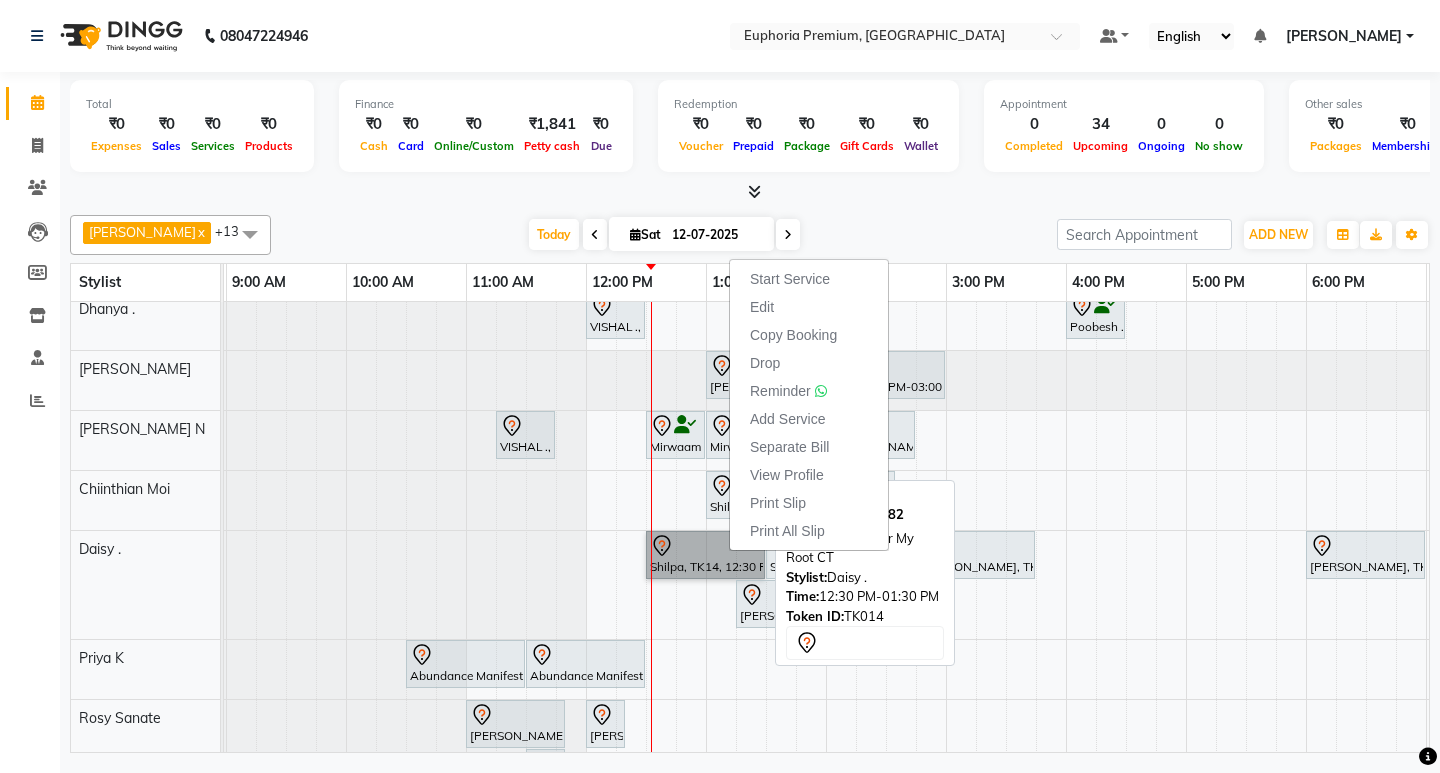 click on "Shilpa, TK14, 12:30 PM-01:30 PM, EP-Color My Root  CT" at bounding box center [705, 555] 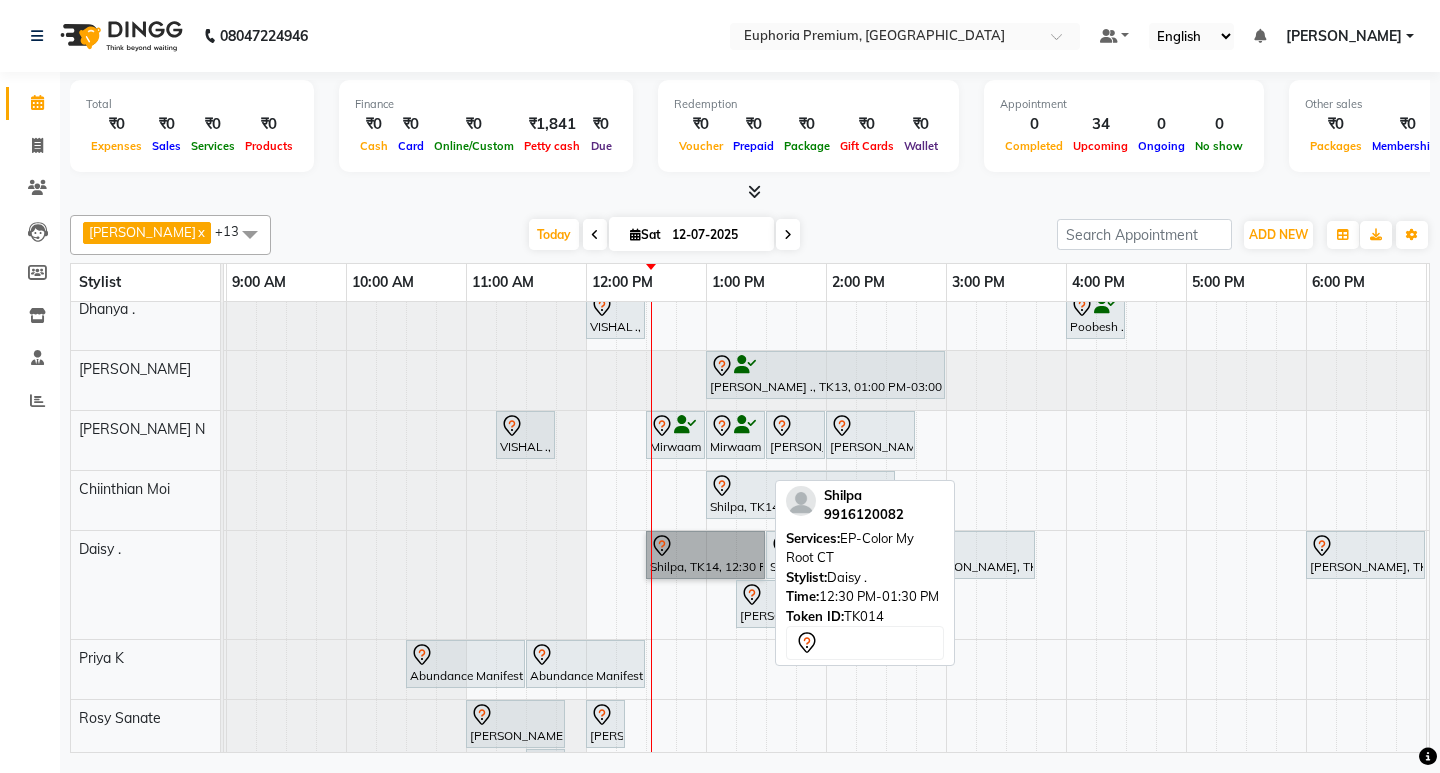 click on "Shilpa, TK14, 12:30 PM-01:30 PM, EP-Color My Root  CT" at bounding box center (705, 555) 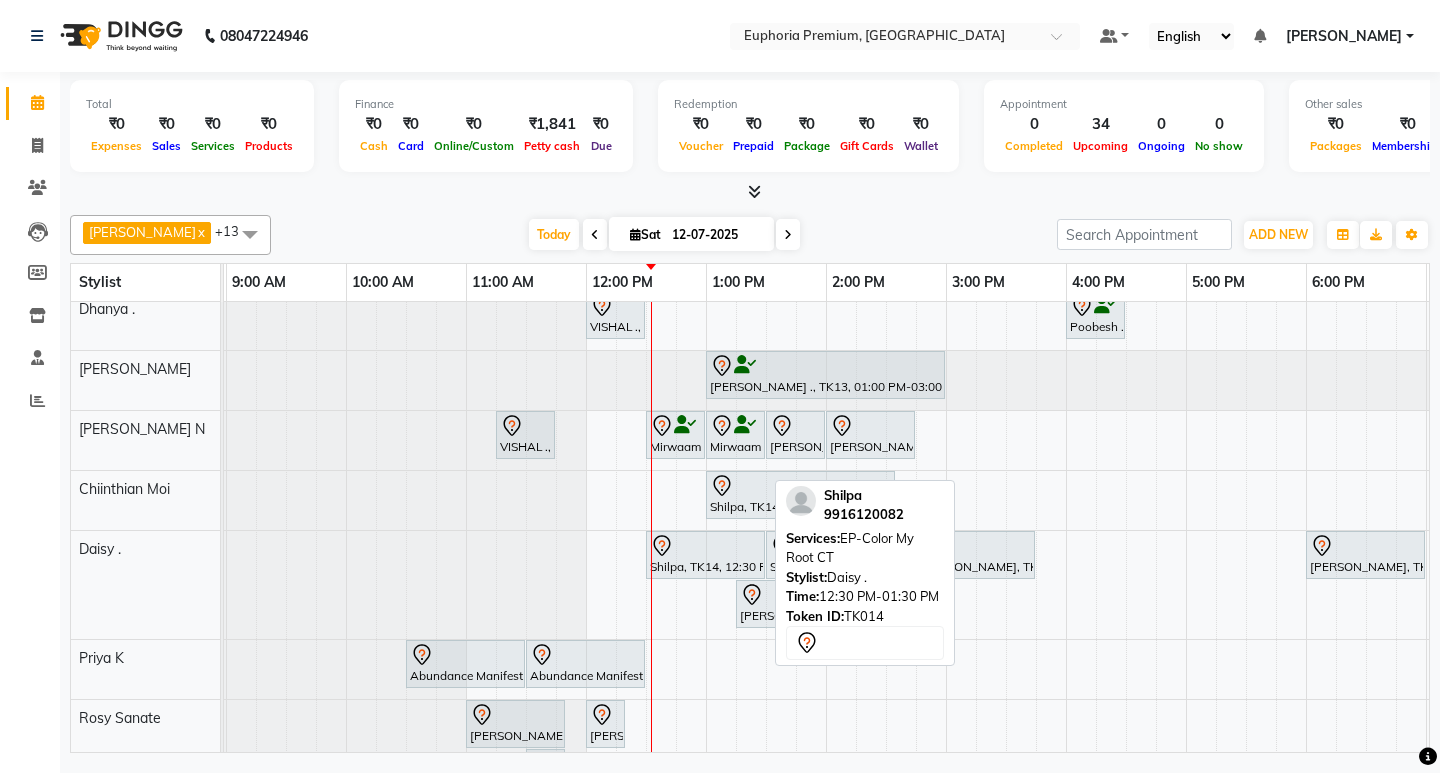select on "7" 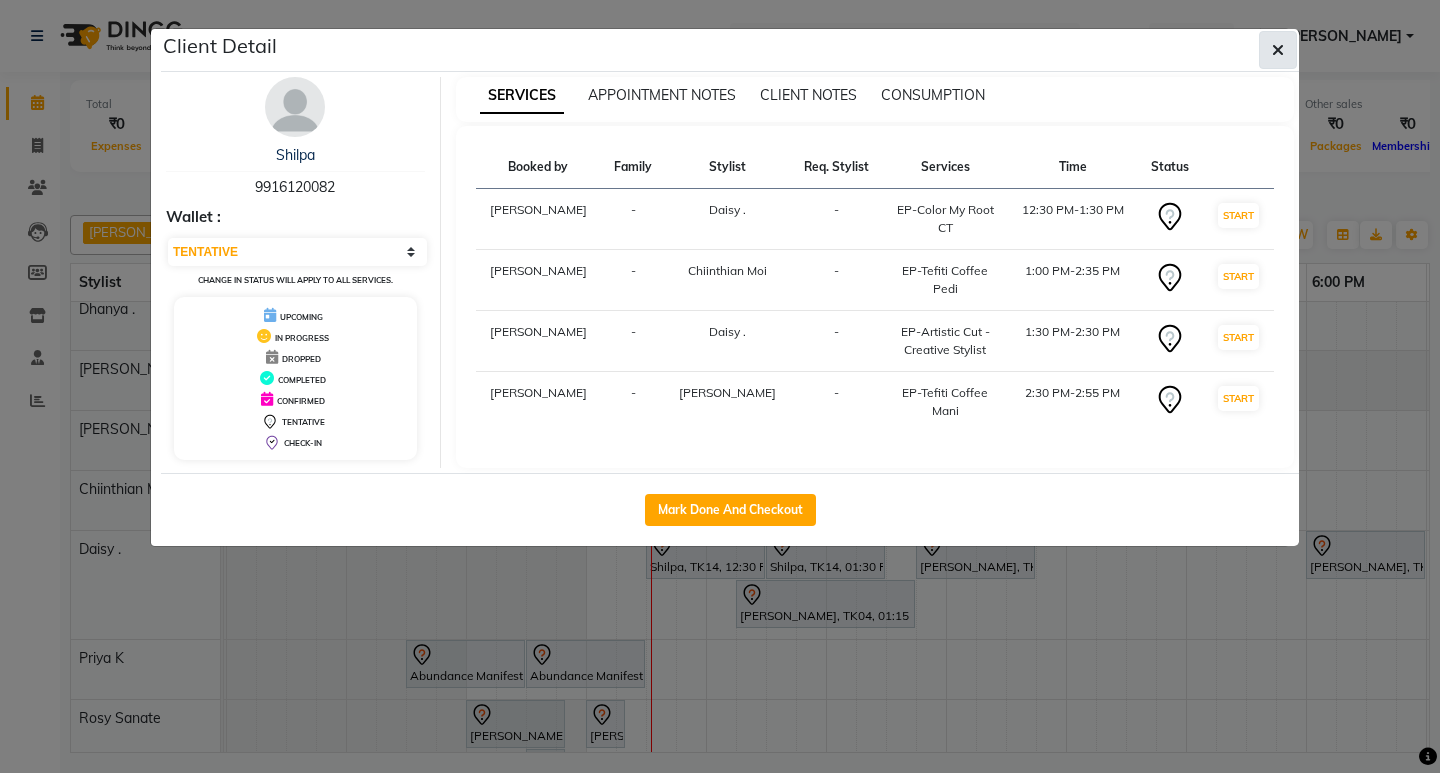 click 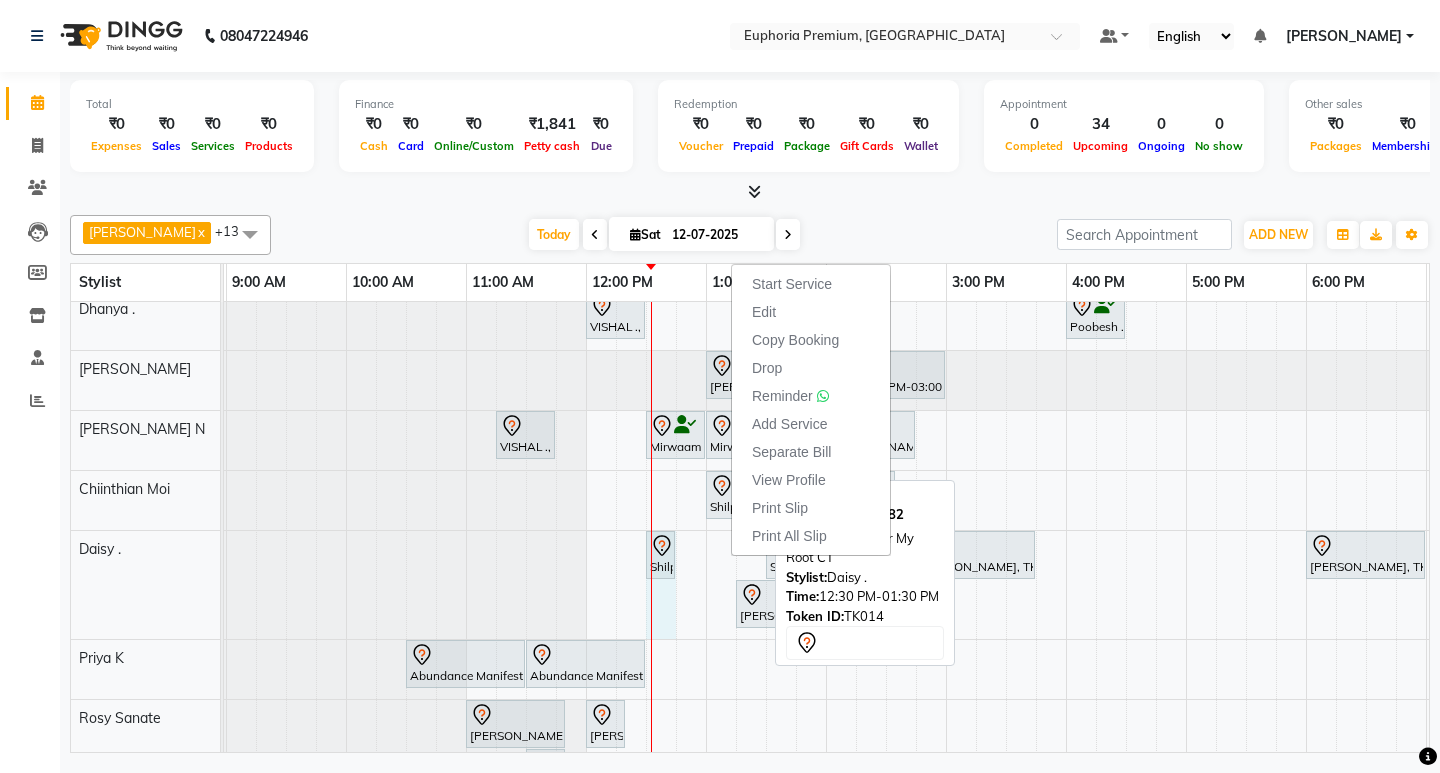 drag, startPoint x: 761, startPoint y: 558, endPoint x: 648, endPoint y: 564, distance: 113.15918 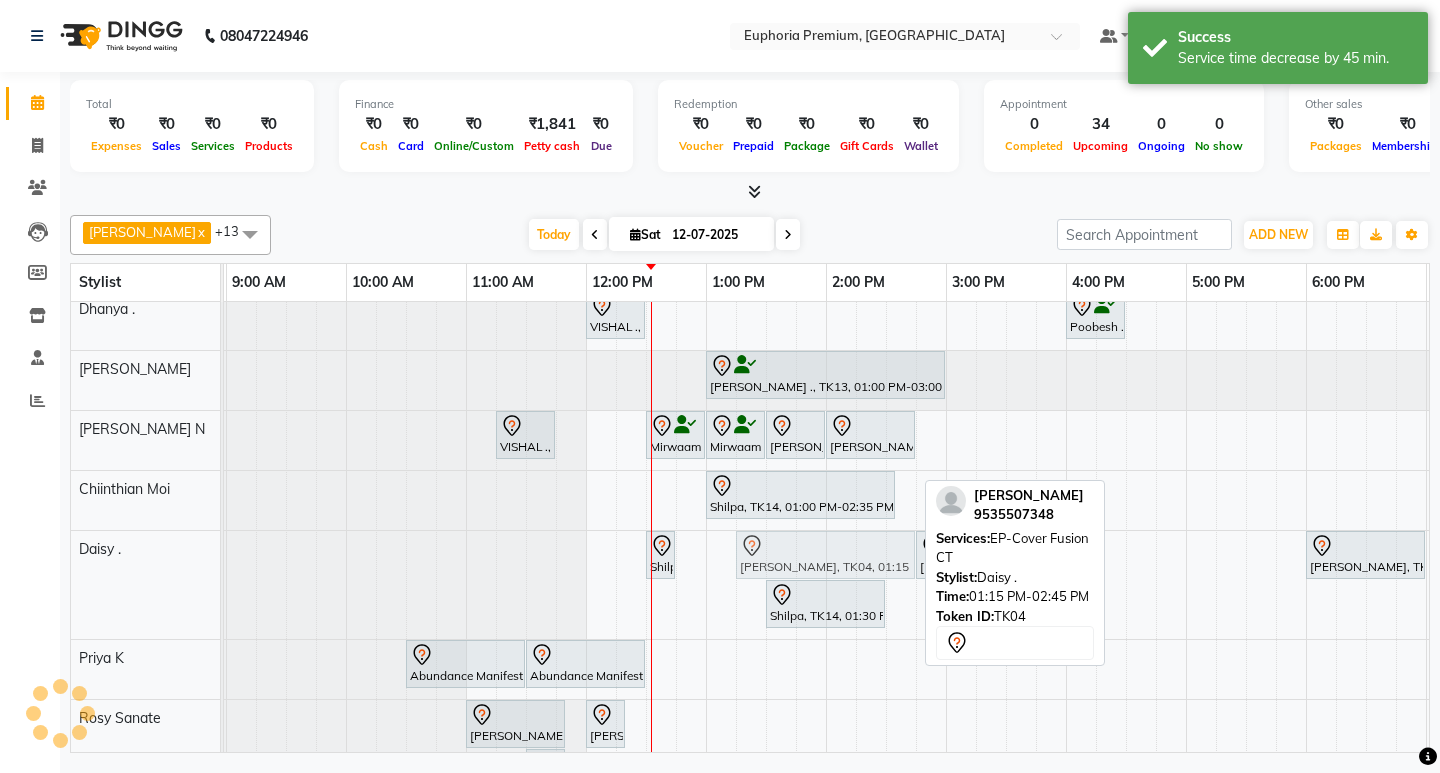 click on "Shilpa, TK14, 12:30 PM-12:45 PM, EP-Color My Root  CT             [PERSON_NAME], TK04, 01:15 PM-02:45 PM, EP-Cover Fusion CT             [PERSON_NAME], TK04, 02:45 PM-03:45 PM, EP-Artistic Cut - Creative Stylist             [PERSON_NAME], TK05, 06:00 PM-07:00 PM, EP-Artistic Cut - Senior Stylist             Shilpa, TK14, 01:30 PM-02:30 PM, EP-Artistic Cut - Creative Stylist             [PERSON_NAME], TK04, 01:15 PM-02:45 PM, EP-Cover Fusion CT" at bounding box center [106, 585] 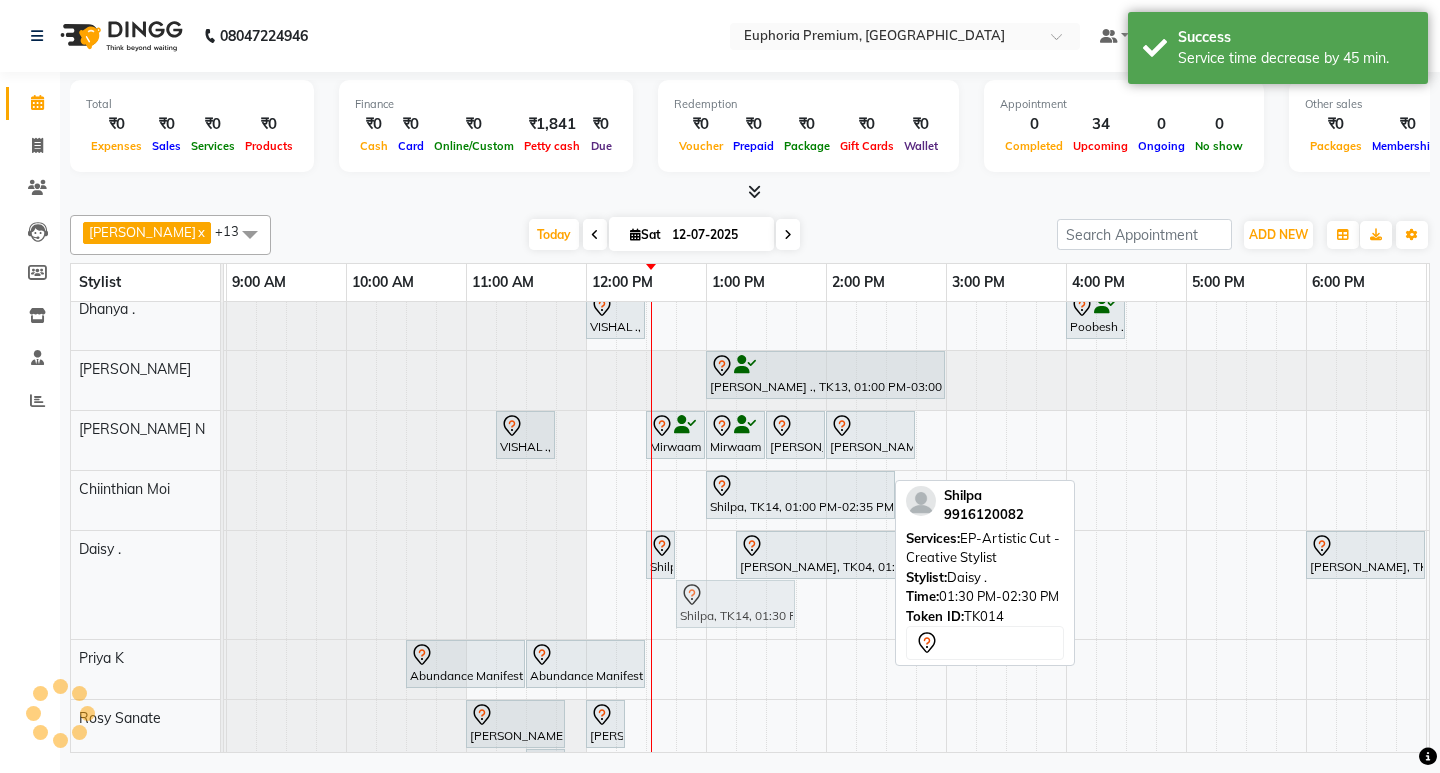 drag, startPoint x: 817, startPoint y: 605, endPoint x: 730, endPoint y: 601, distance: 87.0919 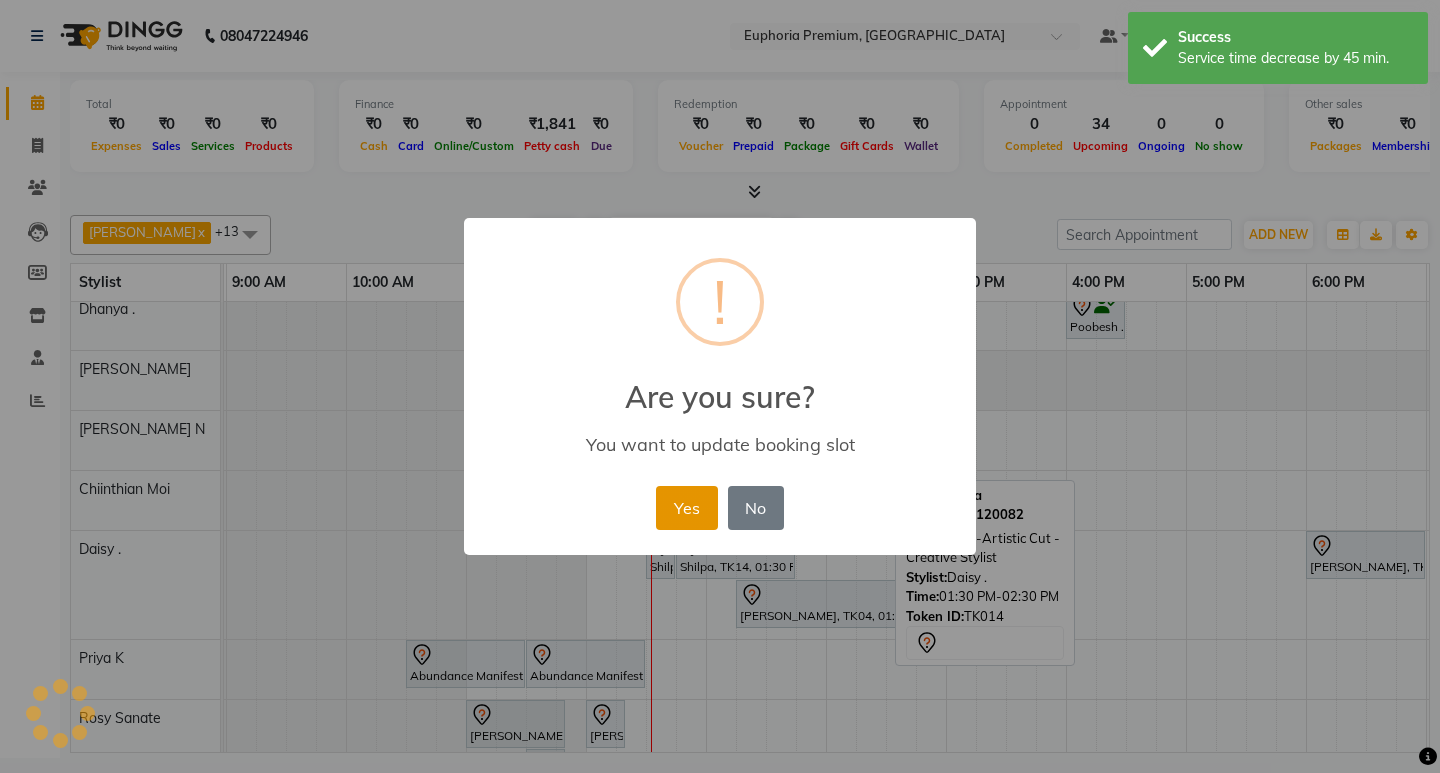 click on "Yes" at bounding box center (686, 508) 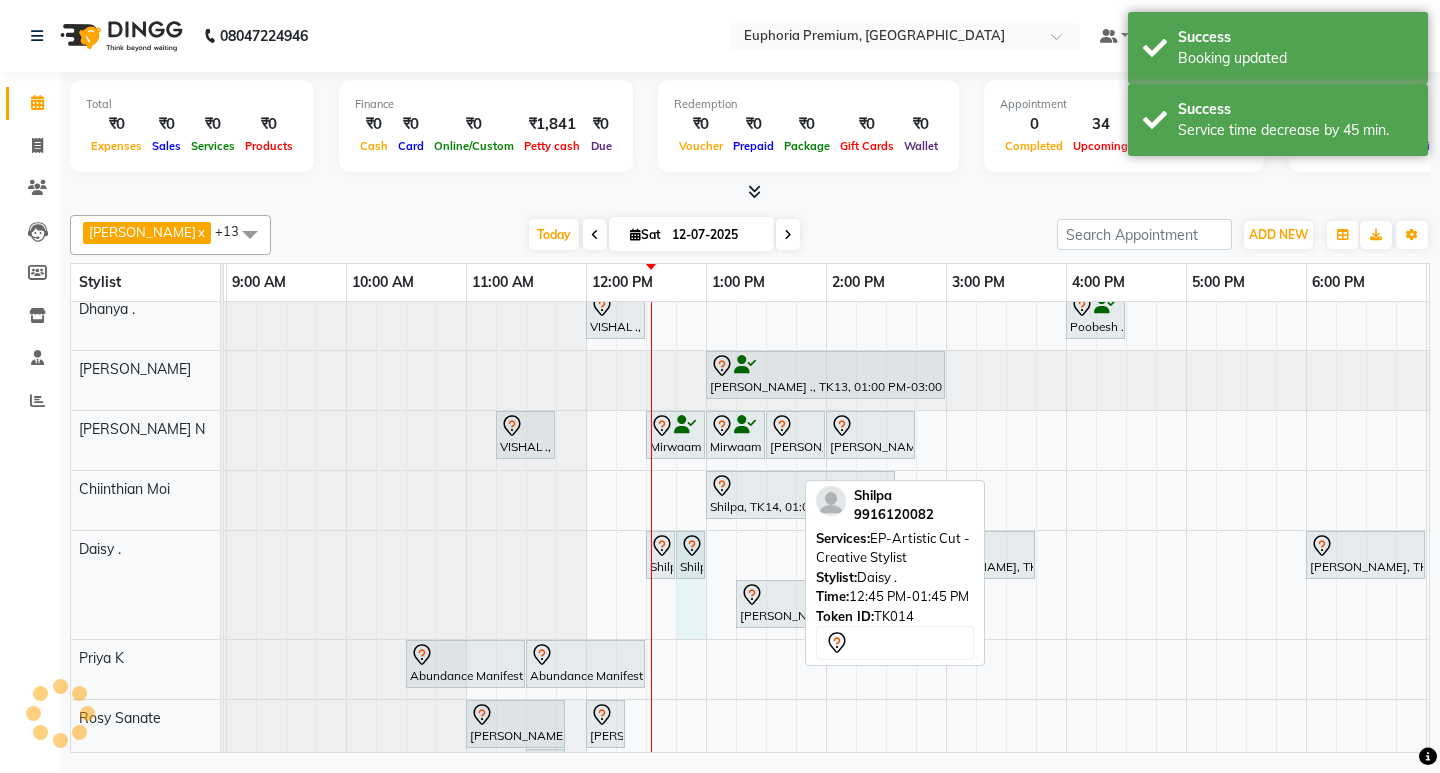drag, startPoint x: 794, startPoint y: 552, endPoint x: 701, endPoint y: 558, distance: 93.193344 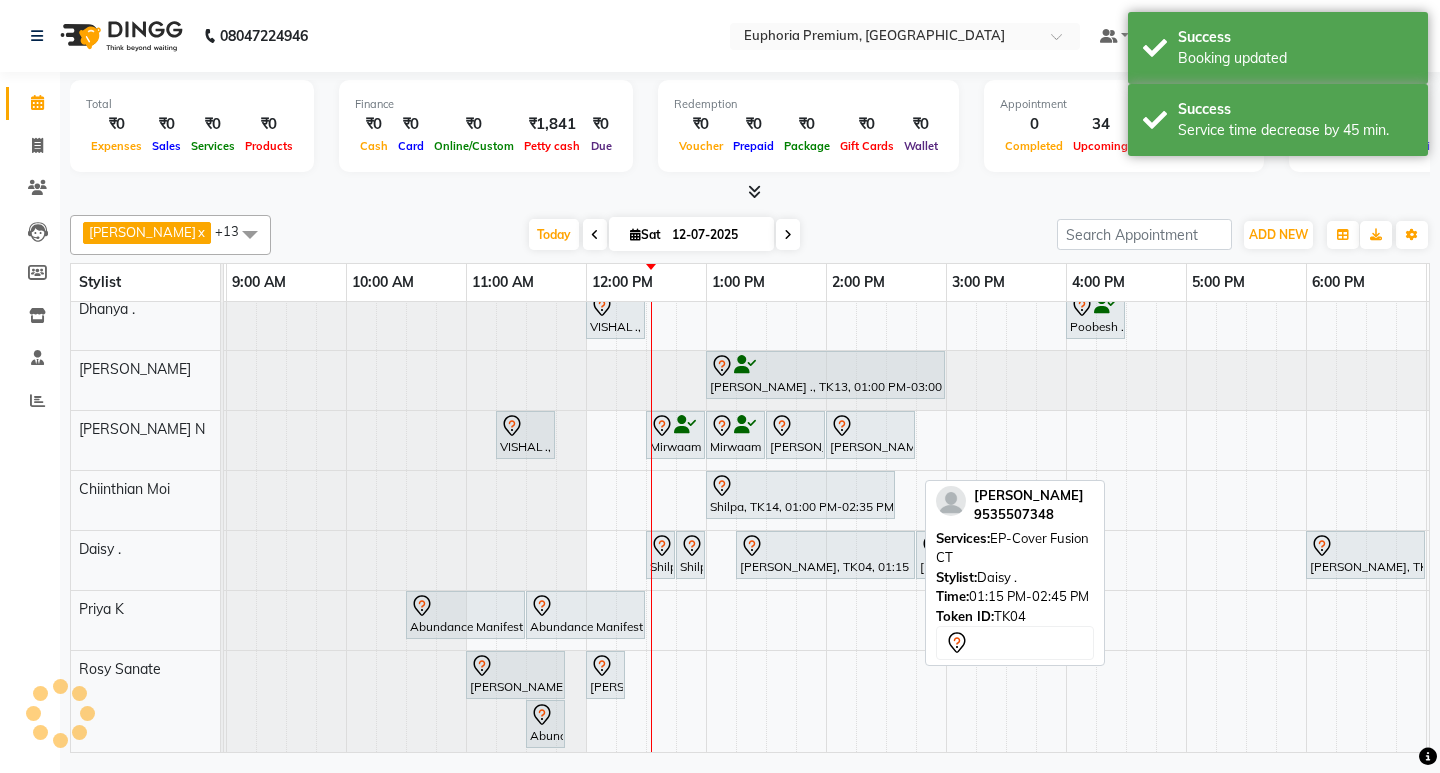 scroll, scrollTop: 205, scrollLeft: 118, axis: both 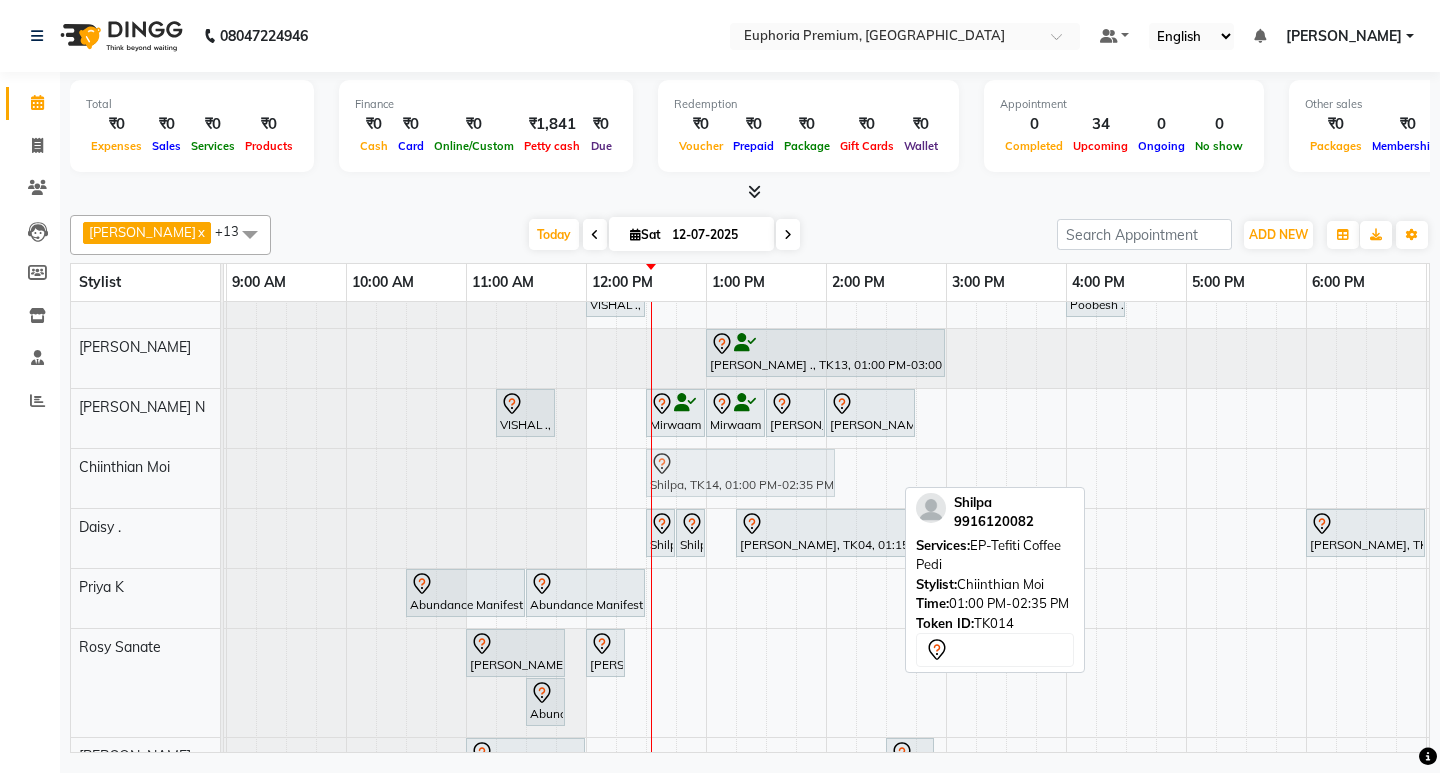 drag, startPoint x: 754, startPoint y: 474, endPoint x: 704, endPoint y: 482, distance: 50.635956 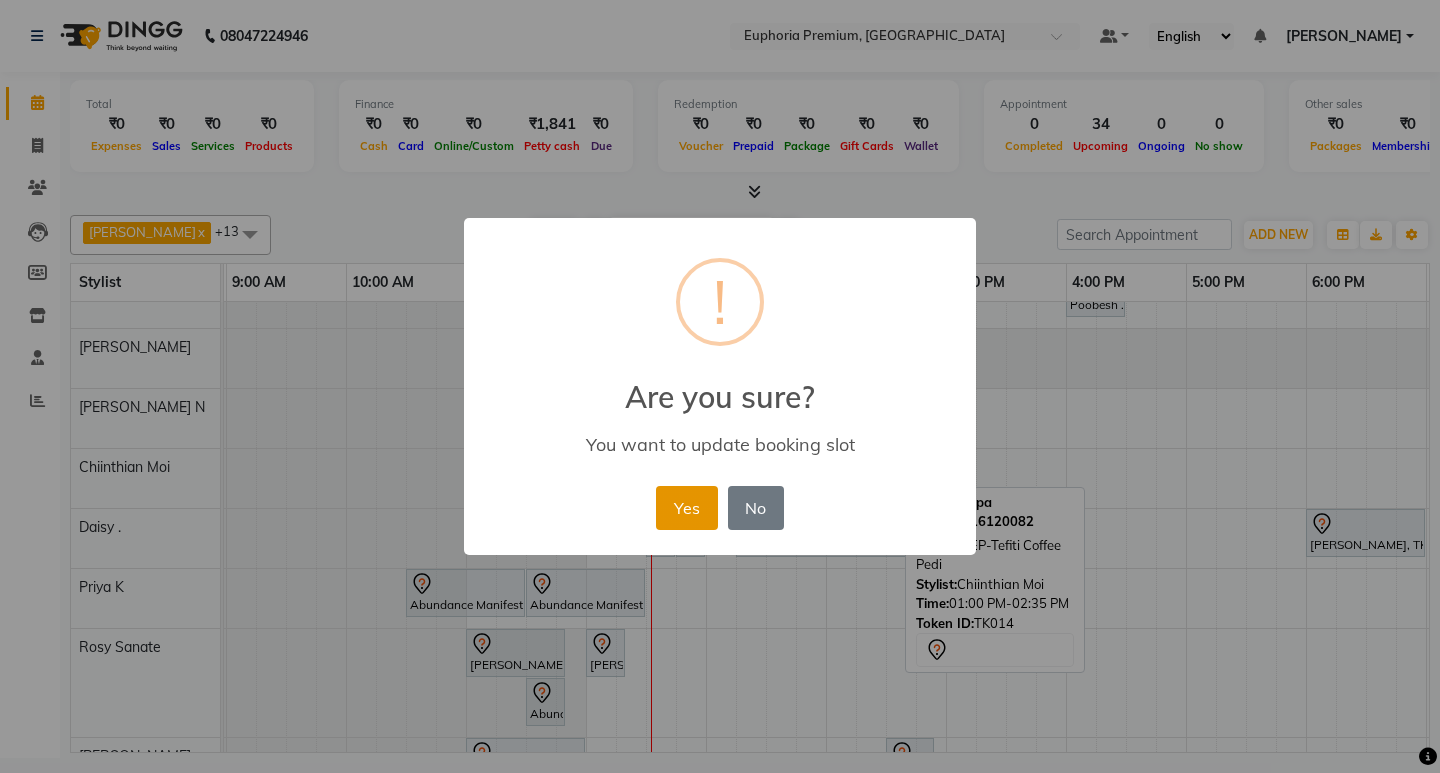 click on "Yes" at bounding box center (686, 508) 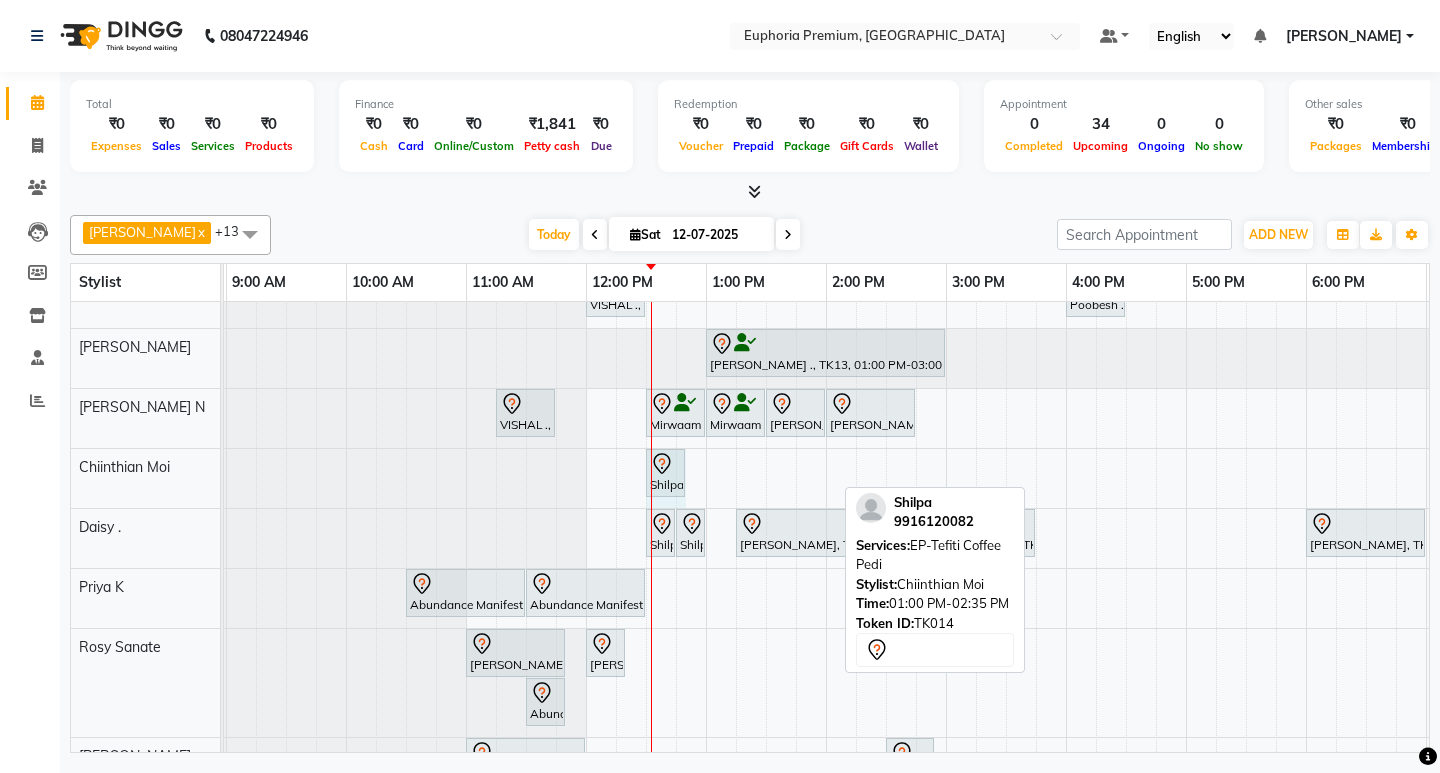 drag, startPoint x: 831, startPoint y: 470, endPoint x: 679, endPoint y: 465, distance: 152.08221 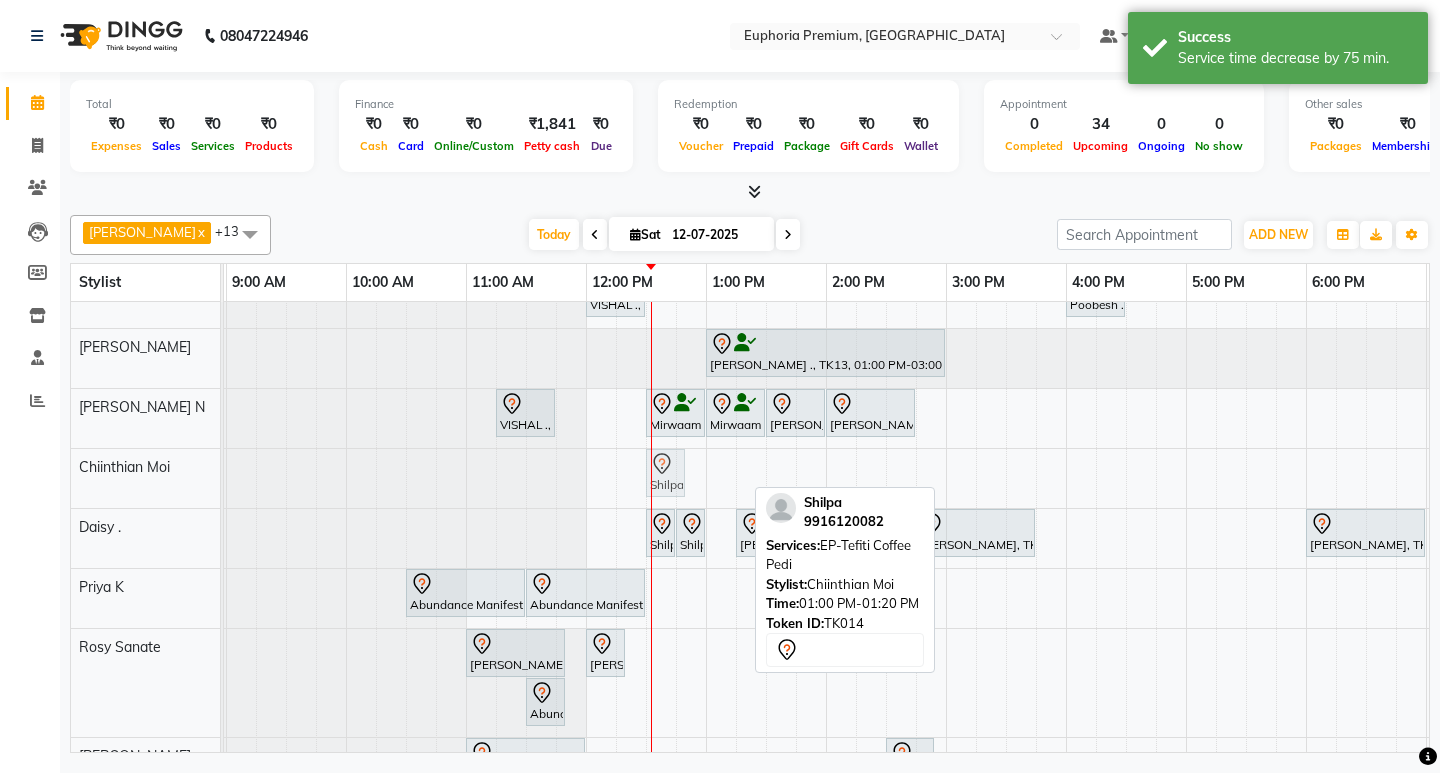 drag, startPoint x: 723, startPoint y: 468, endPoint x: 671, endPoint y: 469, distance: 52.009613 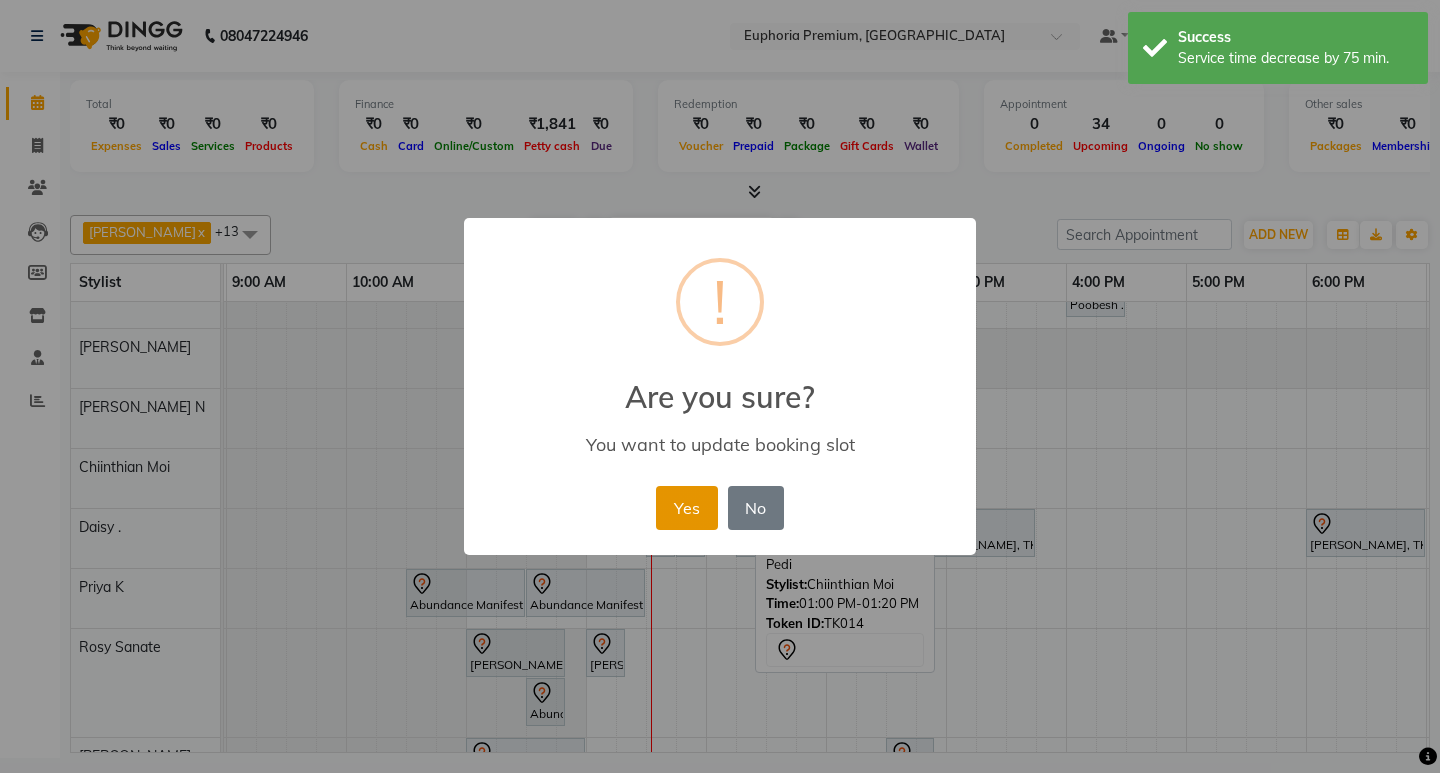 click on "Yes" at bounding box center (686, 508) 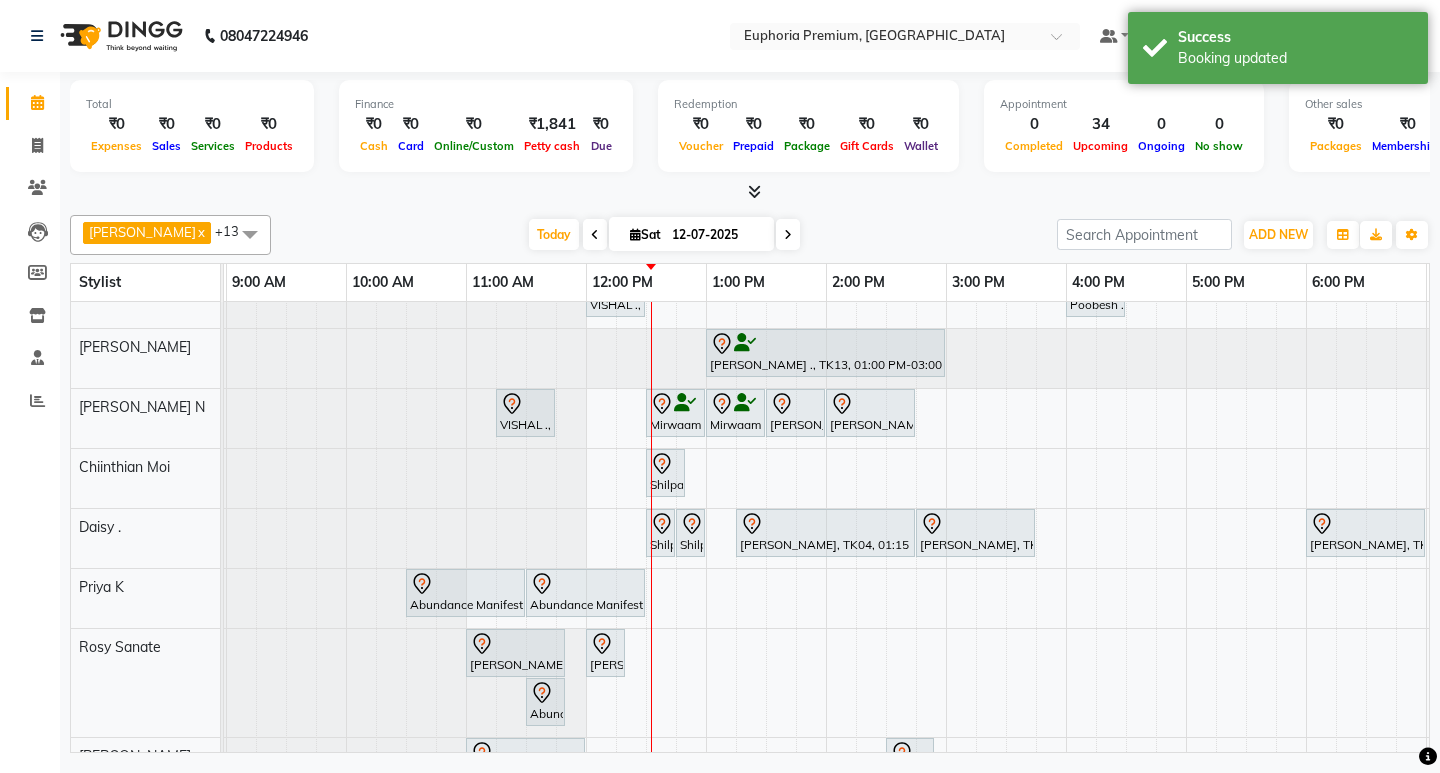 scroll, scrollTop: 400, scrollLeft: 118, axis: both 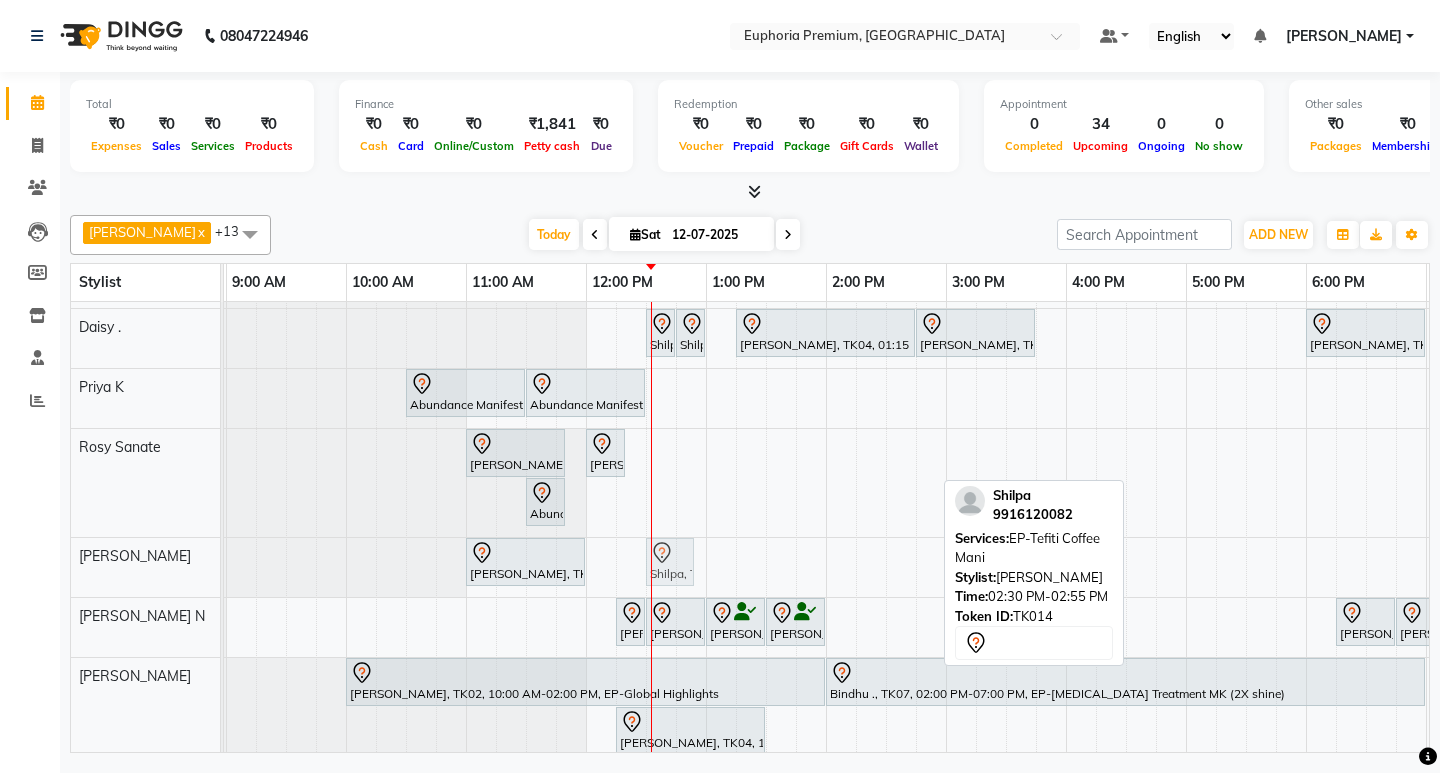 drag, startPoint x: 902, startPoint y: 559, endPoint x: 673, endPoint y: 571, distance: 229.3142 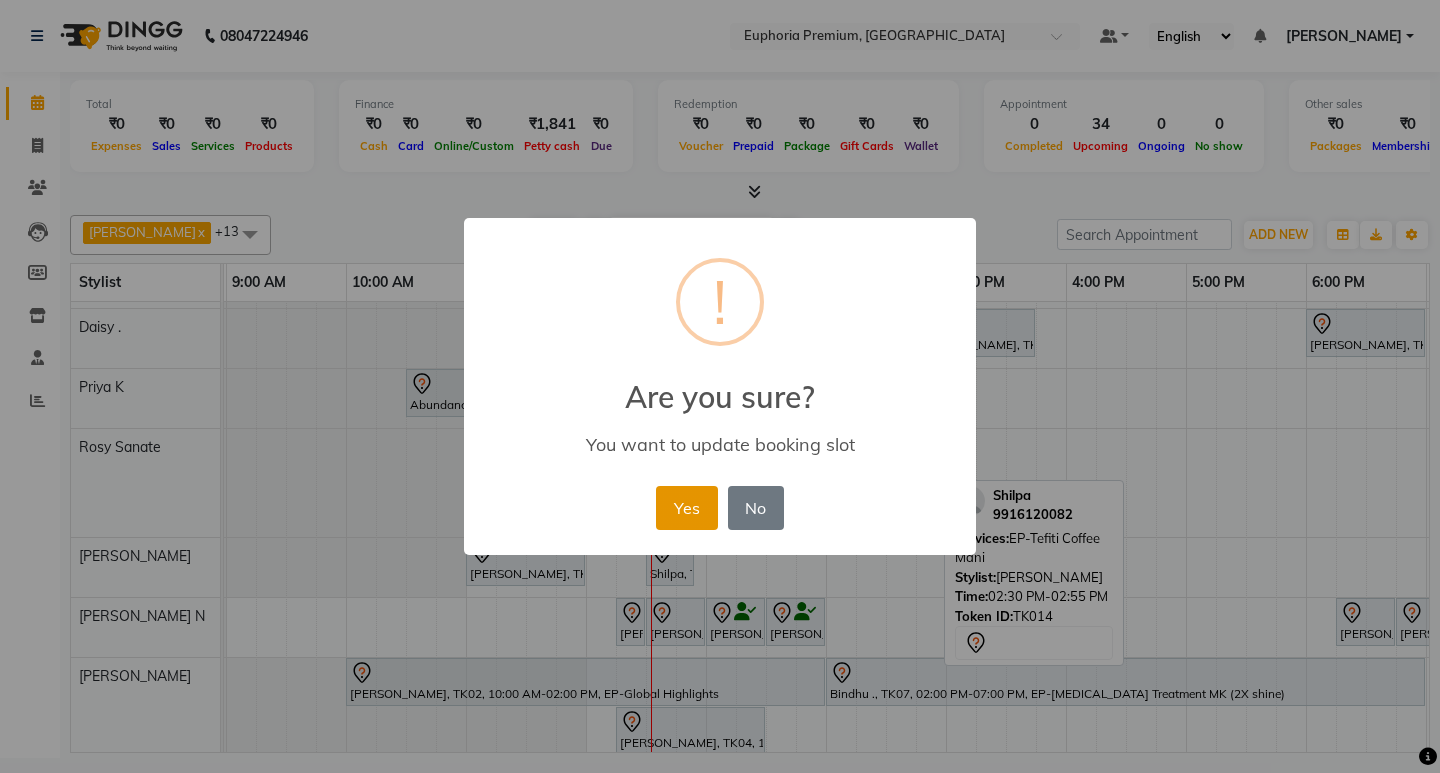 click on "Yes" at bounding box center [686, 508] 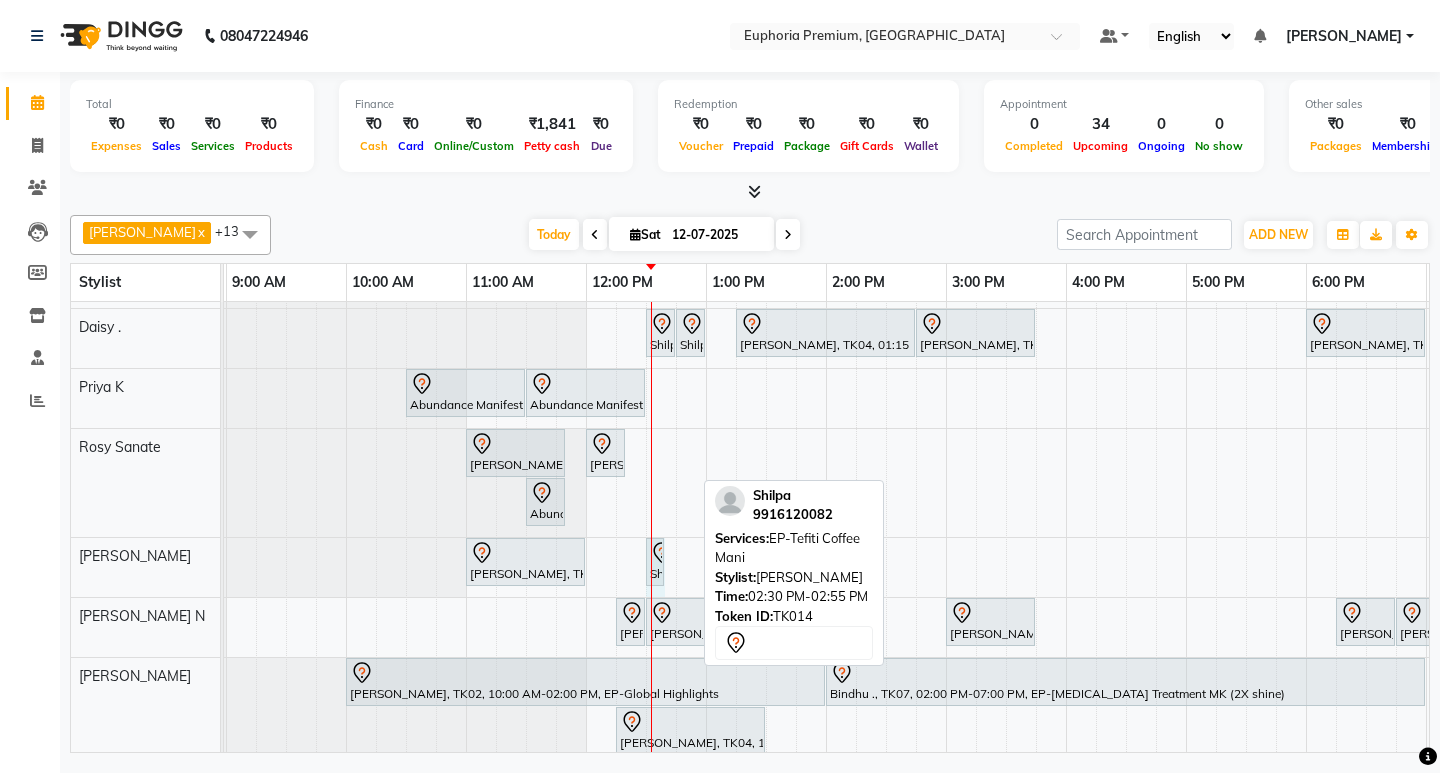 drag, startPoint x: 691, startPoint y: 561, endPoint x: 672, endPoint y: 561, distance: 19 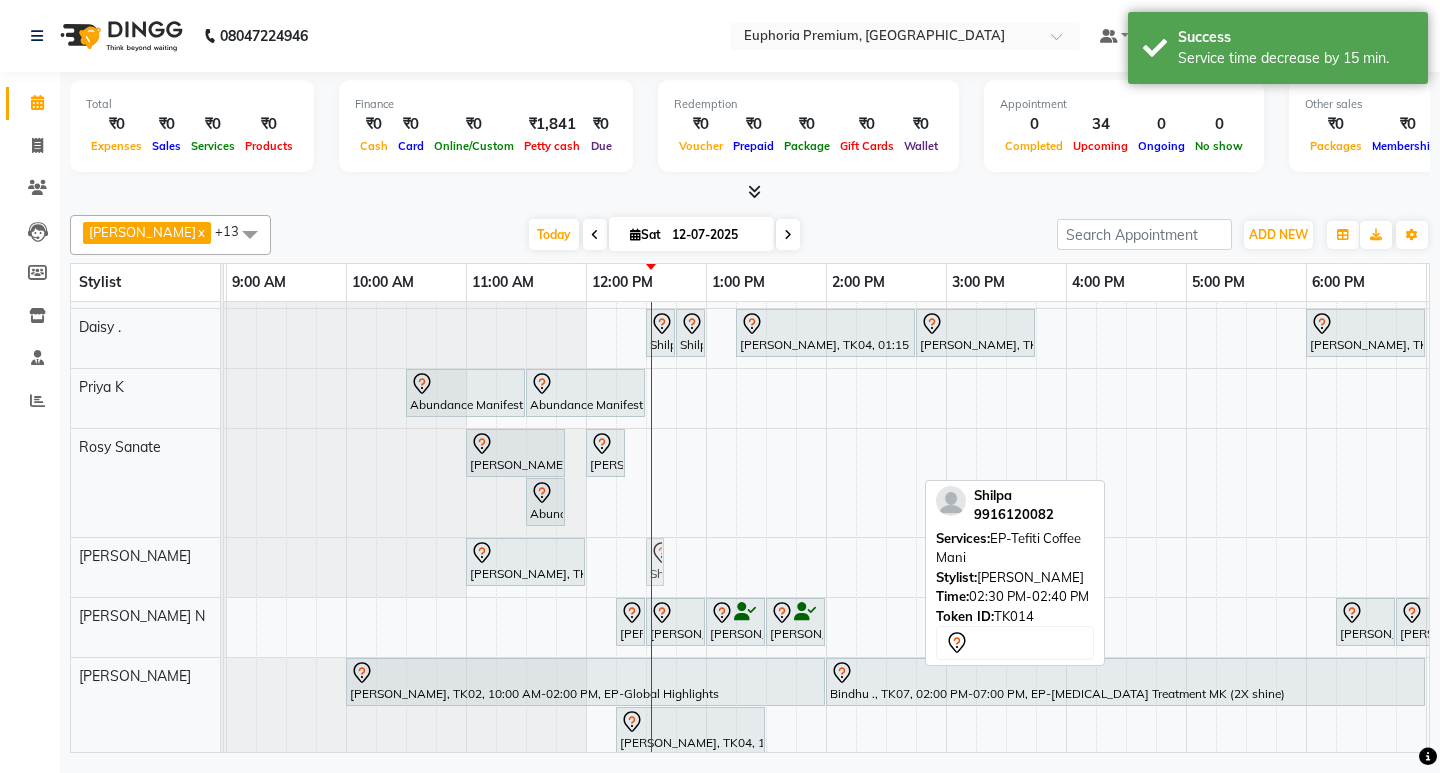 drag, startPoint x: 897, startPoint y: 563, endPoint x: 667, endPoint y: 566, distance: 230.01956 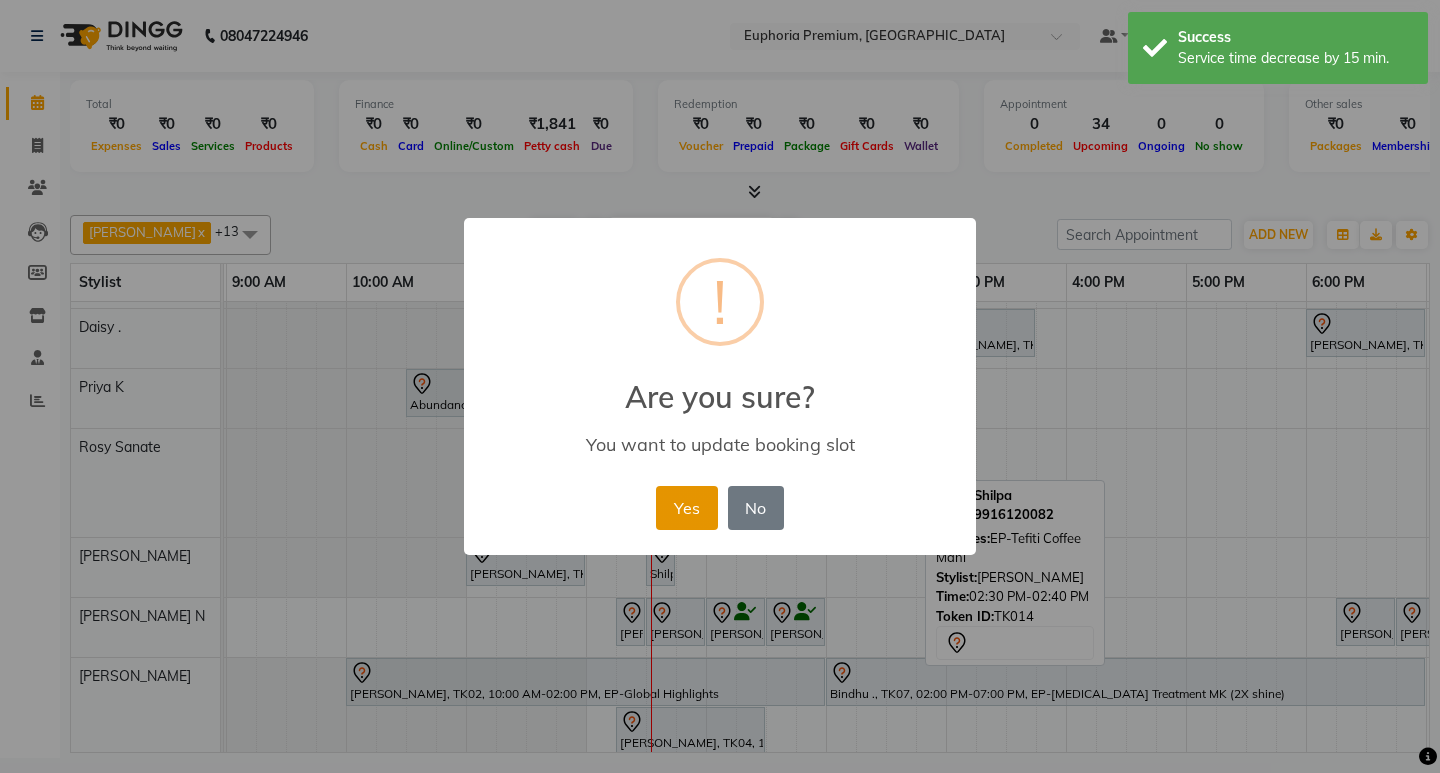 click on "Yes" at bounding box center (686, 508) 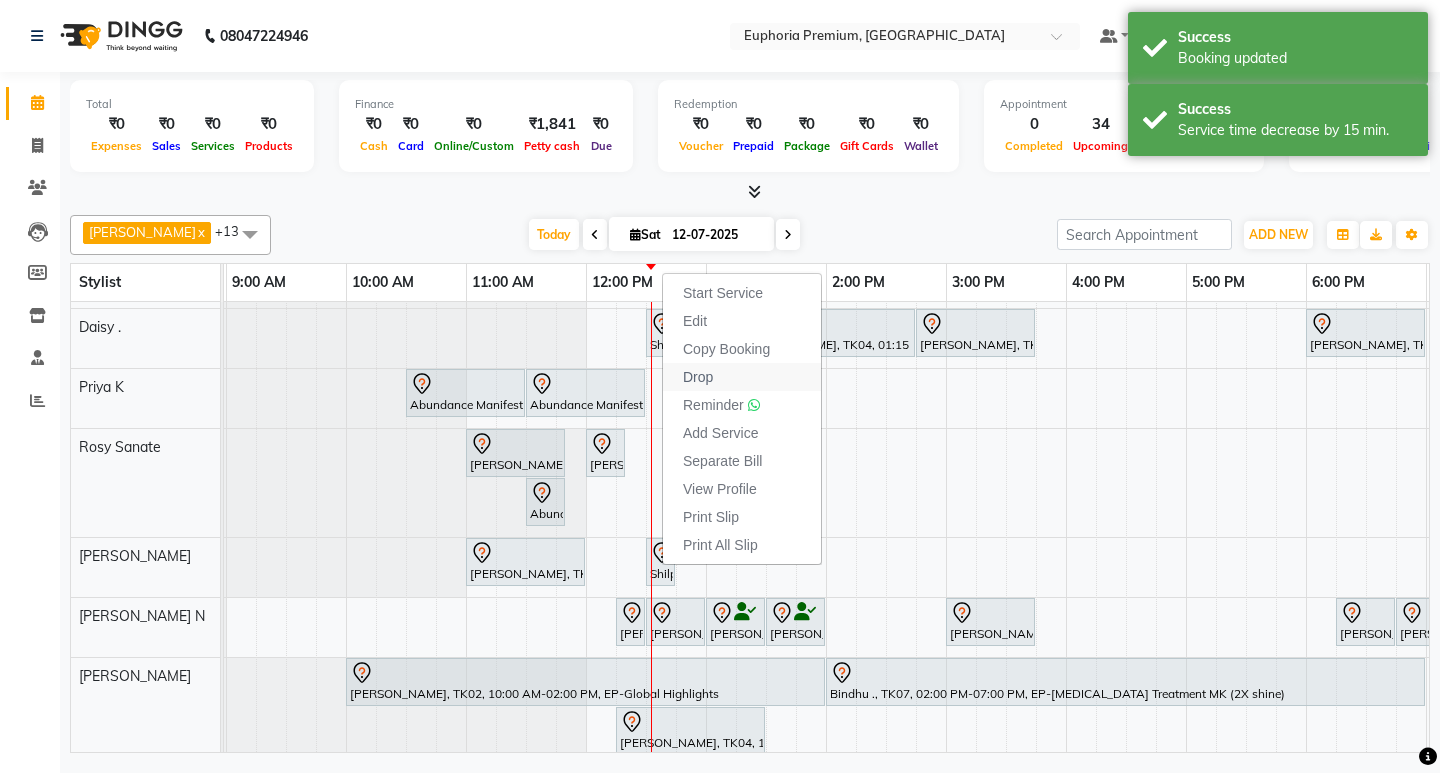 click on "Drop" at bounding box center (698, 377) 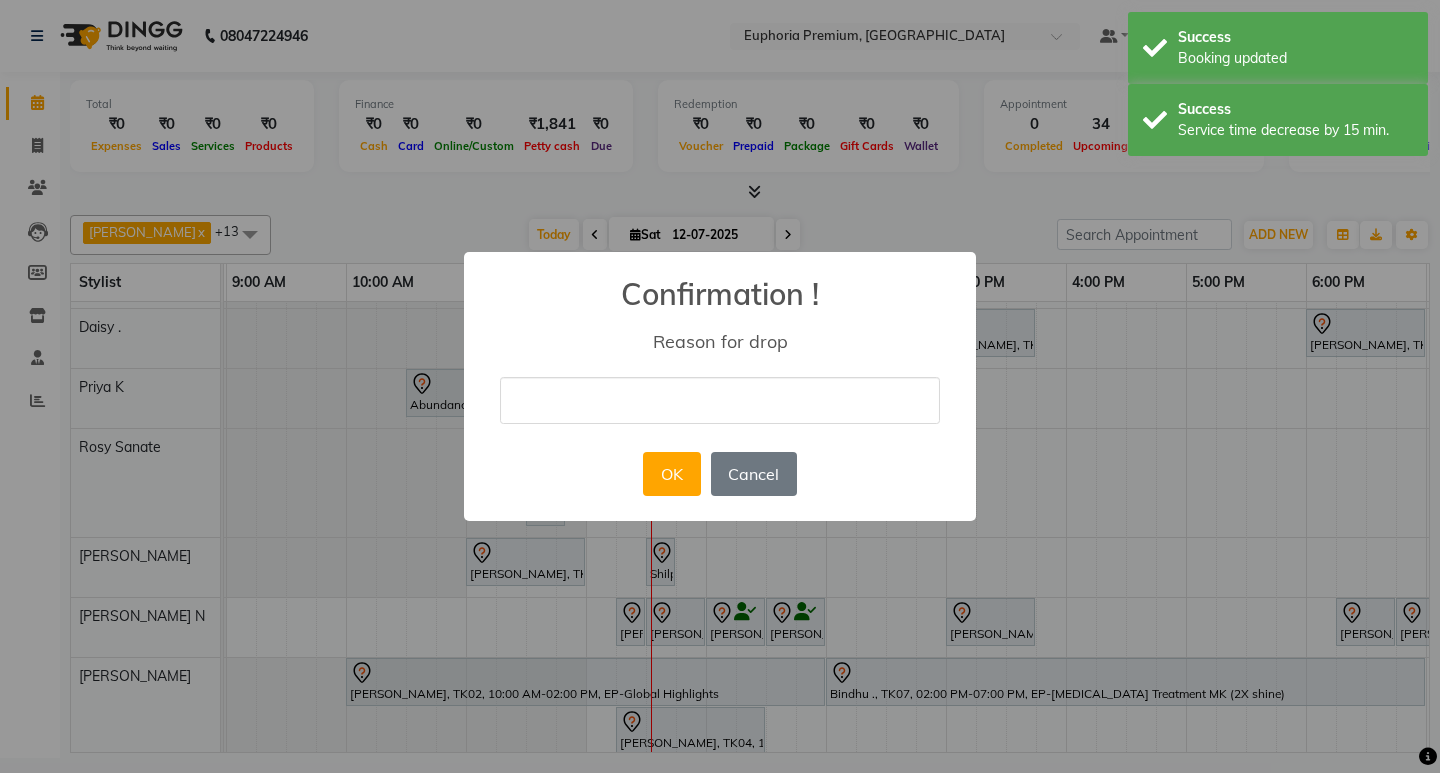 click at bounding box center (720, 400) 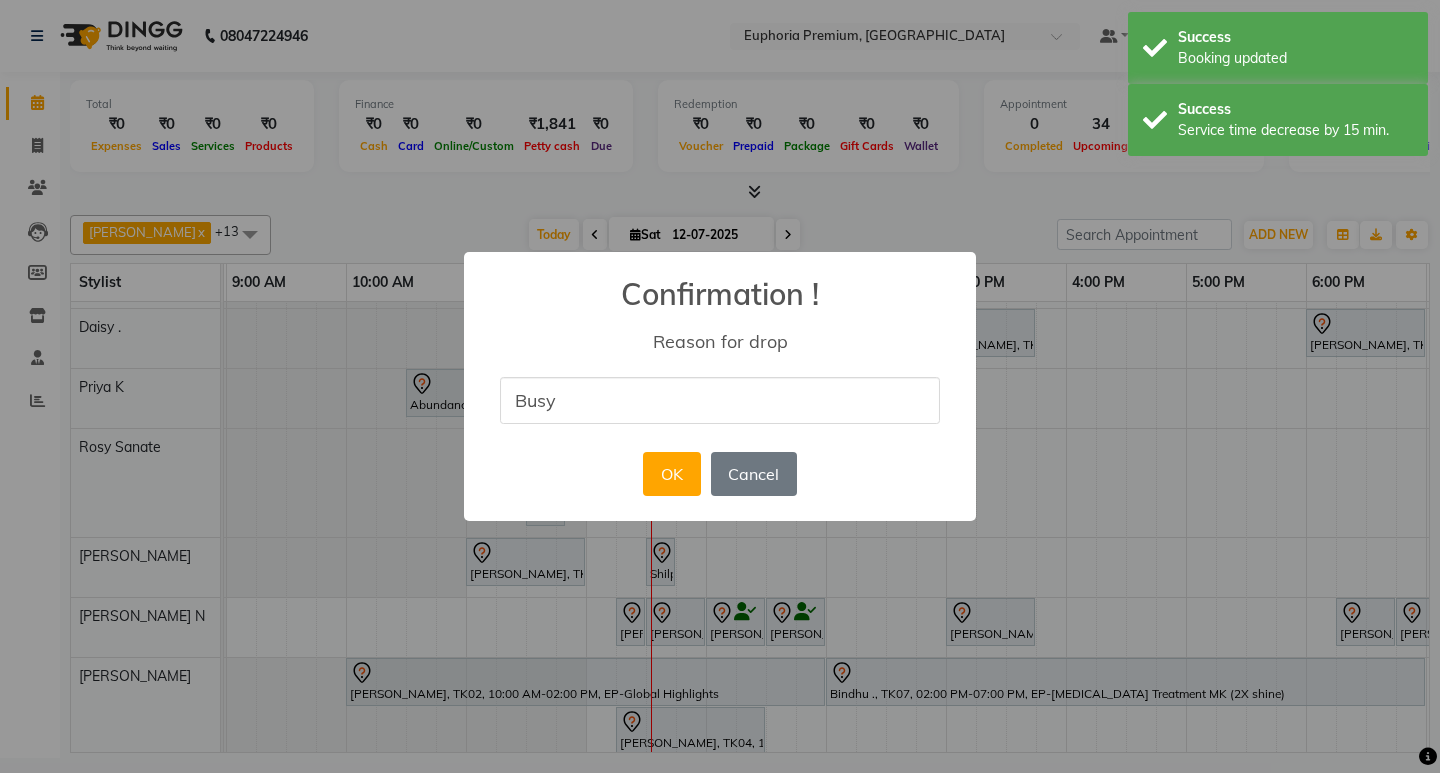 click on "Busy" at bounding box center (720, 400) 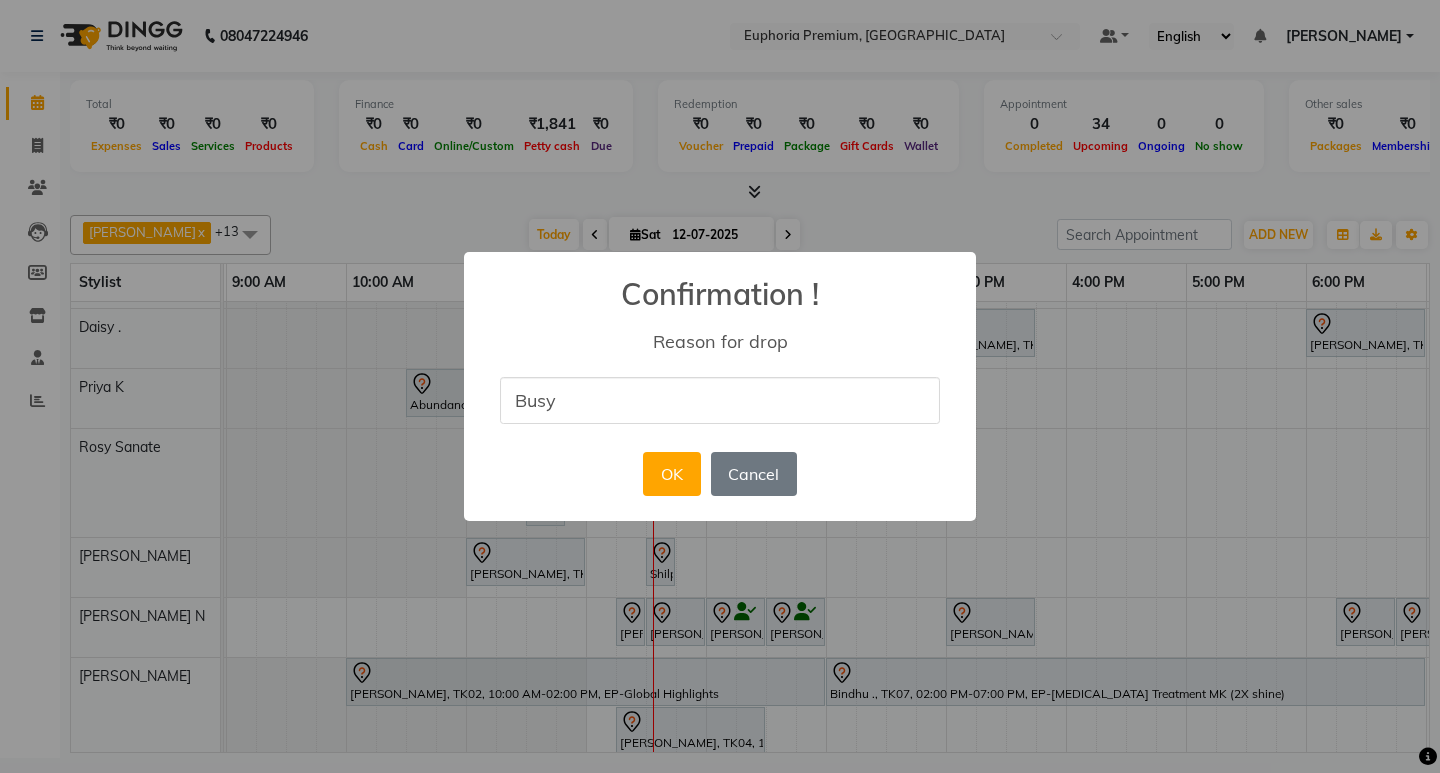 click on "Busy" at bounding box center (720, 400) 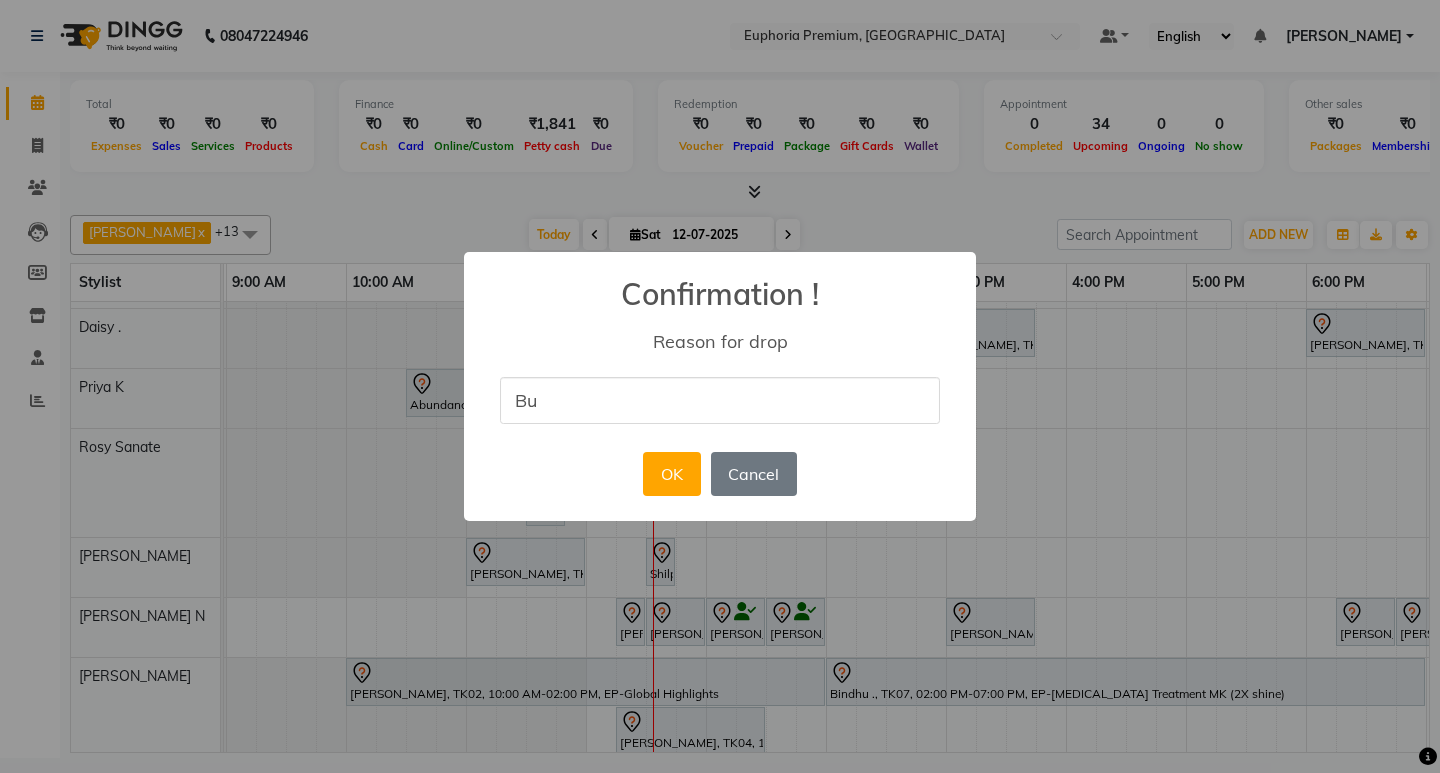 type on "B" 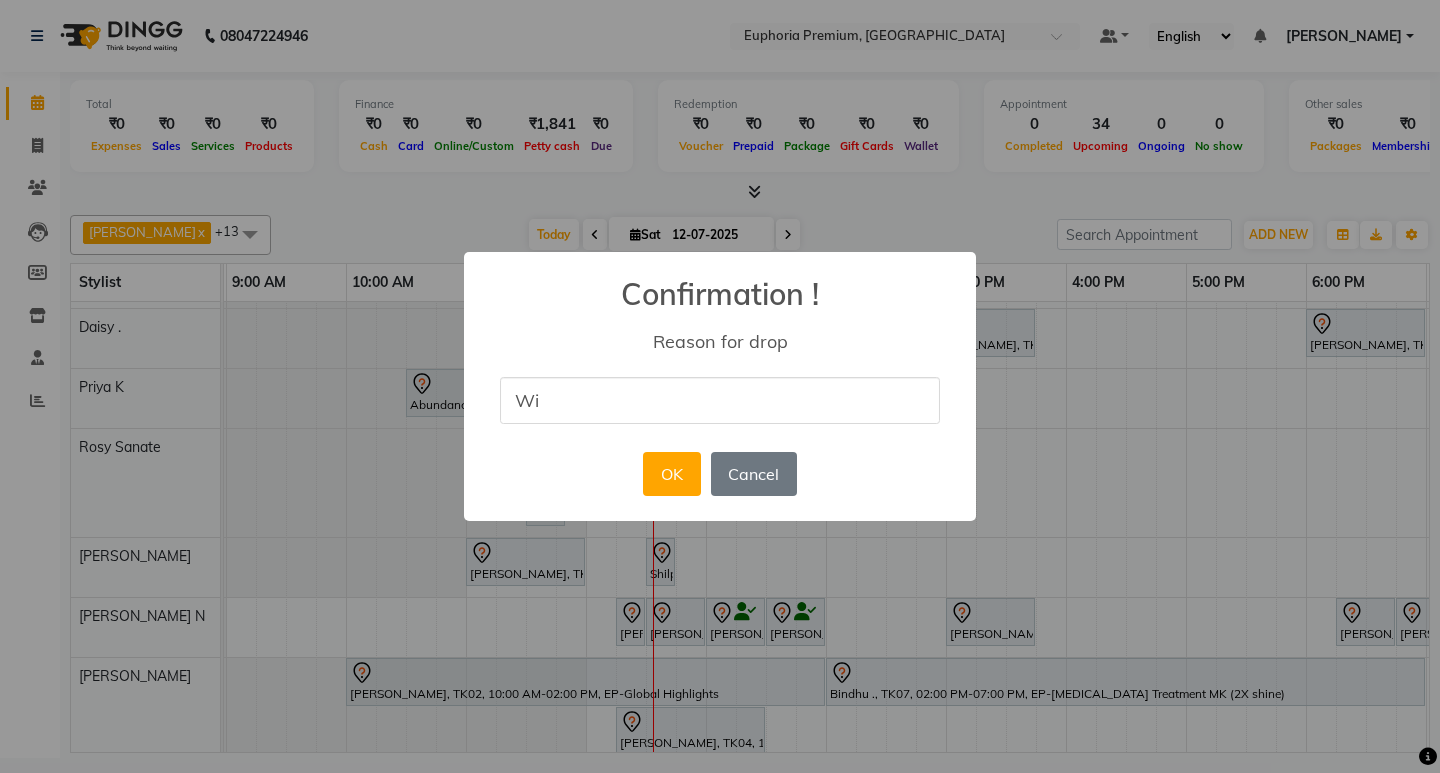 type on "W" 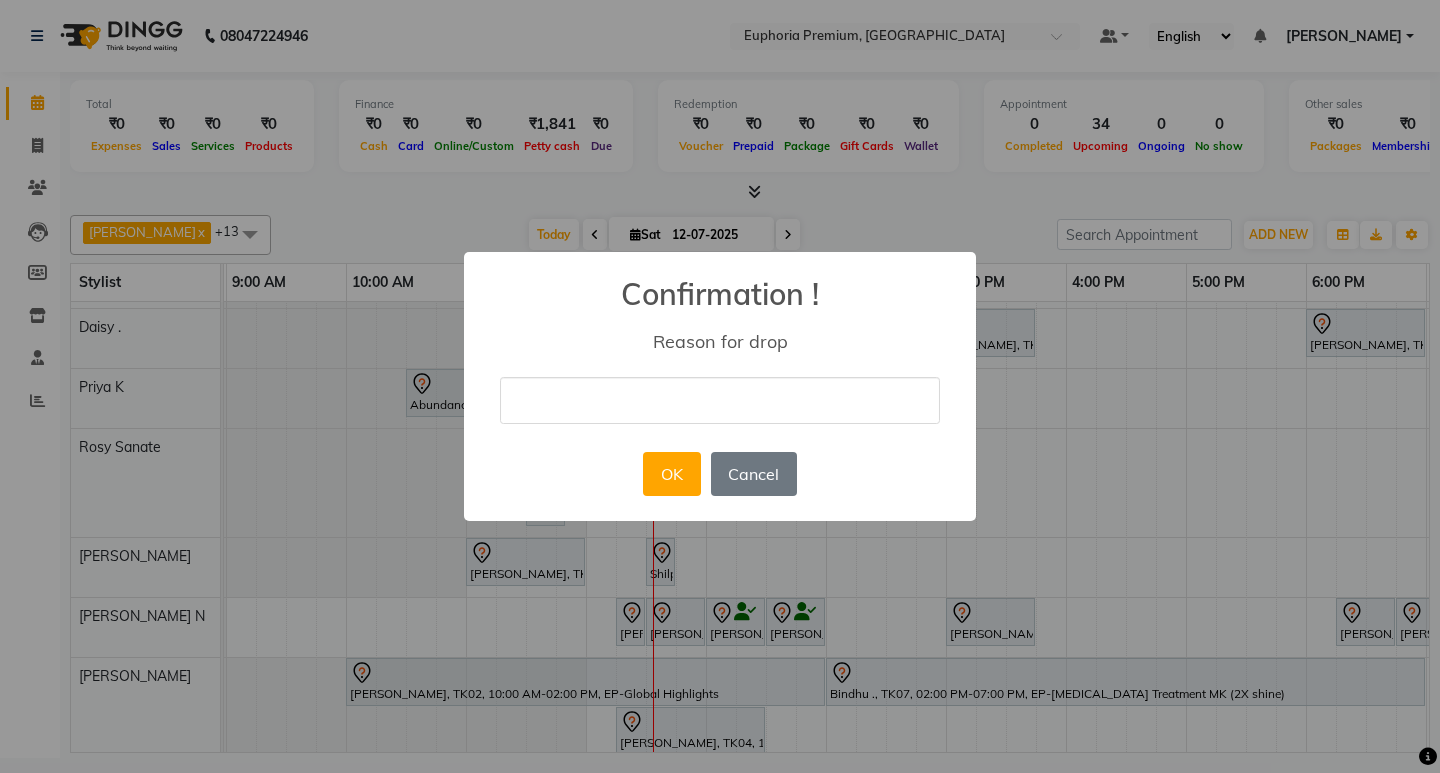 click at bounding box center [720, 400] 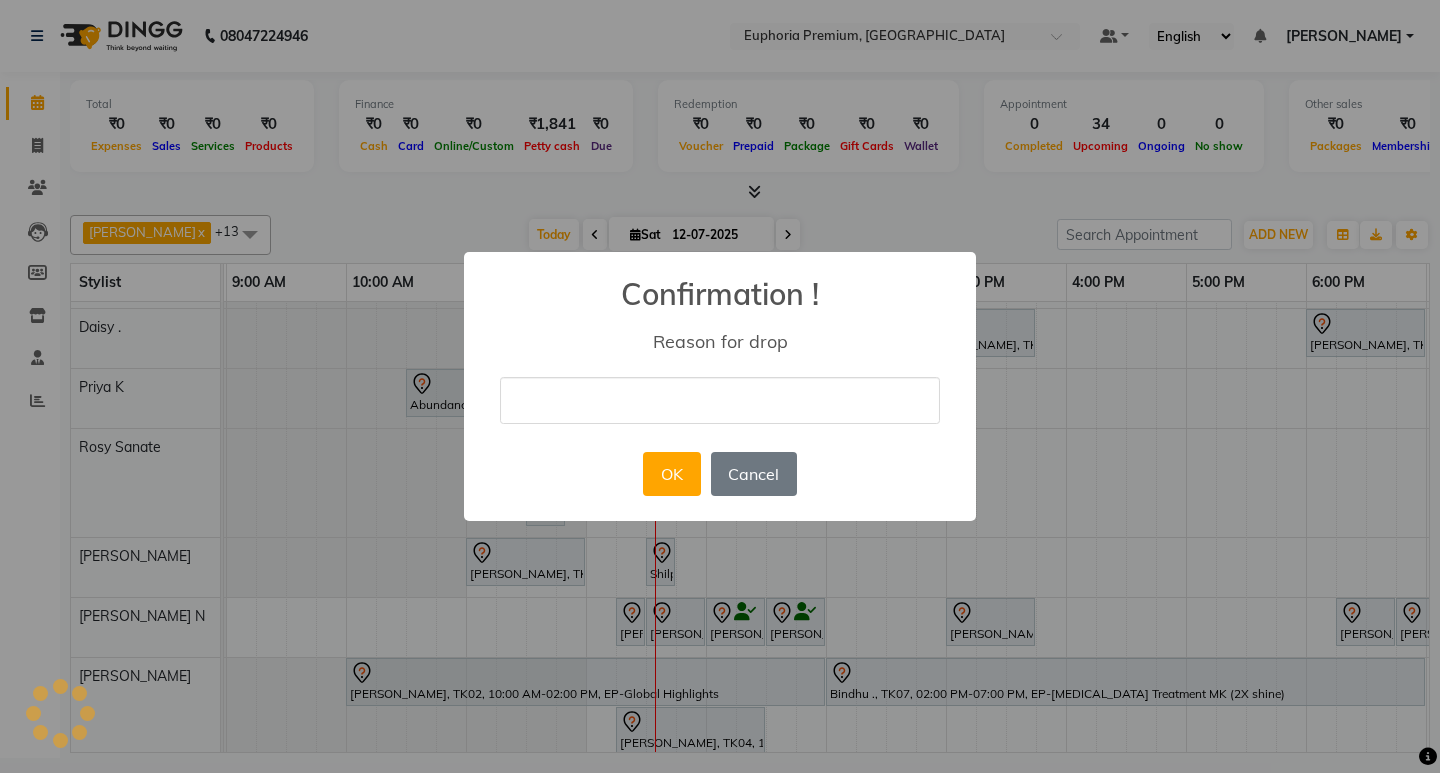 click at bounding box center (720, 400) 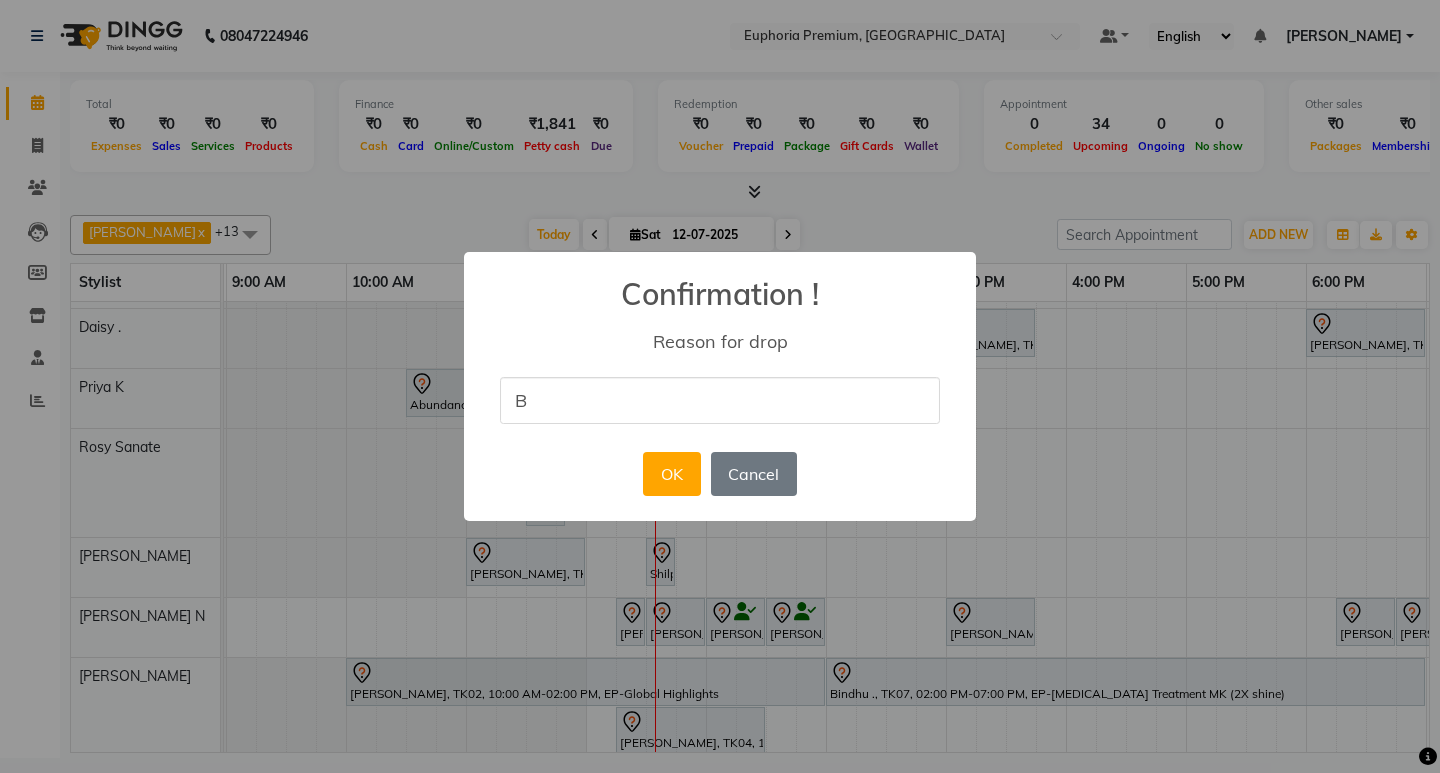 type on "Busy" 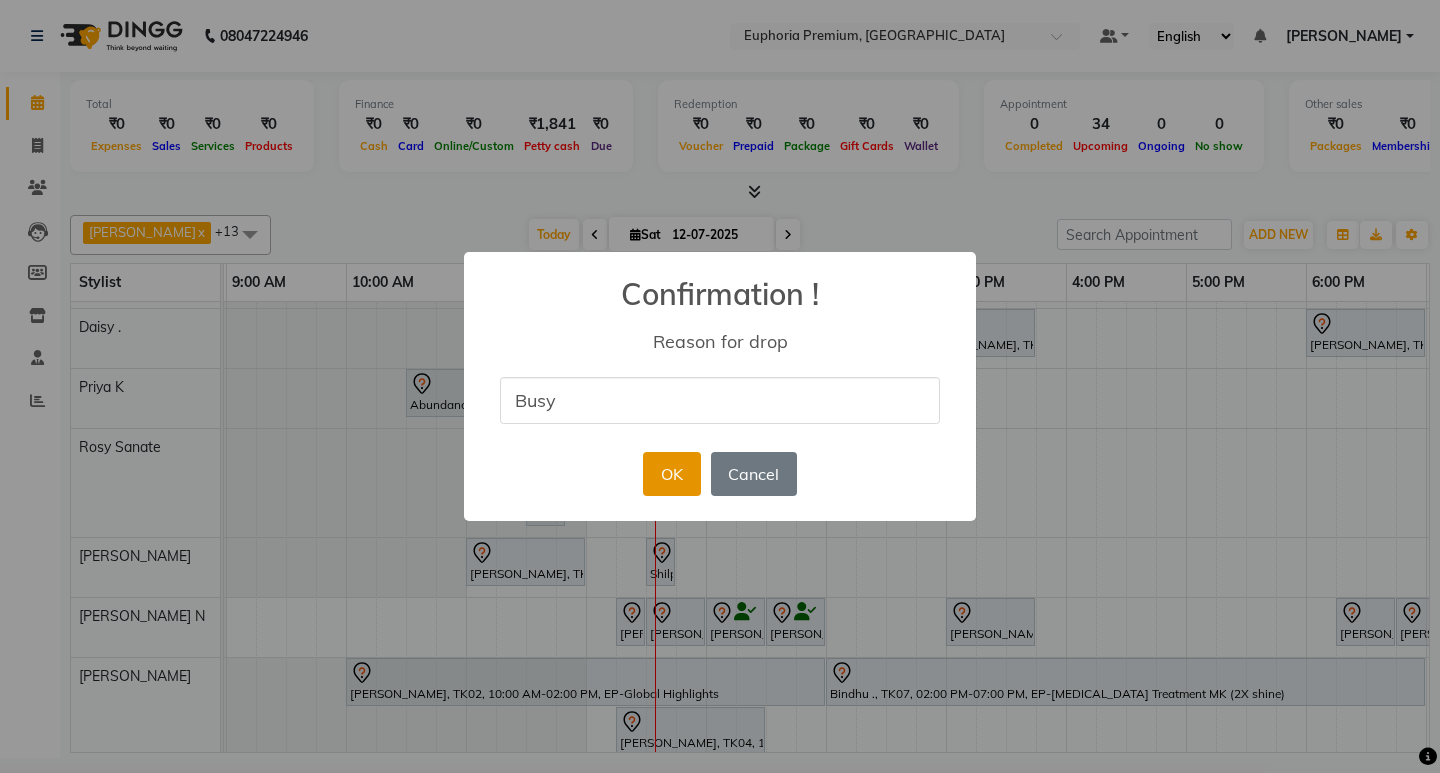 click on "OK" at bounding box center (671, 474) 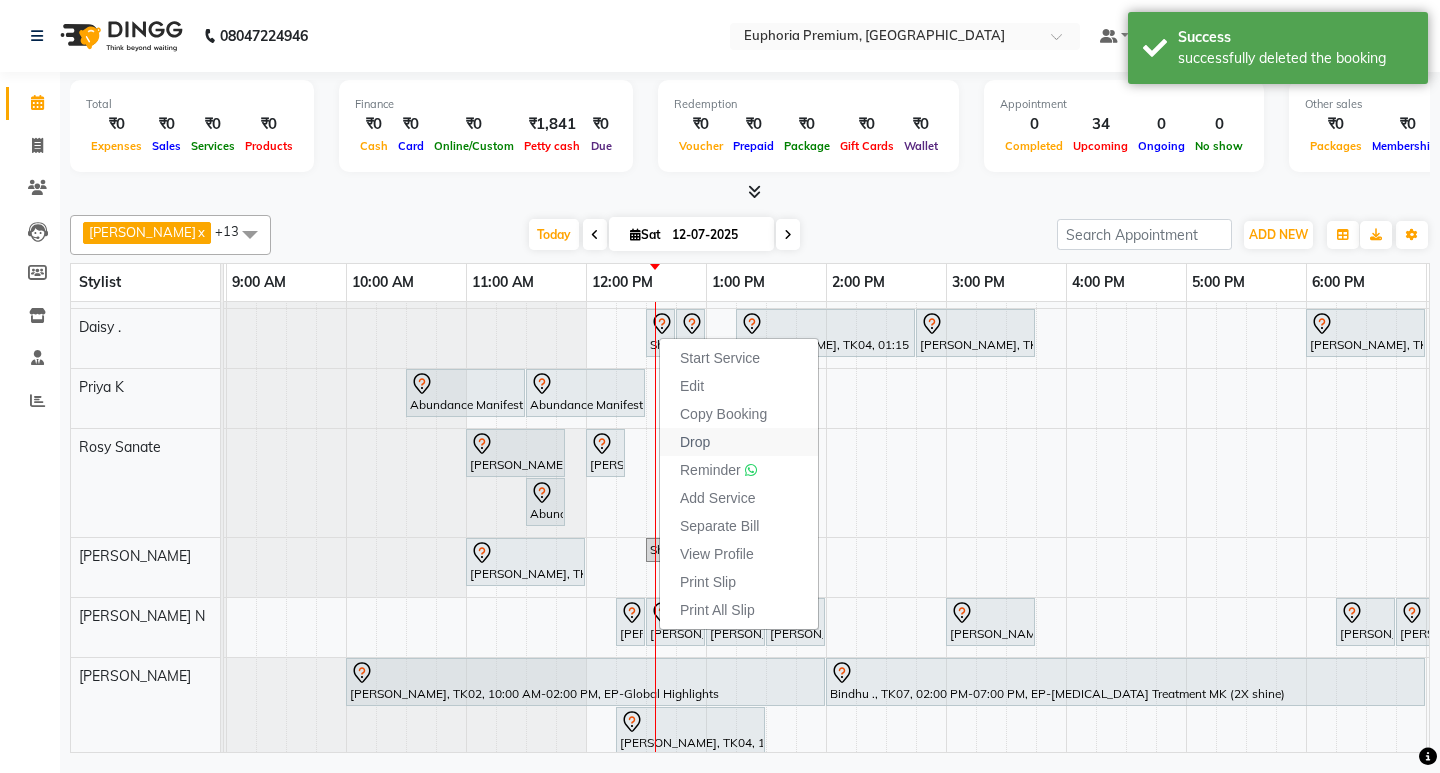 click on "Drop" at bounding box center [695, 442] 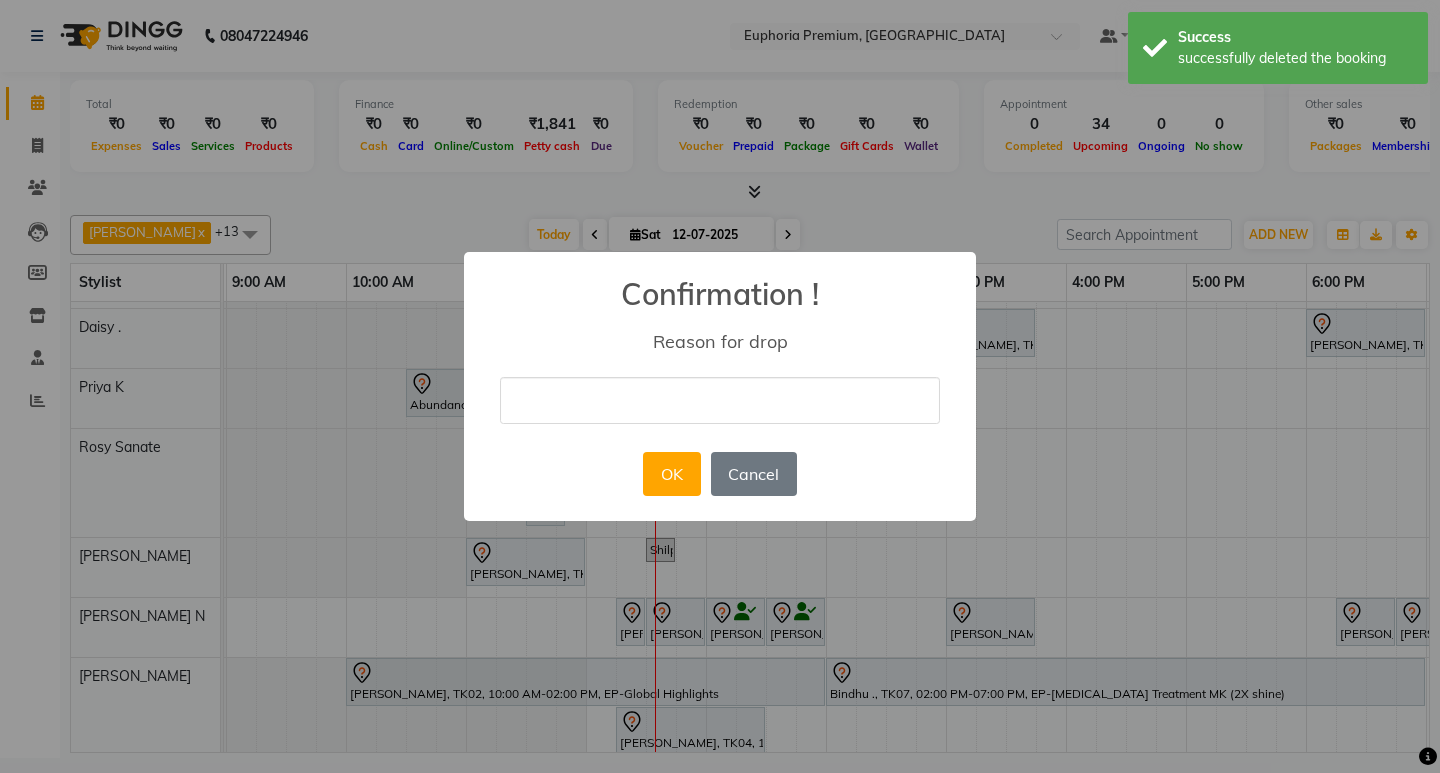 click at bounding box center (720, 400) 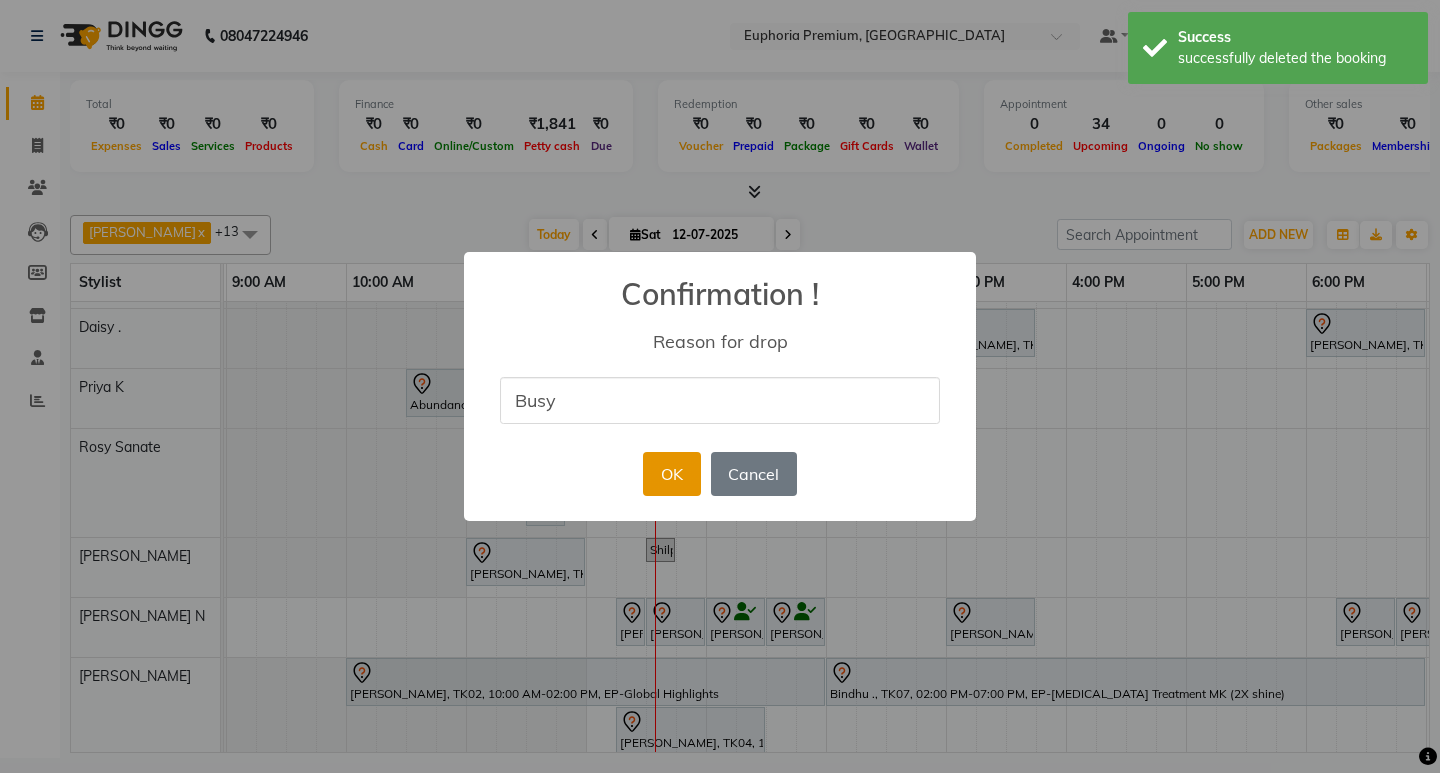 click on "OK" at bounding box center [671, 474] 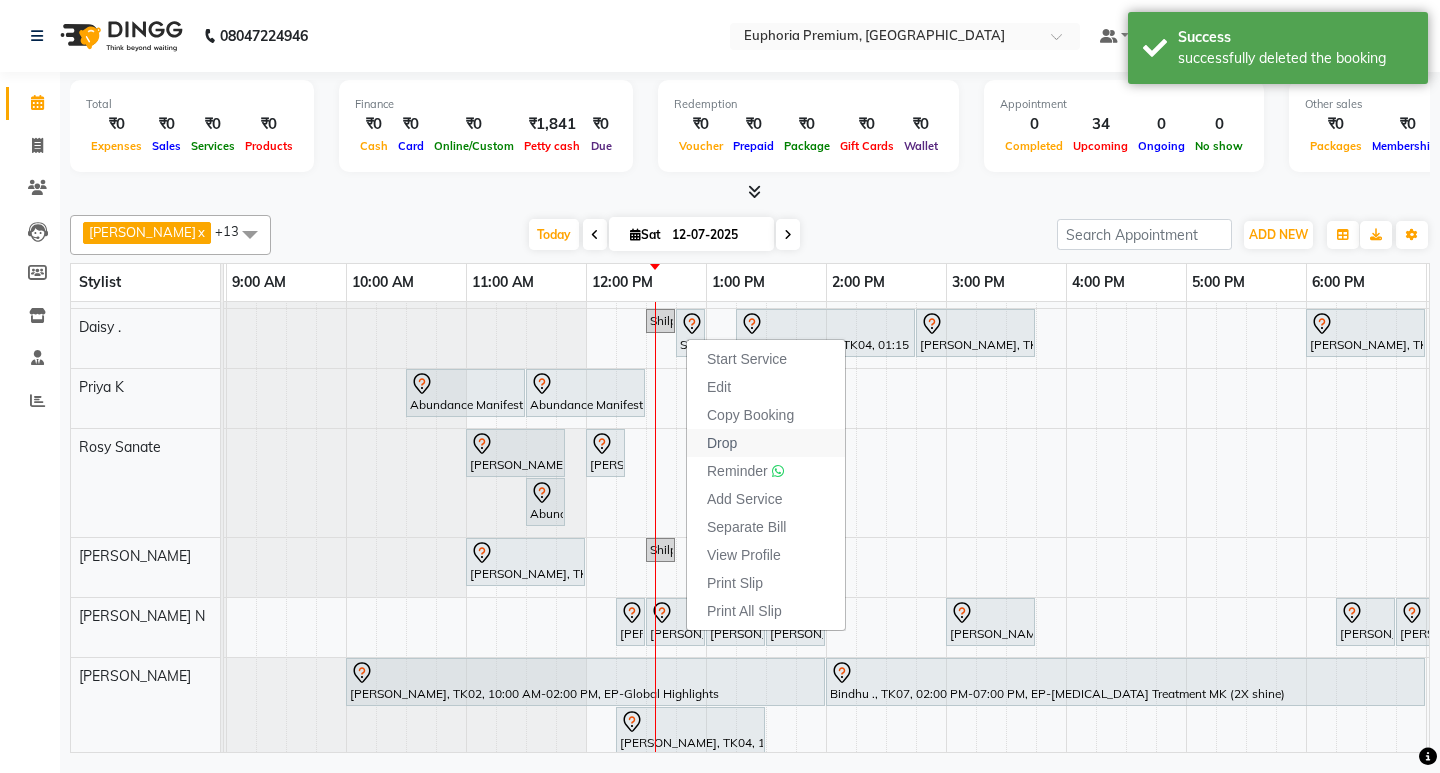 click on "Drop" at bounding box center (722, 443) 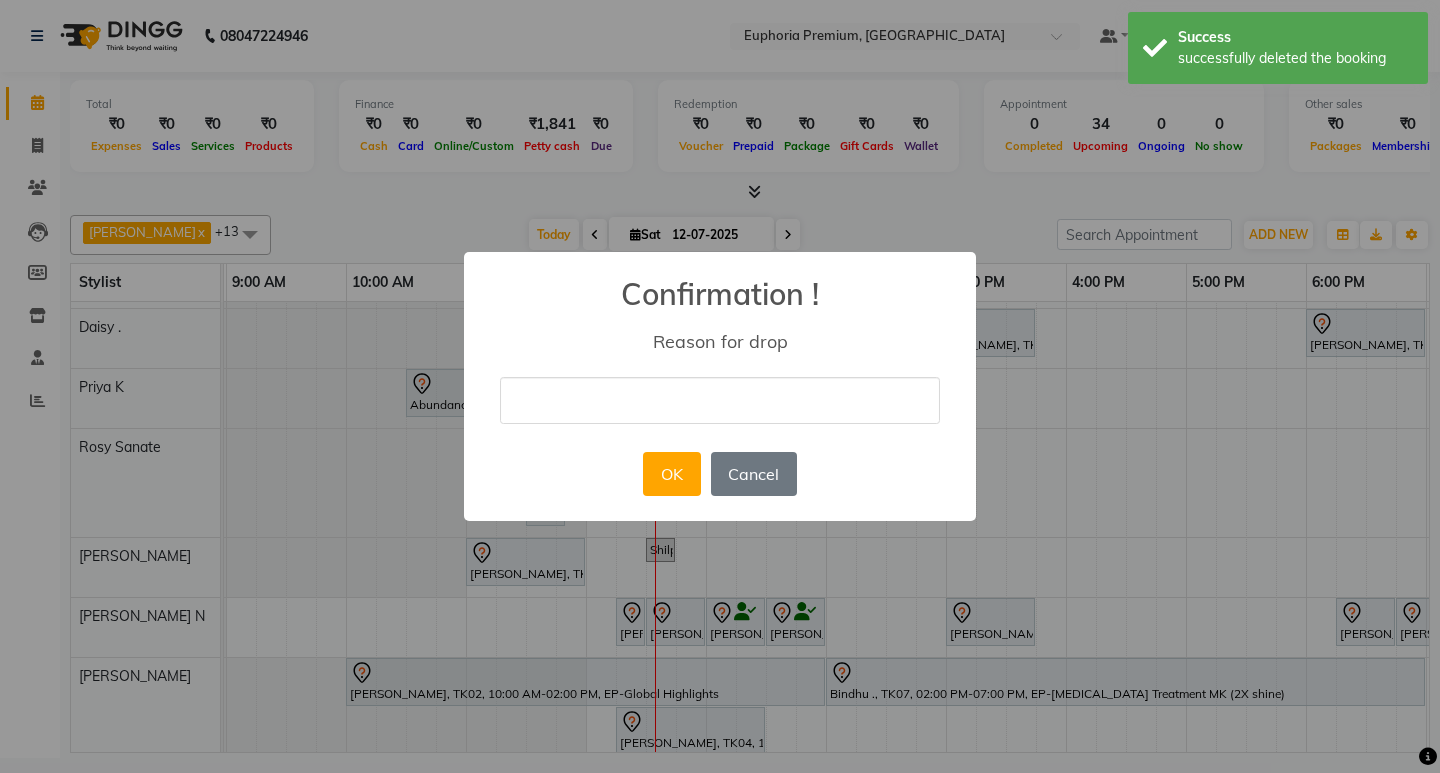 click at bounding box center [720, 400] 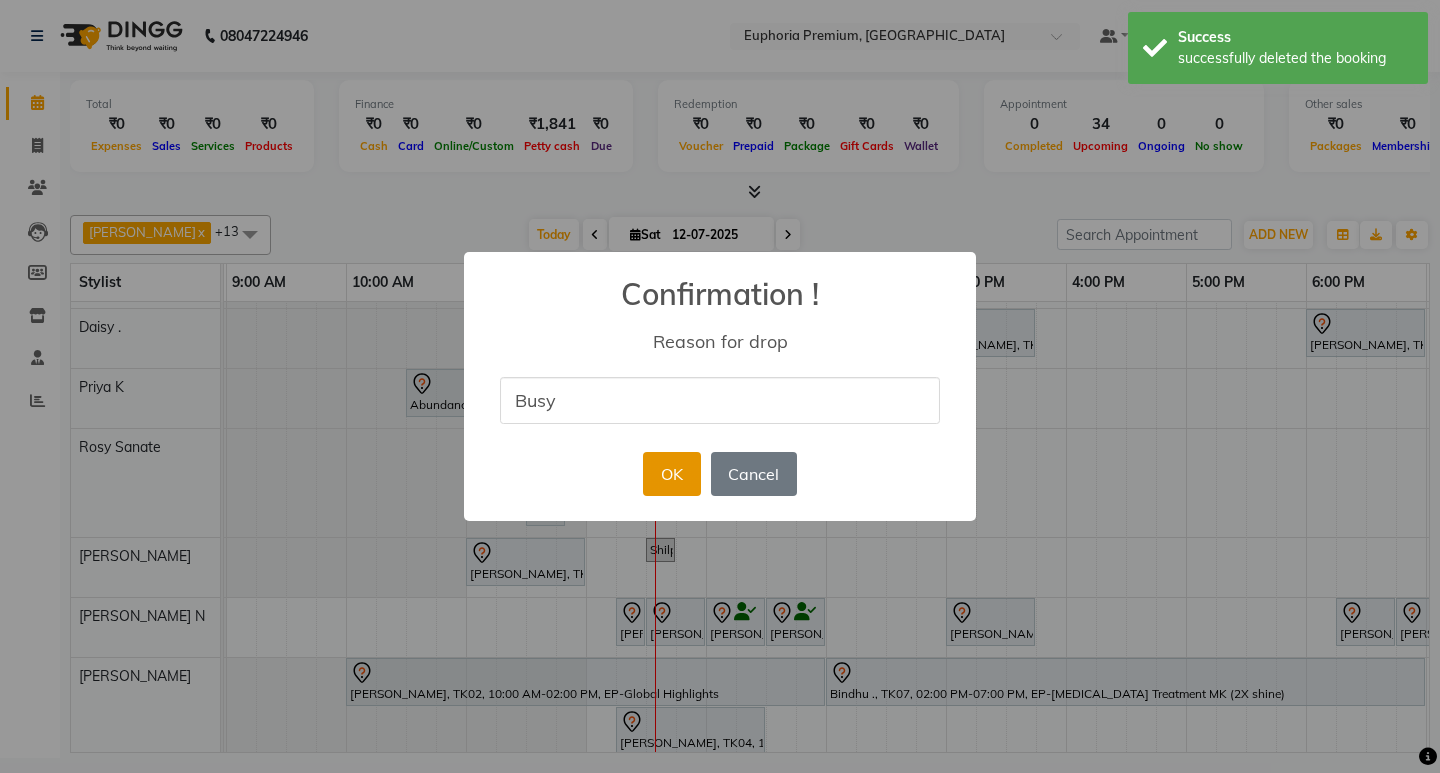 click on "OK" at bounding box center [671, 474] 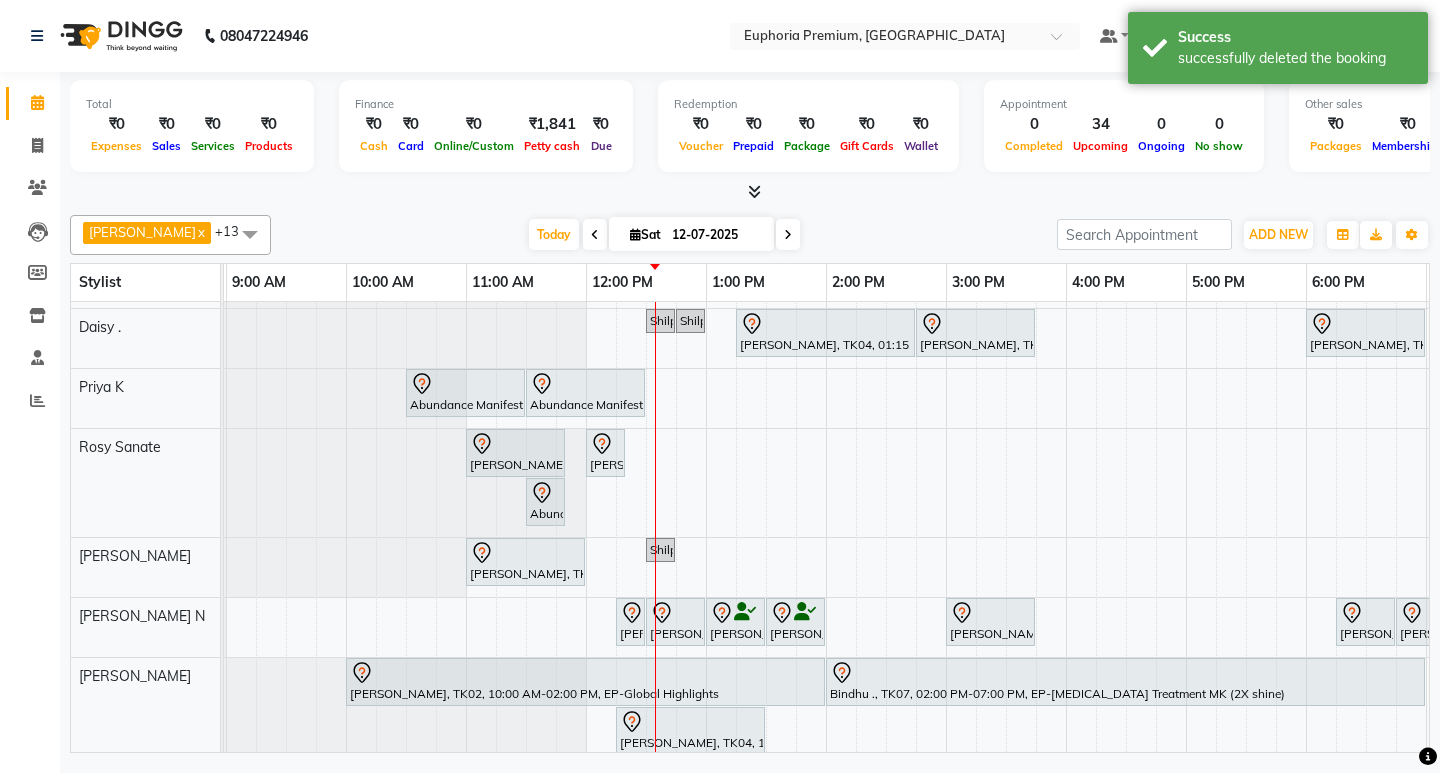 scroll, scrollTop: 360, scrollLeft: 118, axis: both 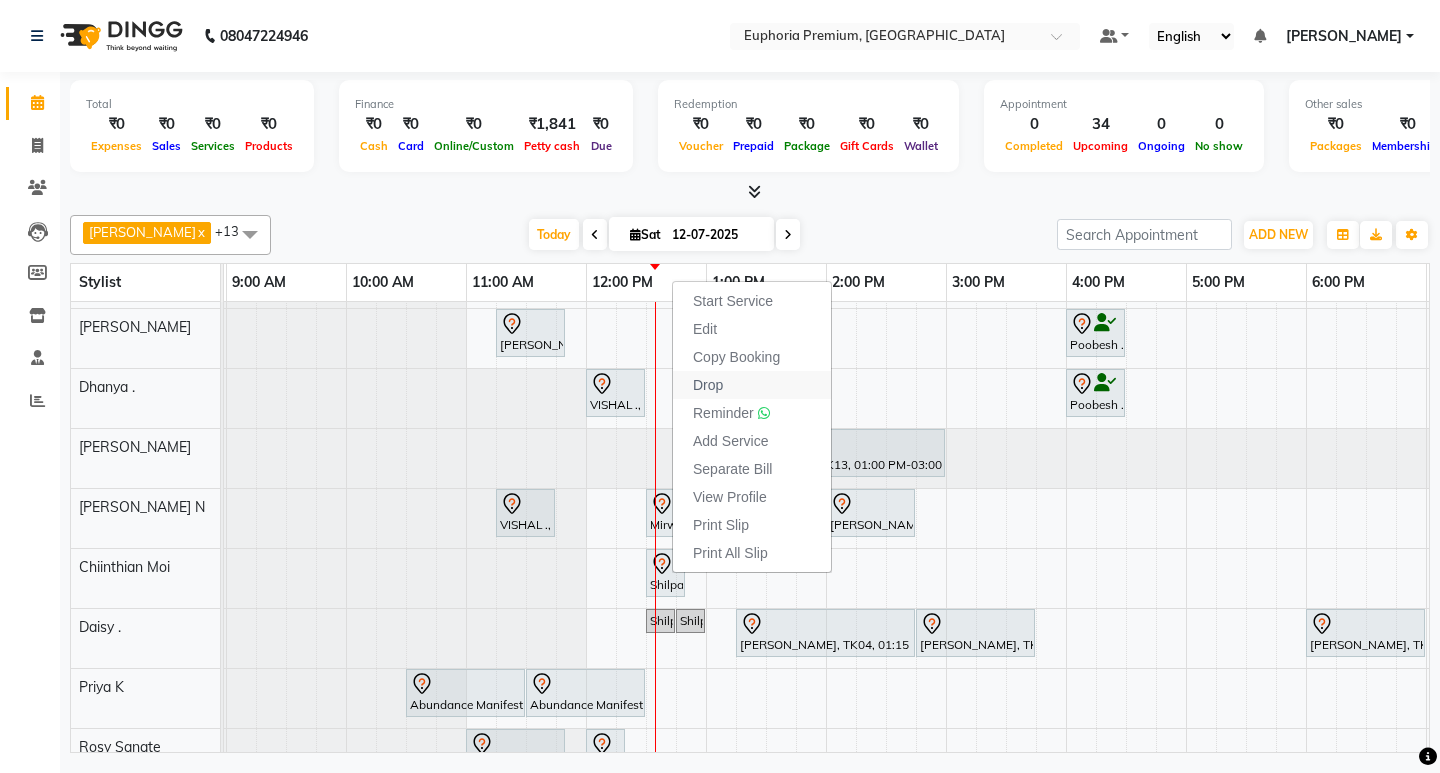click on "Drop" at bounding box center [752, 385] 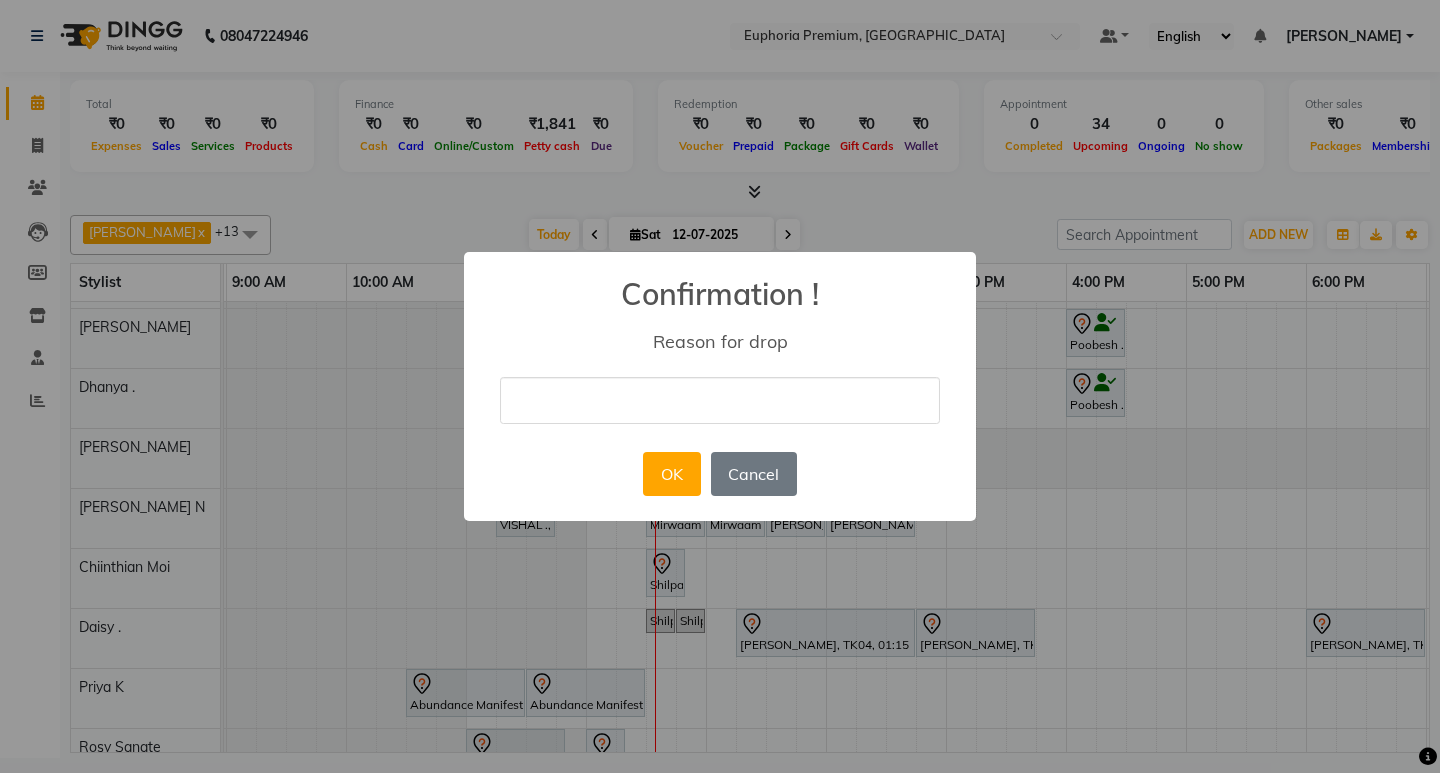 click at bounding box center [720, 400] 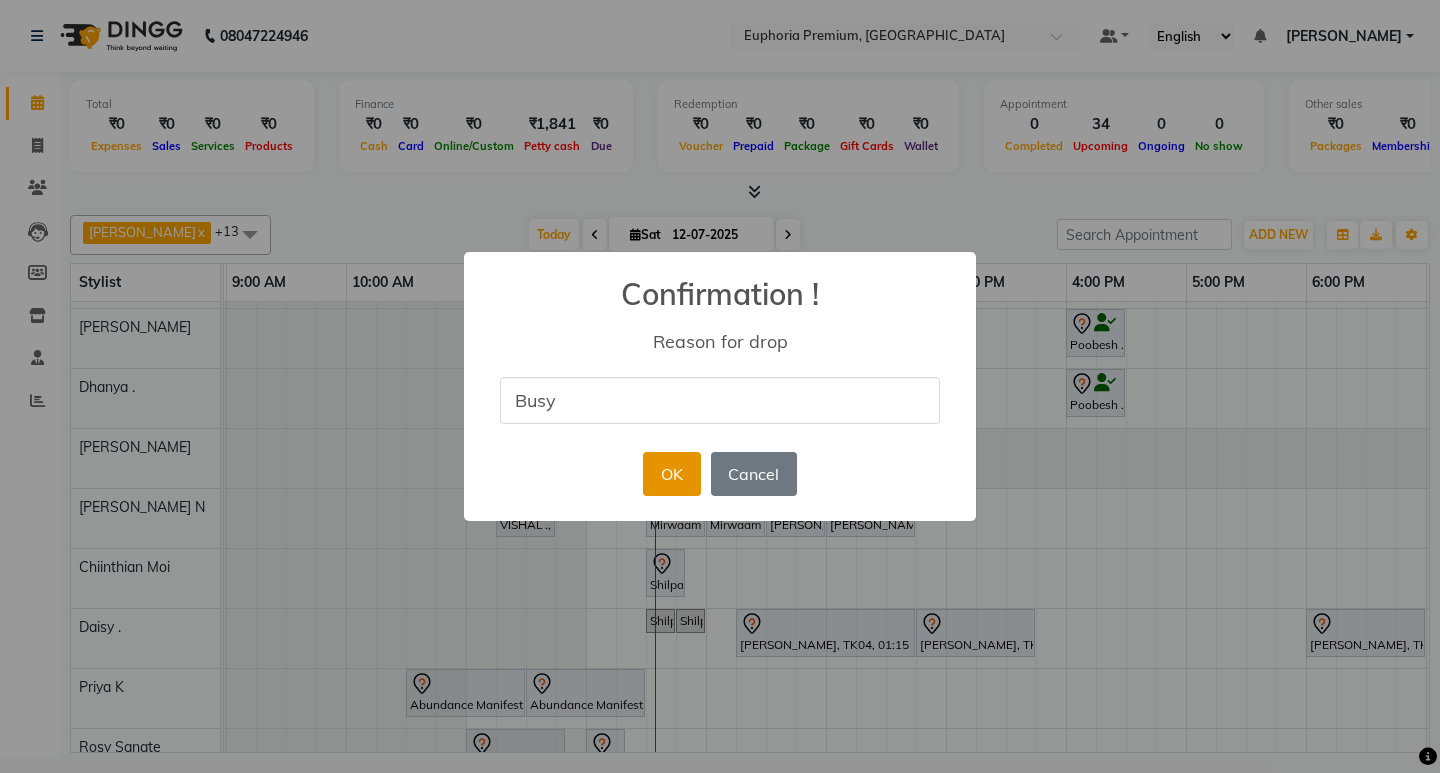 click on "OK" at bounding box center [671, 474] 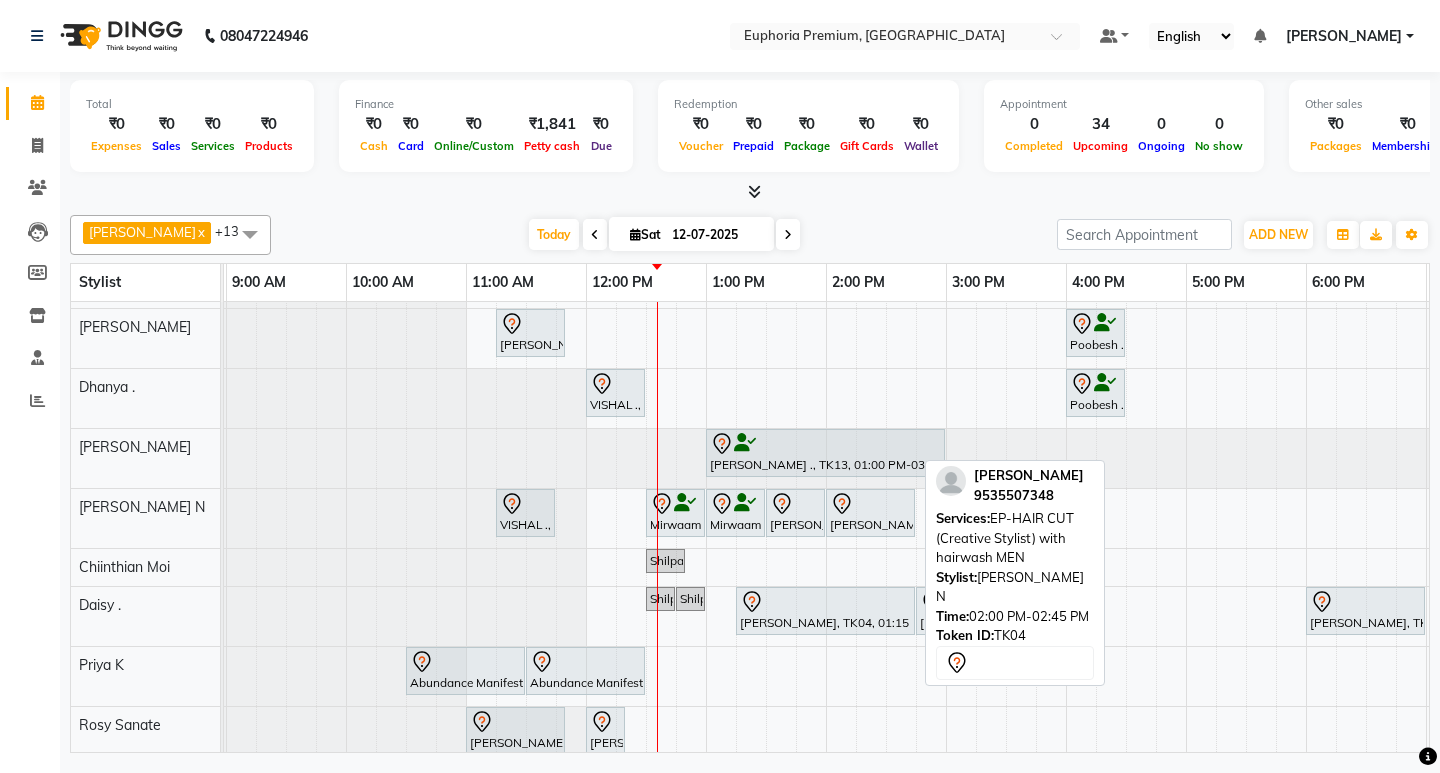 scroll, scrollTop: 96, scrollLeft: 118, axis: both 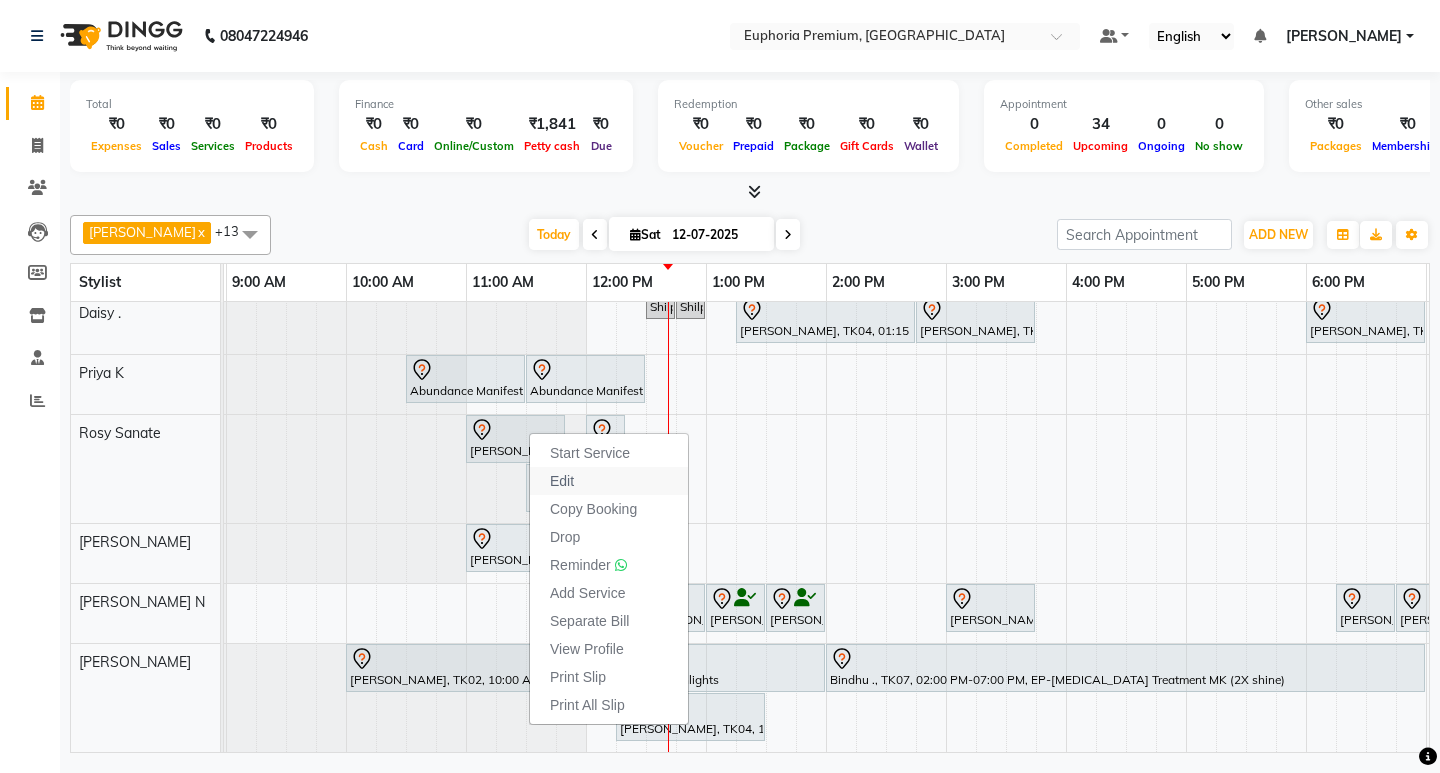 click on "Edit" at bounding box center [562, 481] 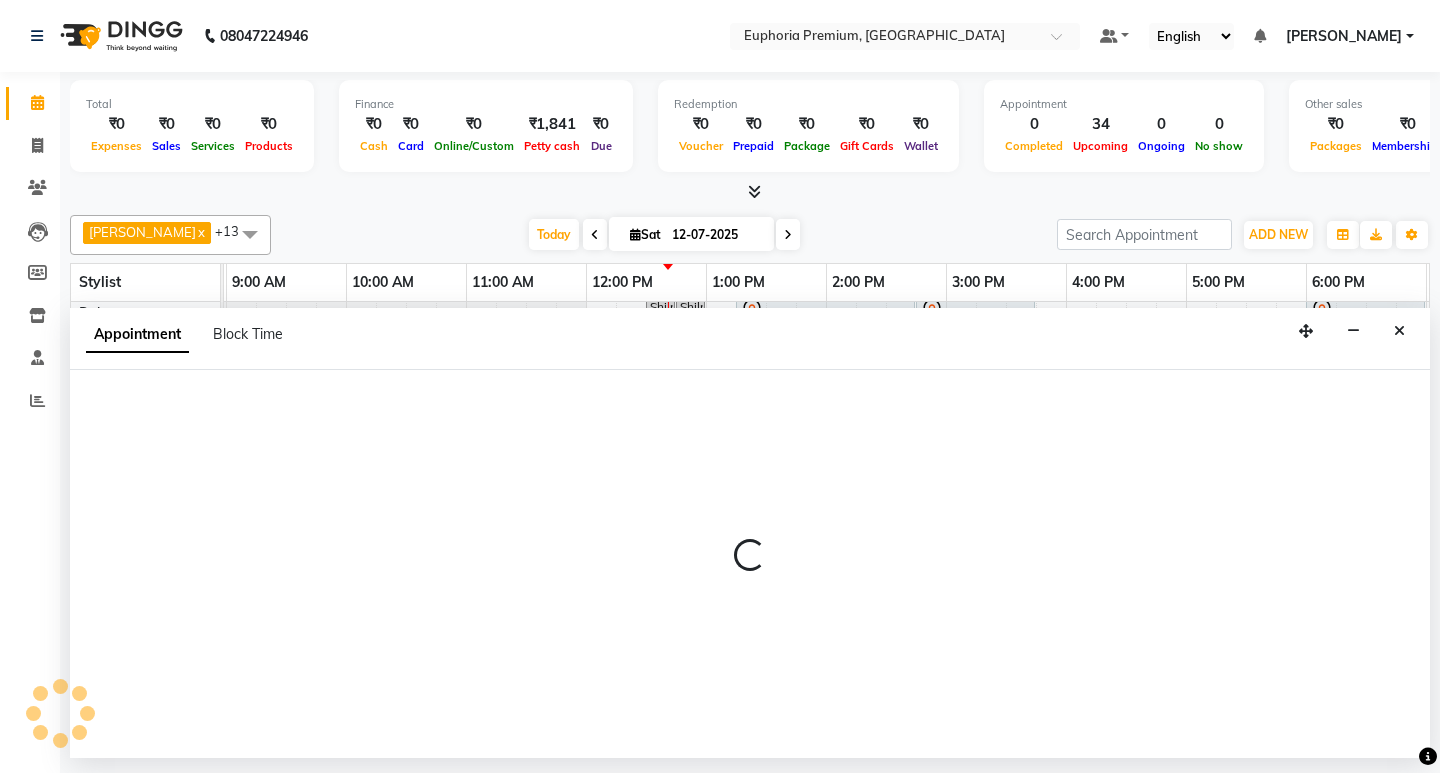 select on "tentative" 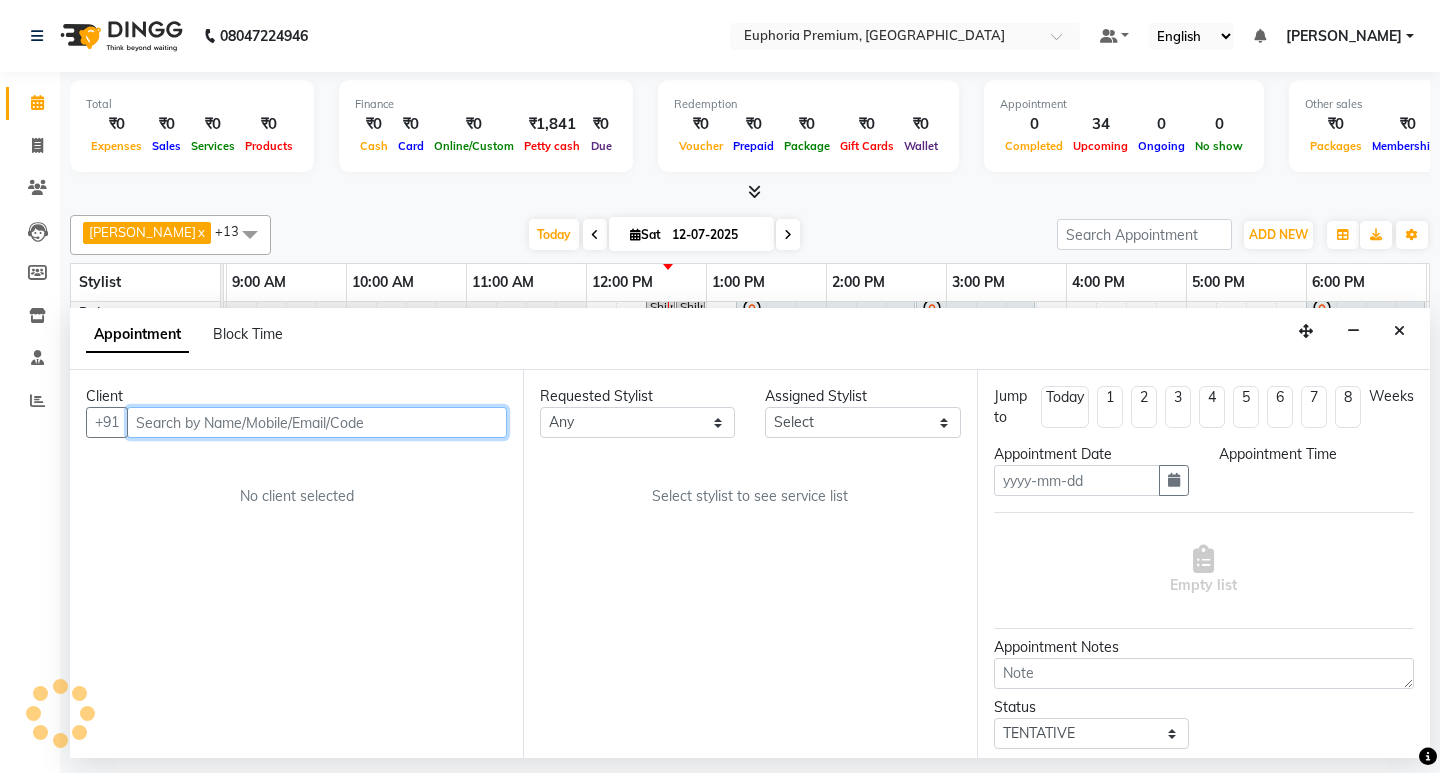 type on "12-07-2025" 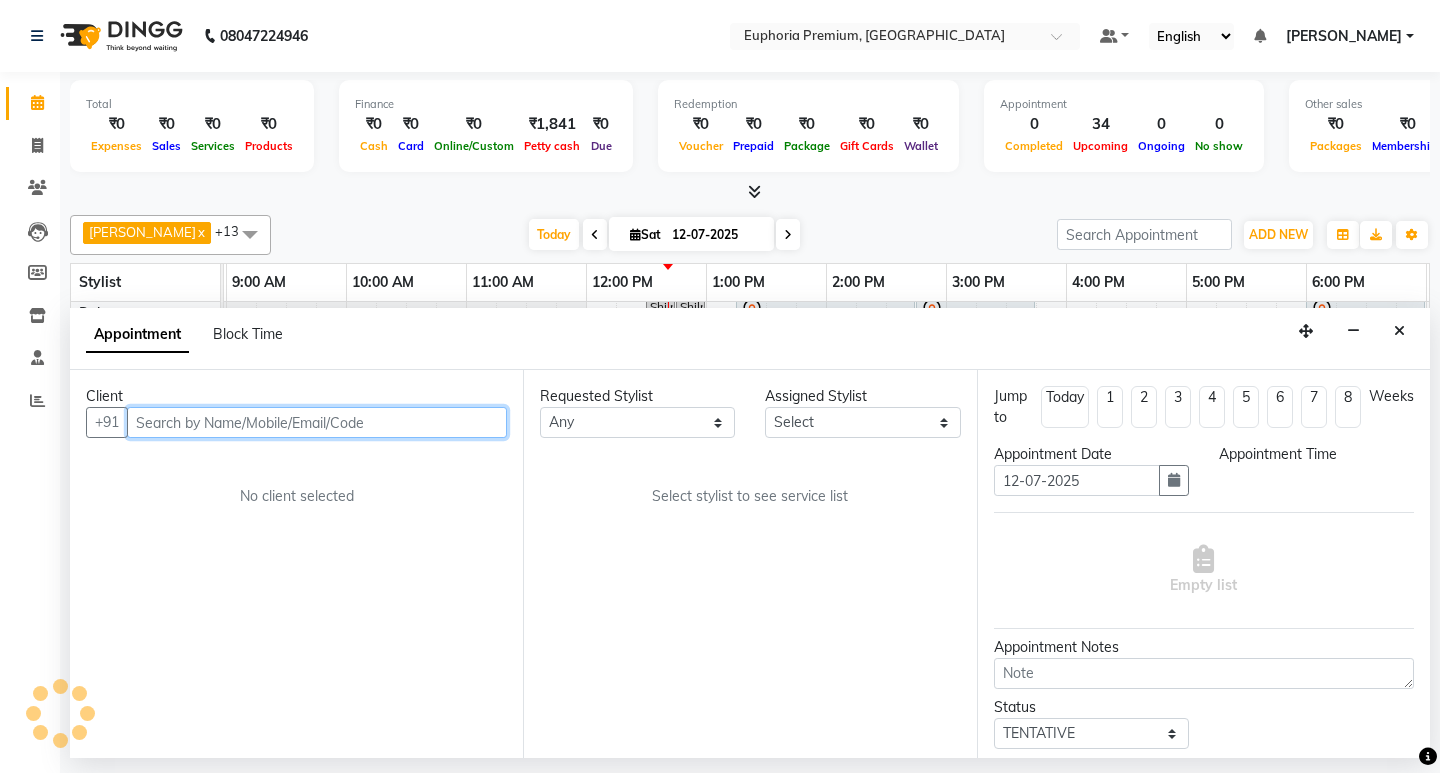 select on "660" 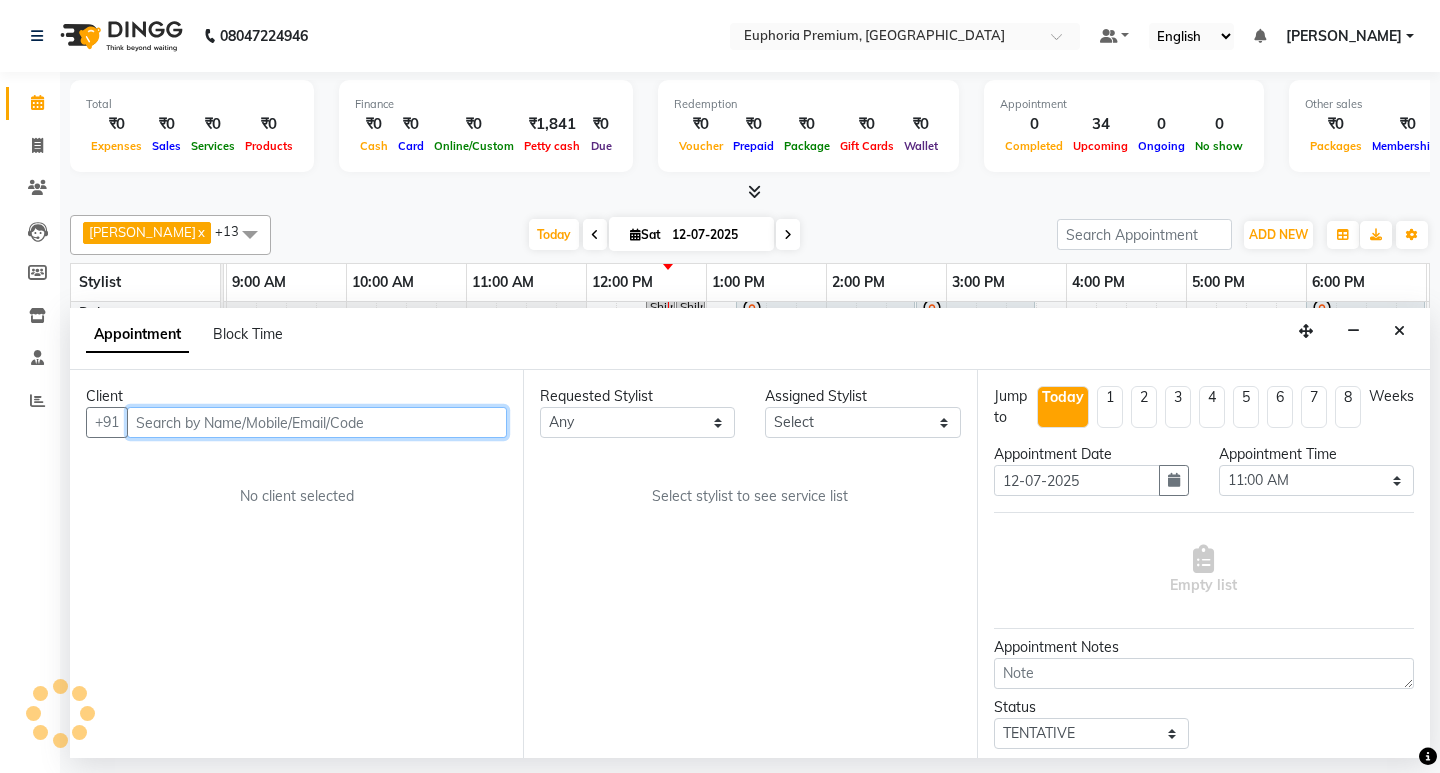 select on "71625" 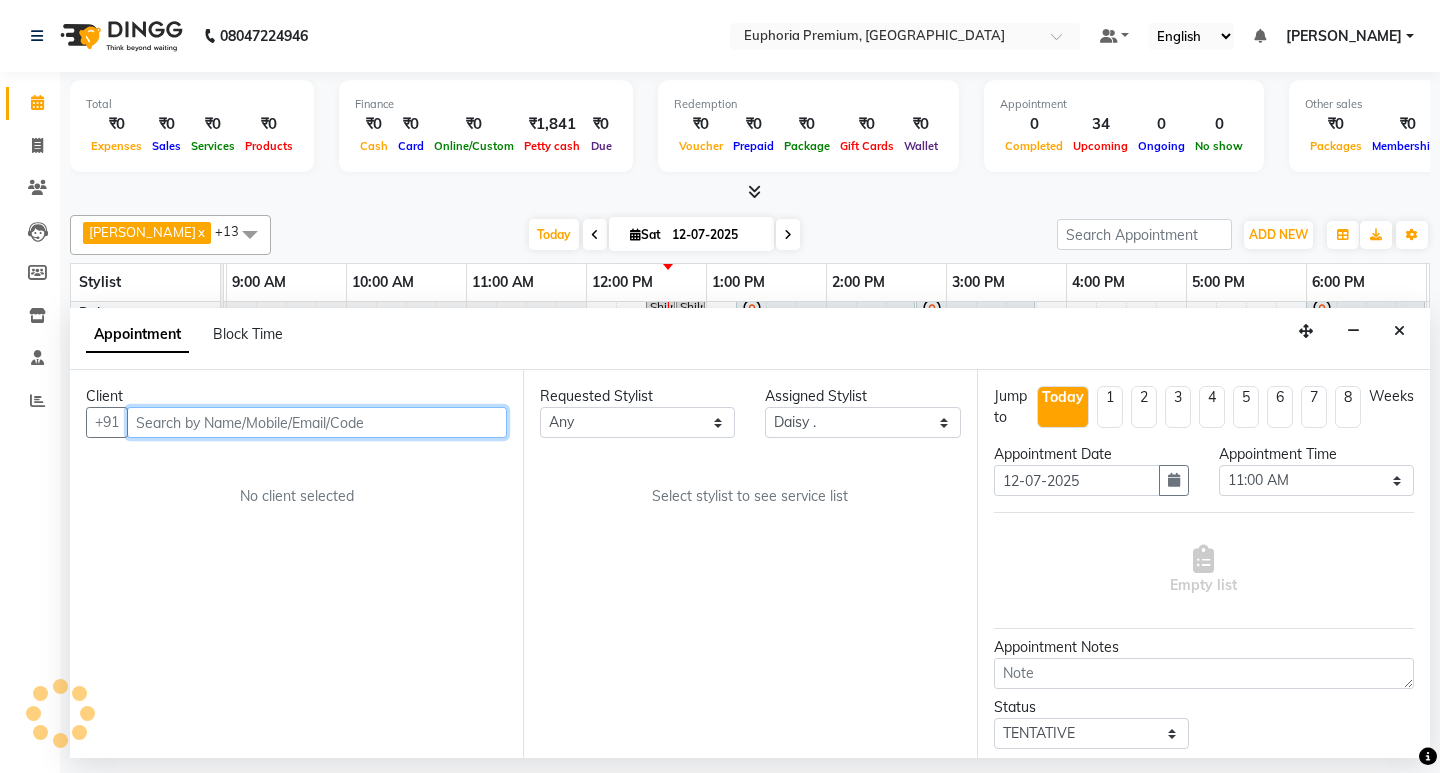 scroll, scrollTop: 0, scrollLeft: 475, axis: horizontal 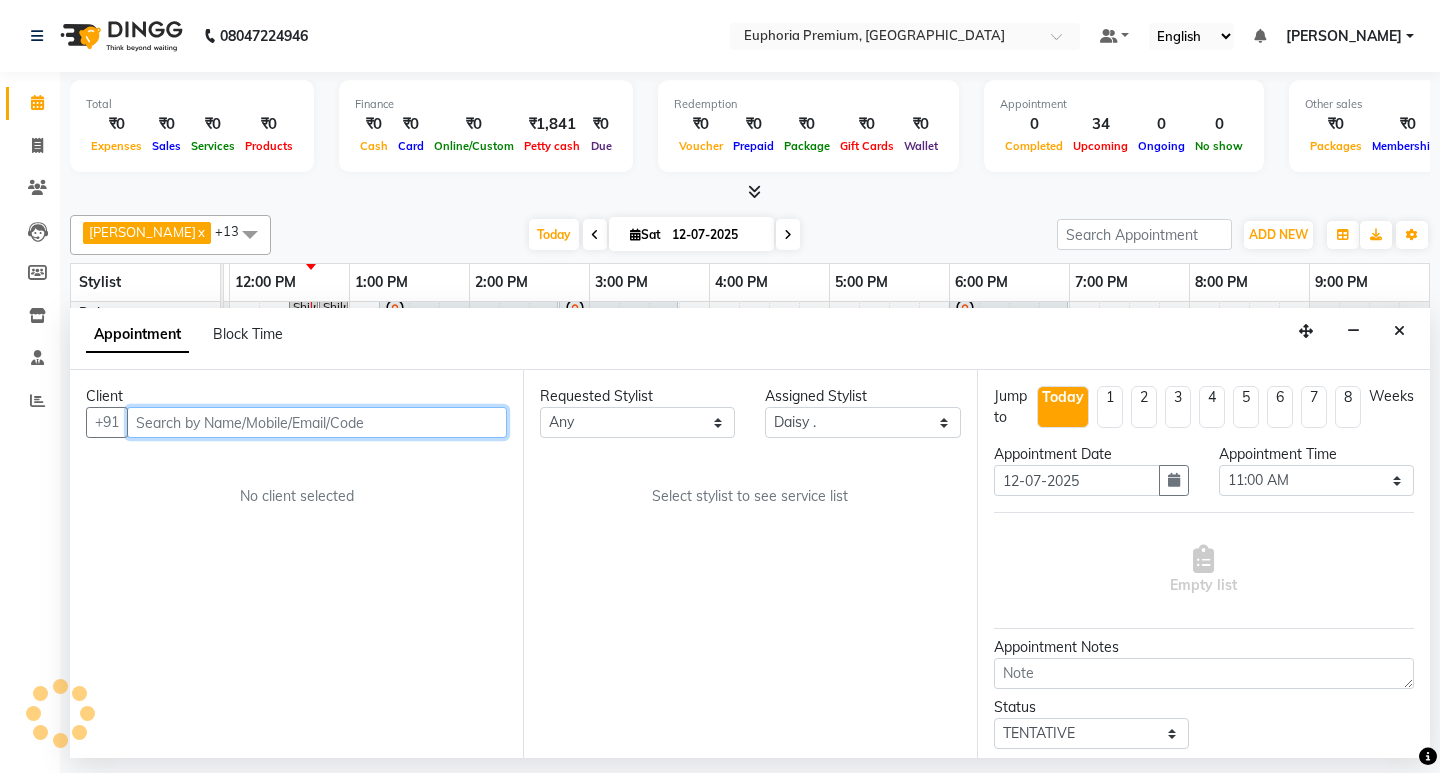 select on "4006" 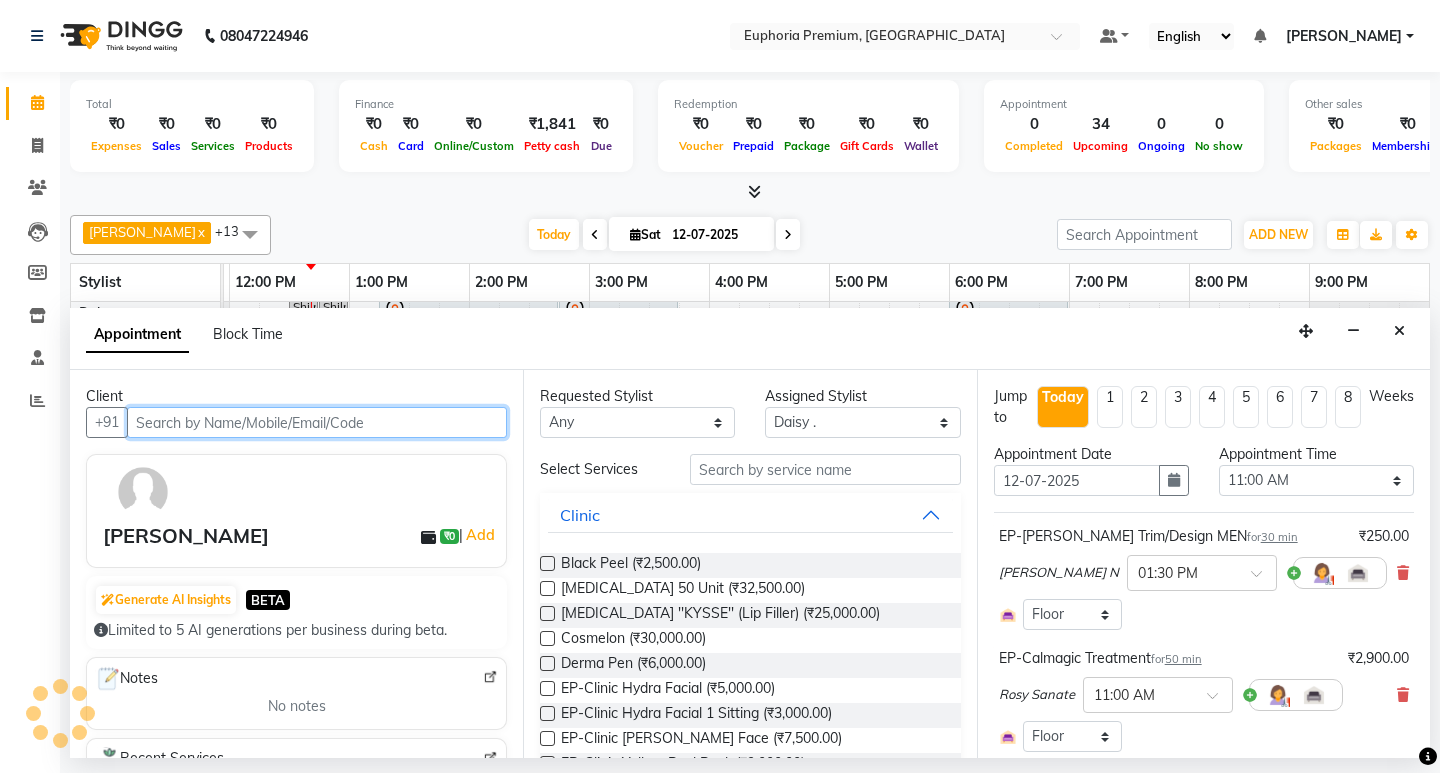 select on "4006" 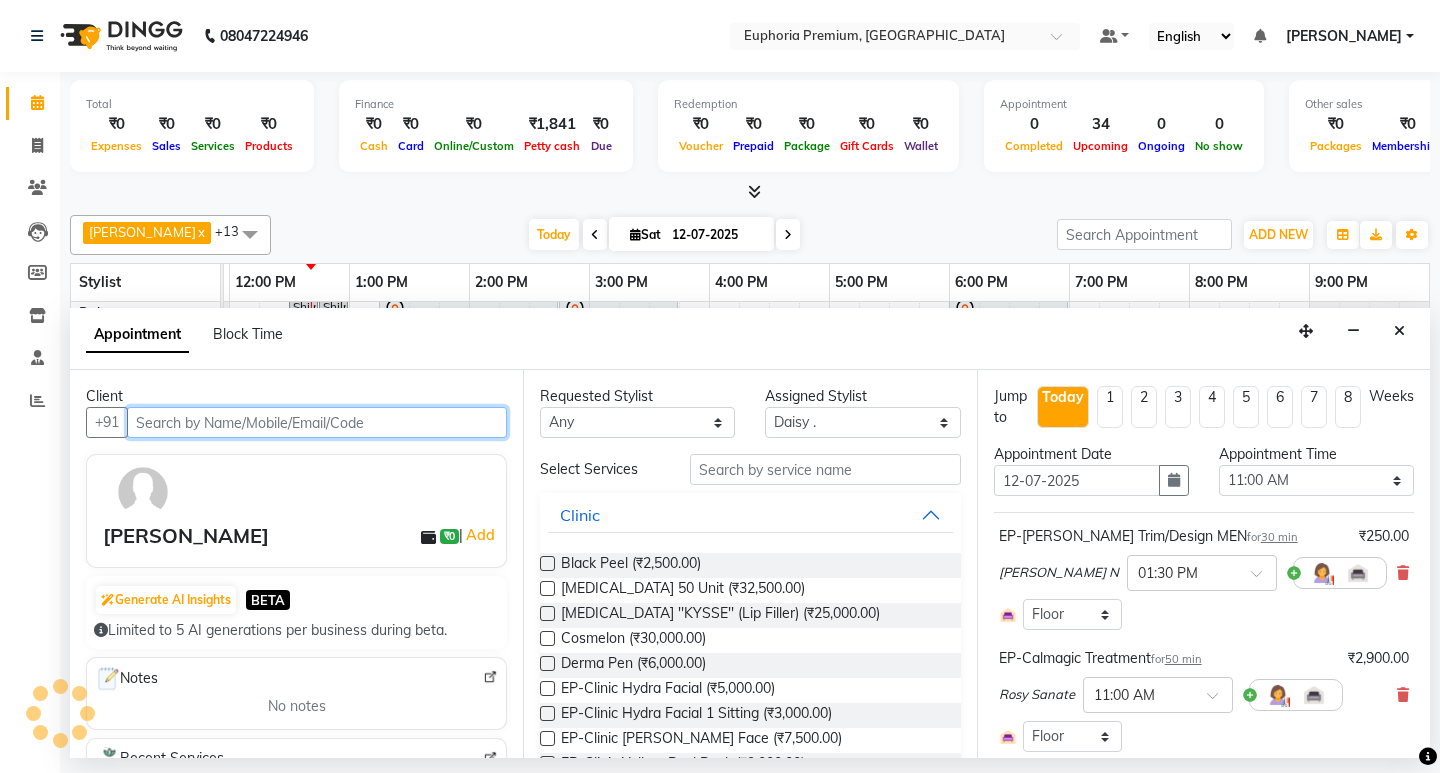 select on "4006" 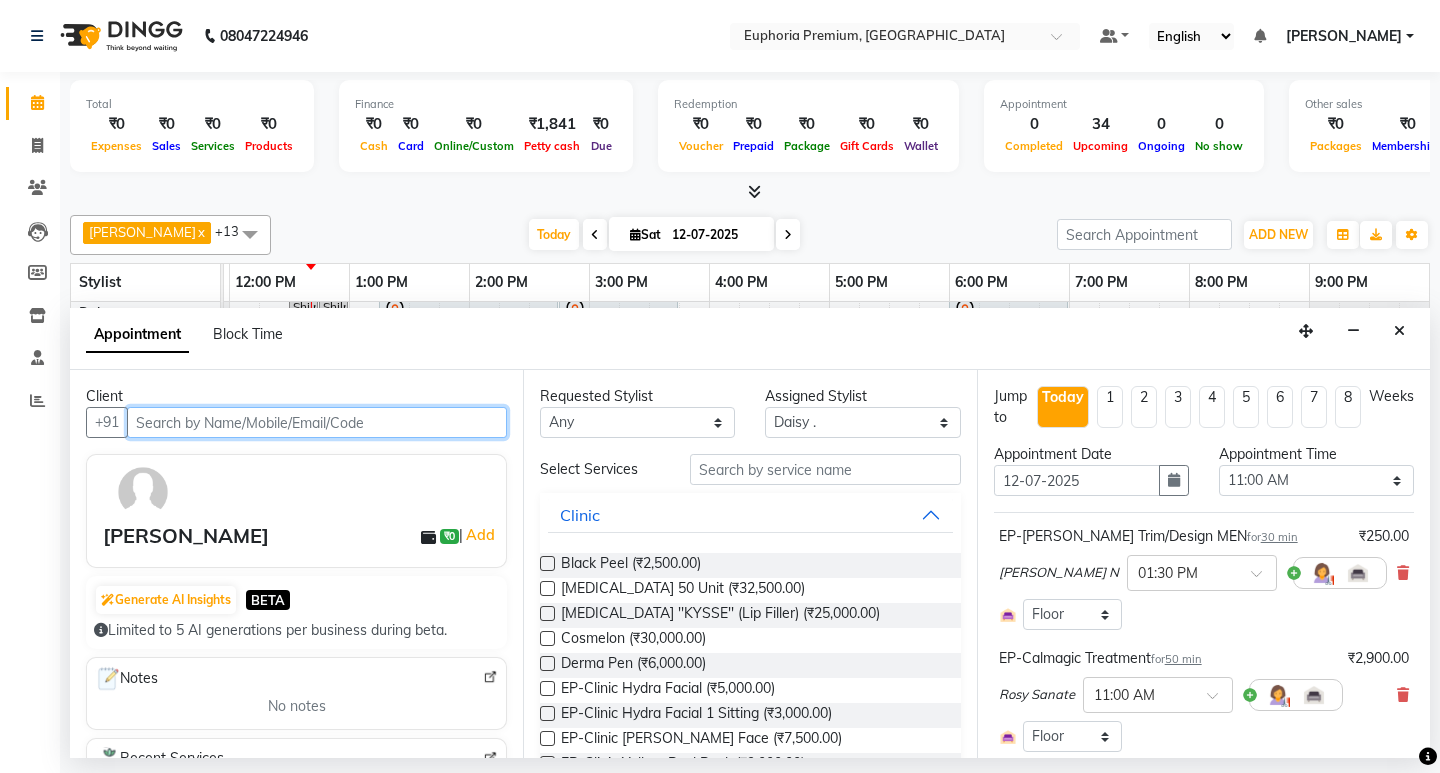 scroll, scrollTop: 100, scrollLeft: 0, axis: vertical 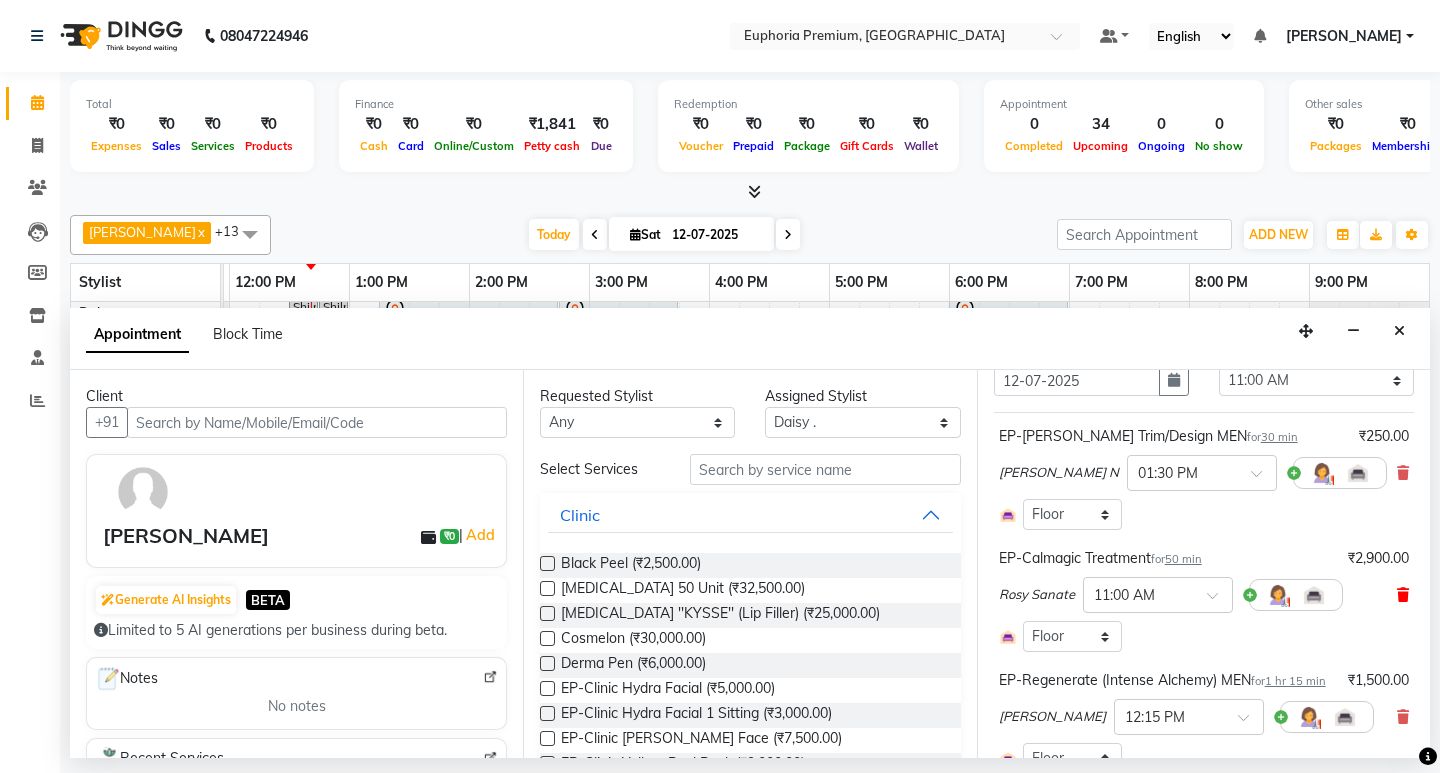 click at bounding box center [1403, 595] 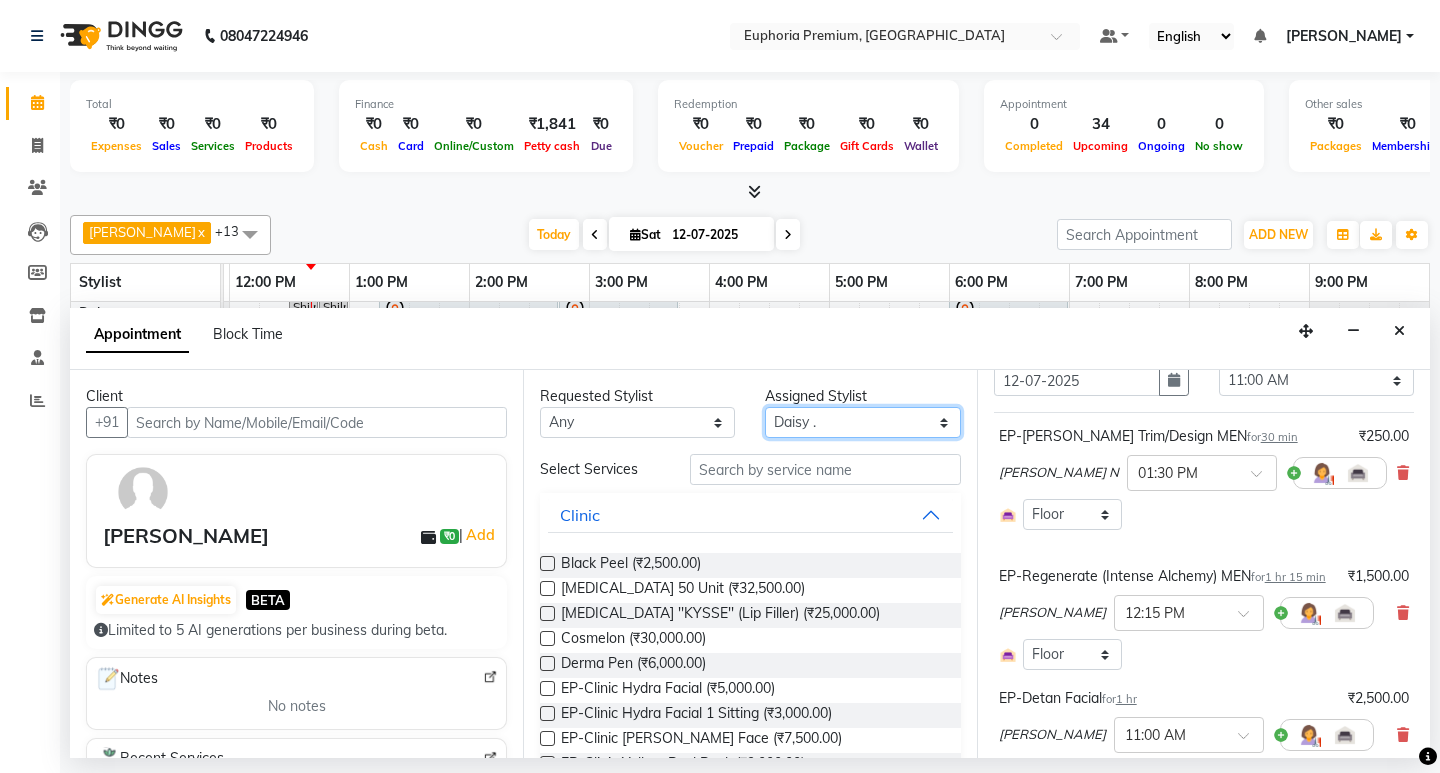 click on "Select Babu V Bharath N [PERSON_NAME] [PERSON_NAME] N  Chiinthian [PERSON_NAME] MOI [PERSON_NAME] . [PERSON_NAME] . [PERSON_NAME] [PERSON_NAME] K [PERSON_NAME] [PERSON_NAME] [MEDICAL_DATA] Pinky . Priya  K Rosy Sanate [PERSON_NAME] [PERSON_NAME] Shishi L [PERSON_NAME] M [PERSON_NAME]" at bounding box center (862, 422) 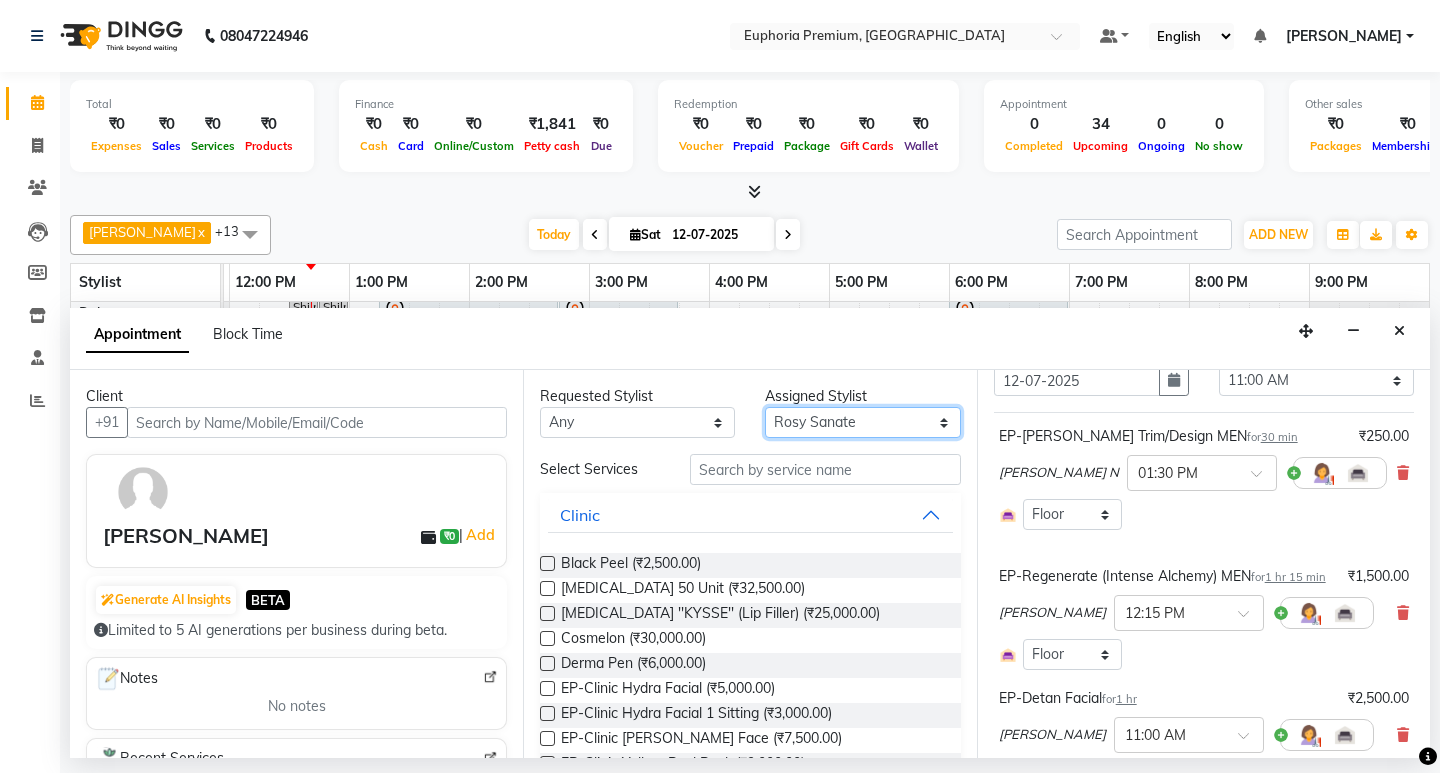 click on "Select Babu V Bharath N [PERSON_NAME] [PERSON_NAME] N  Chiinthian [PERSON_NAME] MOI [PERSON_NAME] . [PERSON_NAME] . [PERSON_NAME] [PERSON_NAME] K [PERSON_NAME] [PERSON_NAME] [MEDICAL_DATA] Pinky . Priya  K Rosy Sanate [PERSON_NAME] [PERSON_NAME] Shishi L [PERSON_NAME] M [PERSON_NAME]" at bounding box center [862, 422] 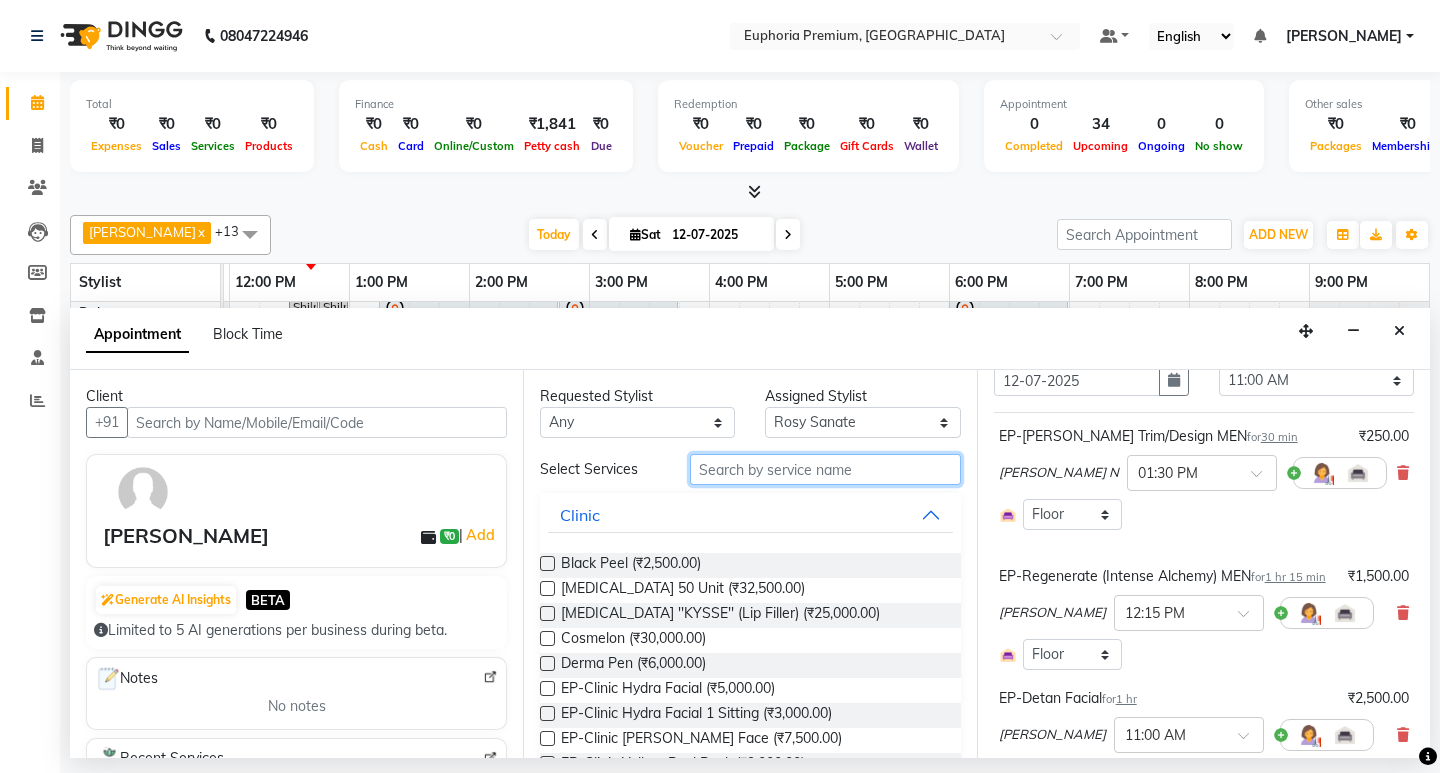click at bounding box center (825, 469) 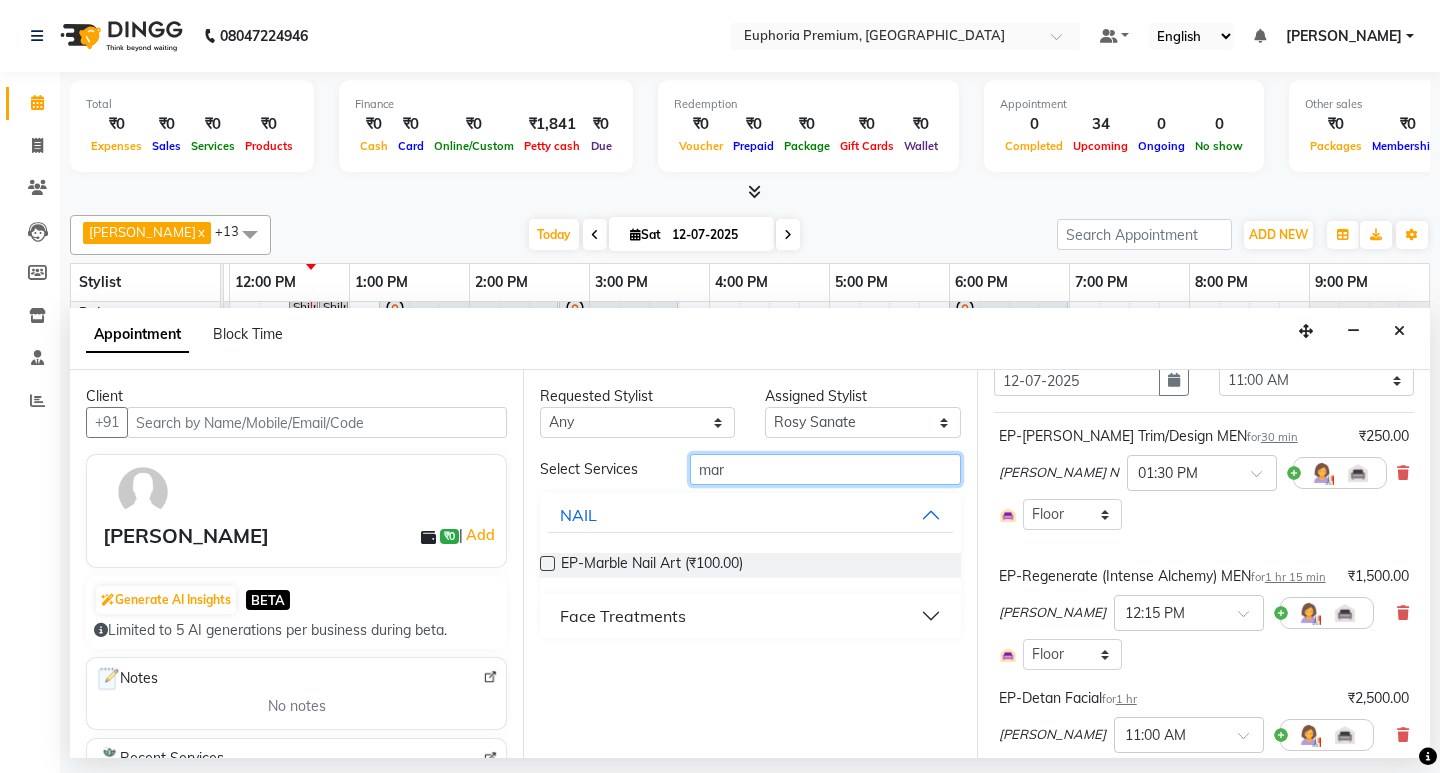 type on "mar" 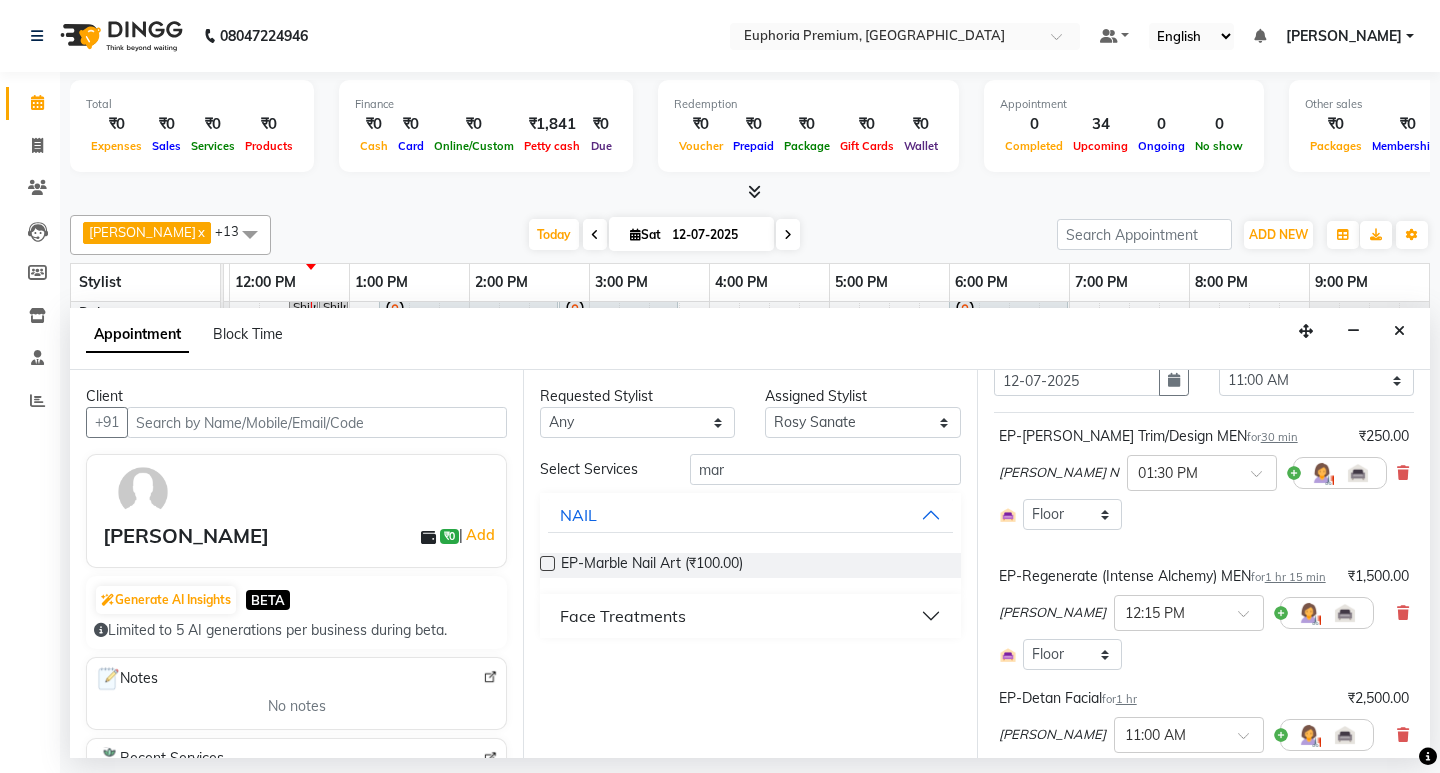 click on "Face Treatments" at bounding box center [623, 616] 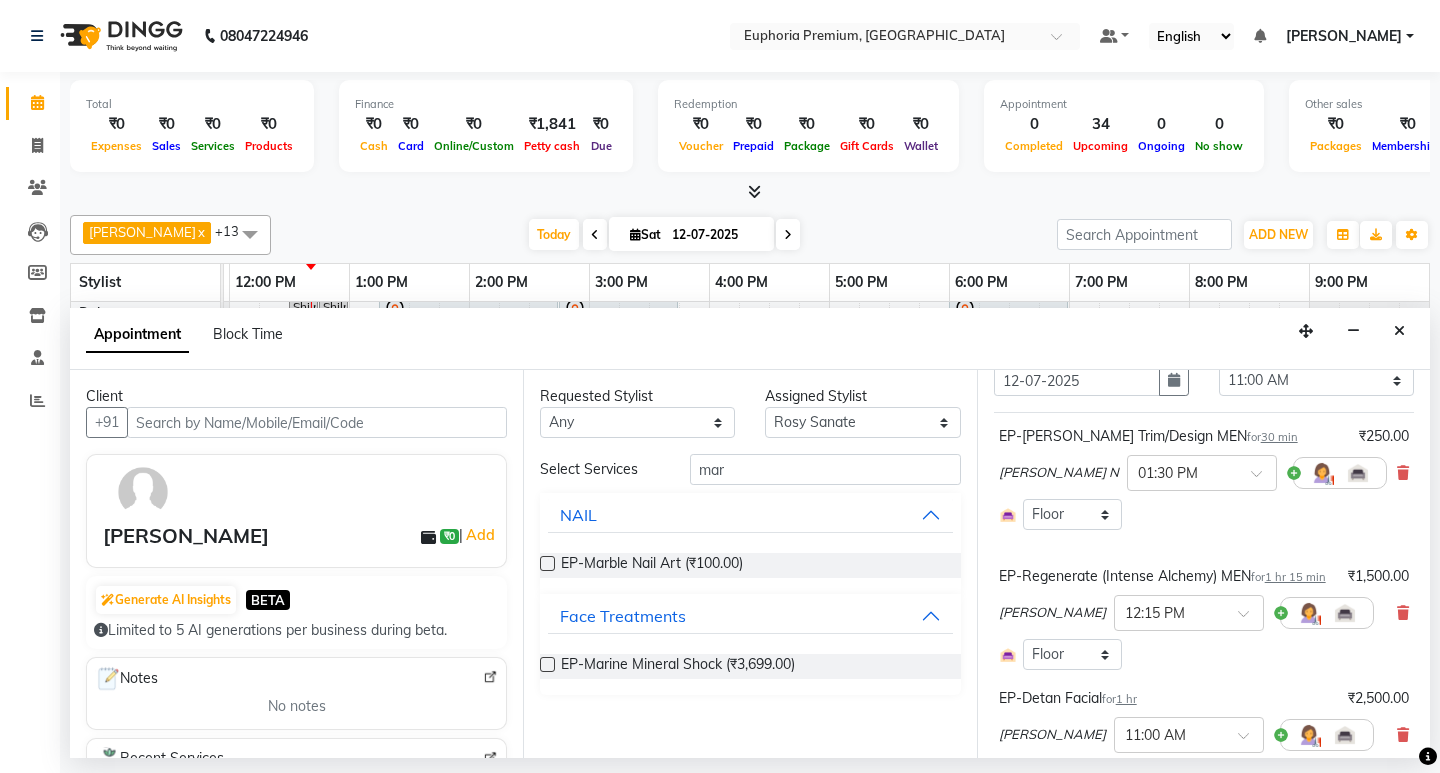 click at bounding box center [547, 664] 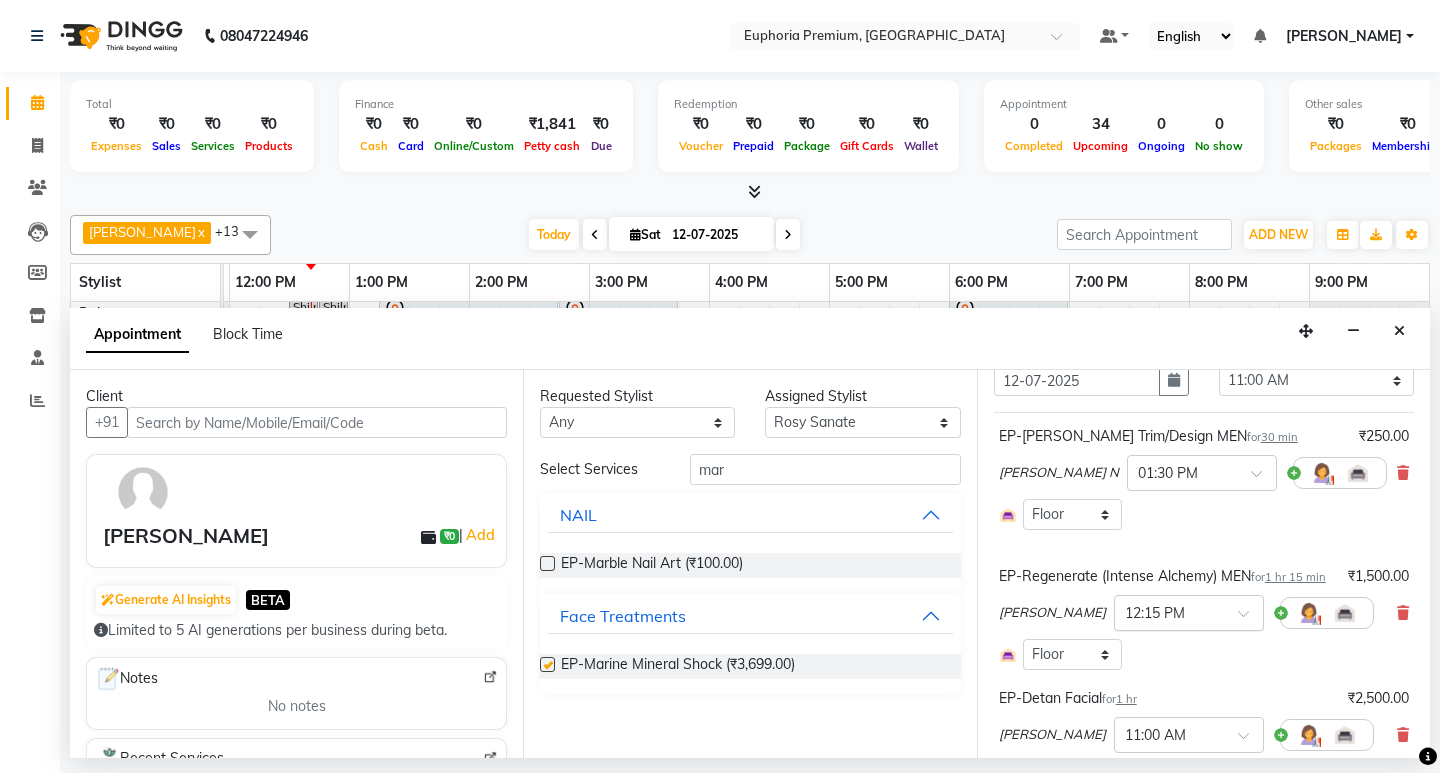 checkbox on "false" 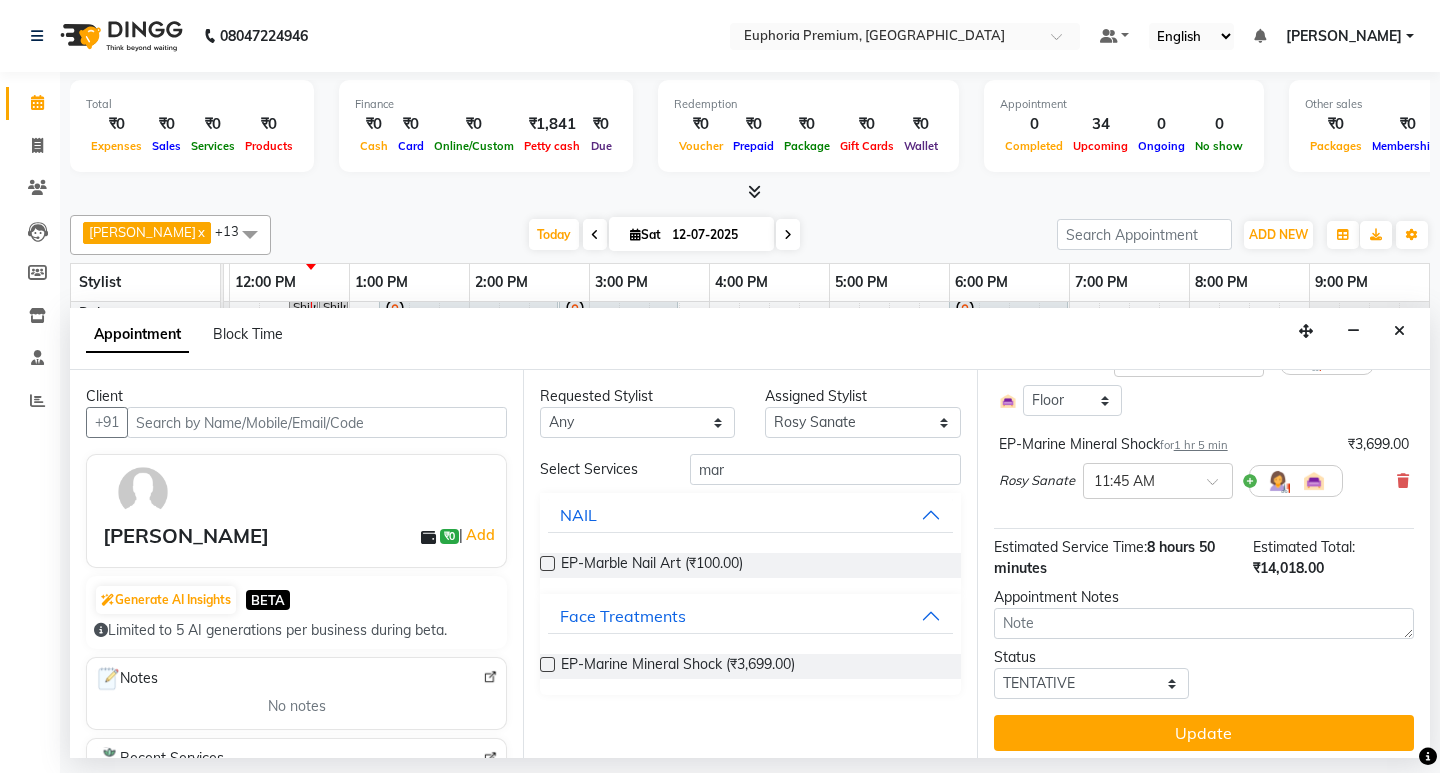 scroll, scrollTop: 1158, scrollLeft: 0, axis: vertical 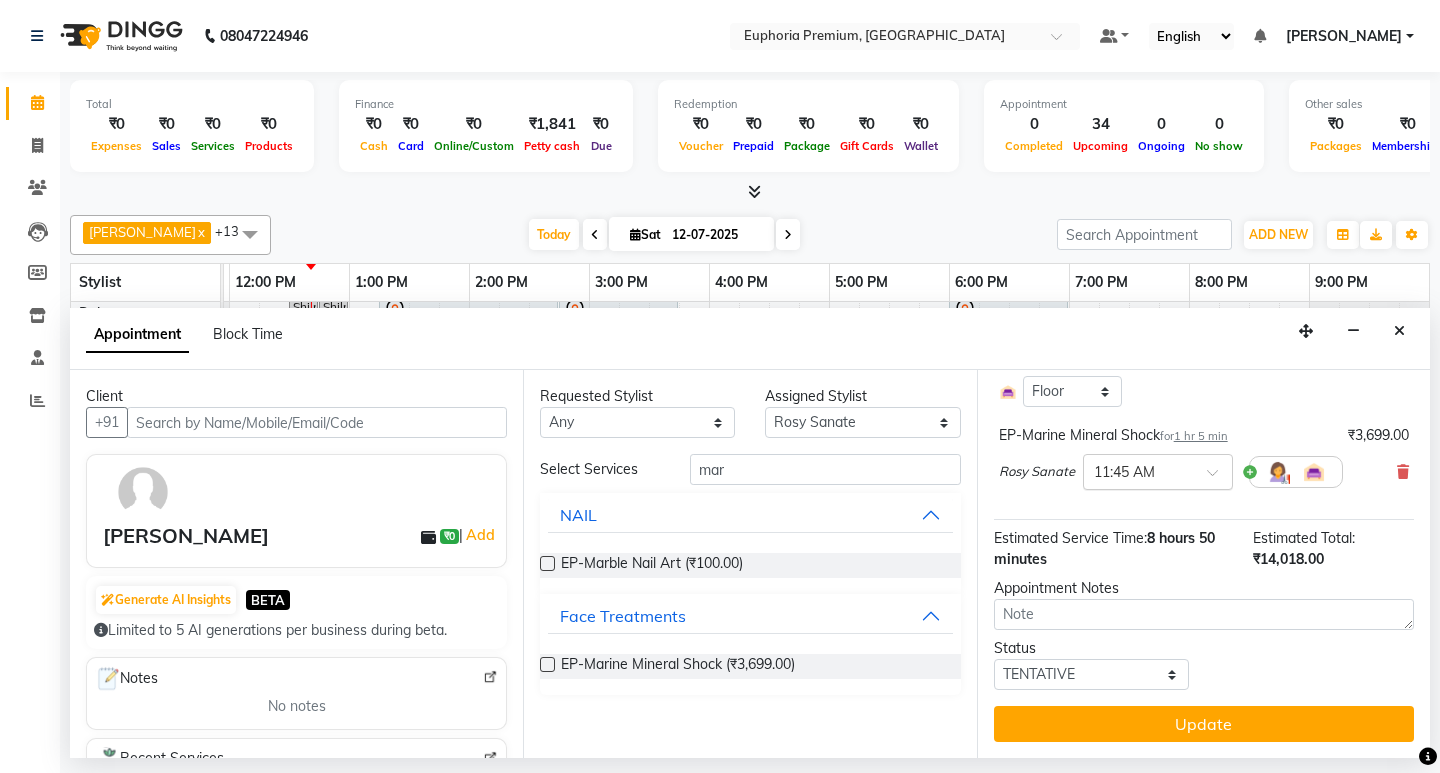 click at bounding box center (1219, 478) 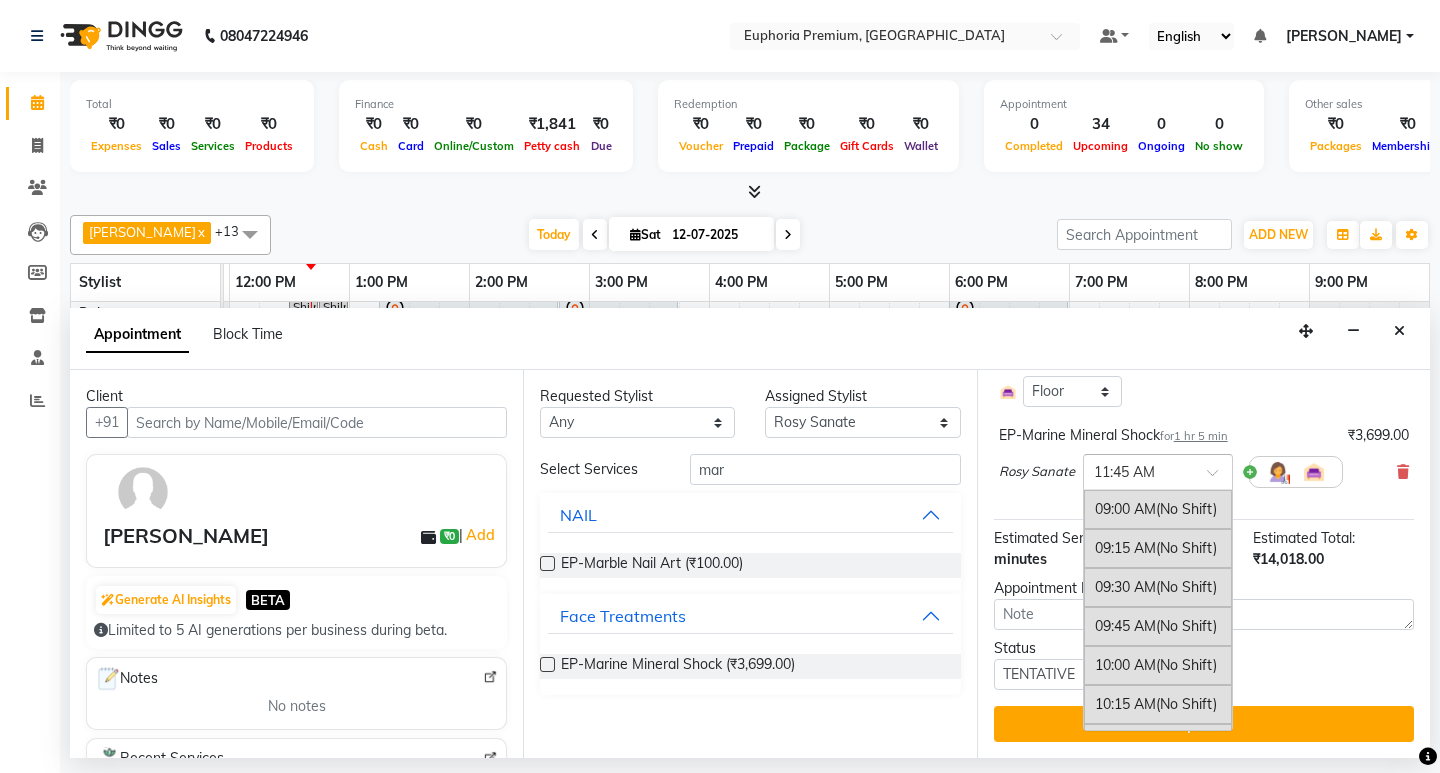 scroll, scrollTop: 429, scrollLeft: 0, axis: vertical 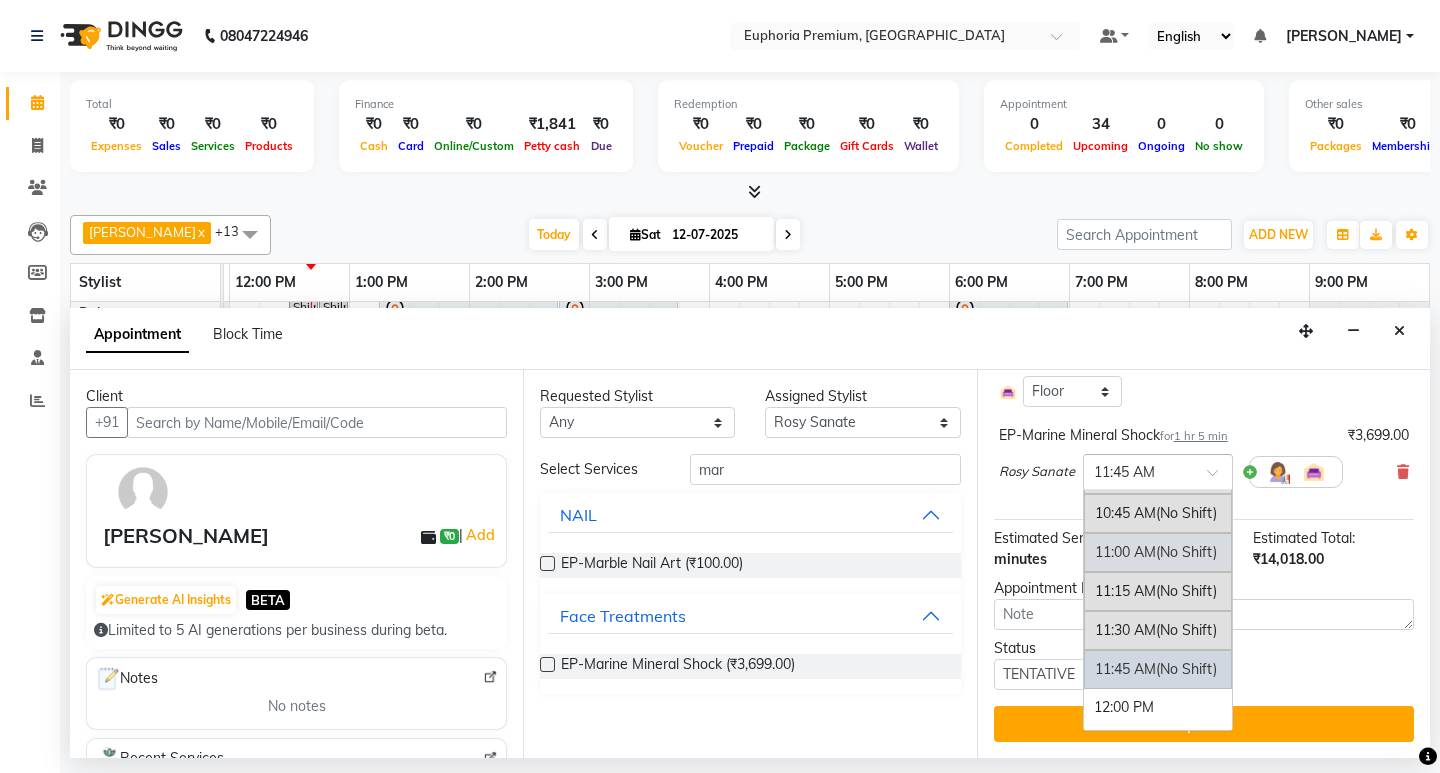 click on "11:00 AM   (No Shift)" at bounding box center [1158, 552] 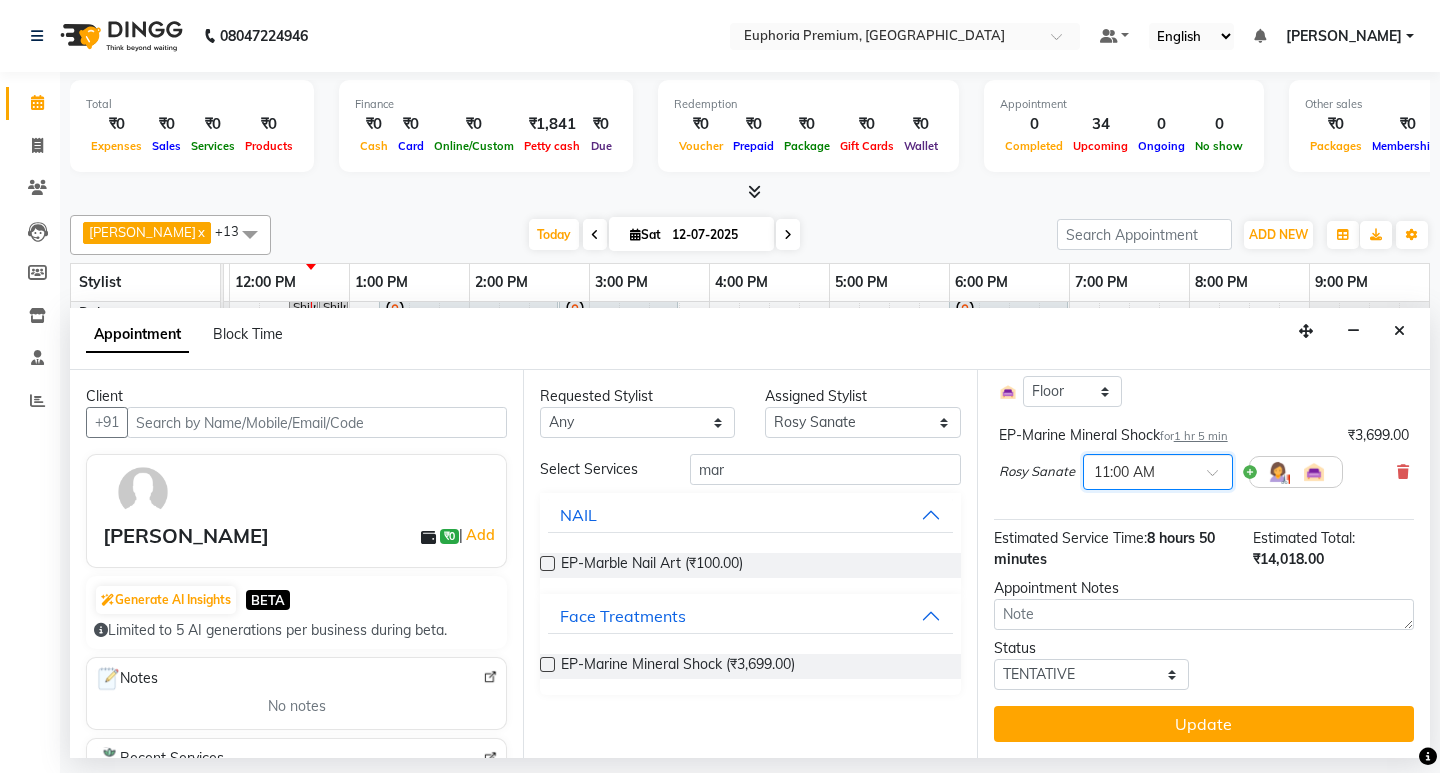 scroll, scrollTop: 1179, scrollLeft: 0, axis: vertical 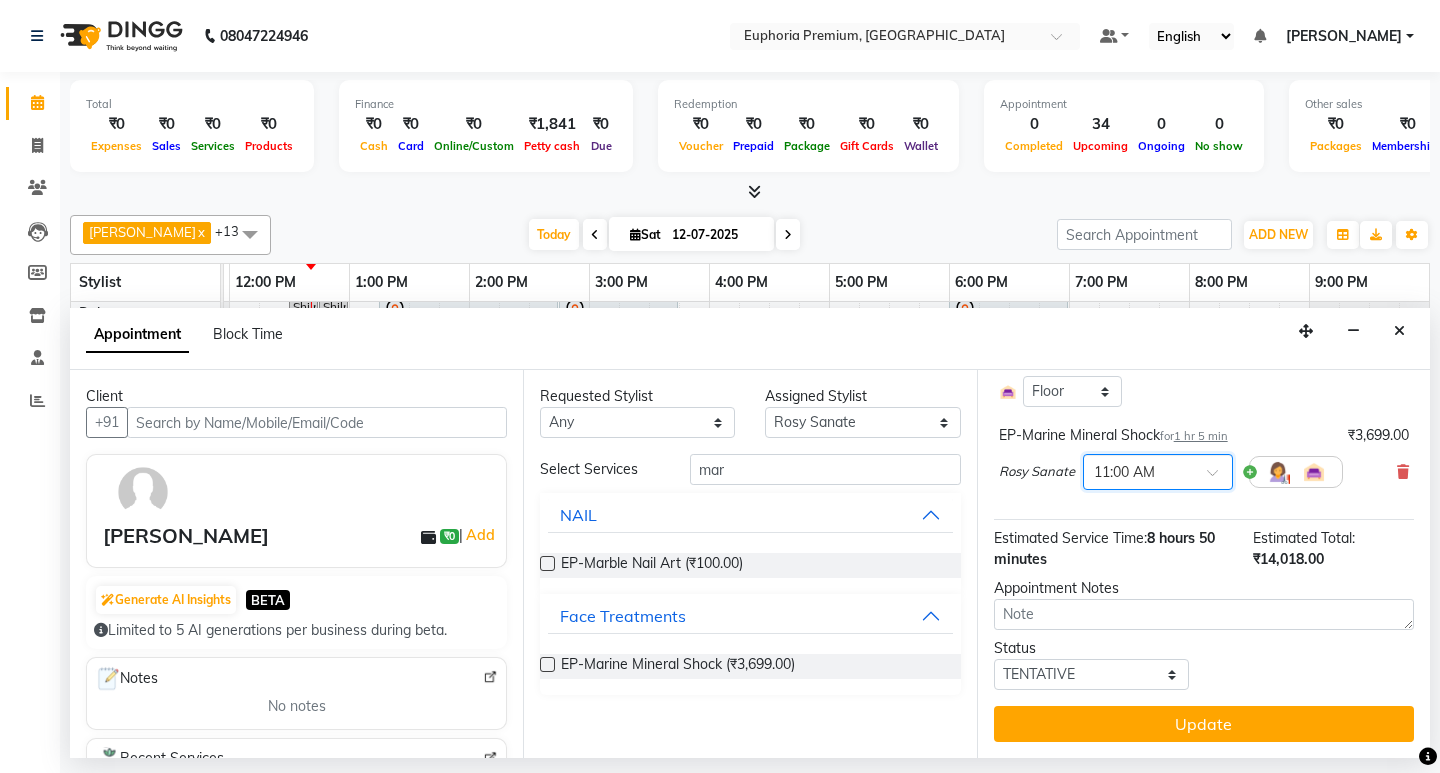 click on "EP-[PERSON_NAME] Trim/Design MEN   for  30 min ₹250.00 [PERSON_NAME] N × 01:30 PM Select Room Floor There is another service starting at the same time EP-Regenerate (Intense Alchemy) MEN   for  1 hr 15 min ₹1,500.00 [PERSON_NAME] × 12:15 PM Select Room Floor EP-Detan Facial   for  1 hr ₹2,500.00 Diya [PERSON_NAME] × 11:00 AM Select Room Floor EP-Cover Fusion CT   for  1 hr 30 min ₹2,520.00 Daisy . × 01:15 PM Select Room Floor EP-Face & Neck Bleach/Detan   for  20 min ₹500.00 Rosy Sanate × 12:00 PM Select Room Floor EP-HAIR CUT (Creative Stylist) with hairwash MEN   for  45 min ₹599.00 [PERSON_NAME] N × 02:00 PM Select Room Floor EP-Artistic Cut - Creative Stylist   for  1 hr ₹1,500.00 Daisy . × 02:45 PM Select Room Floor EP-Head, Neck & Shoulder (35 Mins) w/o Hairwash   for  35 min ₹950.00 [PERSON_NAME]  × 11:15 AM Select Room Floor EP-Marine Mineral Shock   for  1 hr 5 min ₹3,699.00 Rosy Sanate × 11:00 AM" at bounding box center (1204, -63) 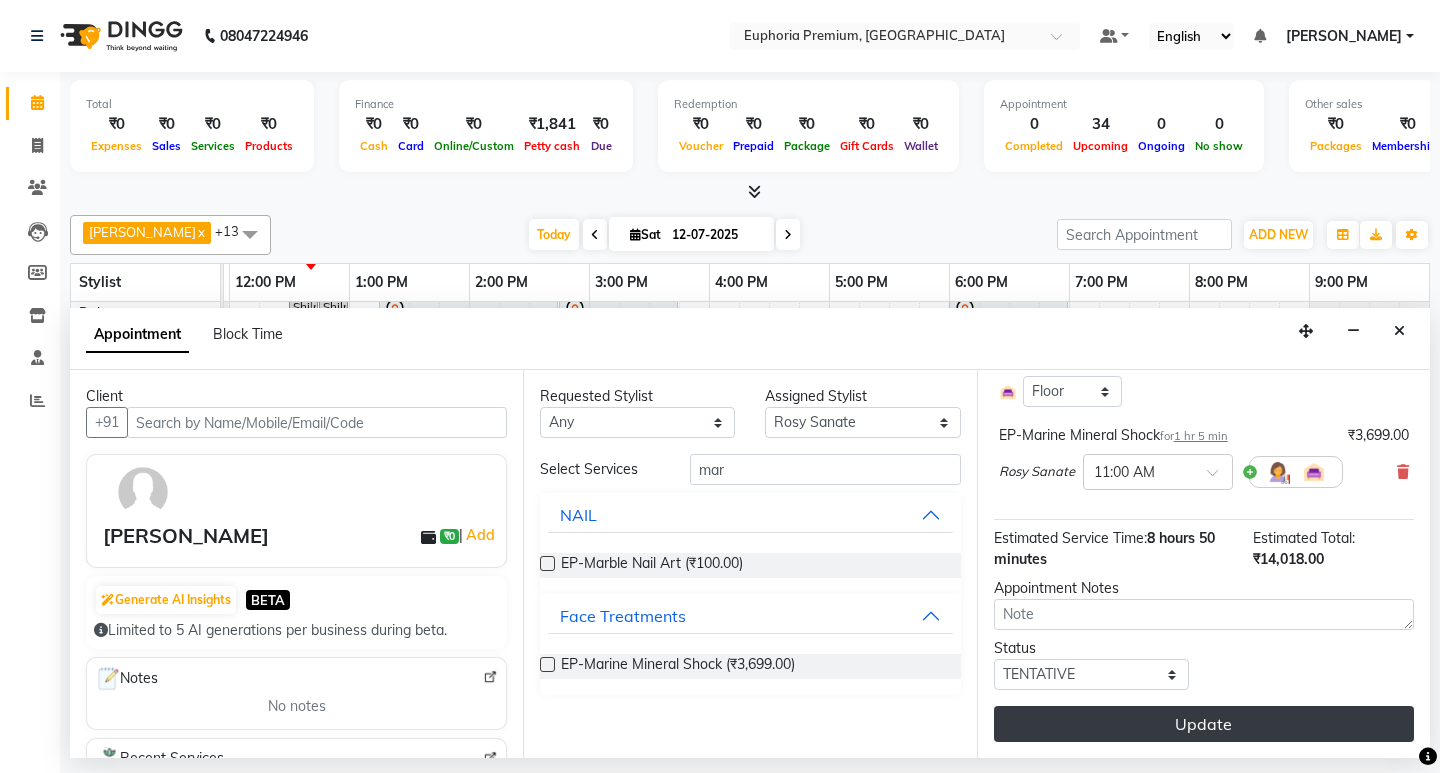 click on "Update" at bounding box center [1204, 724] 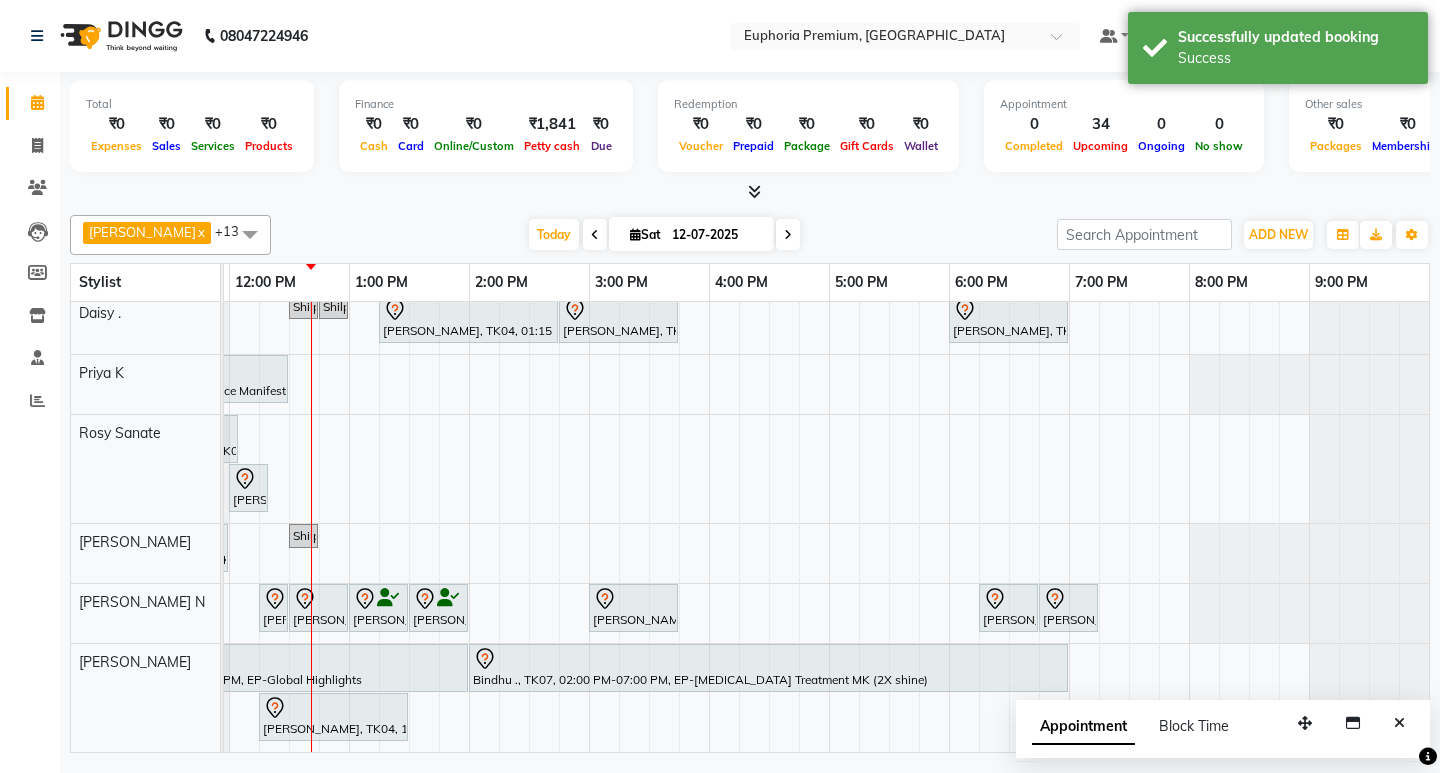 scroll, scrollTop: 507, scrollLeft: 386, axis: both 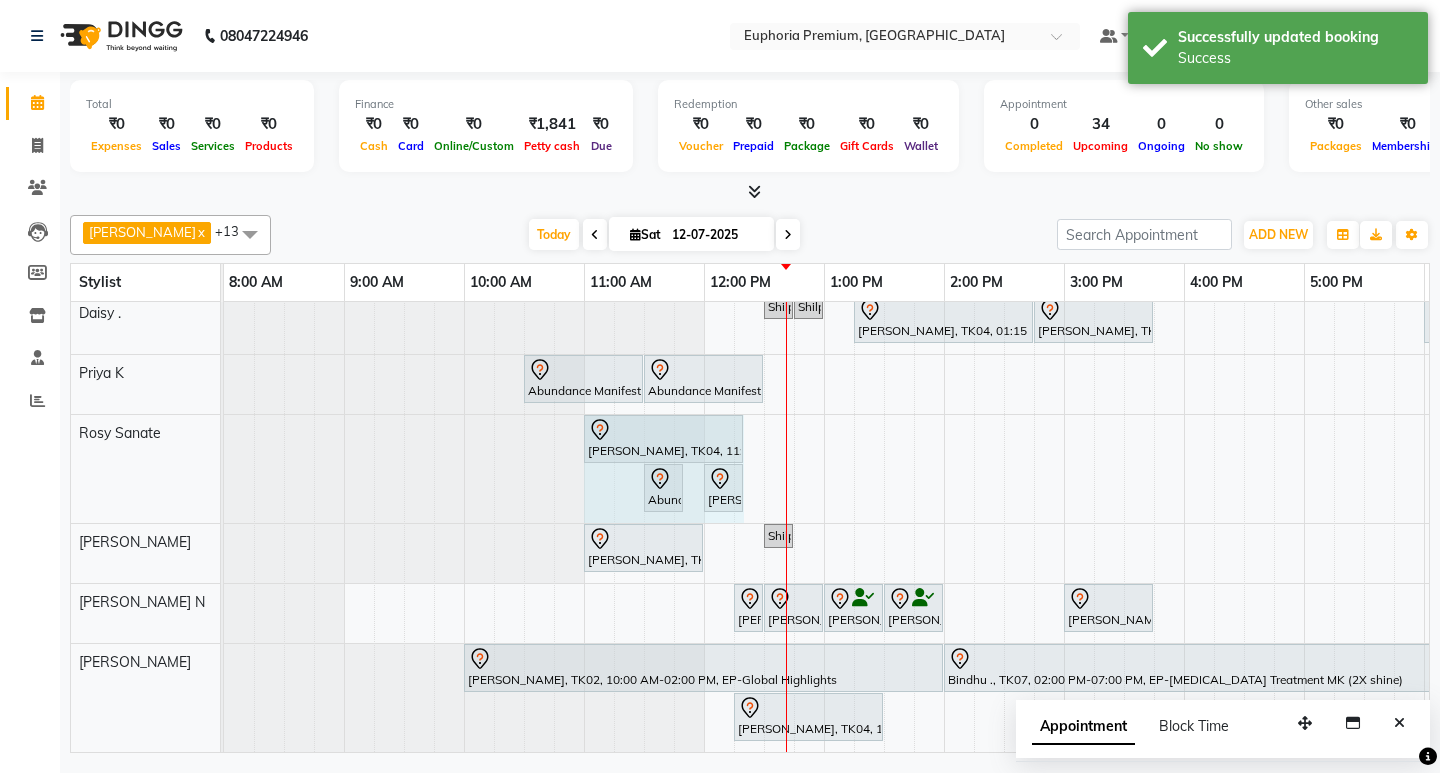 drag, startPoint x: 711, startPoint y: 420, endPoint x: 735, endPoint y: 420, distance: 24 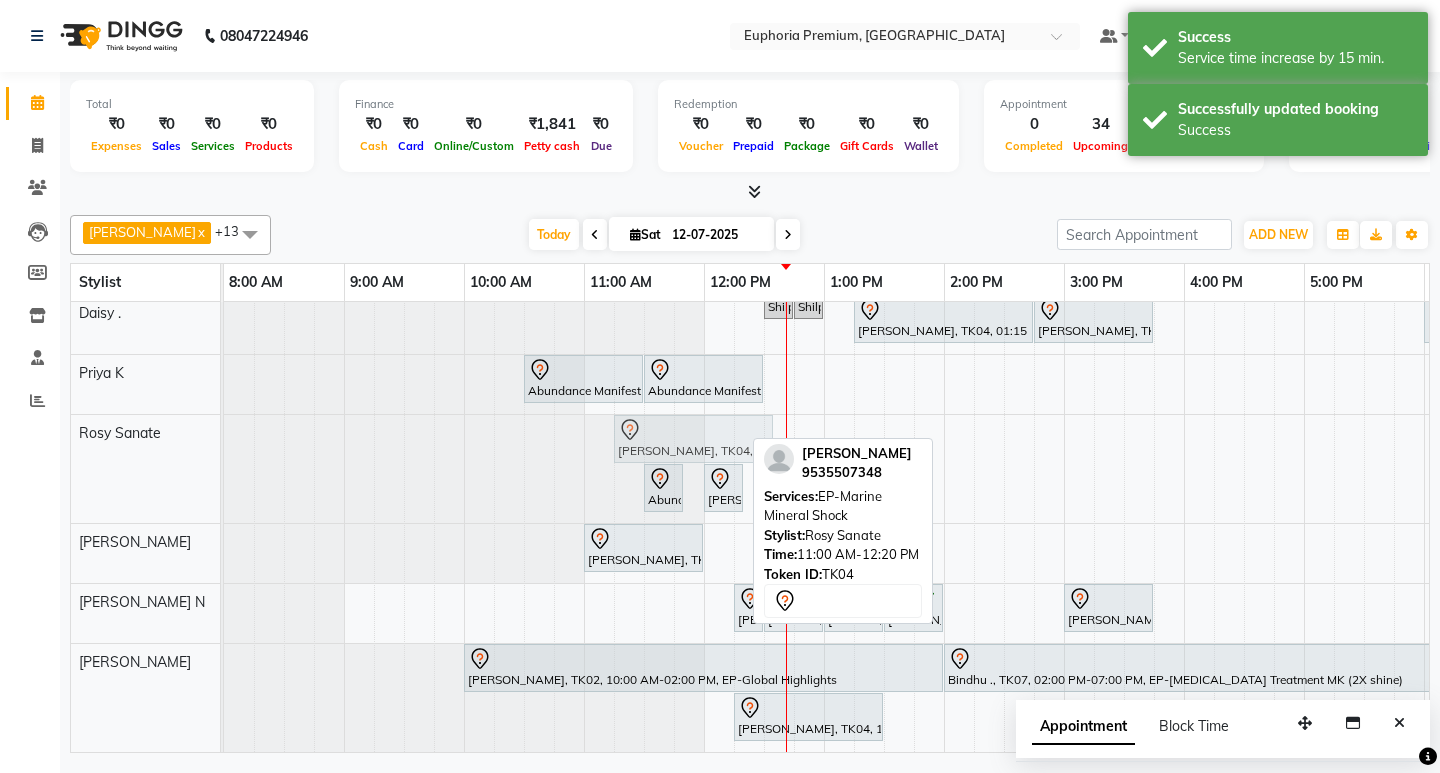 click on "[PERSON_NAME], TK04, 11:00 AM-12:20 PM, EP-Marine Mineral Shock             Abundance Manifestation 29AASCA8886B1Z0, TK01, 11:30 AM-11:50 AM, EP-Eyebrows Threading             [PERSON_NAME], TK04, 12:00 PM-12:20 PM, EP-Face & Neck Bleach/[PERSON_NAME], TK04, 11:00 AM-12:20 PM, EP-Marine Mineral Shock" at bounding box center (224, 469) 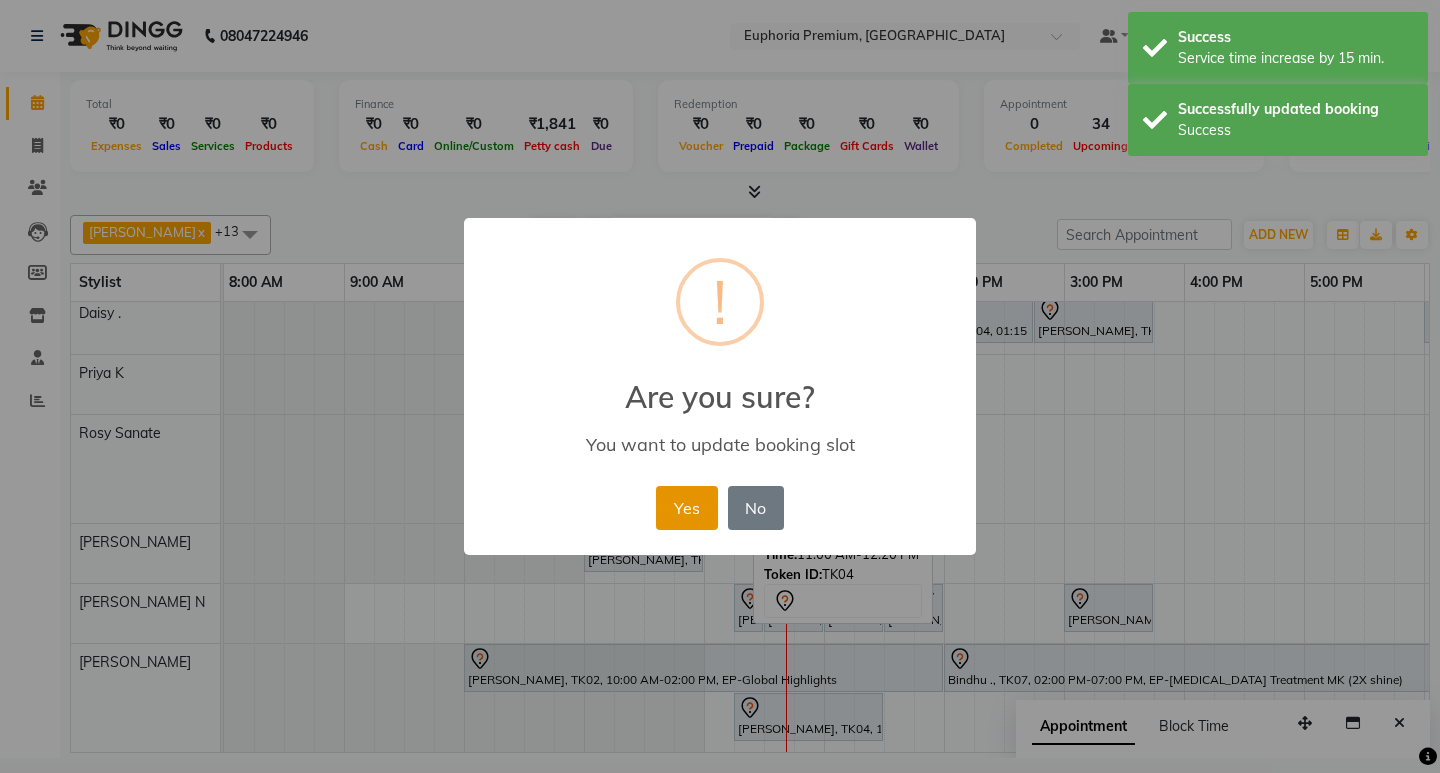 click on "Yes" at bounding box center [686, 508] 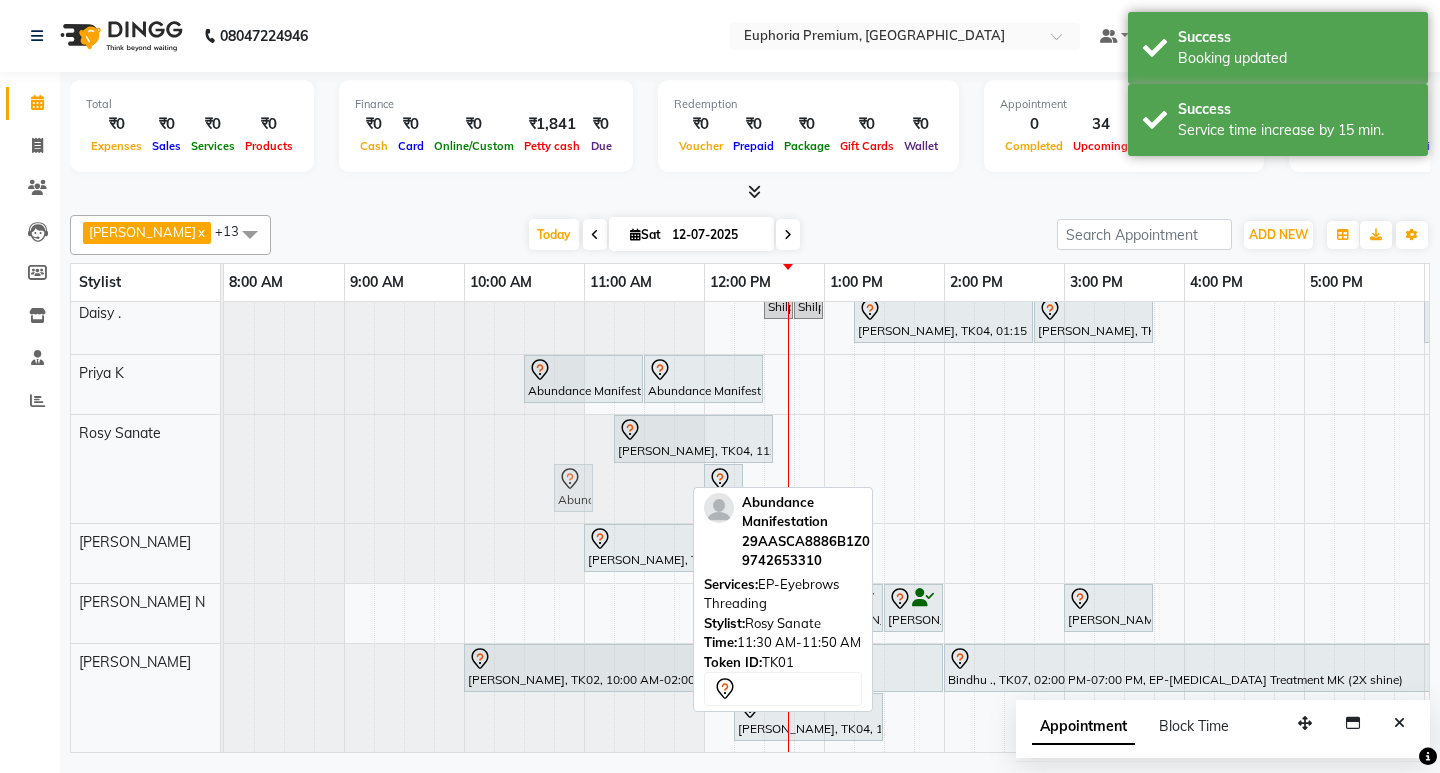drag, startPoint x: 660, startPoint y: 472, endPoint x: 581, endPoint y: 468, distance: 79.101204 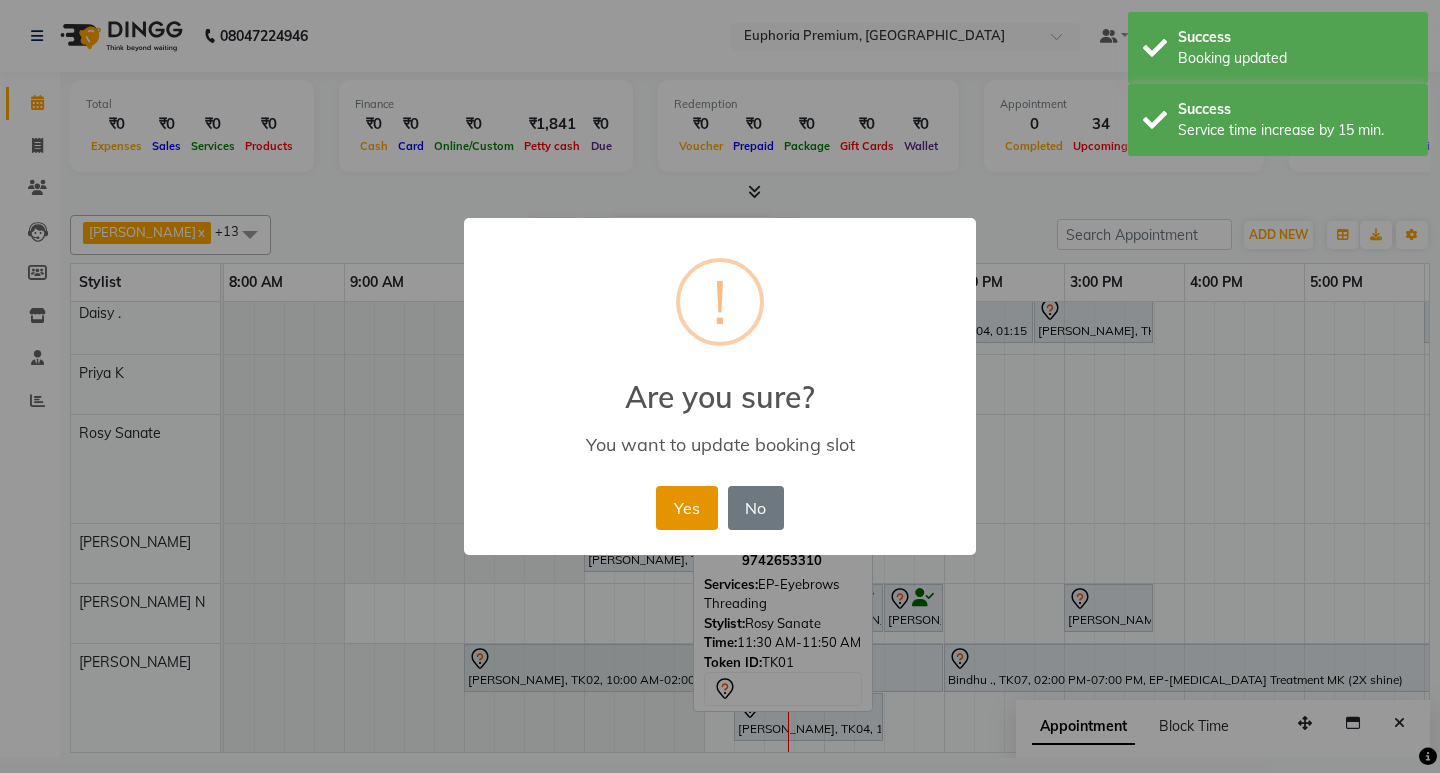 click on "Yes" at bounding box center [686, 508] 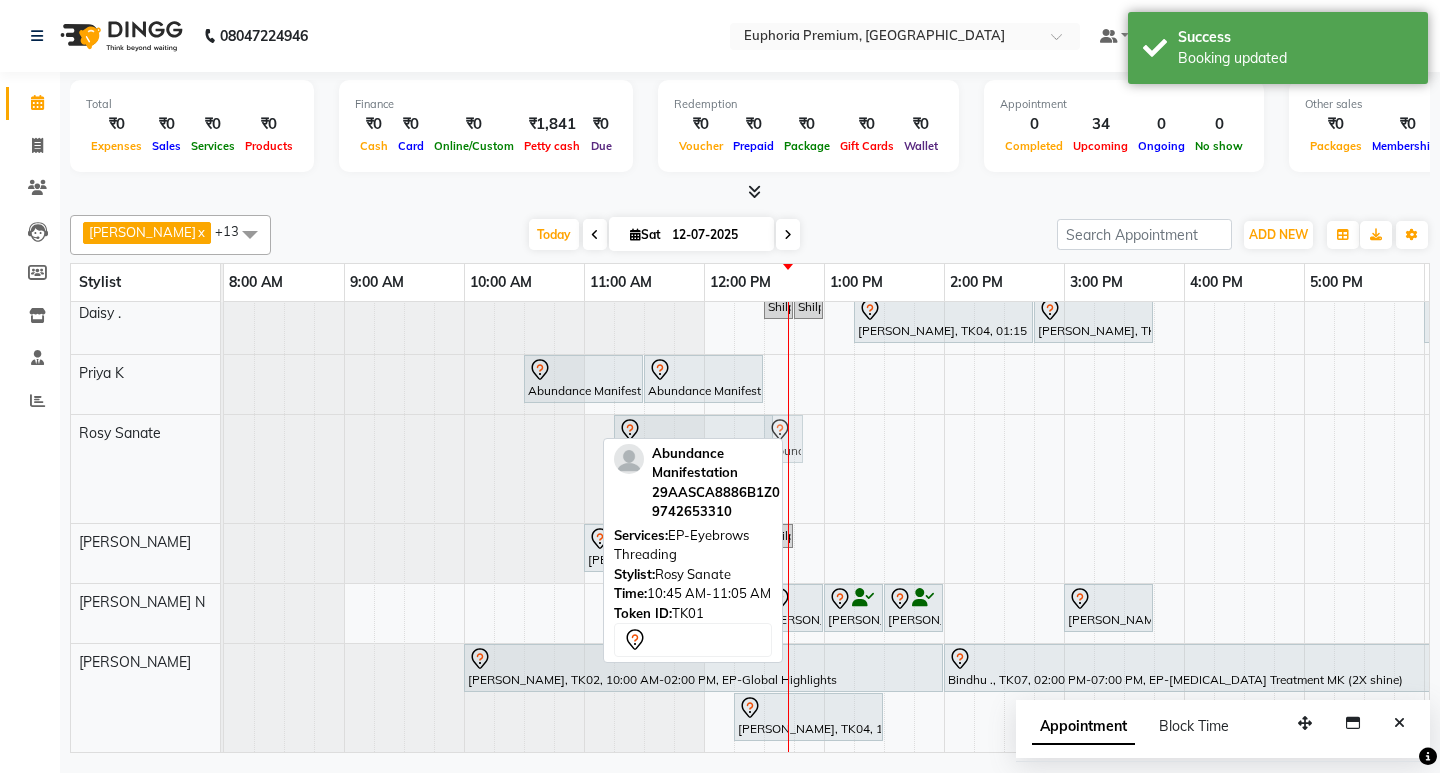 drag, startPoint x: 577, startPoint y: 421, endPoint x: 777, endPoint y: 426, distance: 200.06248 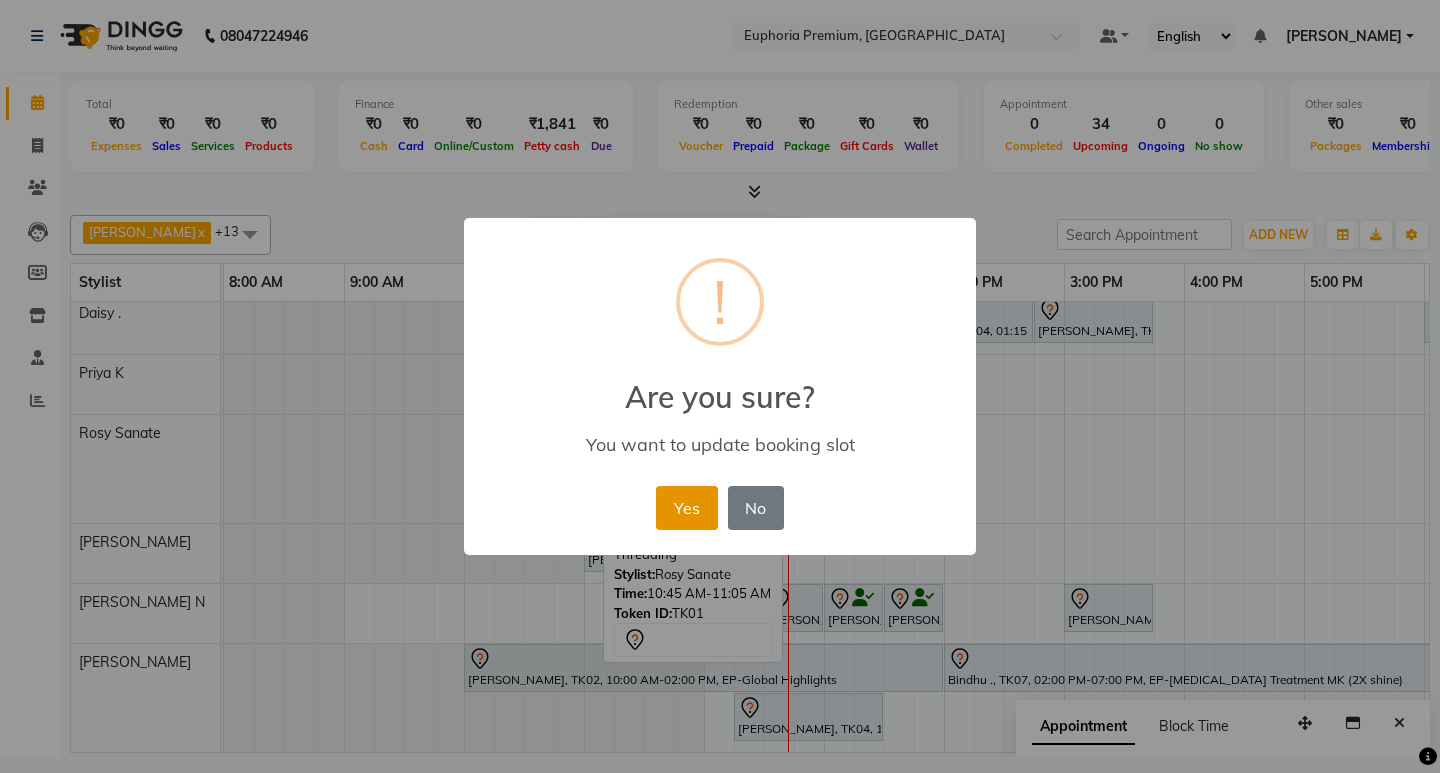 click on "Yes" at bounding box center [686, 508] 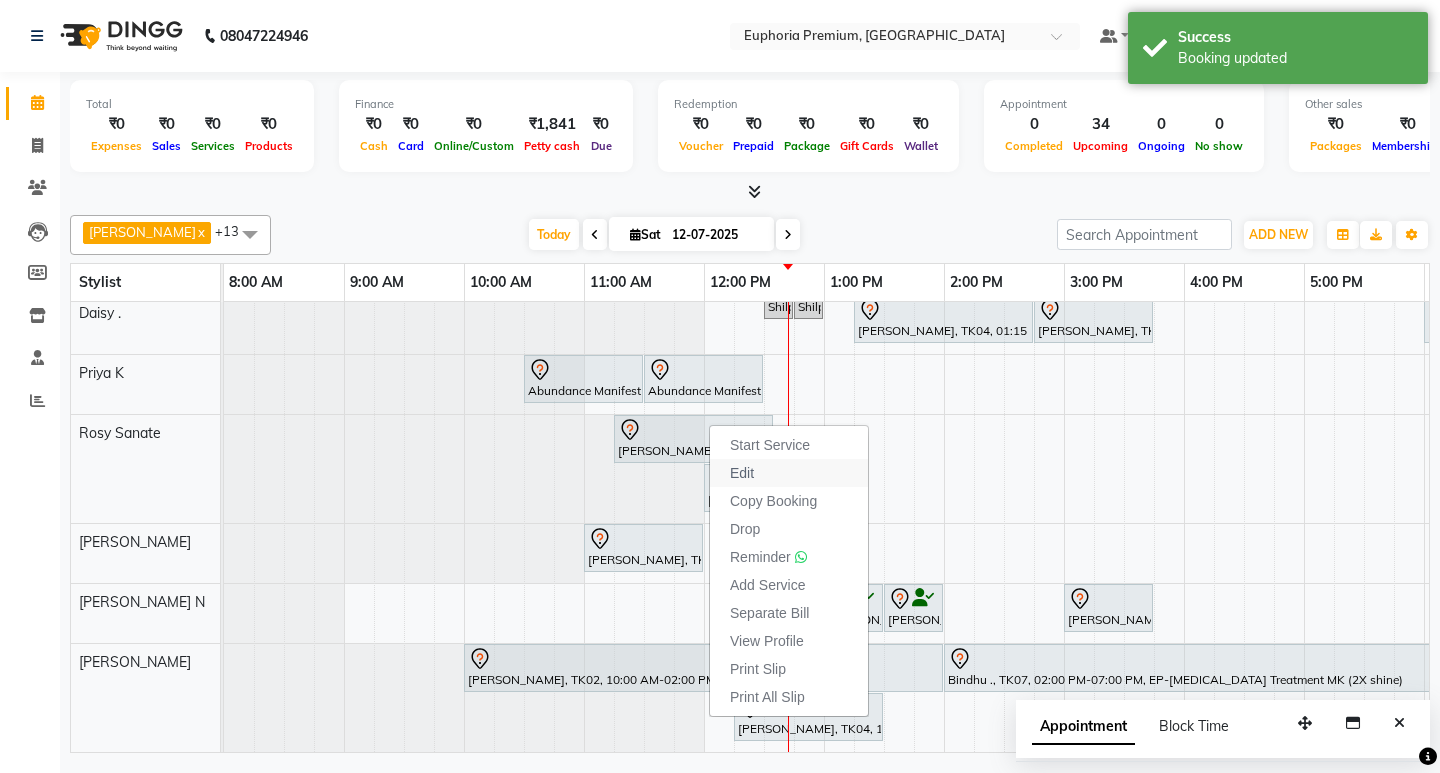 click on "Edit" at bounding box center [789, 473] 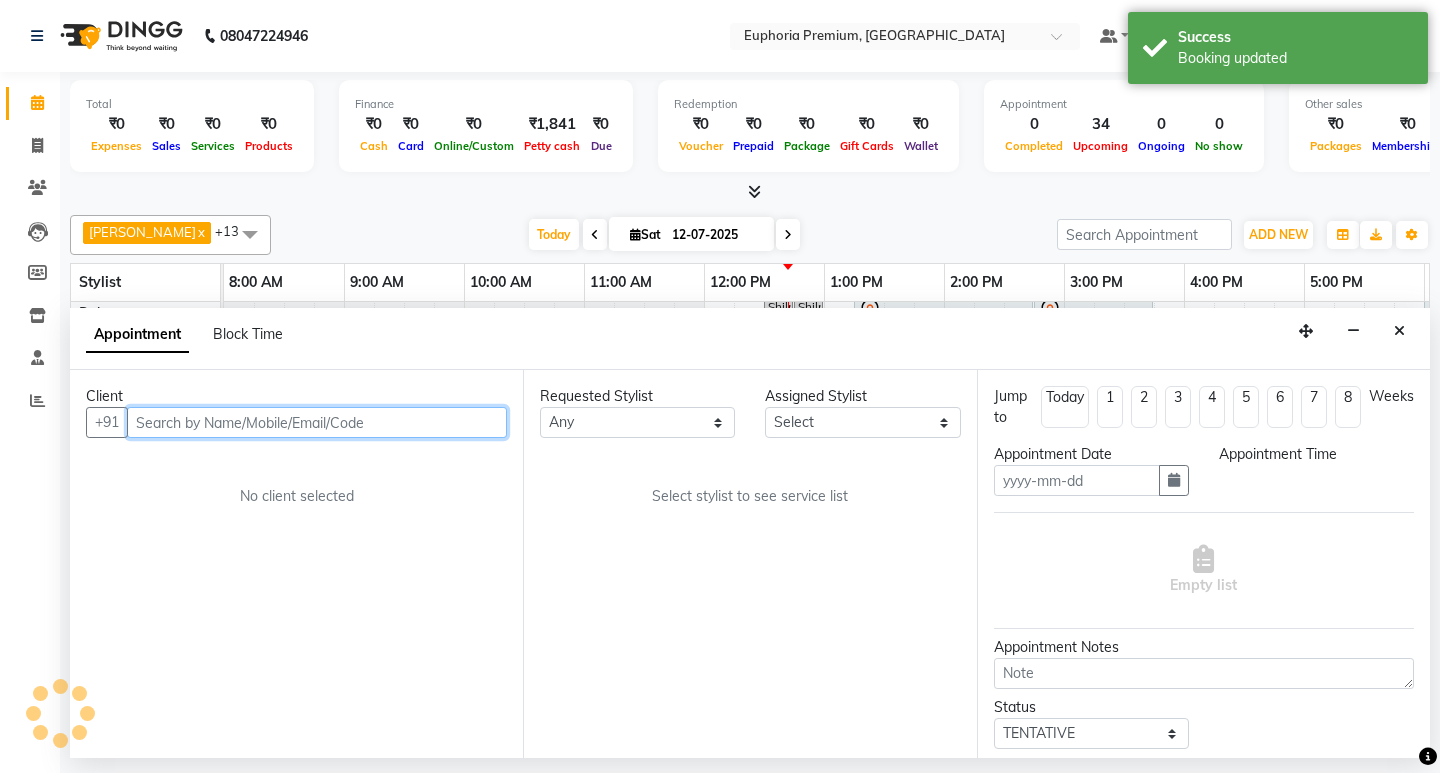 type on "12-07-2025" 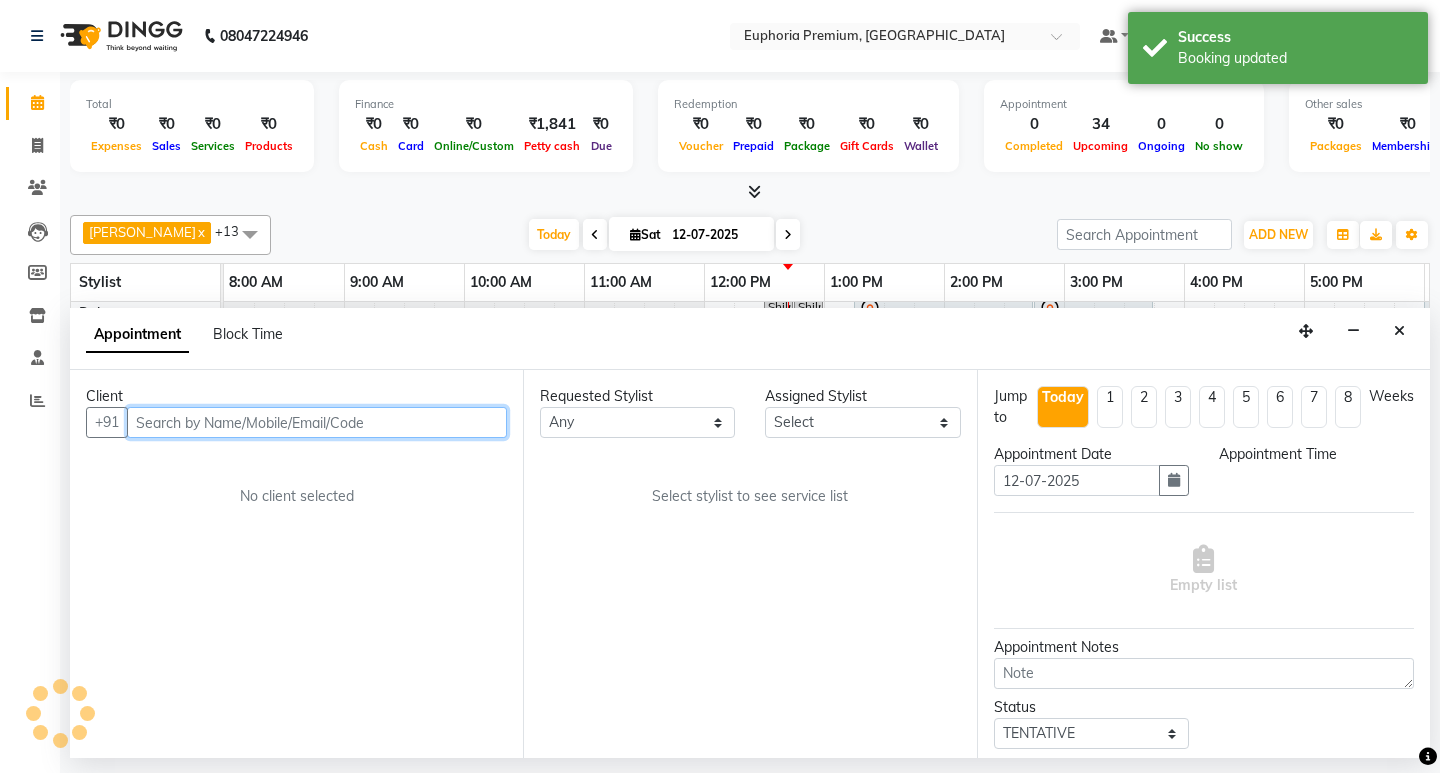 select on "71625" 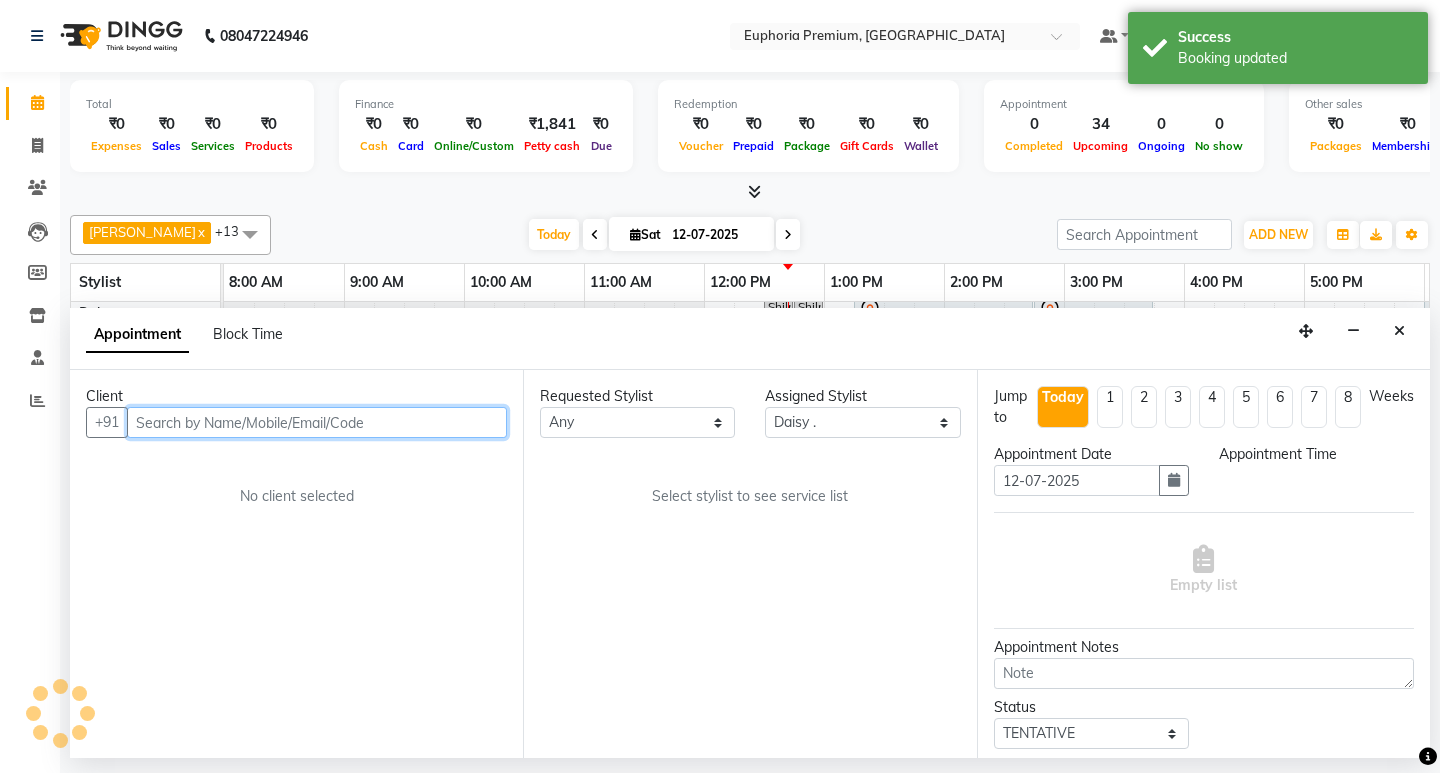 select on "660" 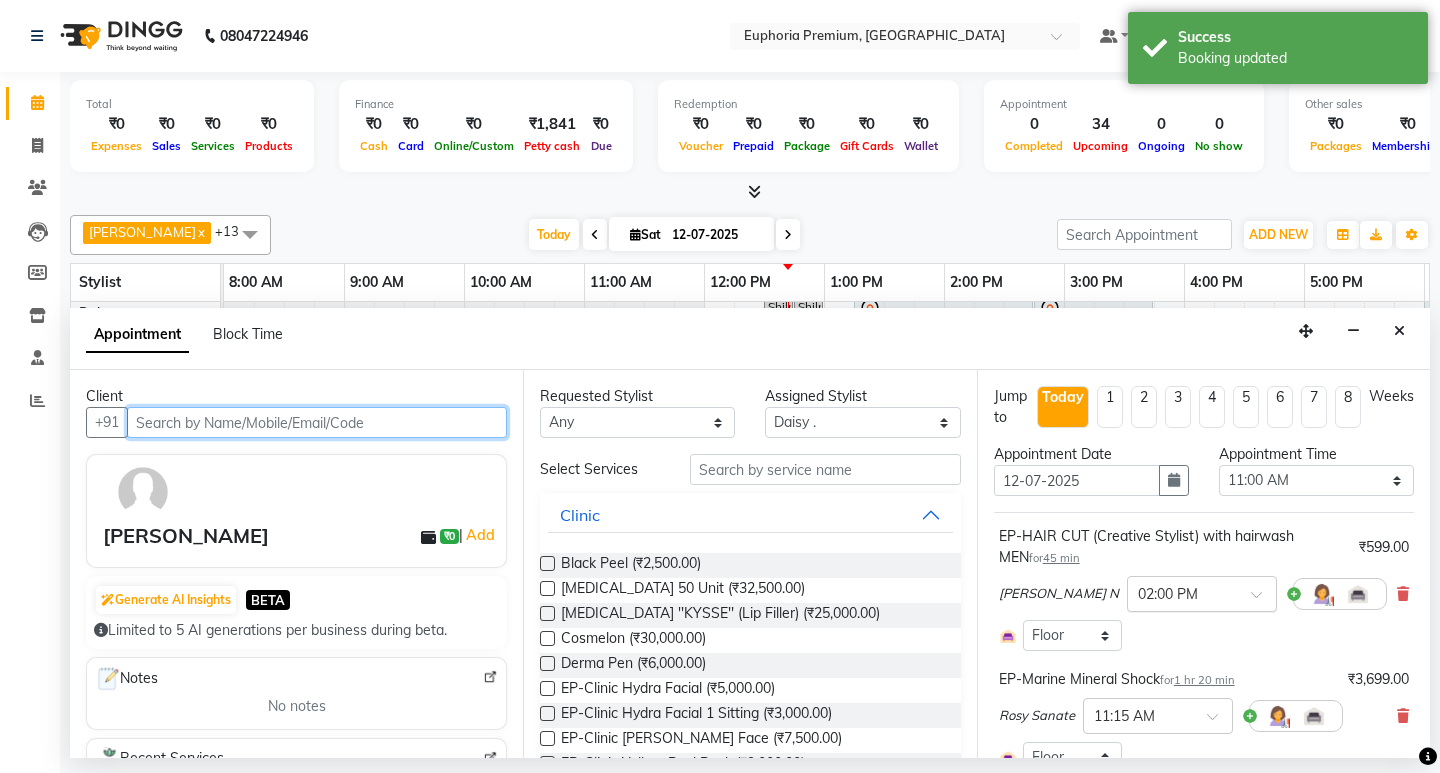scroll, scrollTop: 0, scrollLeft: 475, axis: horizontal 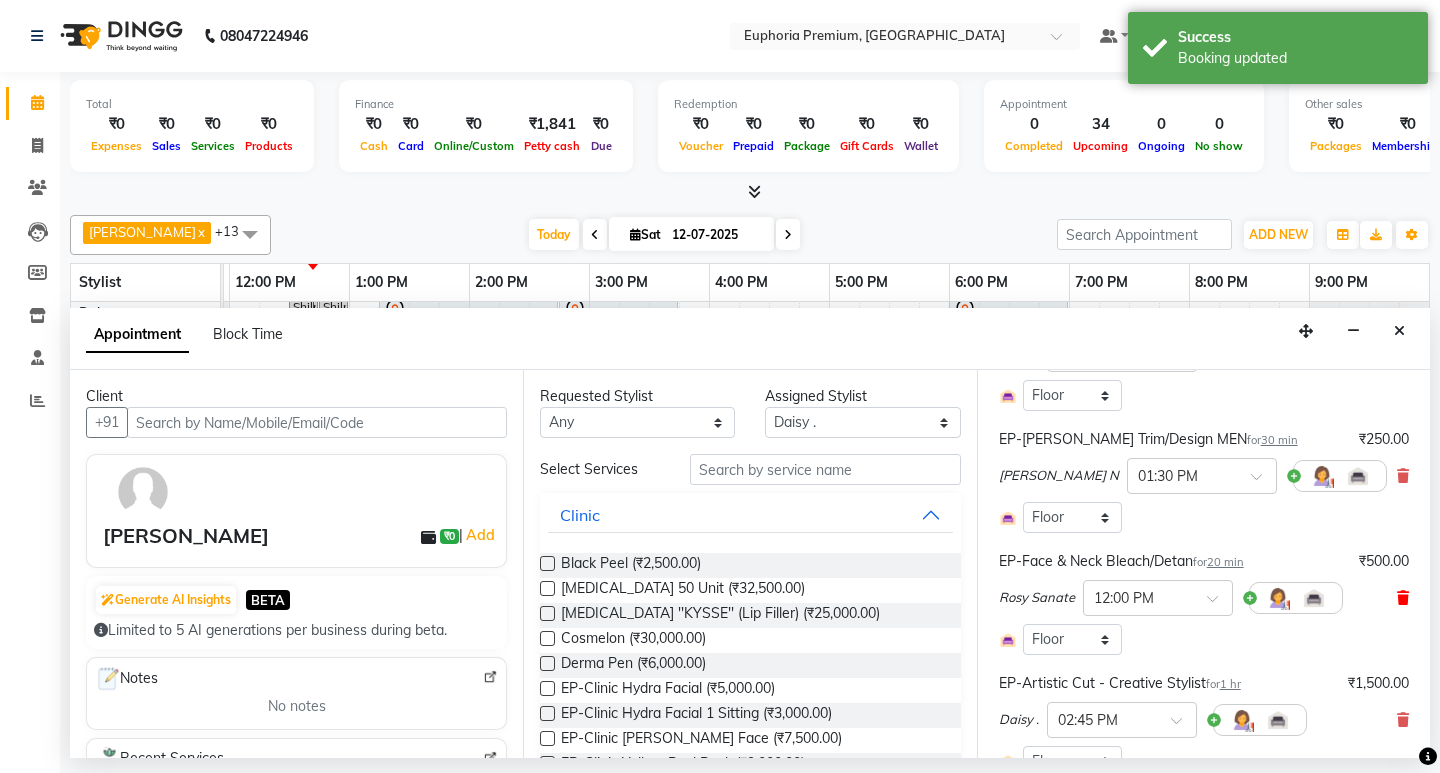 click at bounding box center (1403, 598) 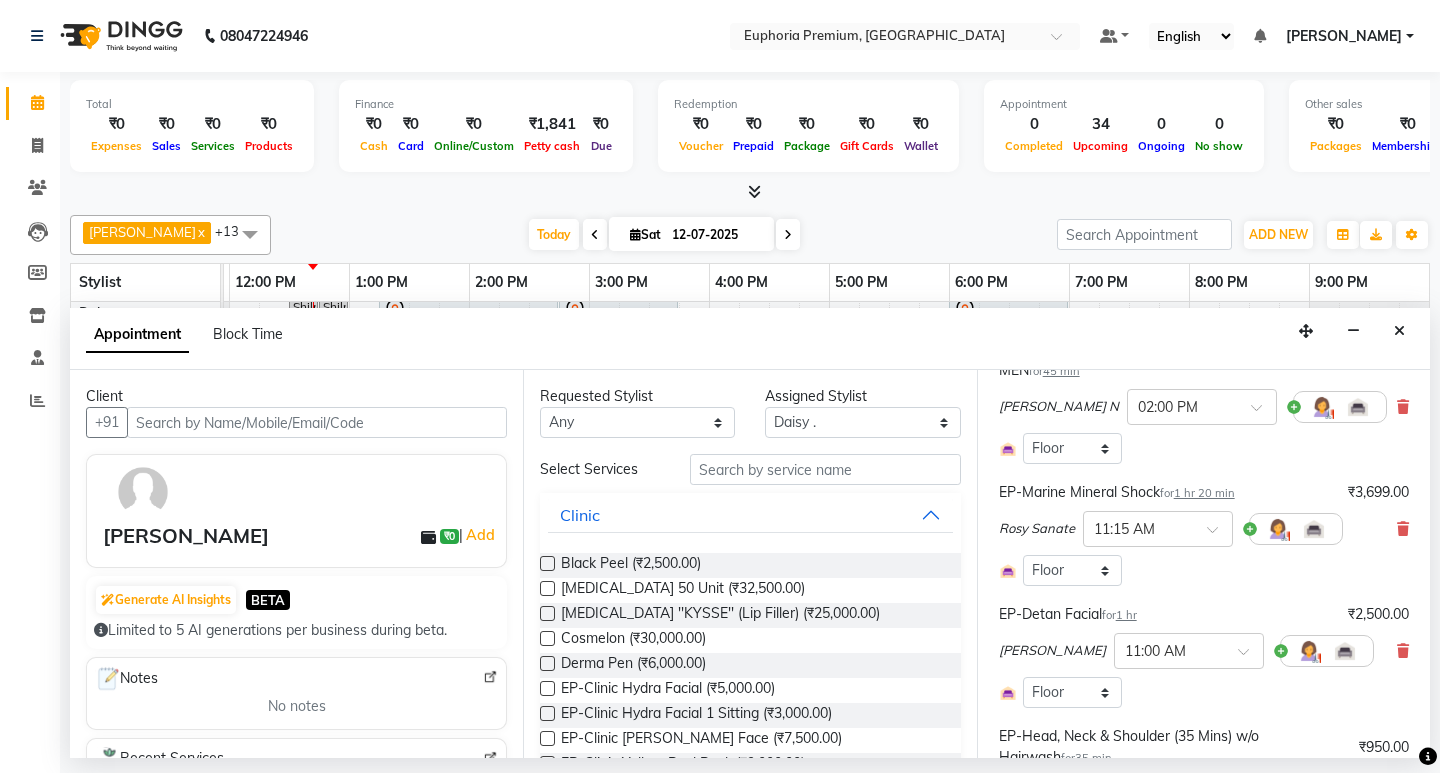 scroll, scrollTop: 171, scrollLeft: 0, axis: vertical 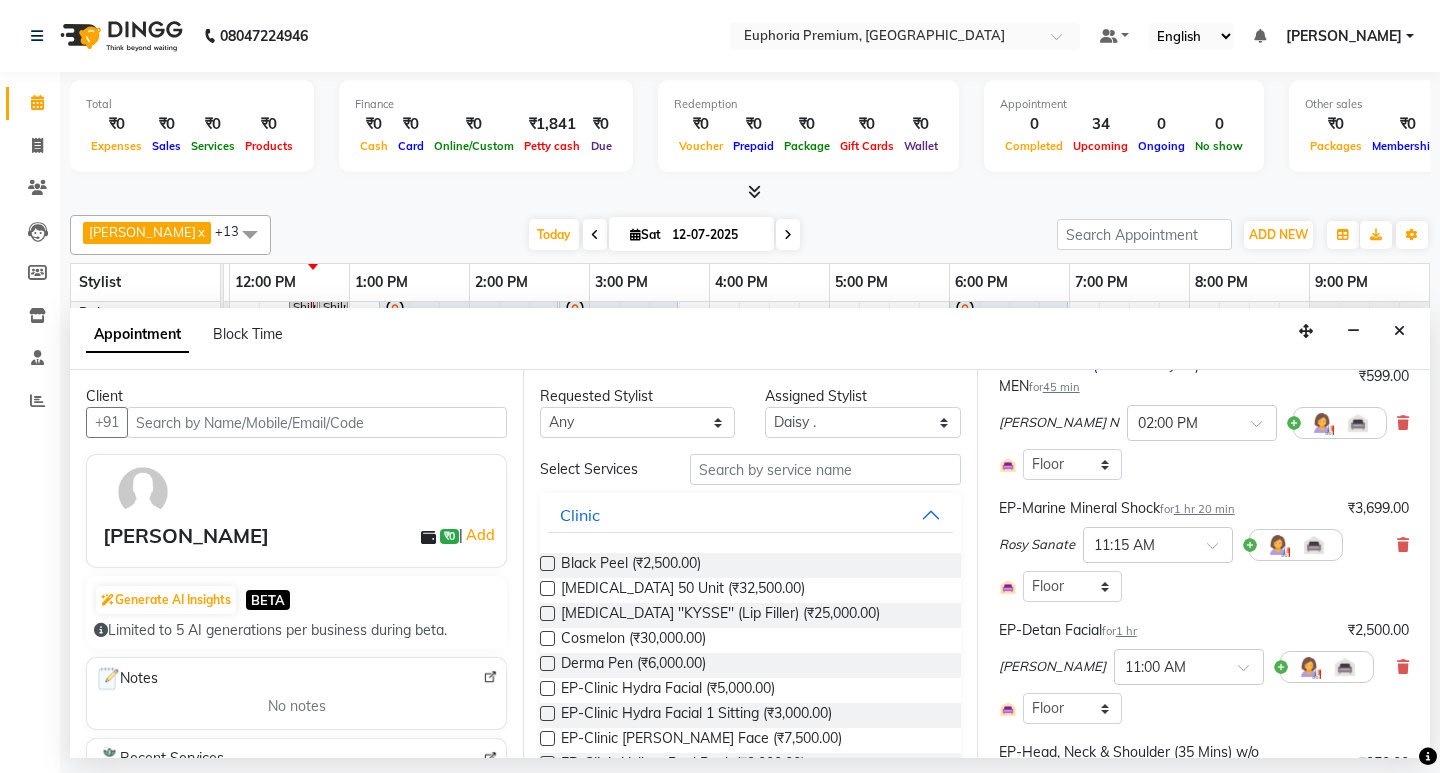 click on "1 hr 20 min" at bounding box center [1204, 509] 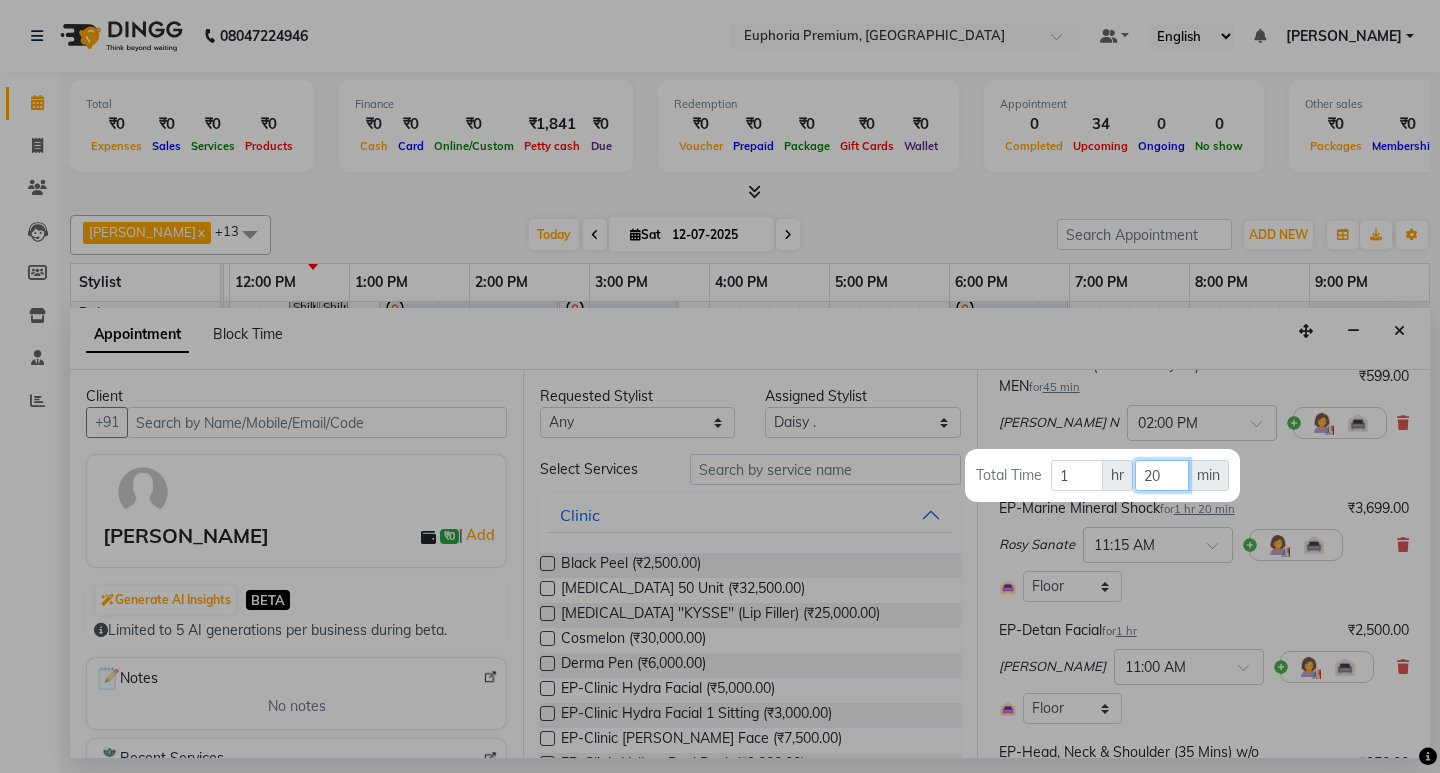 click on "20" at bounding box center [1161, 475] 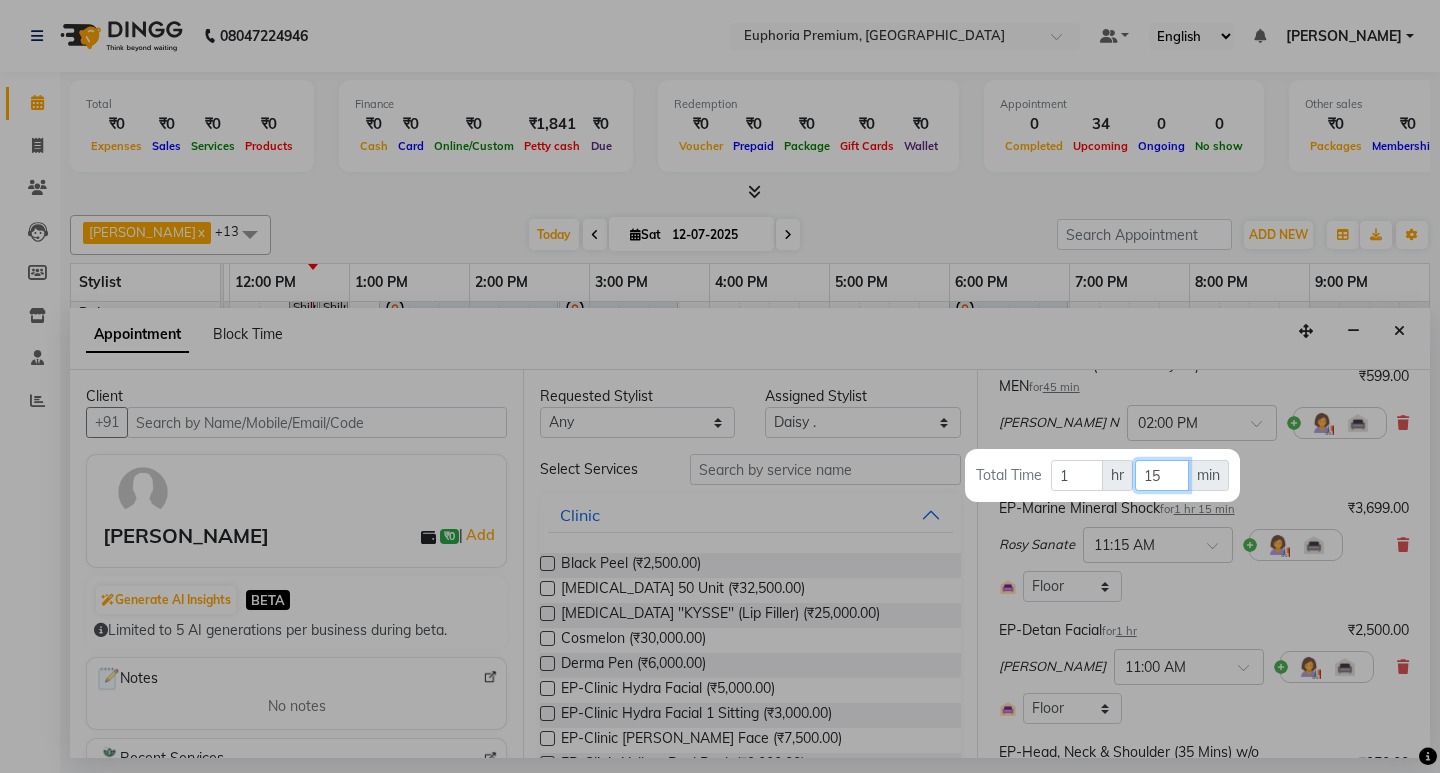 type on "15" 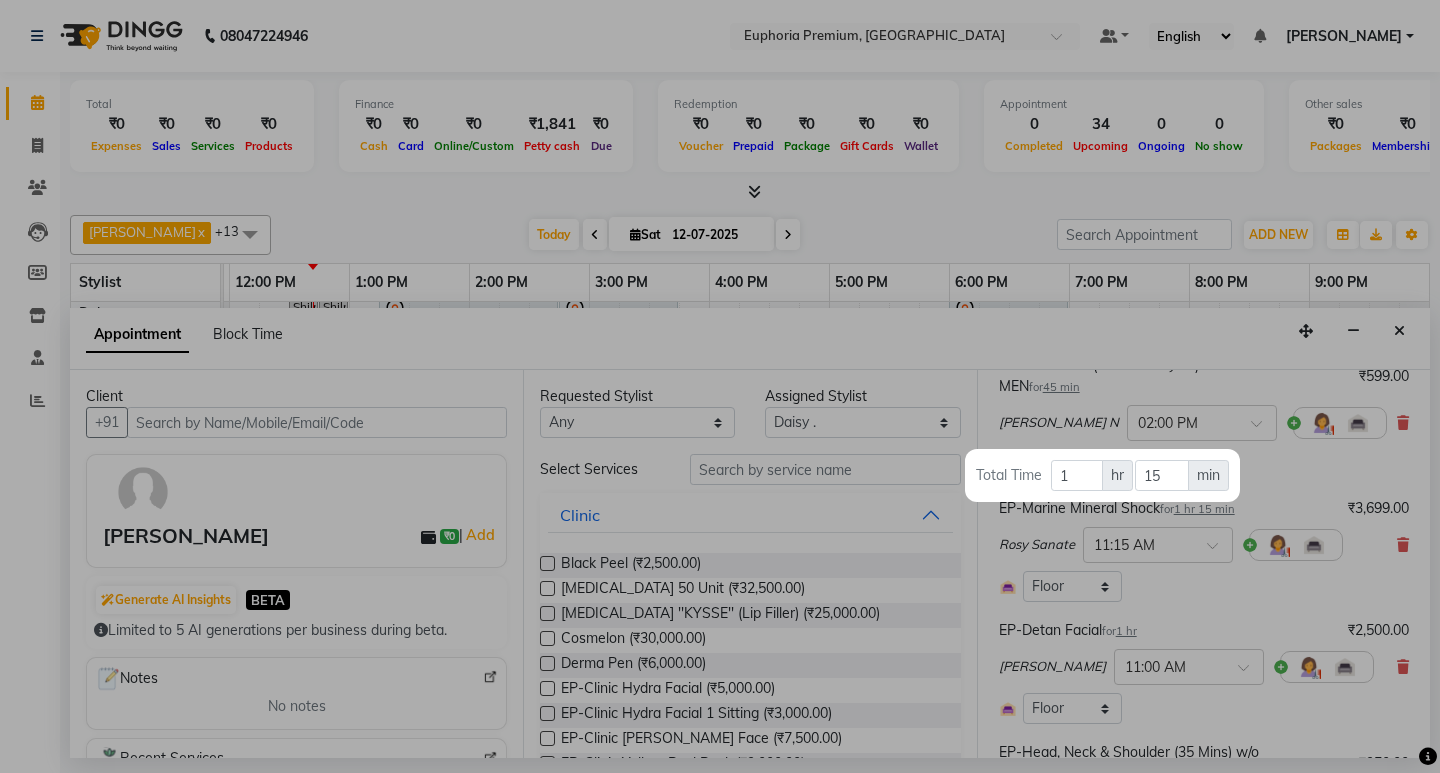click at bounding box center (720, 386) 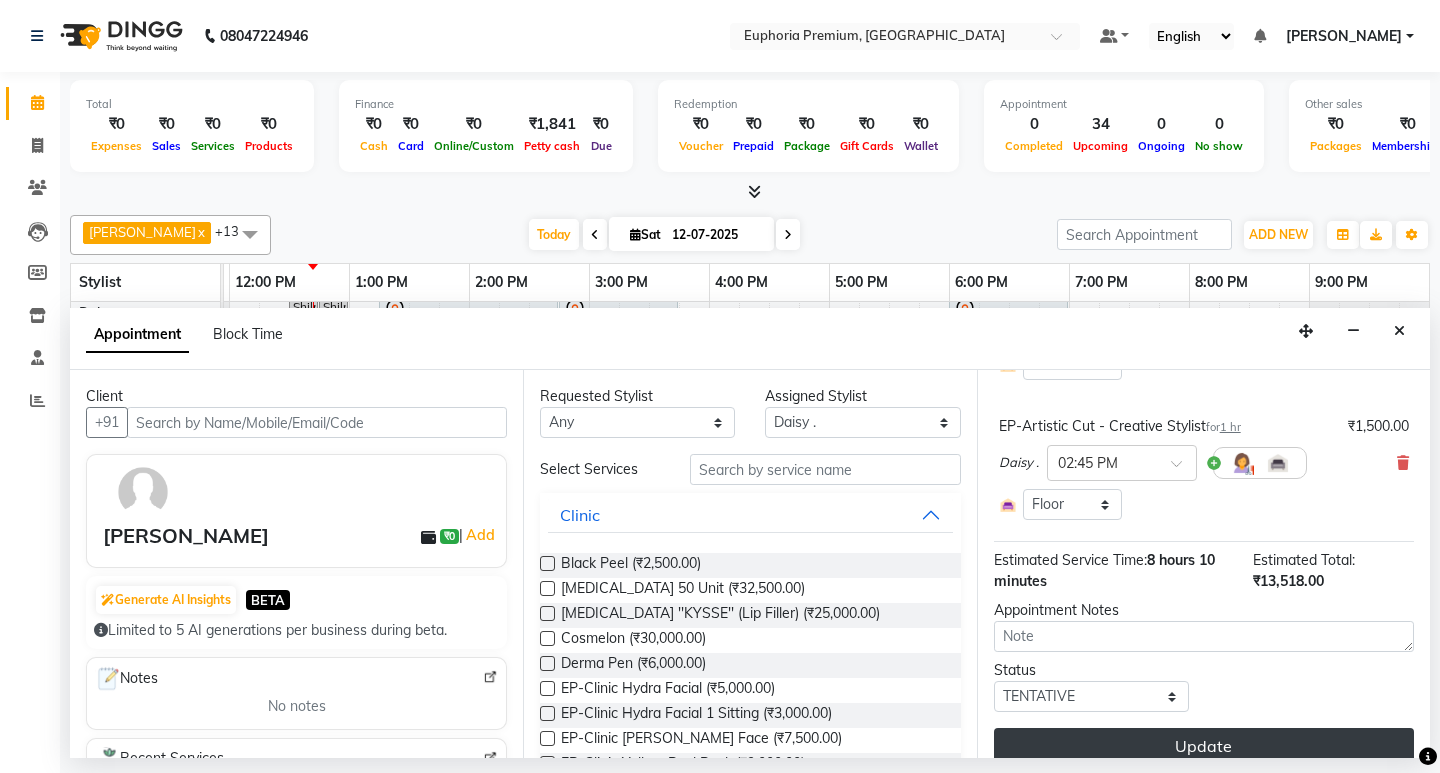 scroll, scrollTop: 1067, scrollLeft: 0, axis: vertical 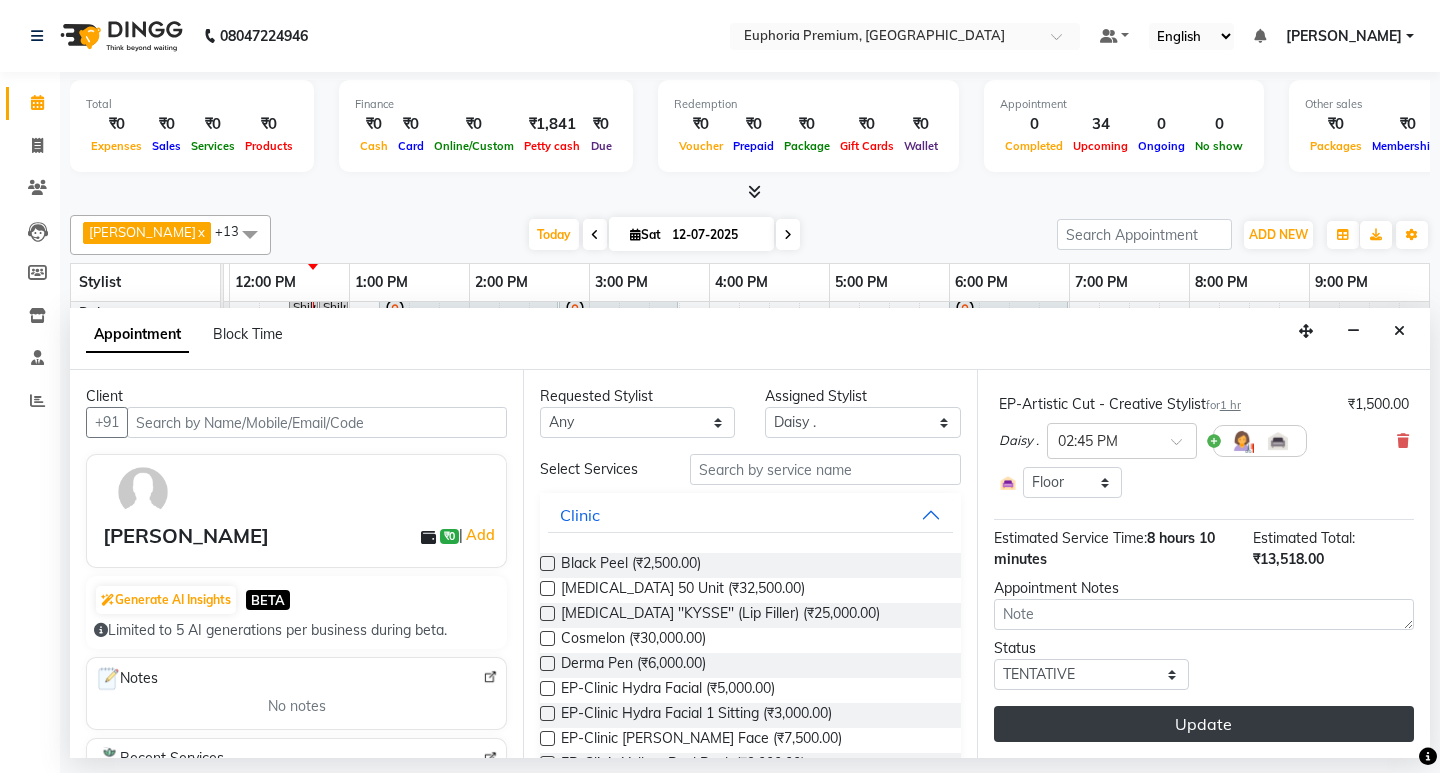 click on "Update" at bounding box center [1204, 724] 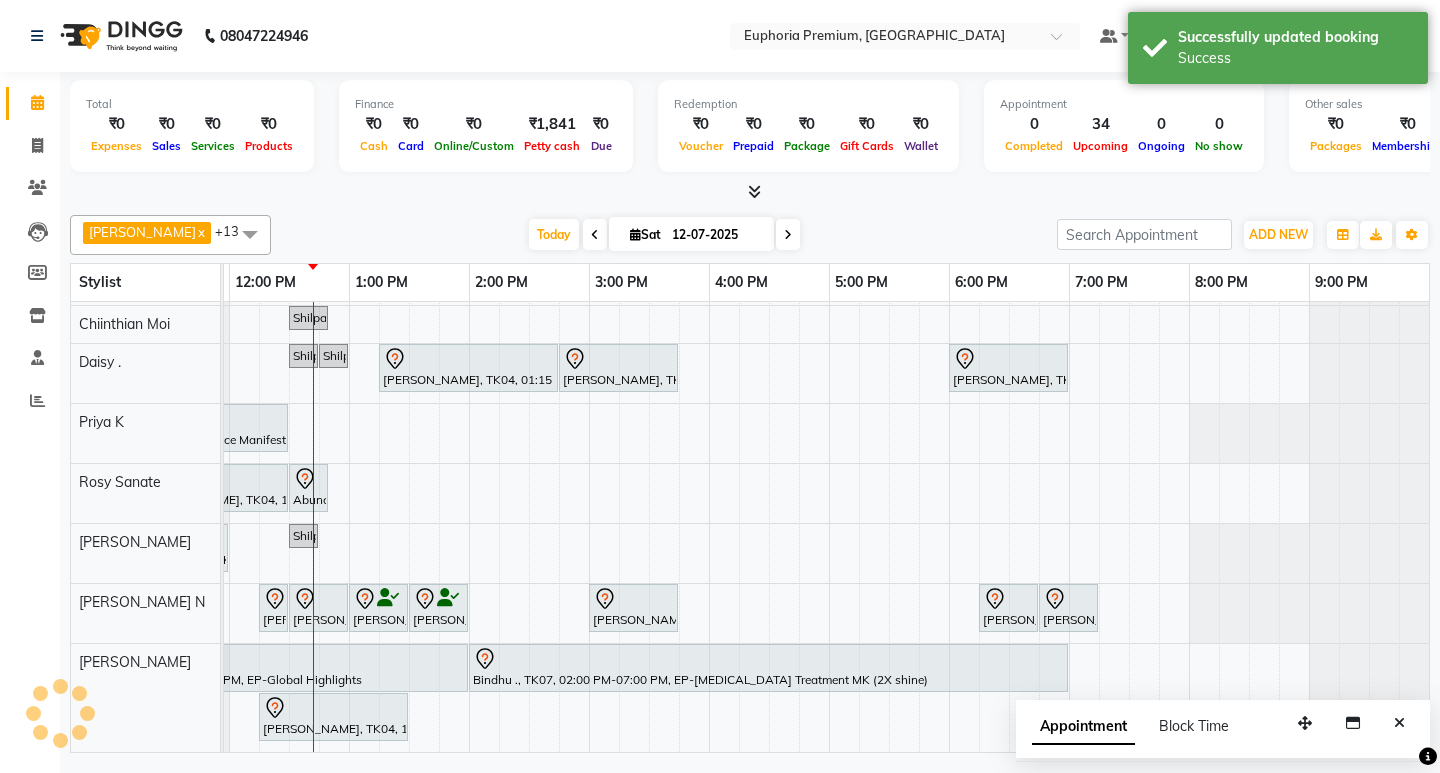 scroll, scrollTop: 458, scrollLeft: 0, axis: vertical 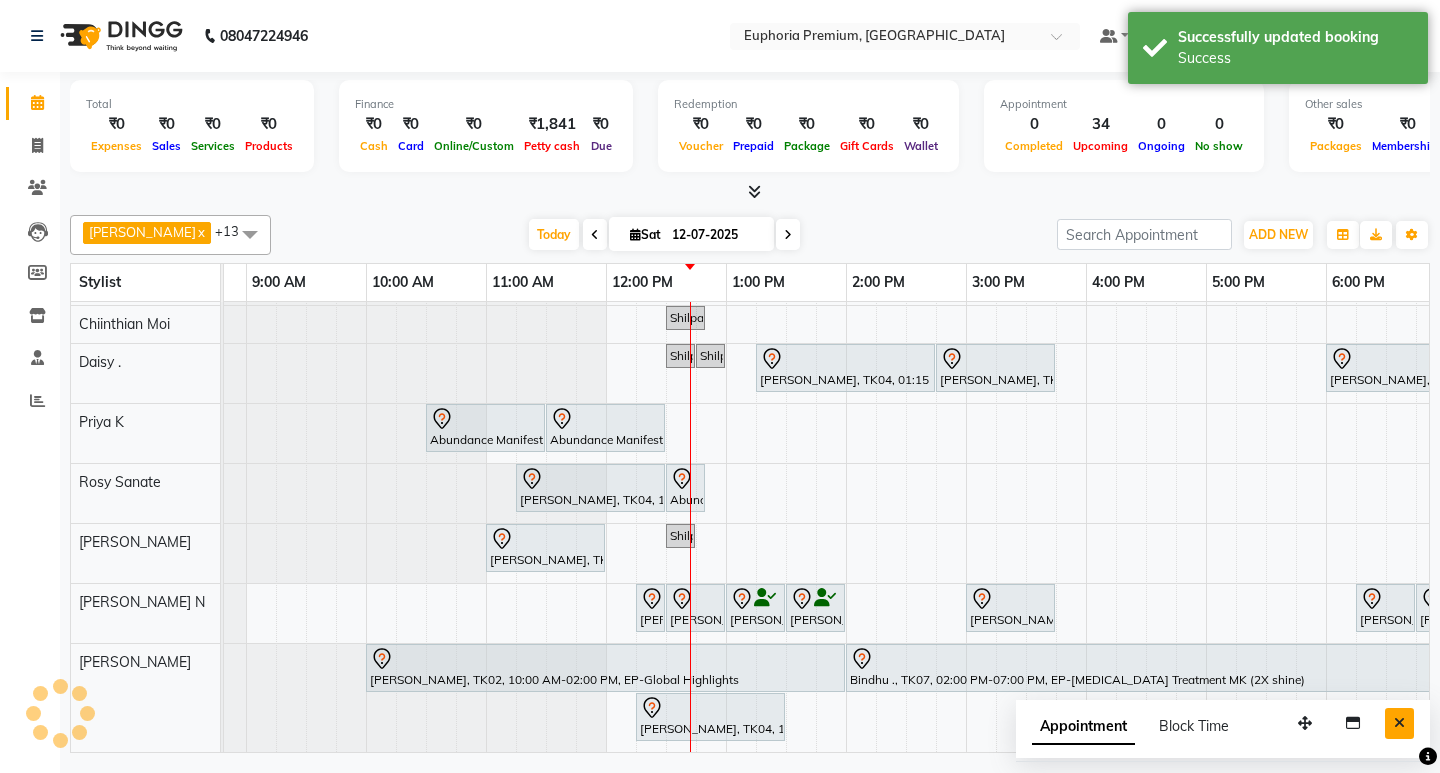 click at bounding box center [1399, 723] 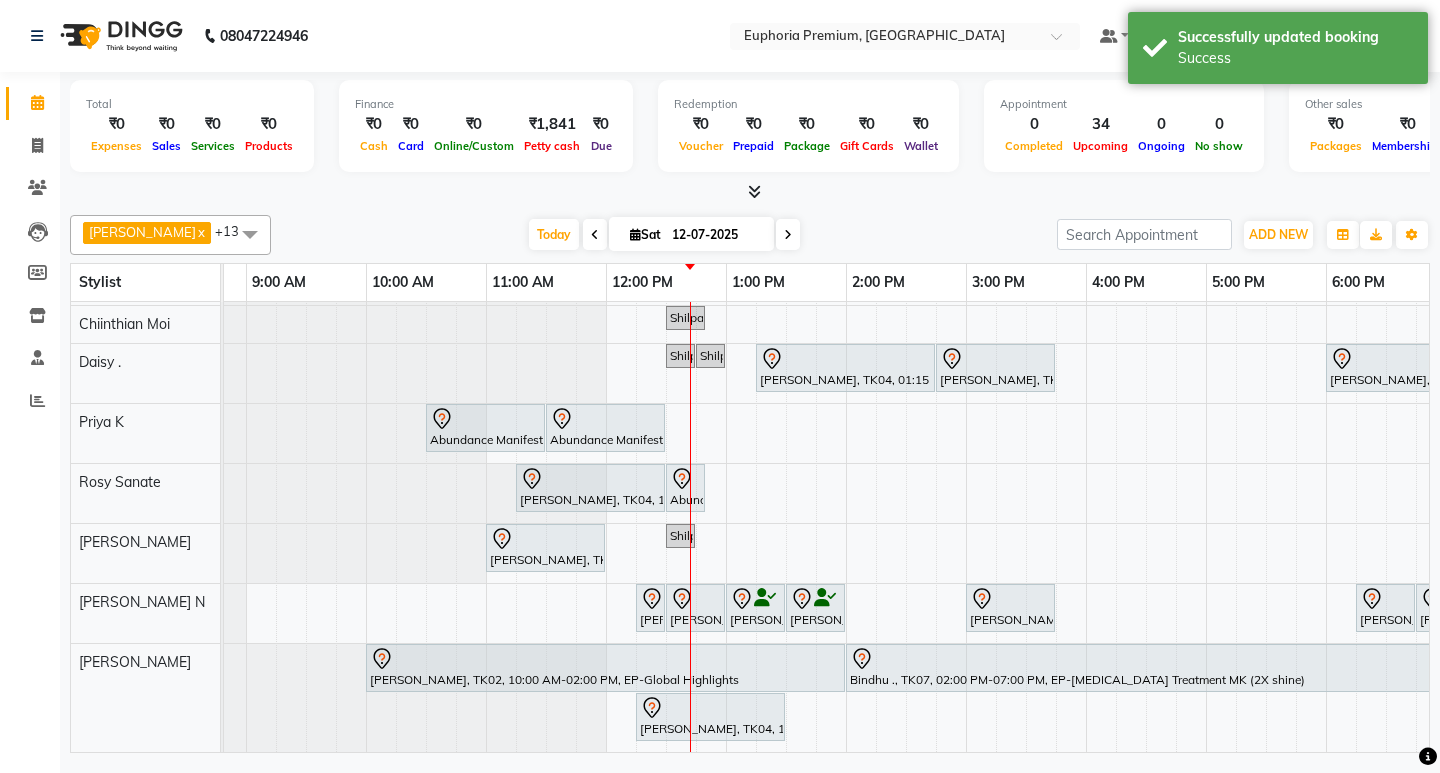 scroll, scrollTop: 458, scrollLeft: 362, axis: both 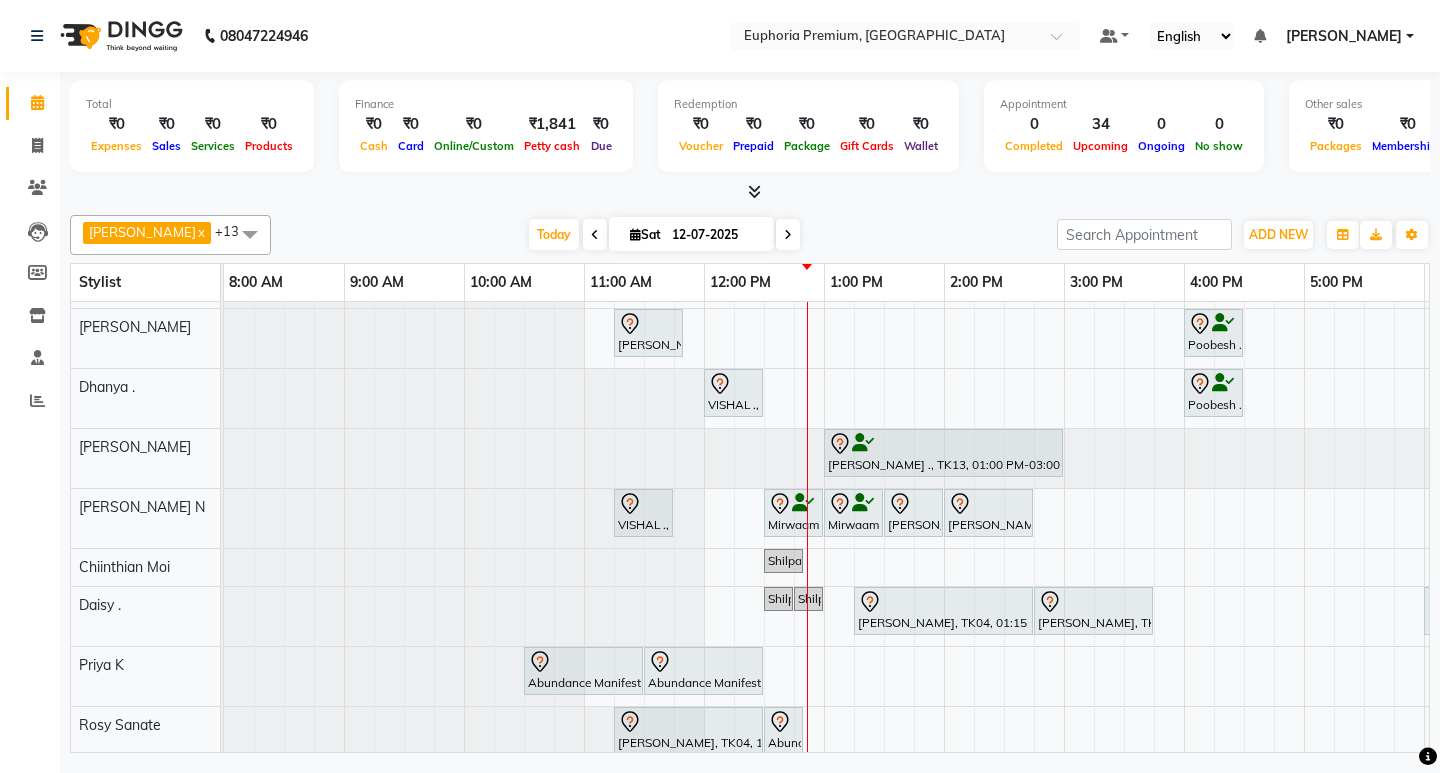 click on "Working 2.30 to 8 pm with maam permission              [PERSON_NAME] ., TK11, 12:30 PM-01:35 PM, EP-Tefiti Coffee Pedi             Mirwaam ., TK12, 01:30 PM-03:05 PM, EP-Tefiti Coffee [PERSON_NAME], TK02, 11:00 AM-12:00 PM, EP-Temporary Nail Ext             [PERSON_NAME], TK04, 11:15 AM-11:50 AM, EP-Head, Neck & Shoulder (35 Mins) w/o Hairwash             Poobesh ., TK03, 04:00 PM-04:30 PM, EP-Shoulder & Back (30 Mins)             VISHAL ., TK08, 12:00 PM-12:30 PM, EP-Head Massage (30 Mins) w/o Hairwash             Poobesh ., TK03, 04:00 PM-04:30 PM, EP-Shoulder & Back (30 Mins)             Rahul ., TK13, 01:00 PM-03:00 PM, EP-HAIR CUT (Salon Director) with hairwash MEN             VISHAL ., TK08, 11:15 AM-11:45 AM, EEP-HAIR CUT (Senior Stylist) with hairwash MEN             Mirwaam ., TK12, 12:30 PM-01:00 PM, EEP-Head Shave (Shave) MEN             Mirwaam ., TK12, 01:00 PM-01:30 PM, EP-Regular shave MEN             [PERSON_NAME], TK04, 01:30 PM-02:00 PM, EP-[PERSON_NAME] Trim/Design MEN" at bounding box center (1064, 548) 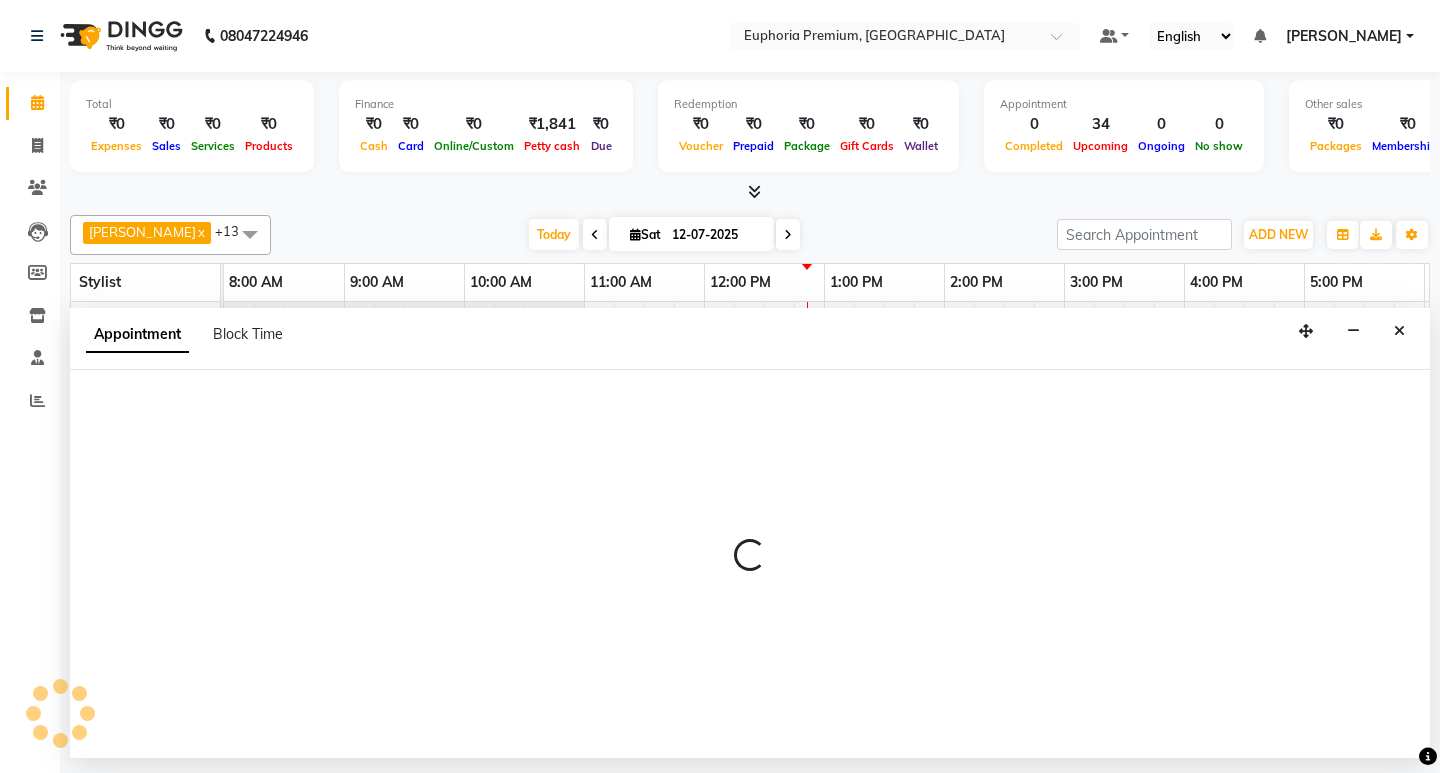 select on "71614" 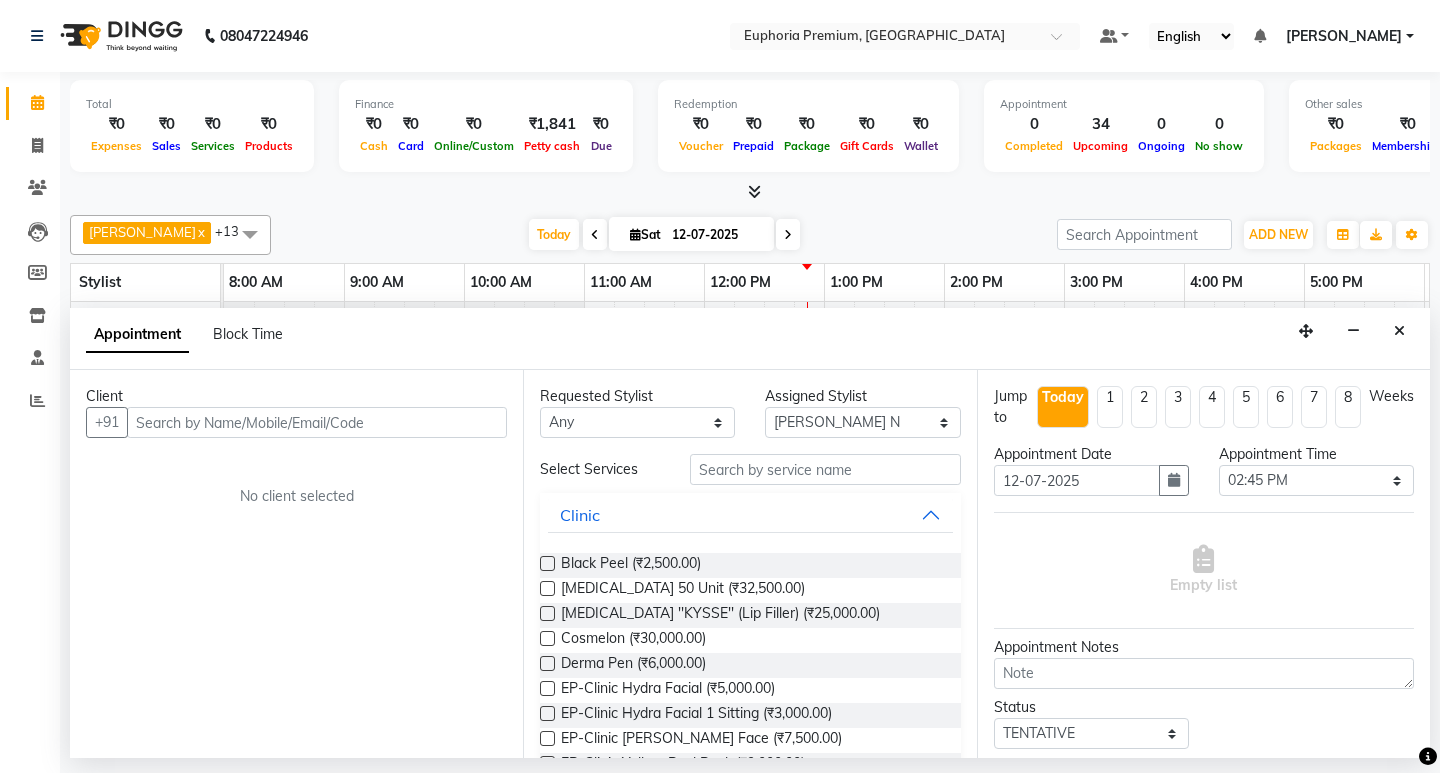 click at bounding box center (317, 422) 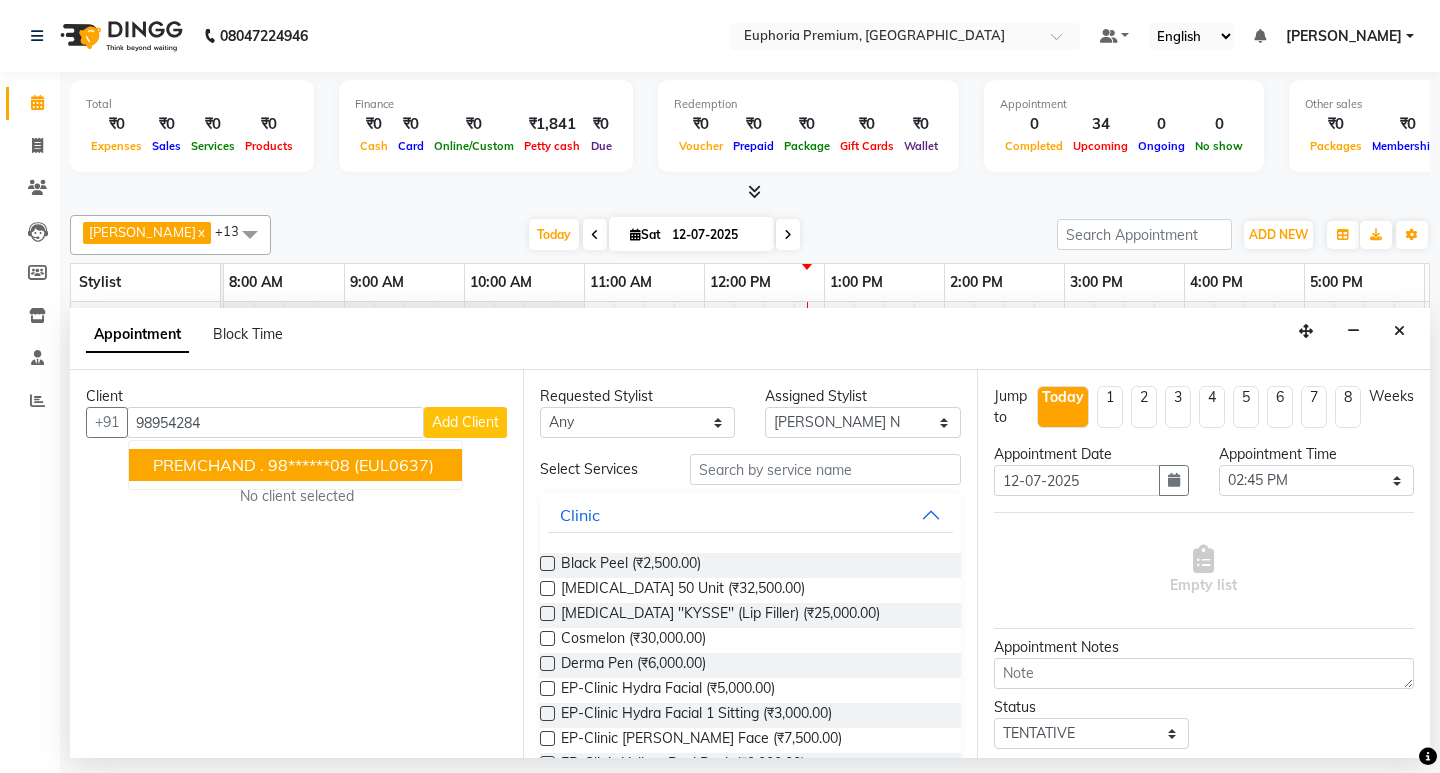click on "98******08" at bounding box center [309, 465] 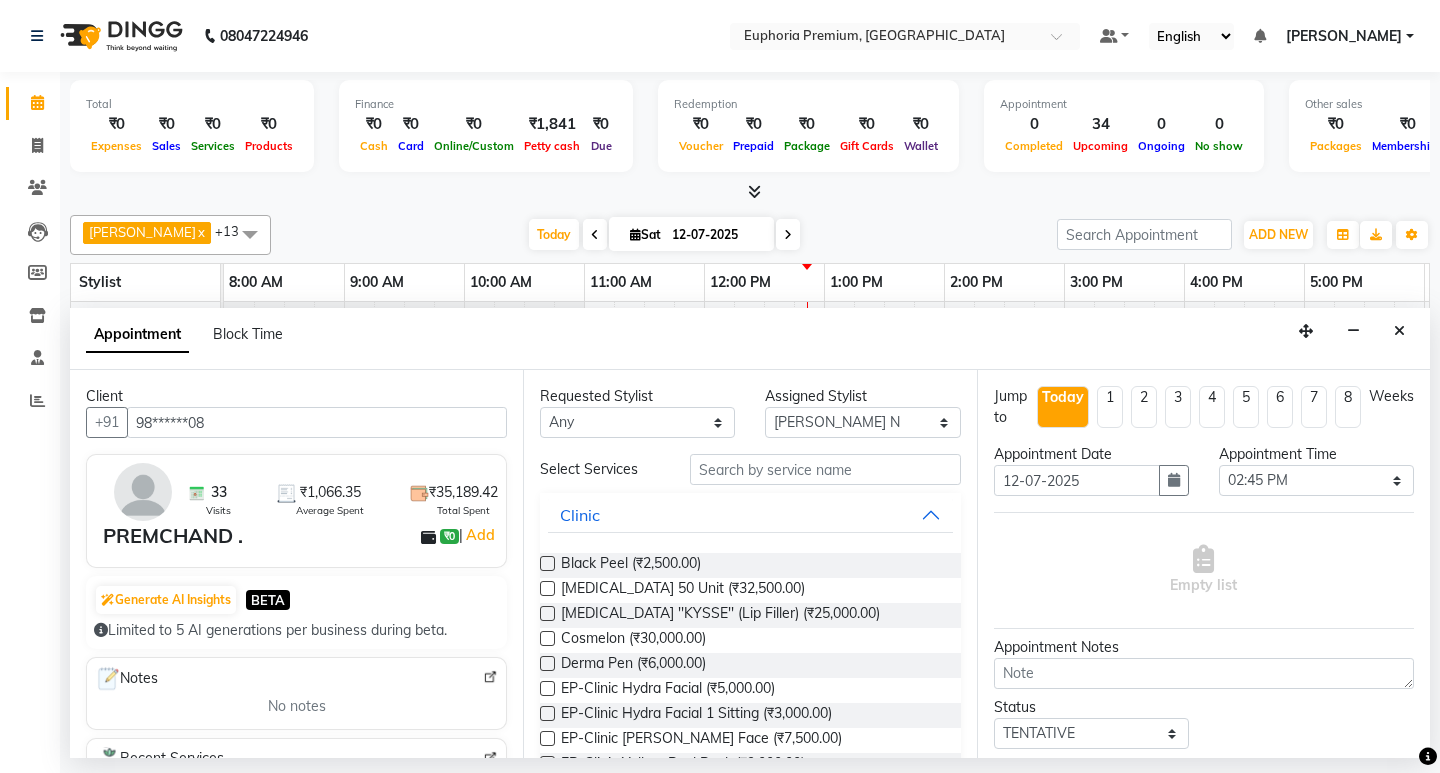 type on "98******08" 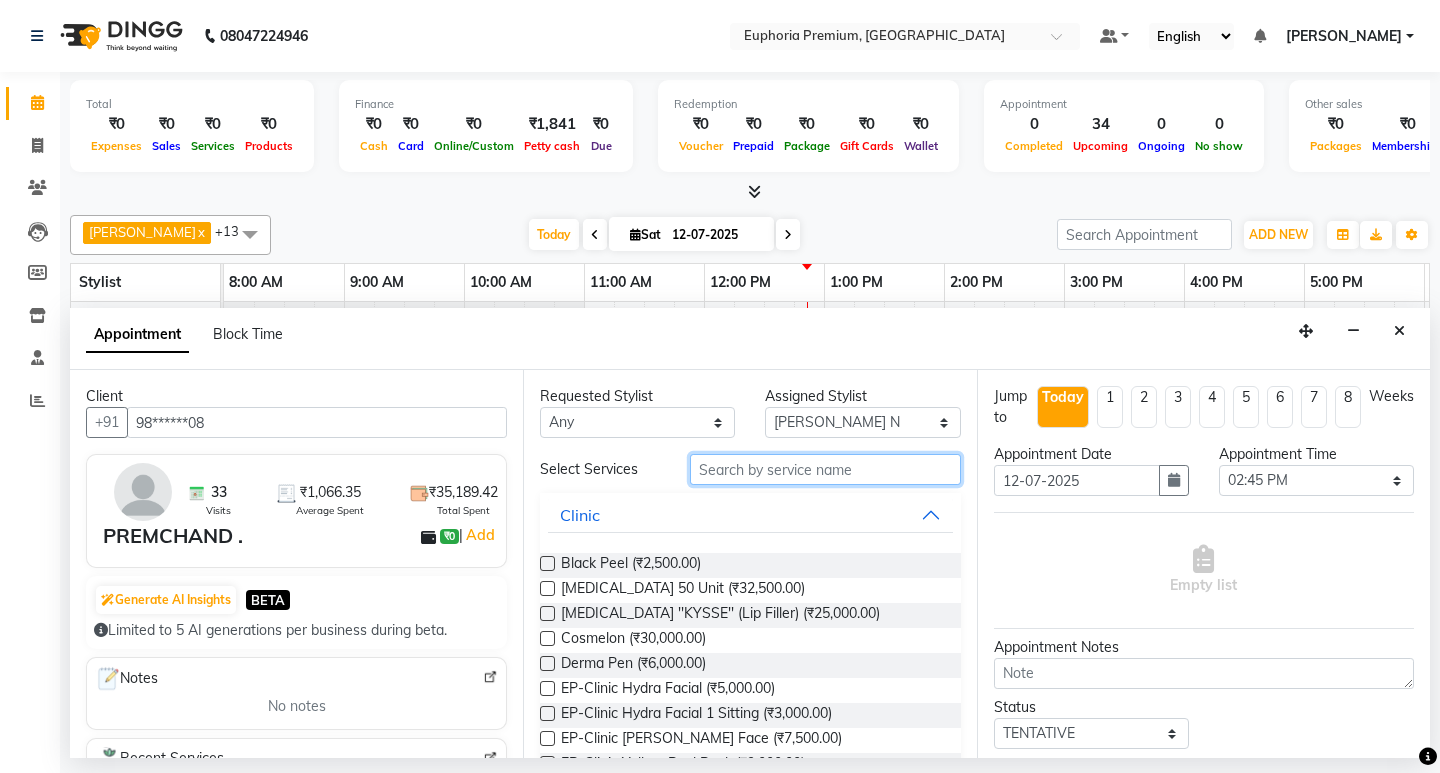 click at bounding box center [825, 469] 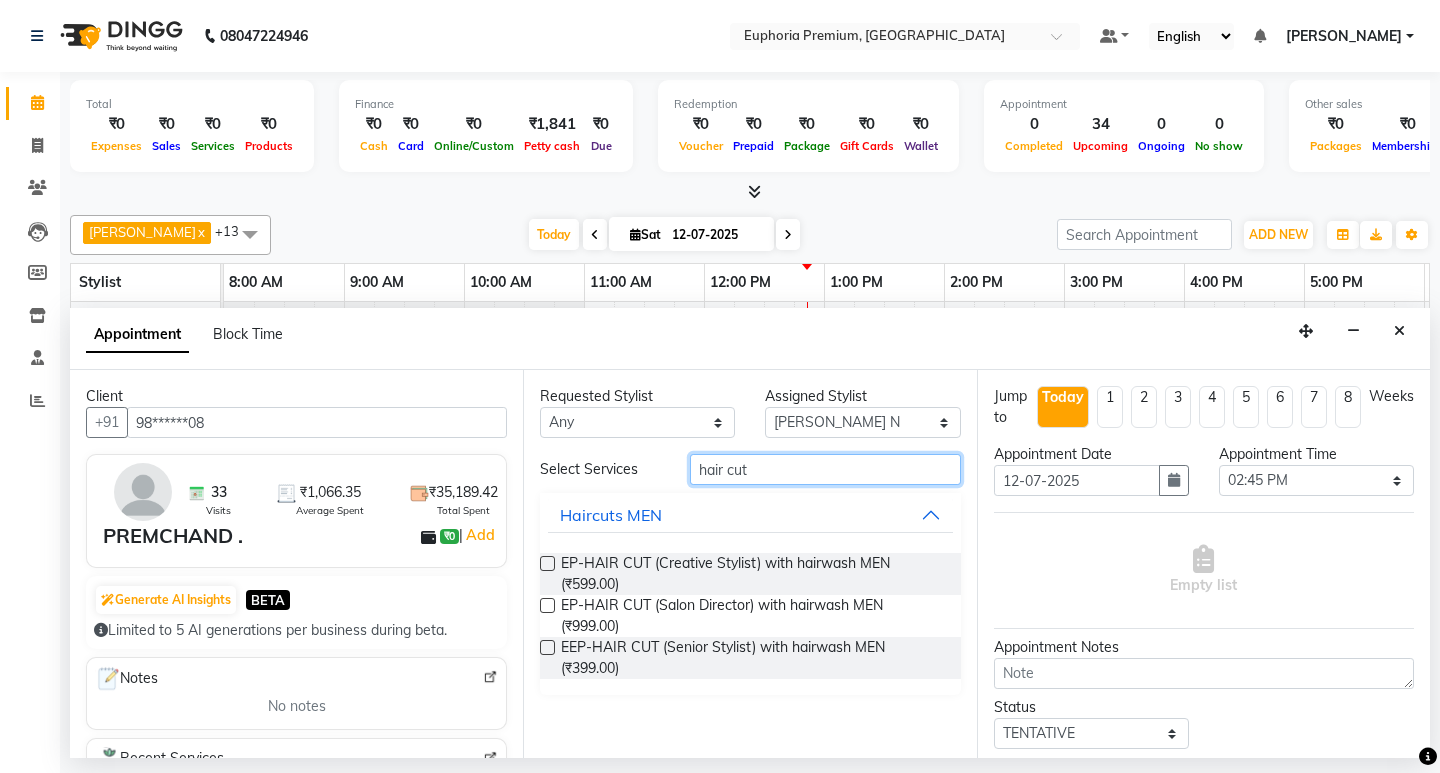 type on "hair cut" 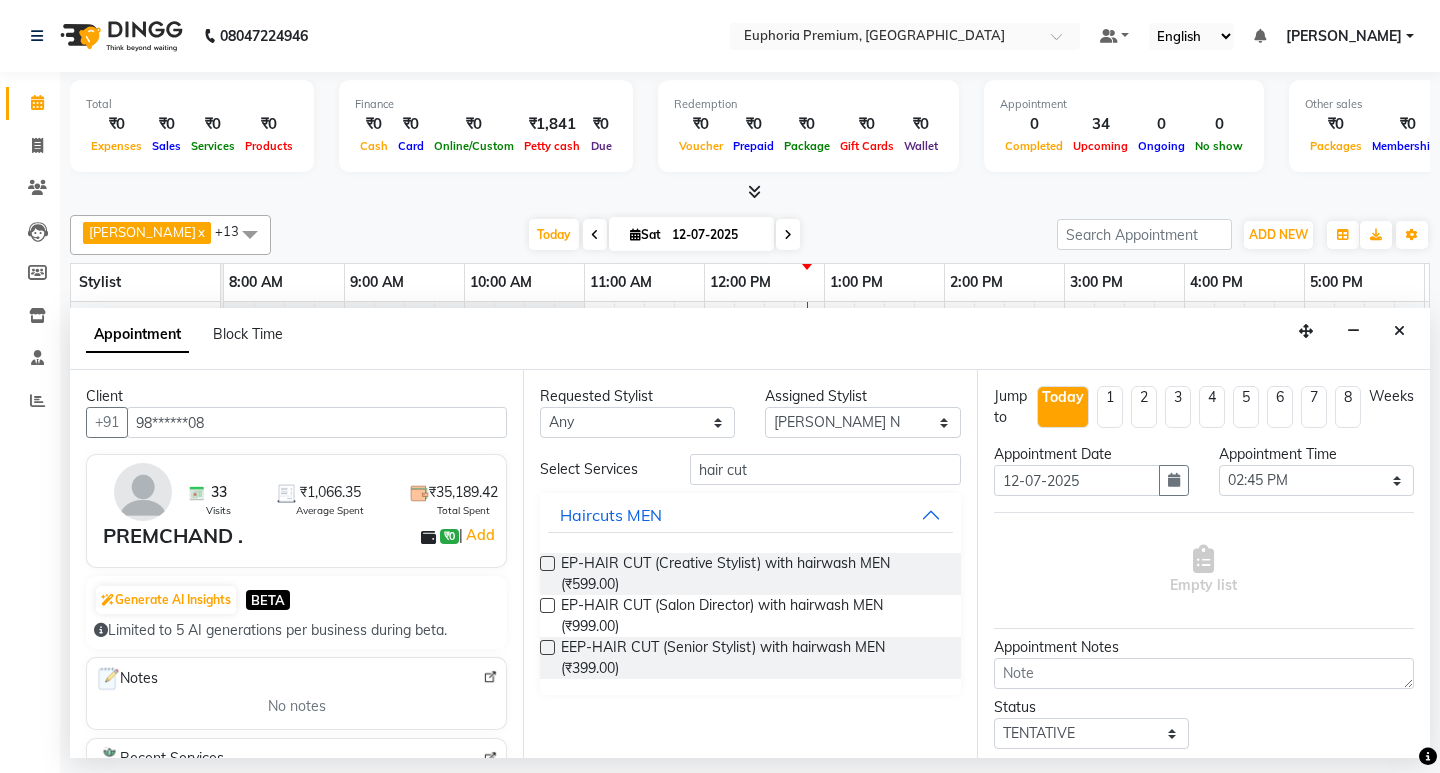 click at bounding box center (547, 647) 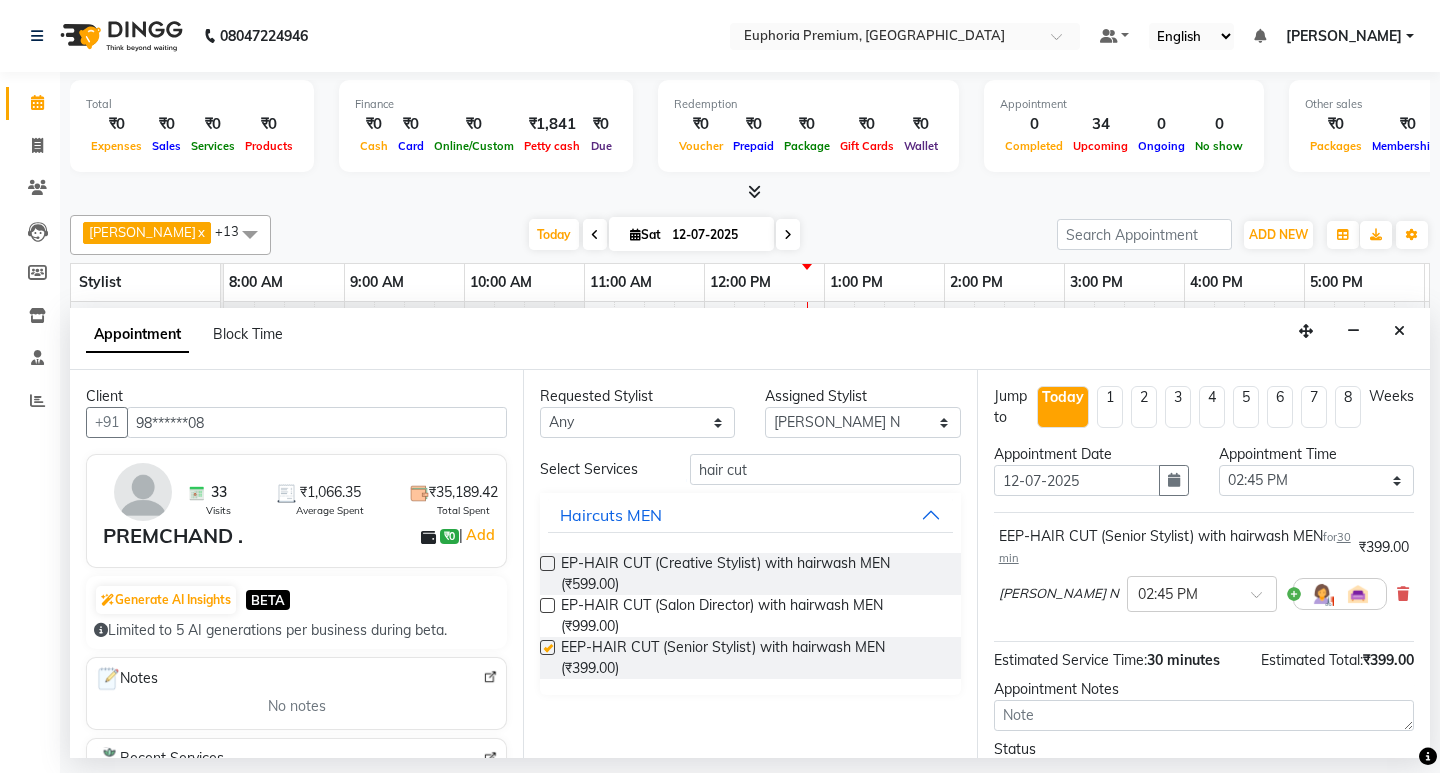 checkbox on "false" 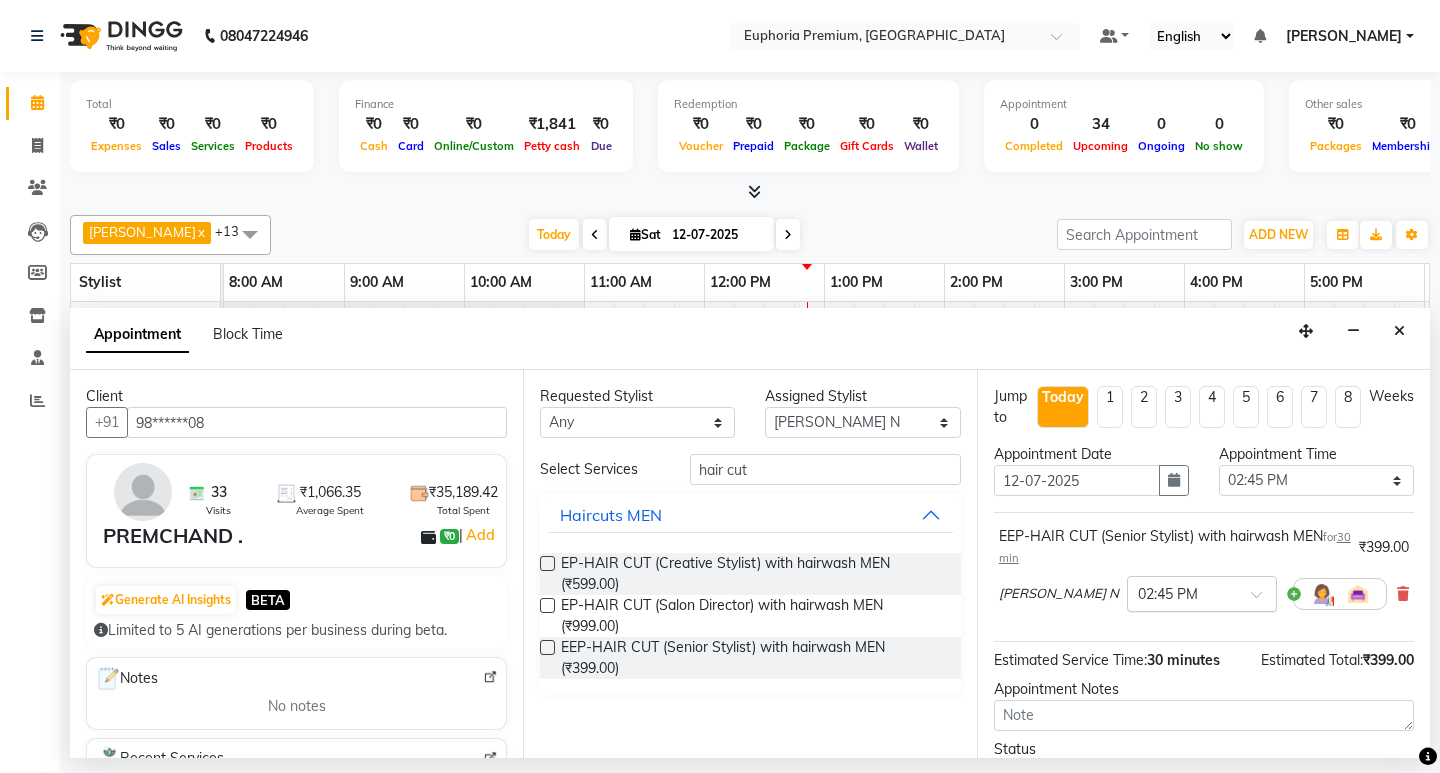 click at bounding box center [1263, 600] 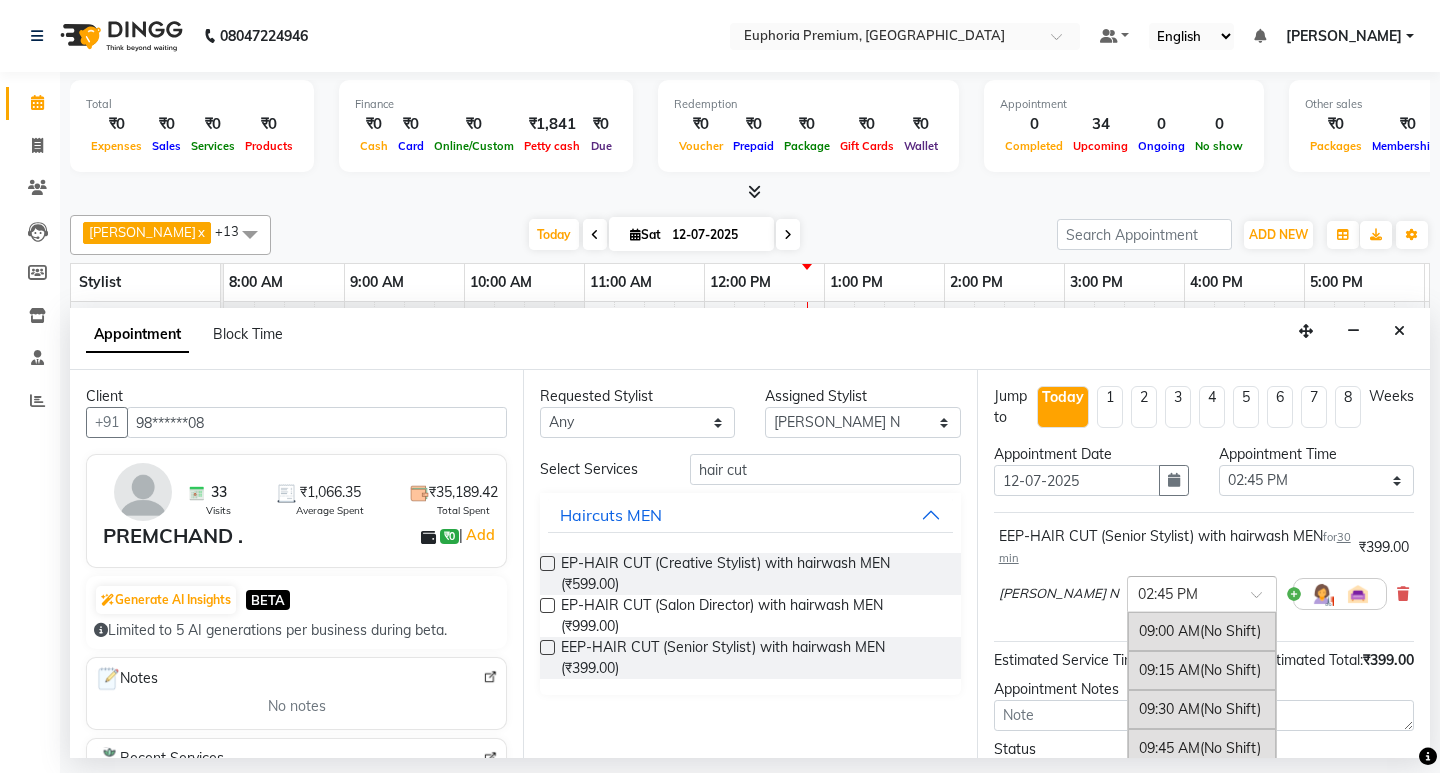 scroll, scrollTop: 893, scrollLeft: 0, axis: vertical 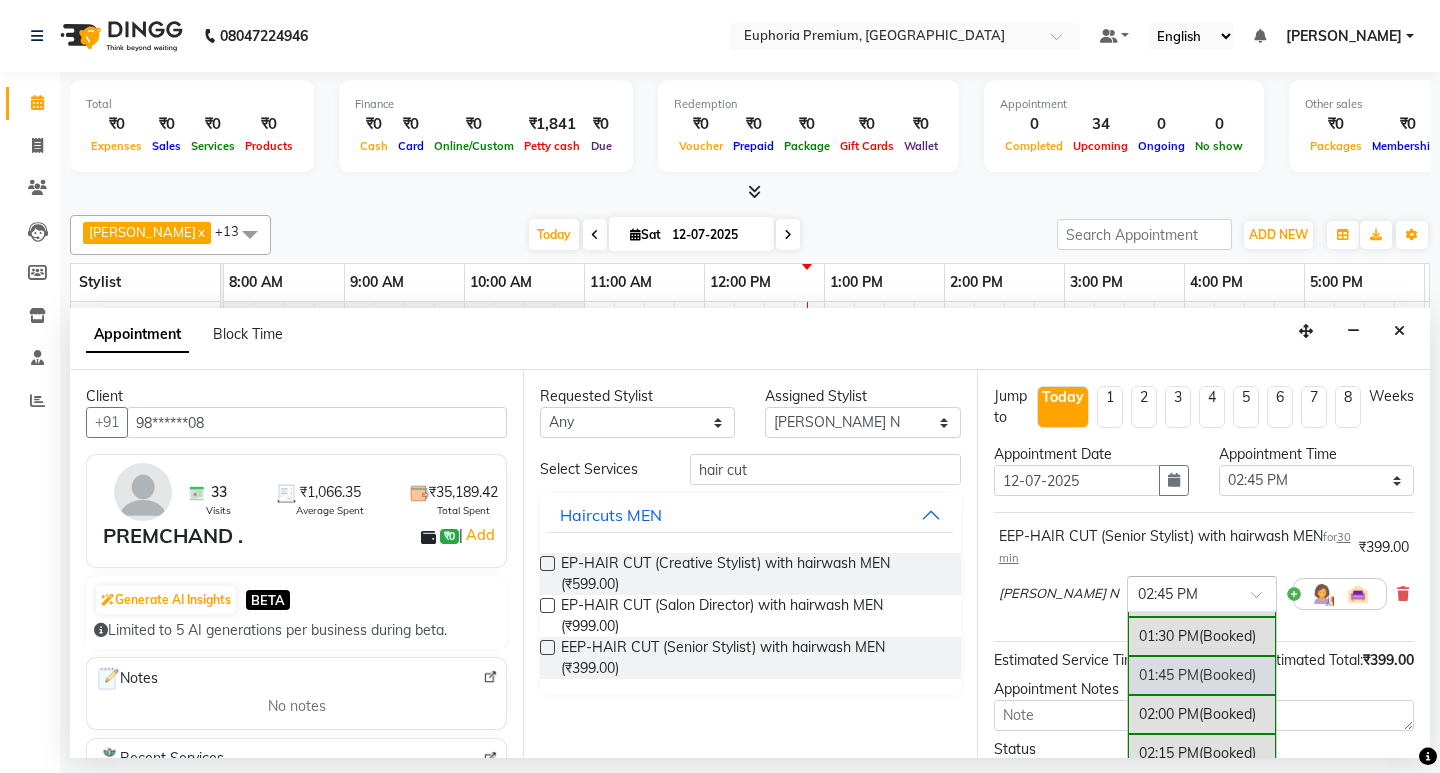 click on "01:45 PM   (Booked)" at bounding box center (1202, 675) 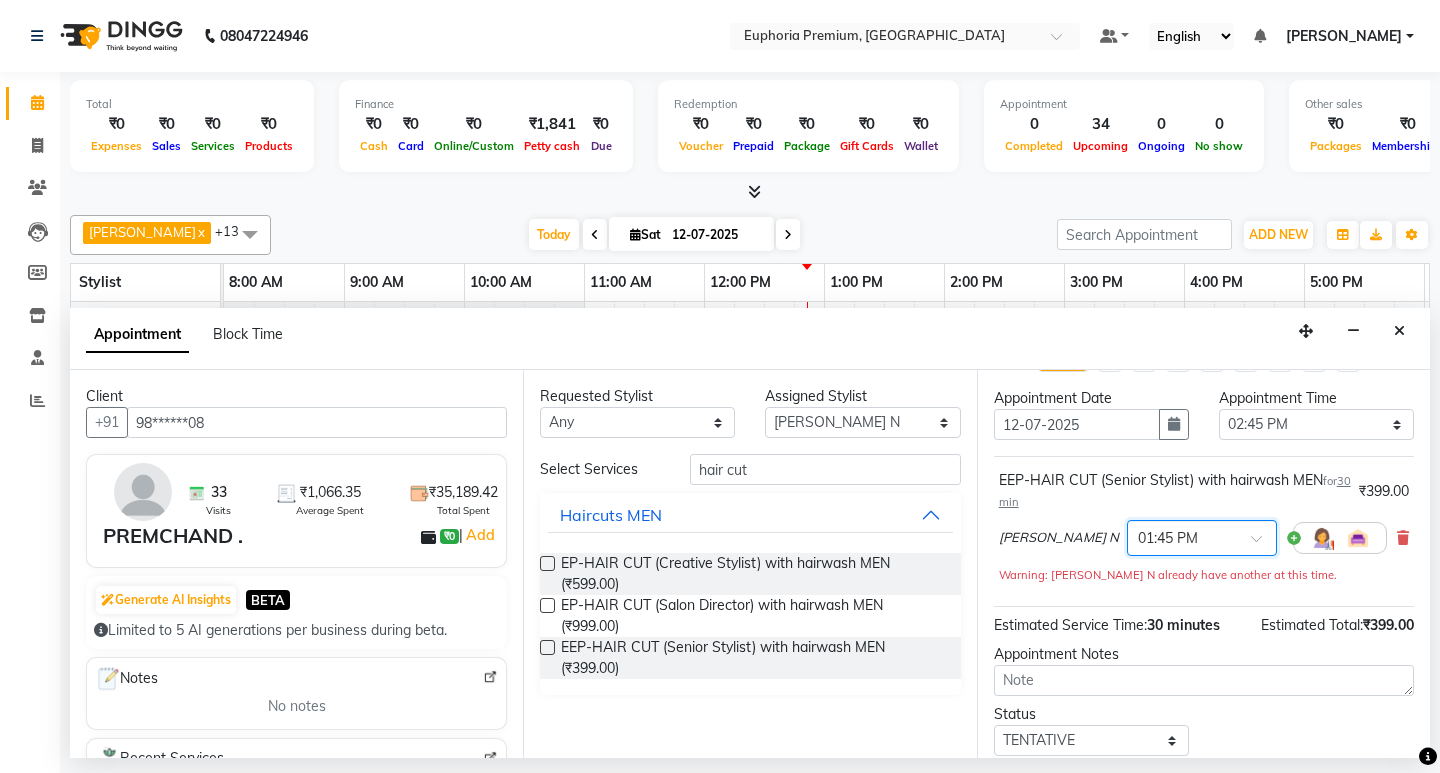 scroll, scrollTop: 180, scrollLeft: 0, axis: vertical 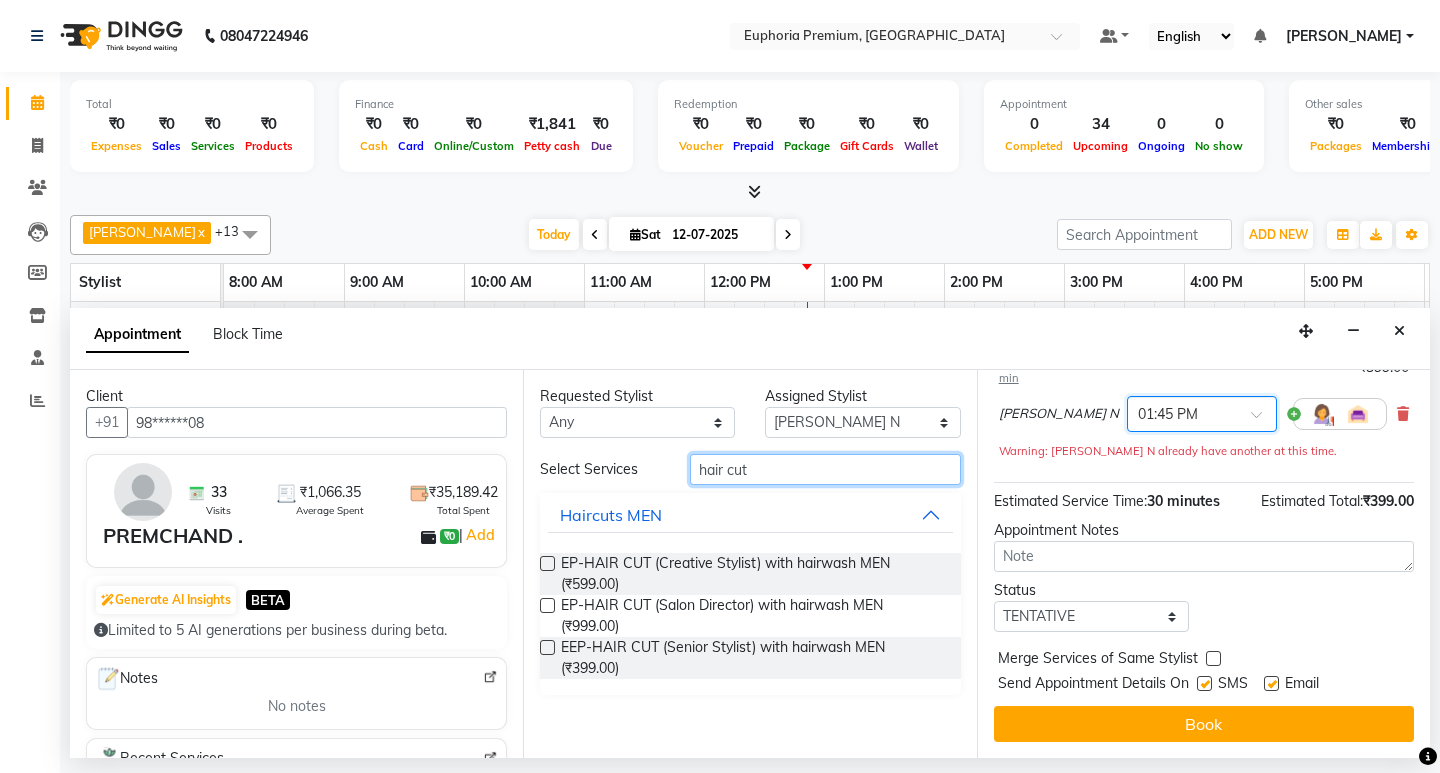 click on "hair cut" at bounding box center [825, 469] 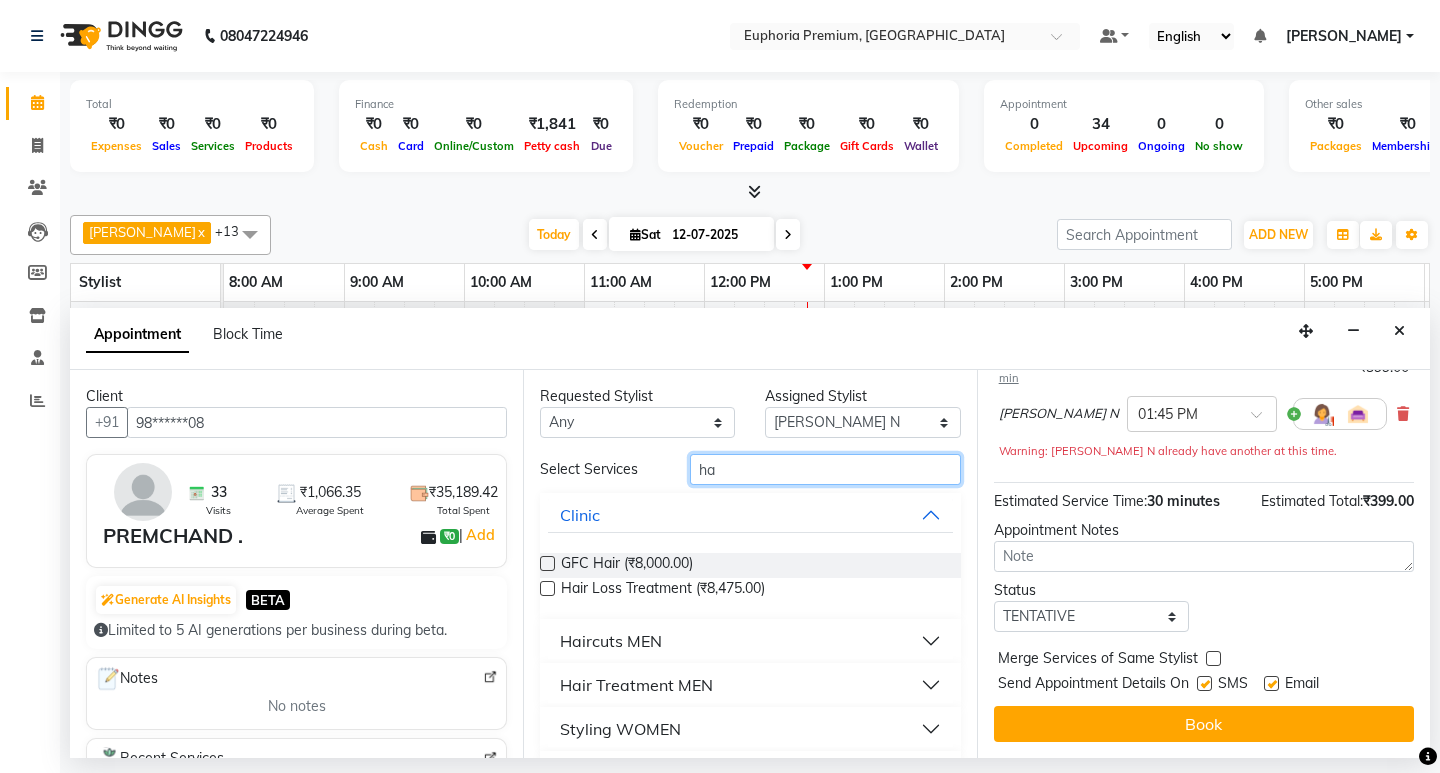 type on "h" 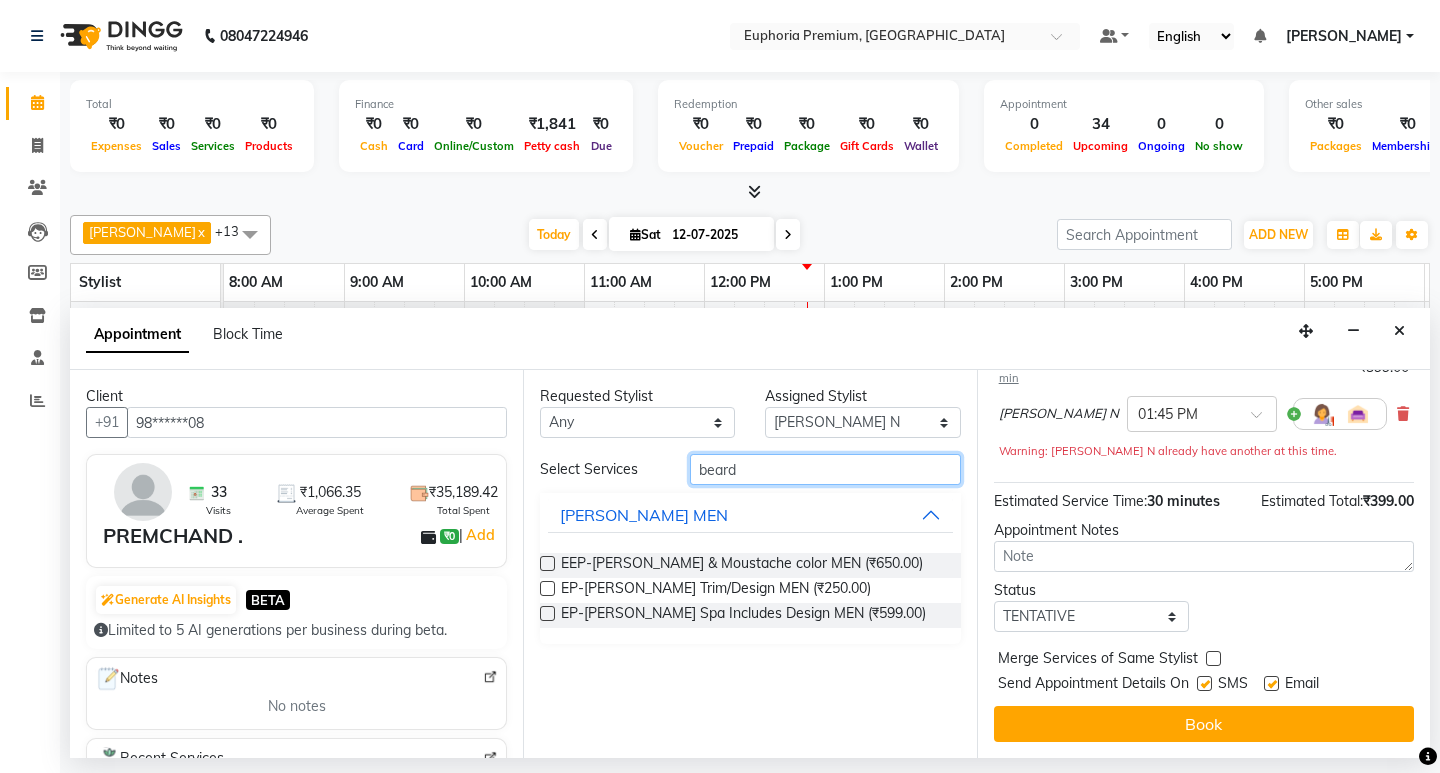 type on "beard" 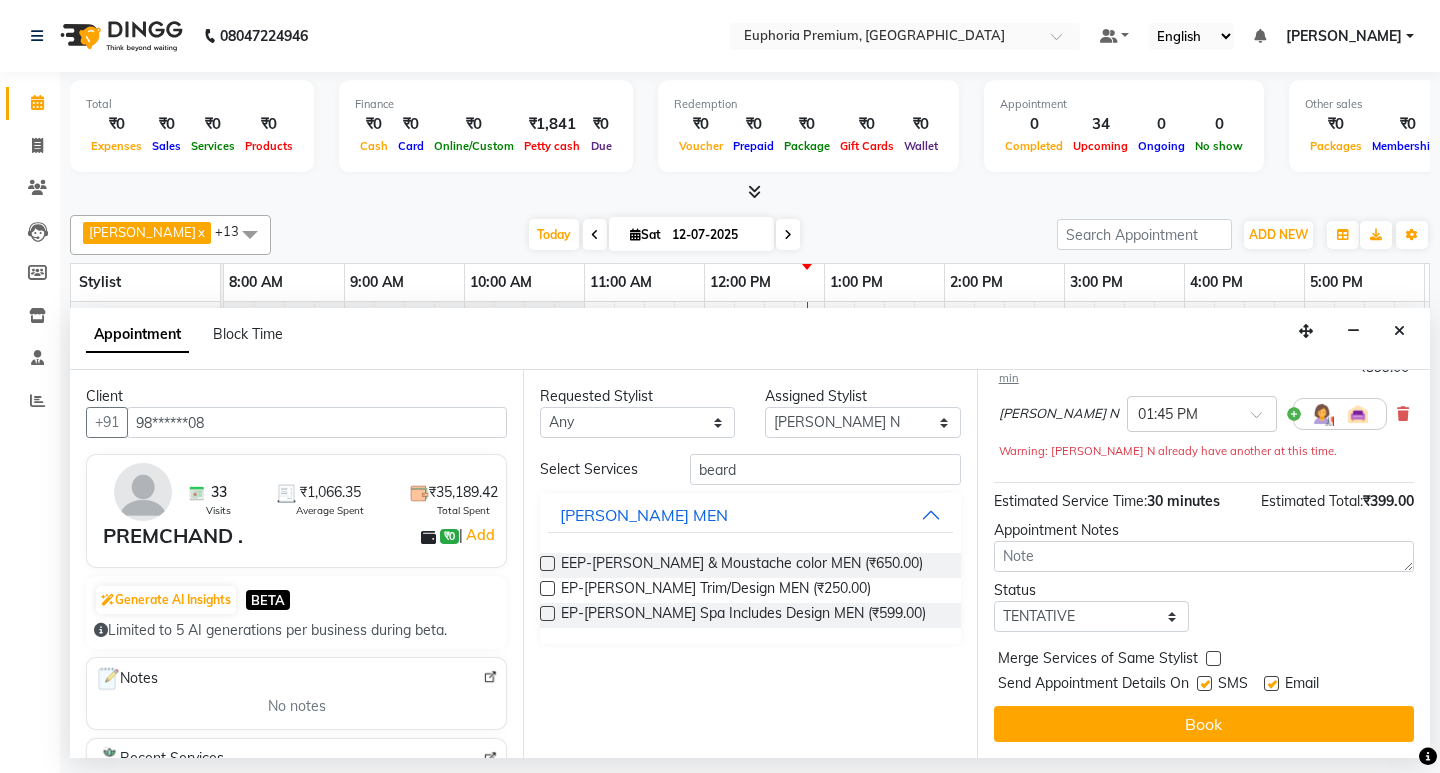 click at bounding box center (547, 588) 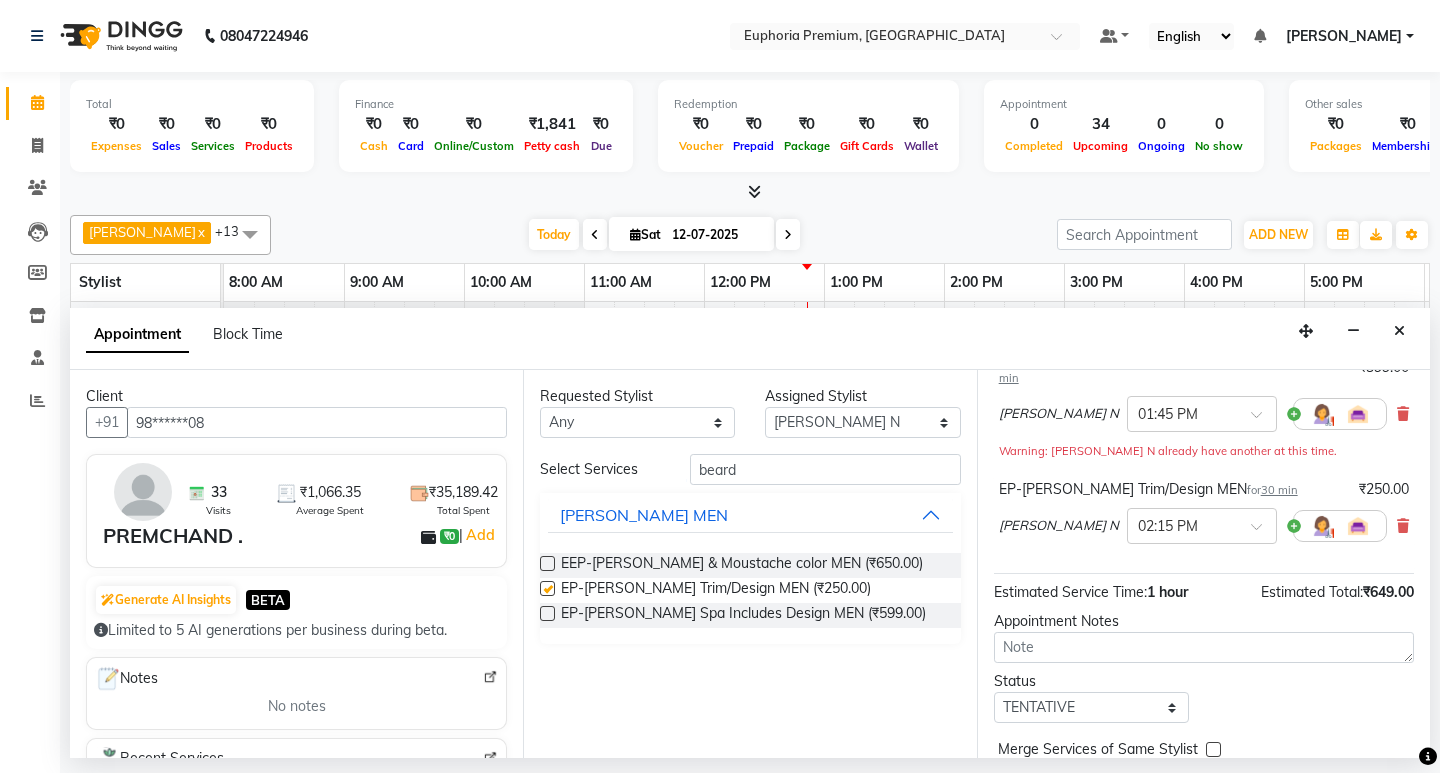 checkbox on "false" 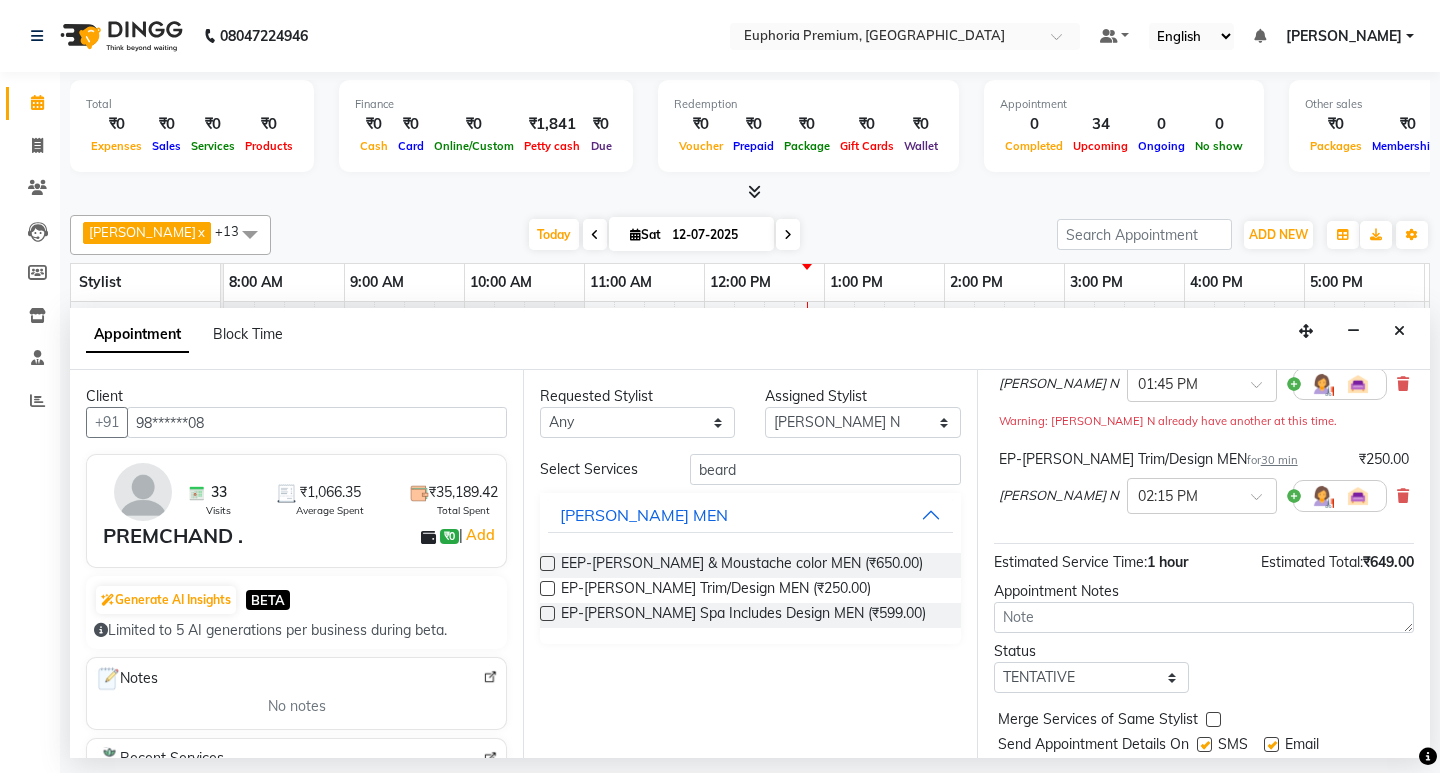 scroll, scrollTop: 271, scrollLeft: 0, axis: vertical 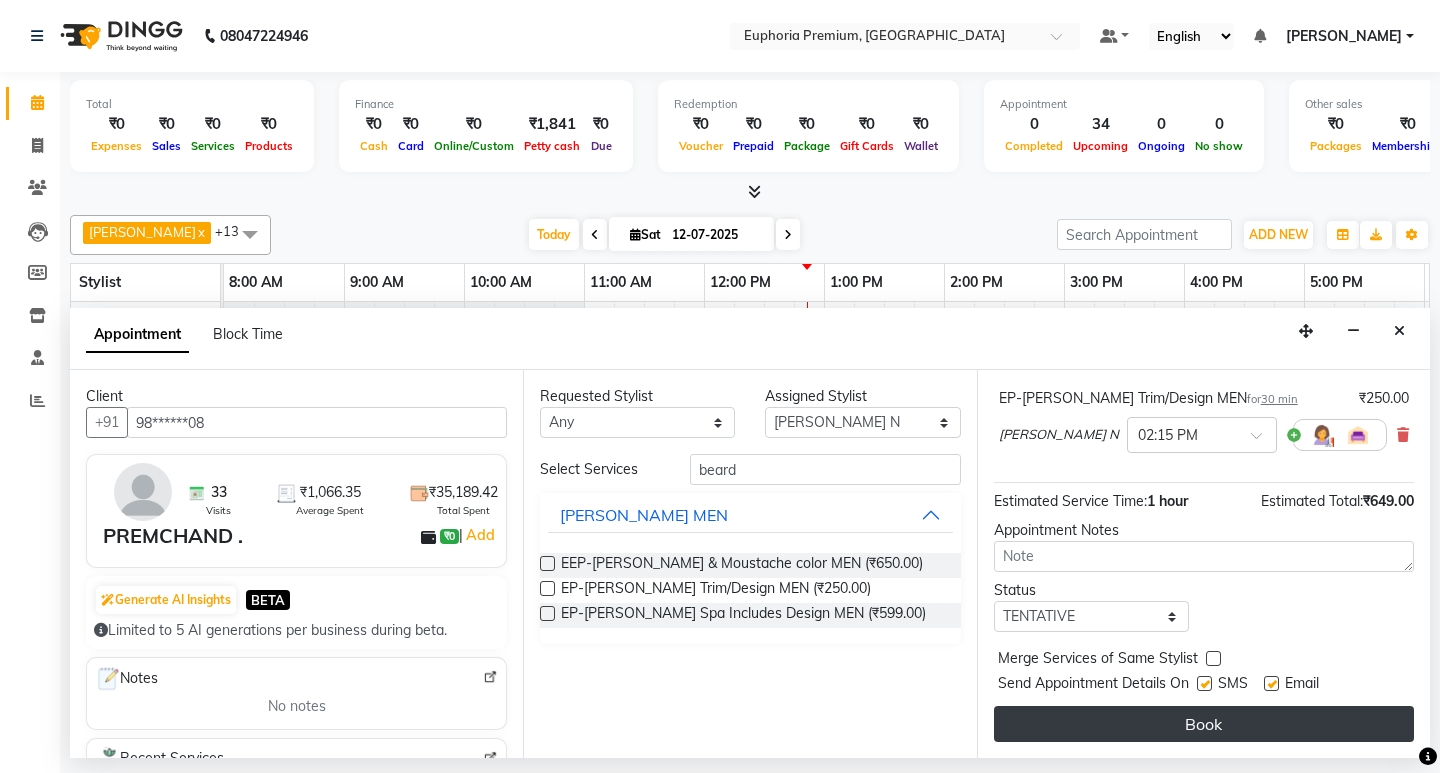 click on "Book" at bounding box center [1204, 724] 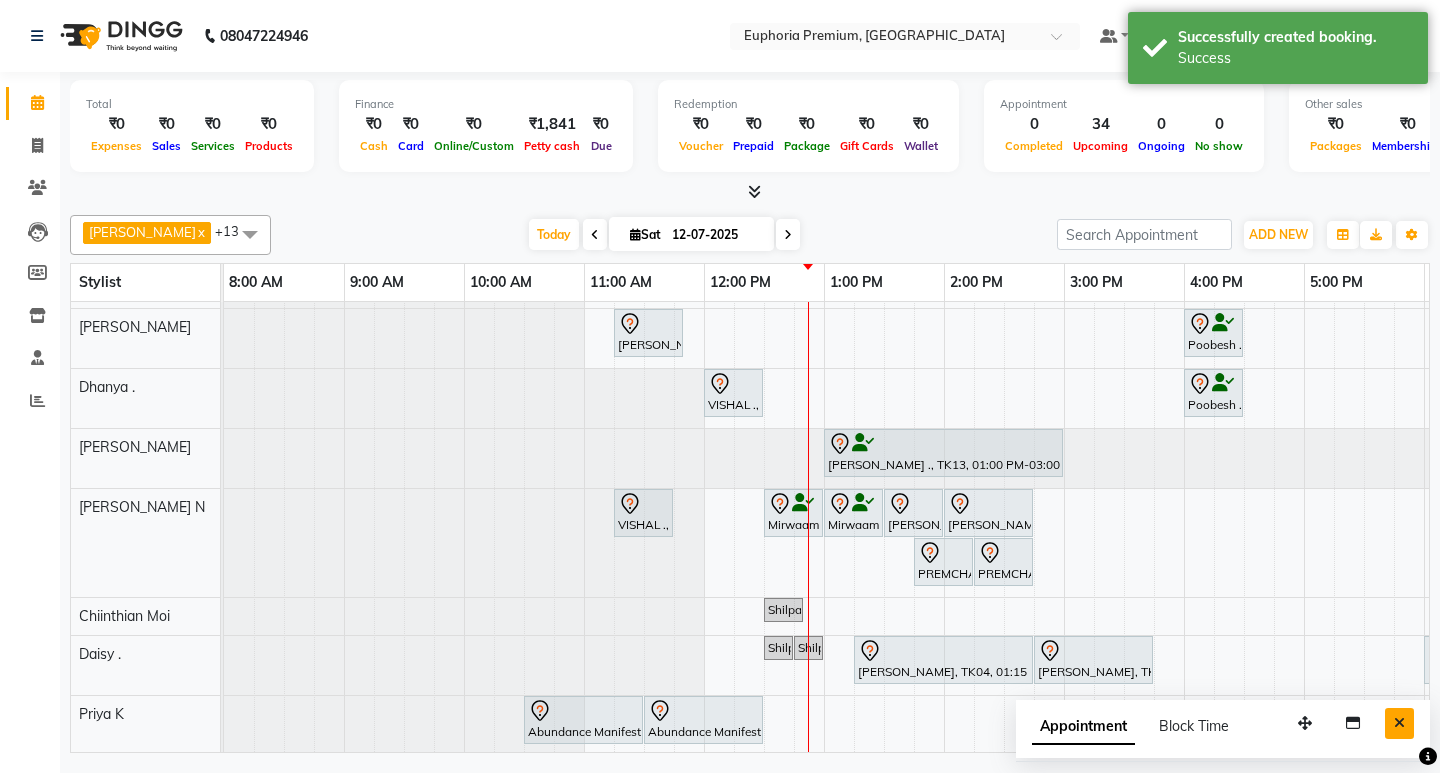 click at bounding box center [1399, 723] 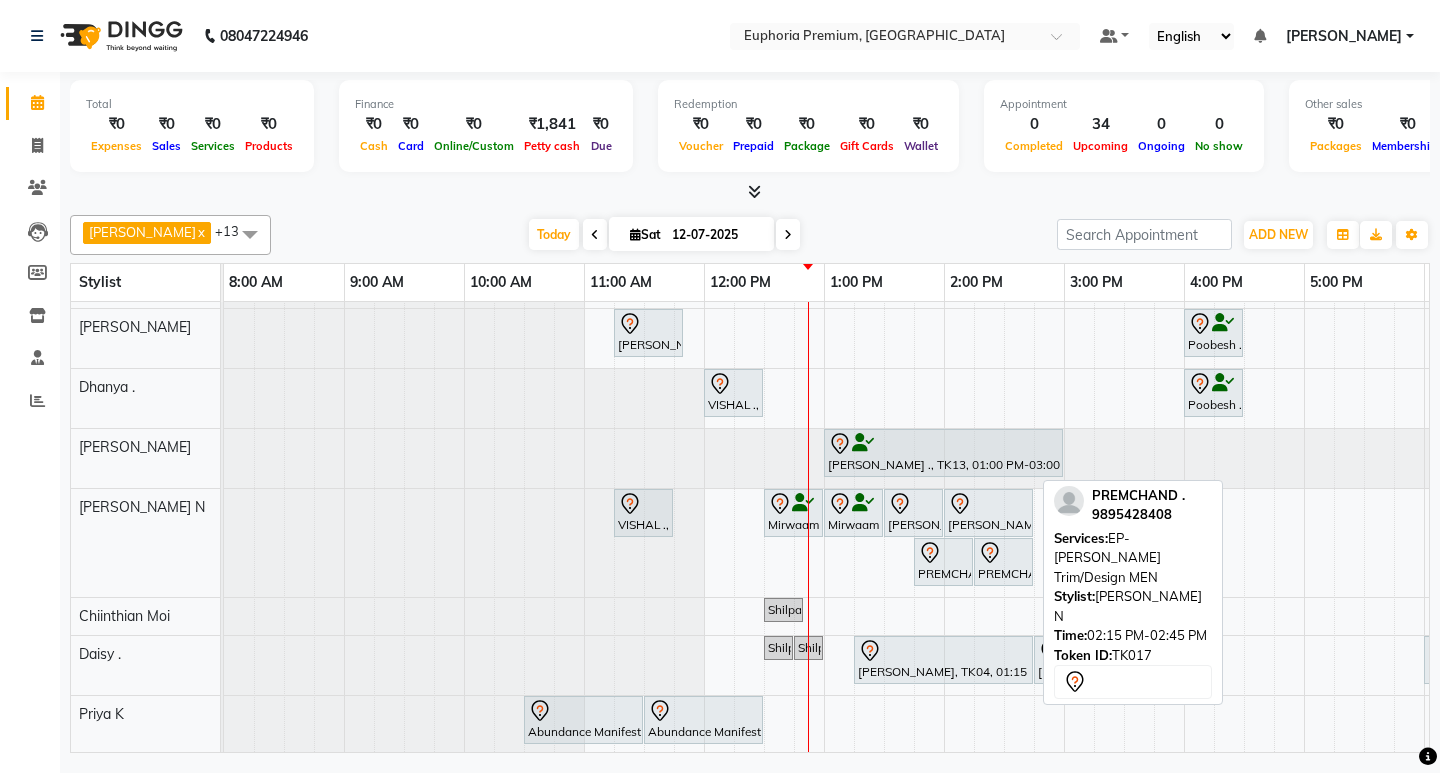 scroll, scrollTop: 506, scrollLeft: 0, axis: vertical 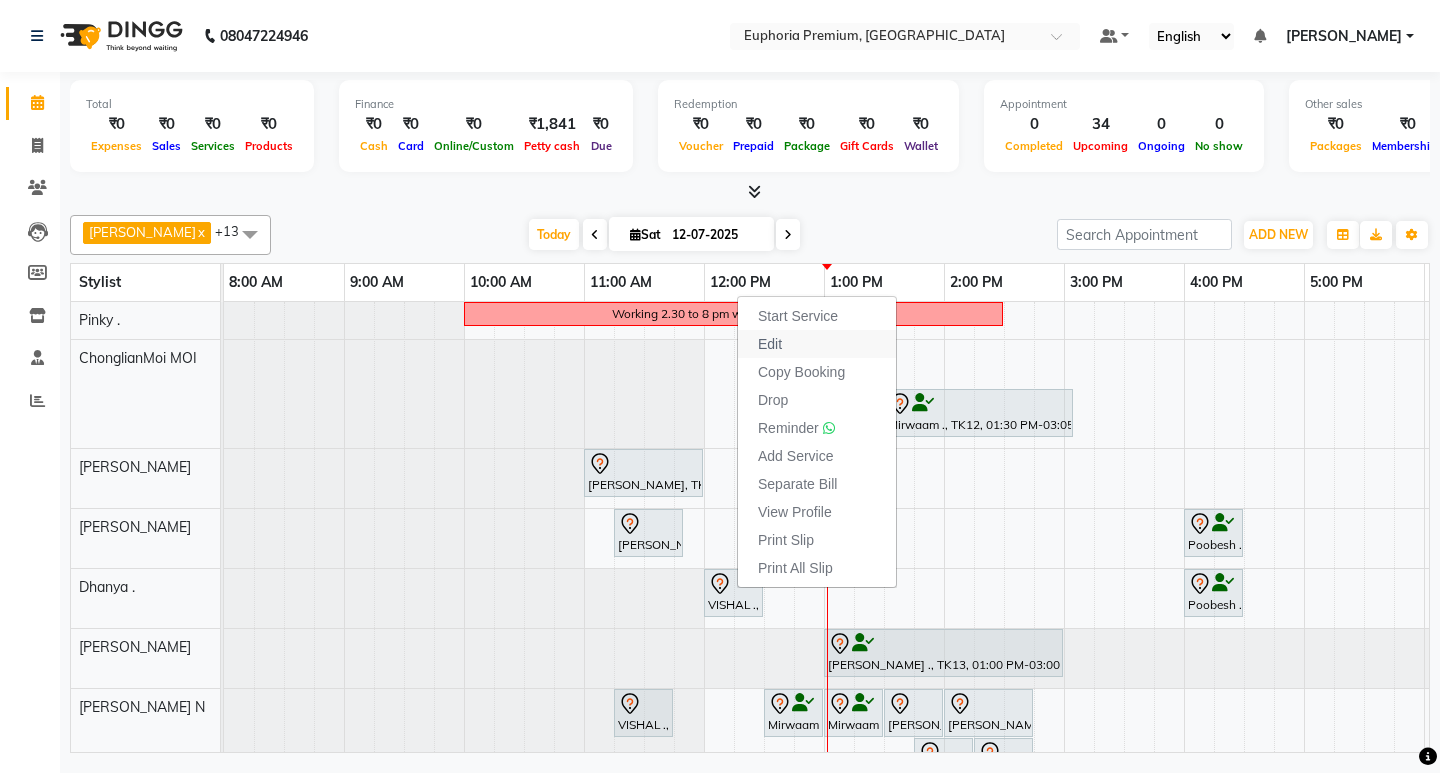 click on "Edit" at bounding box center [770, 344] 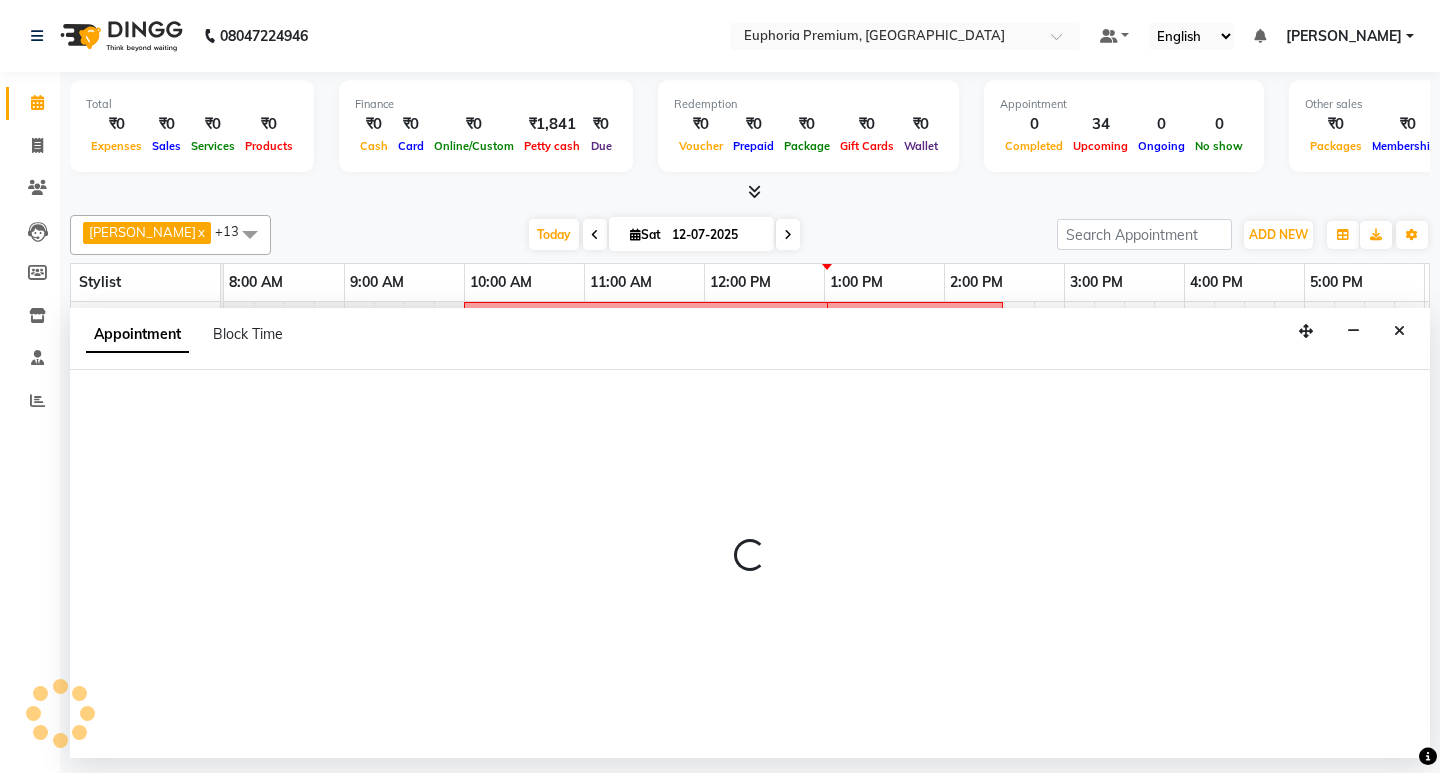 select on "tentative" 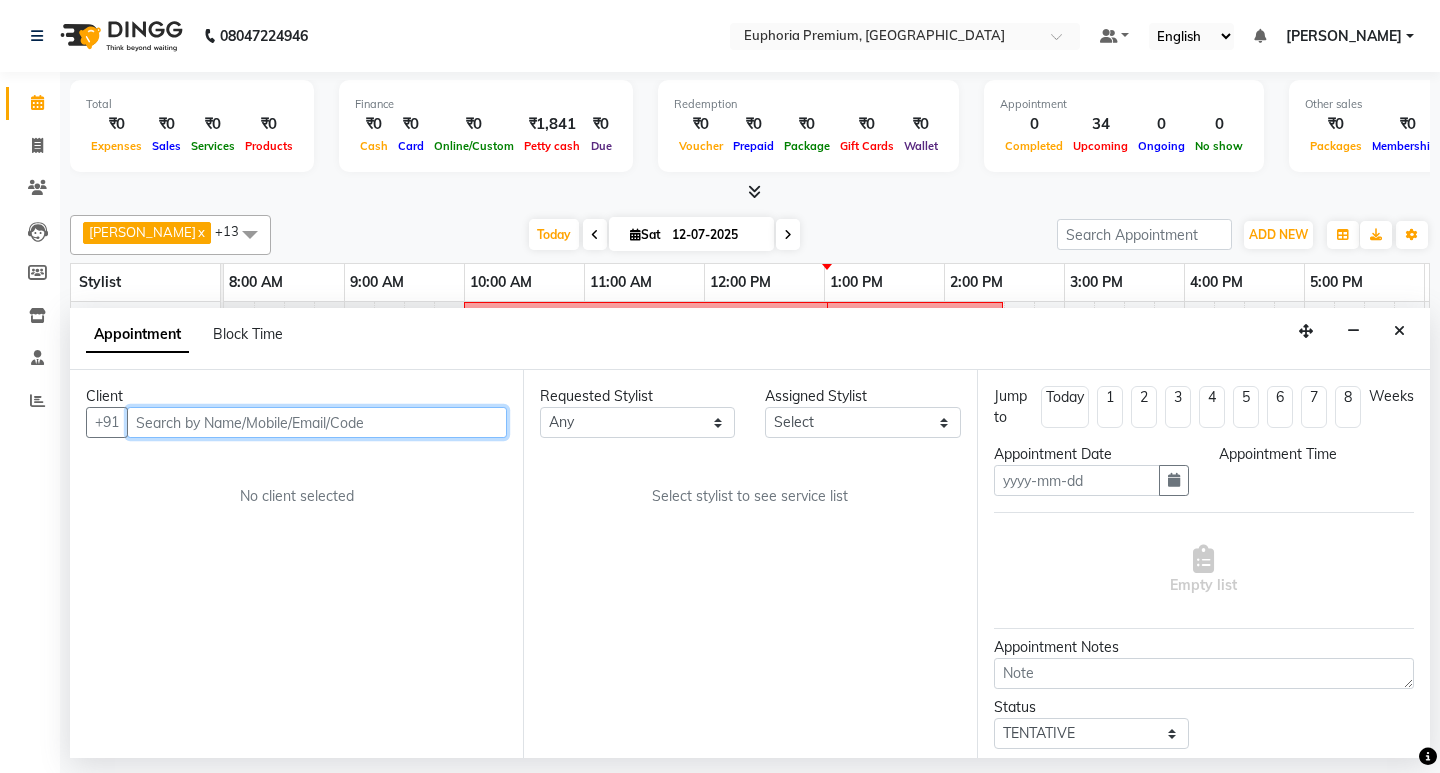 type on "12-07-2025" 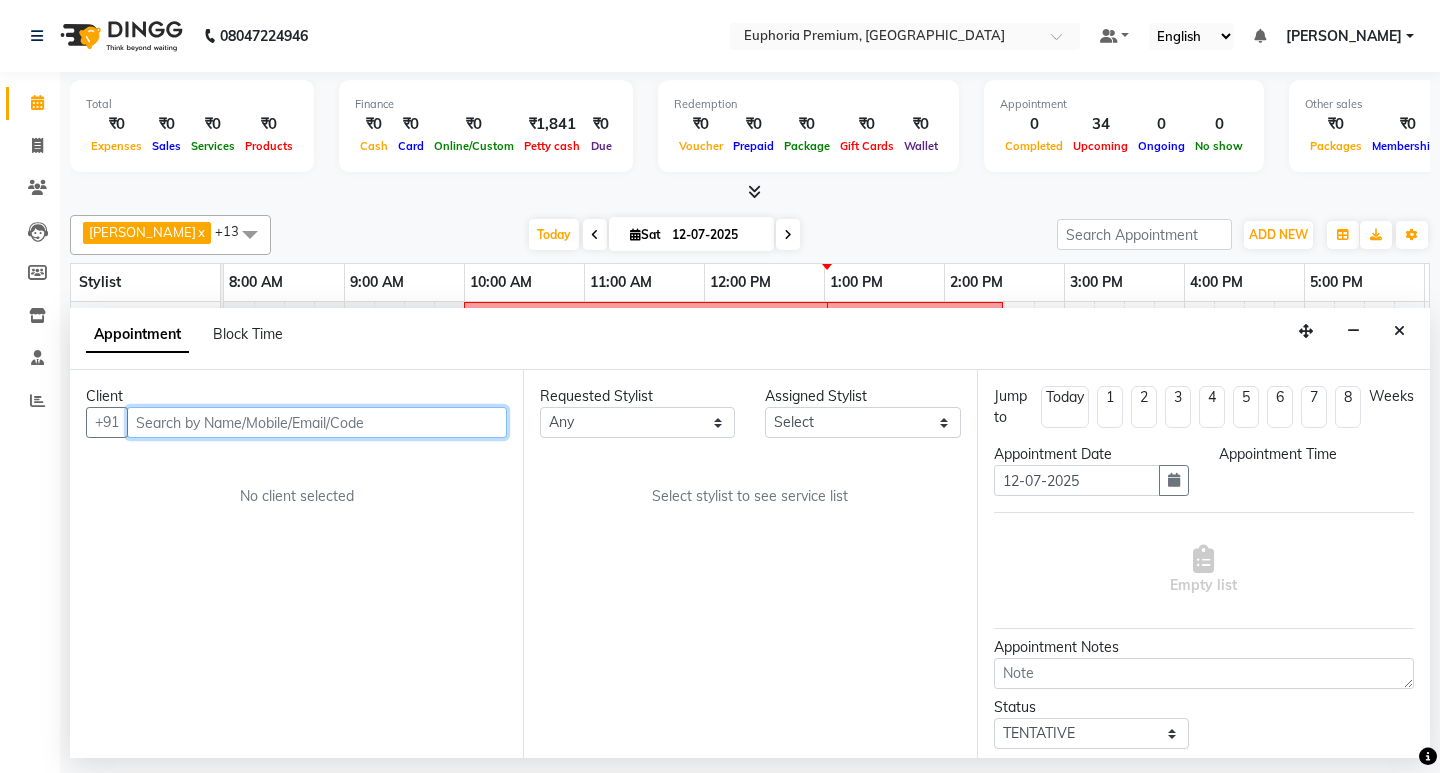 select on "675" 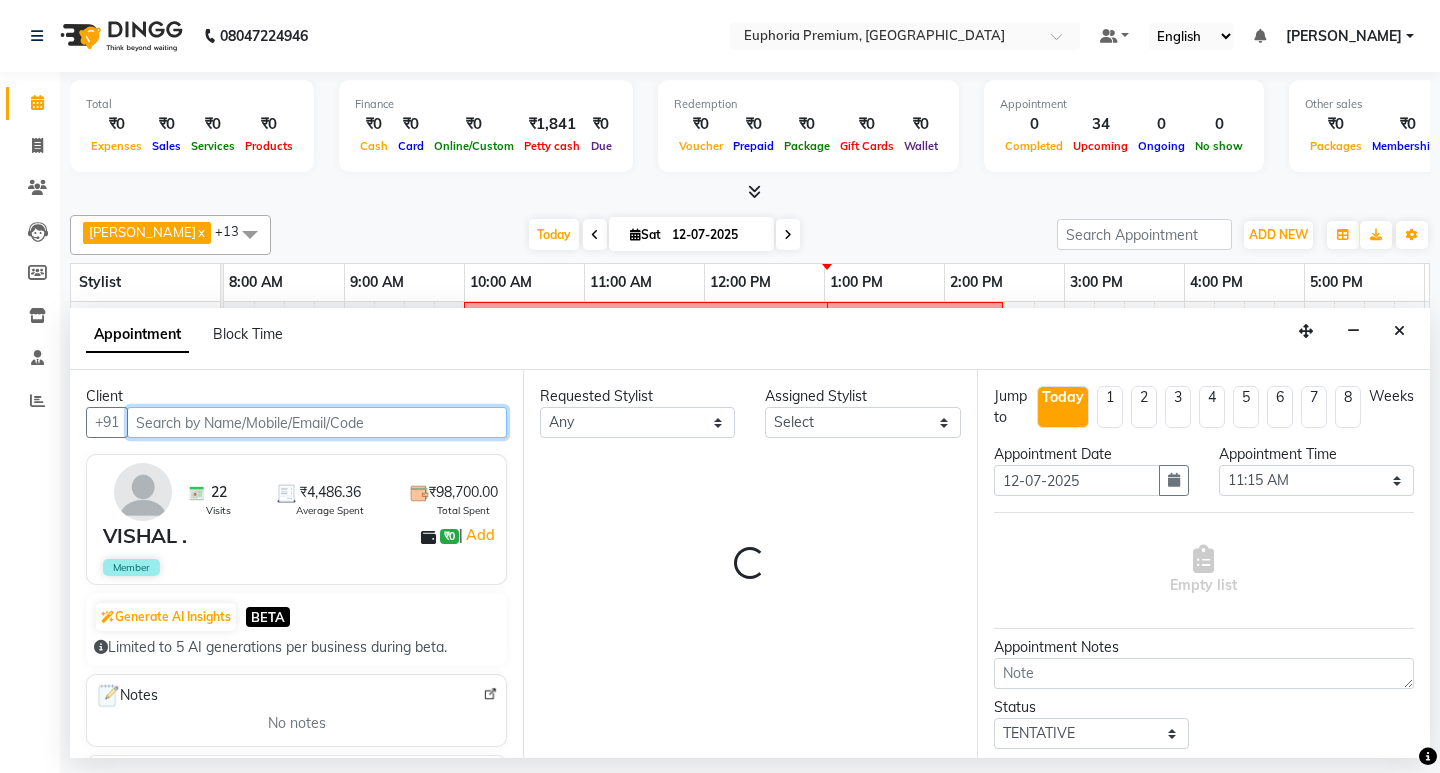 select on "71607" 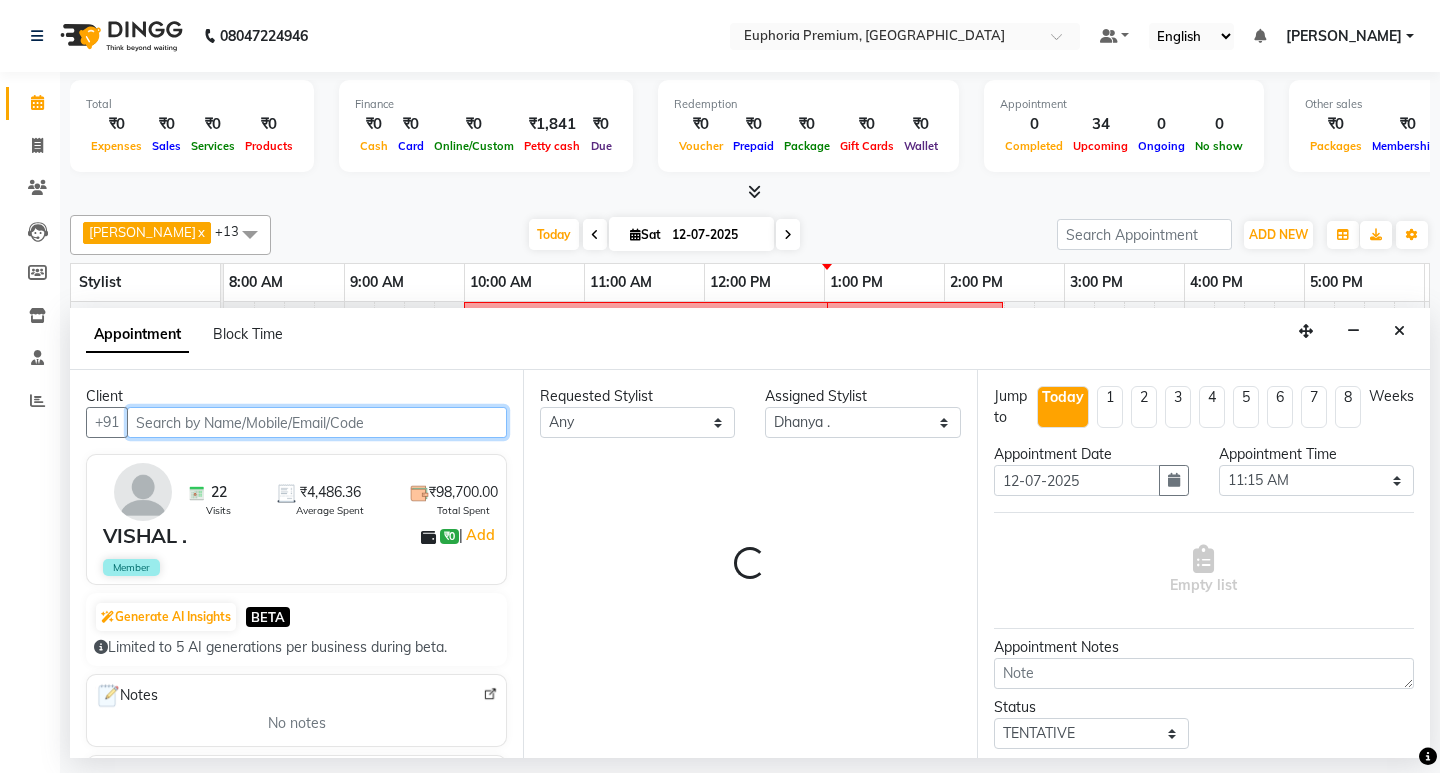 select on "4006" 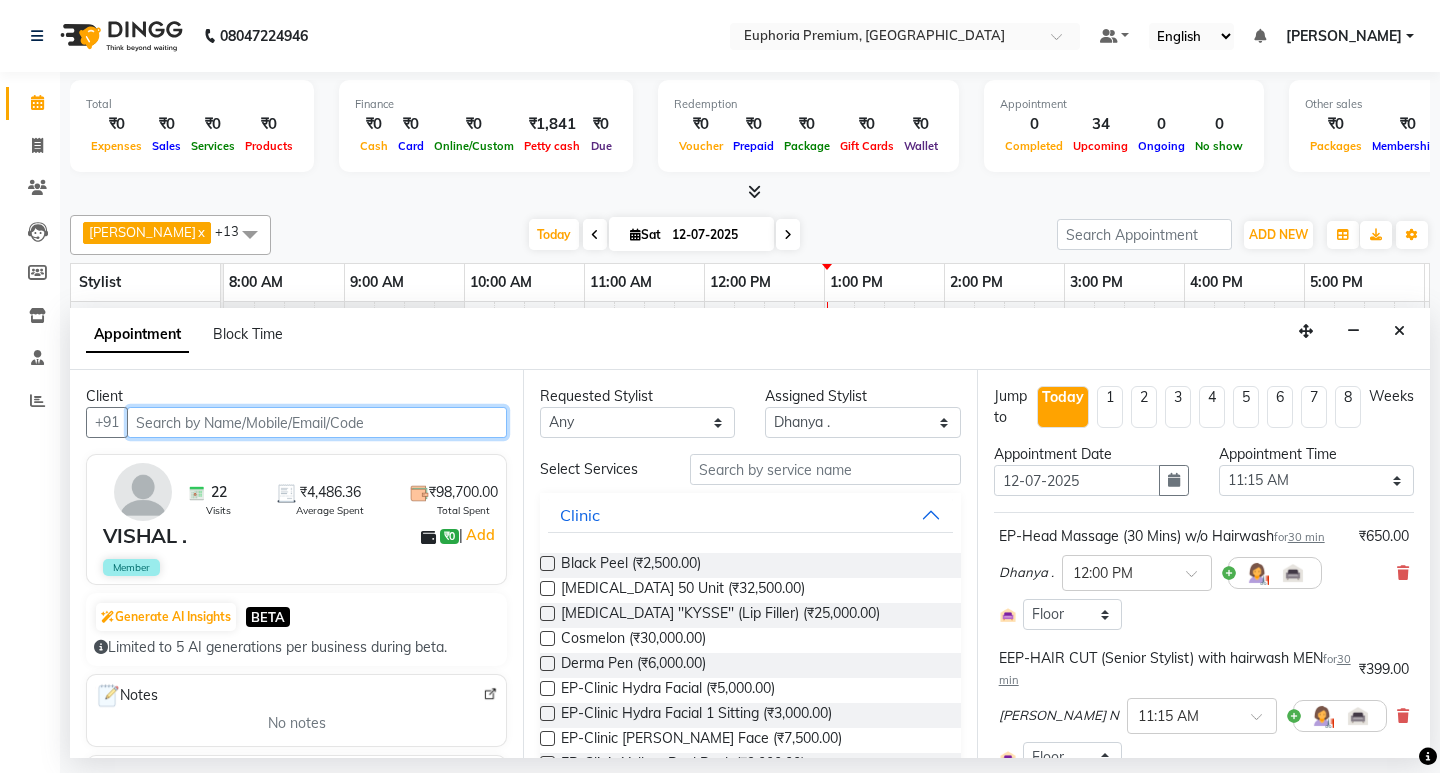 scroll, scrollTop: 0, scrollLeft: 475, axis: horizontal 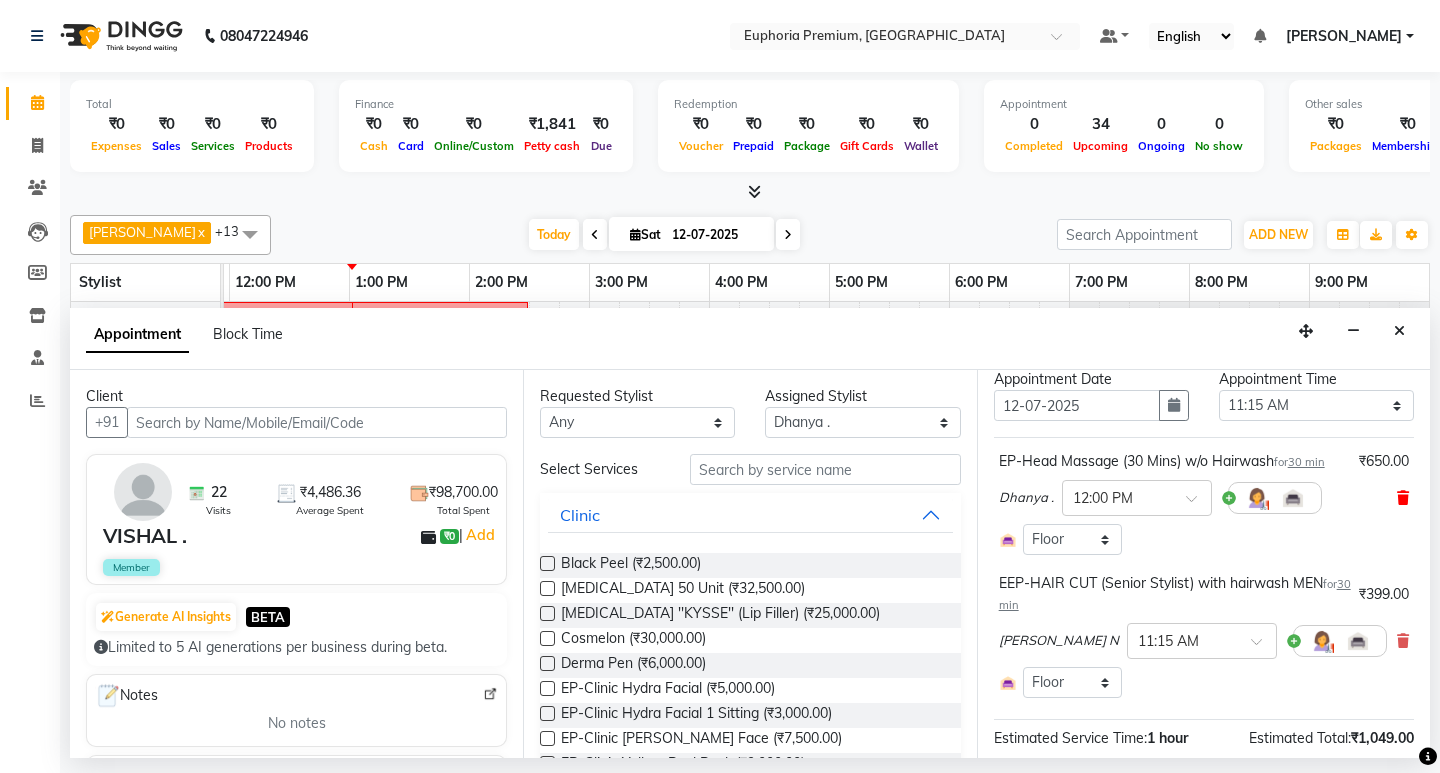 click at bounding box center (1403, 498) 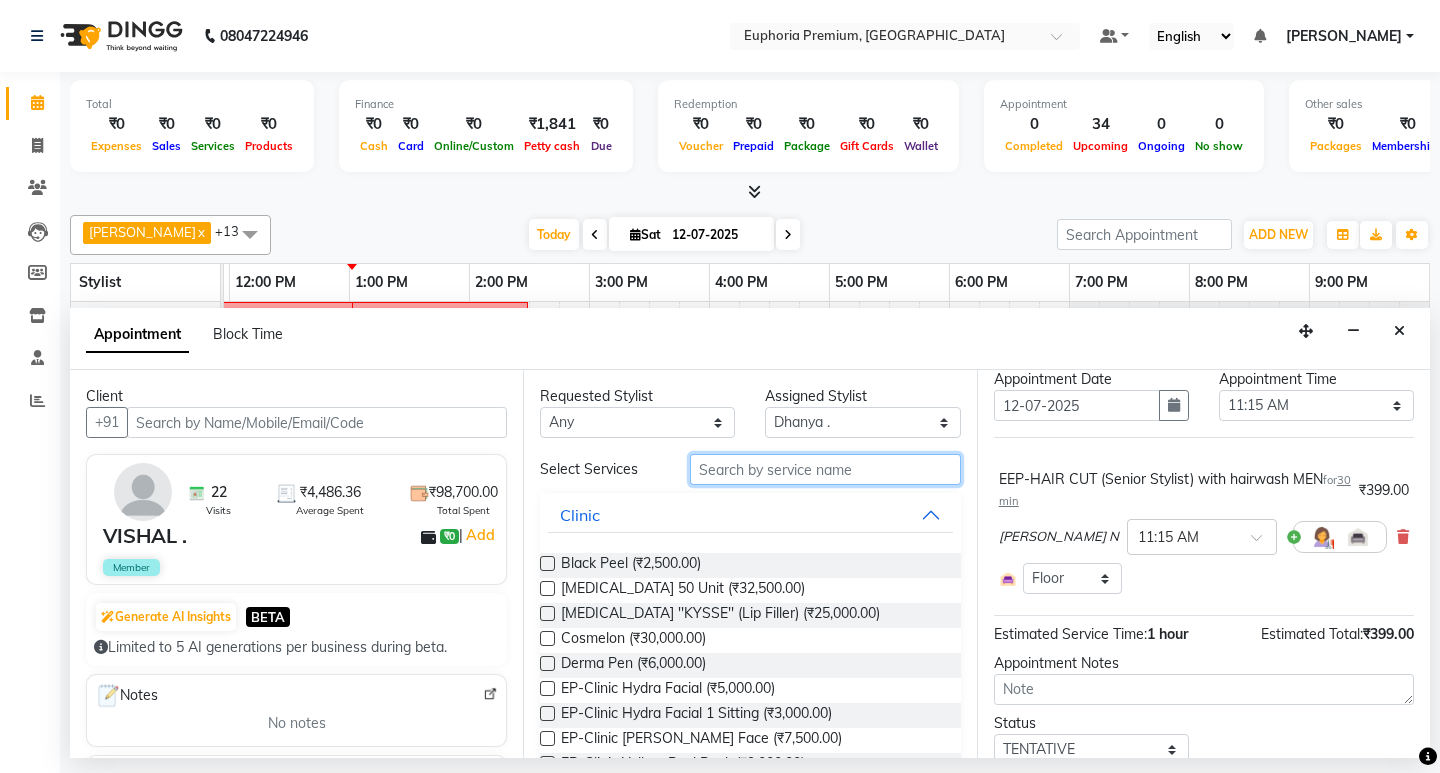 click at bounding box center [825, 469] 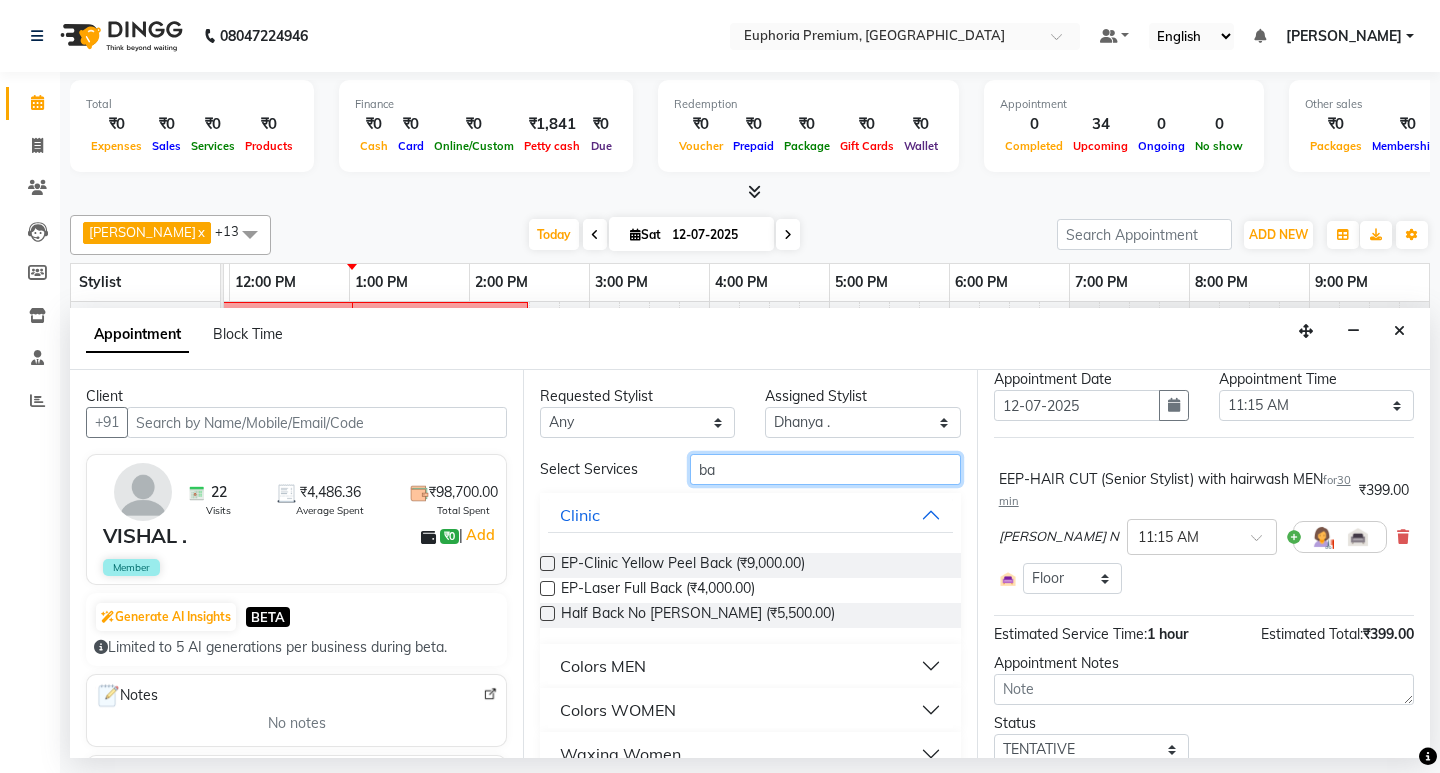 type on "b" 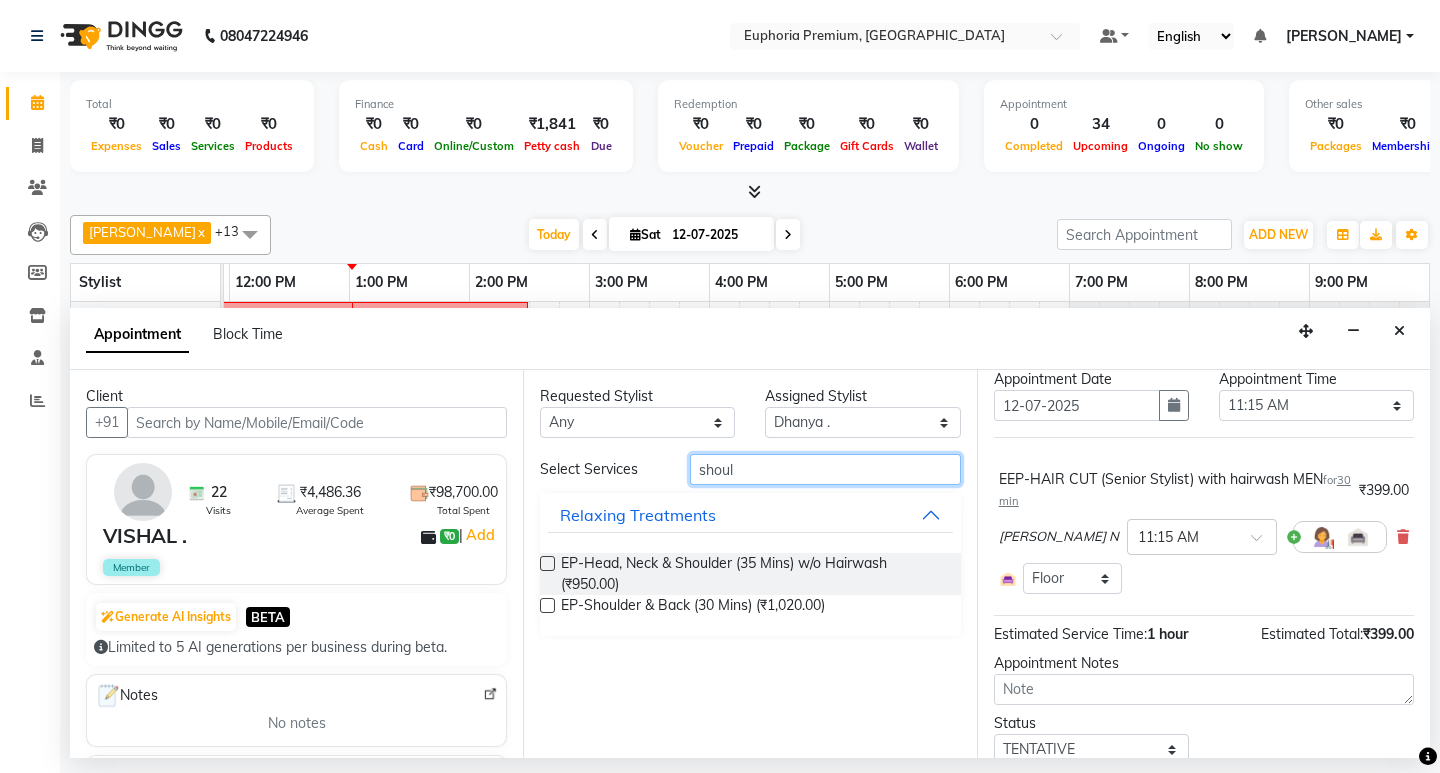 type on "shoul" 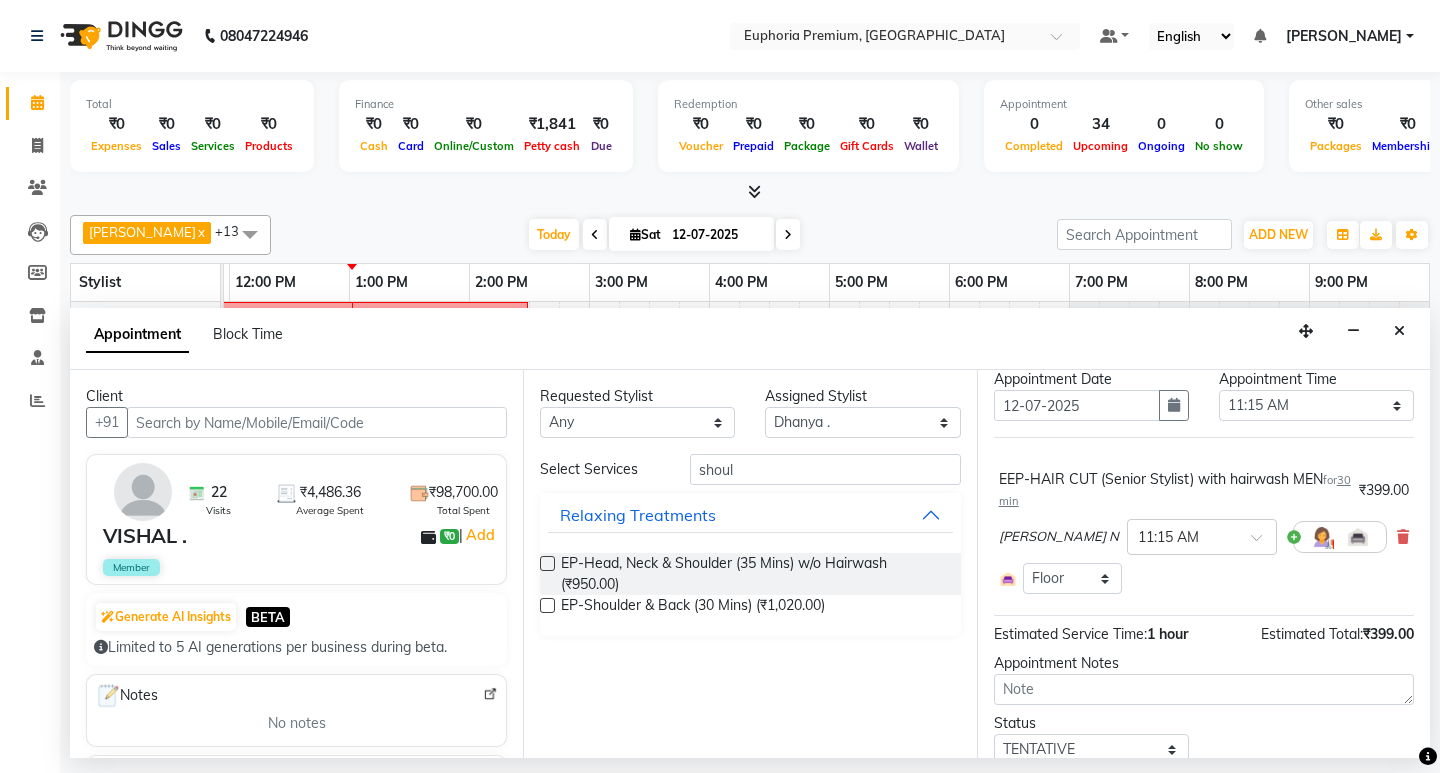 click at bounding box center [547, 605] 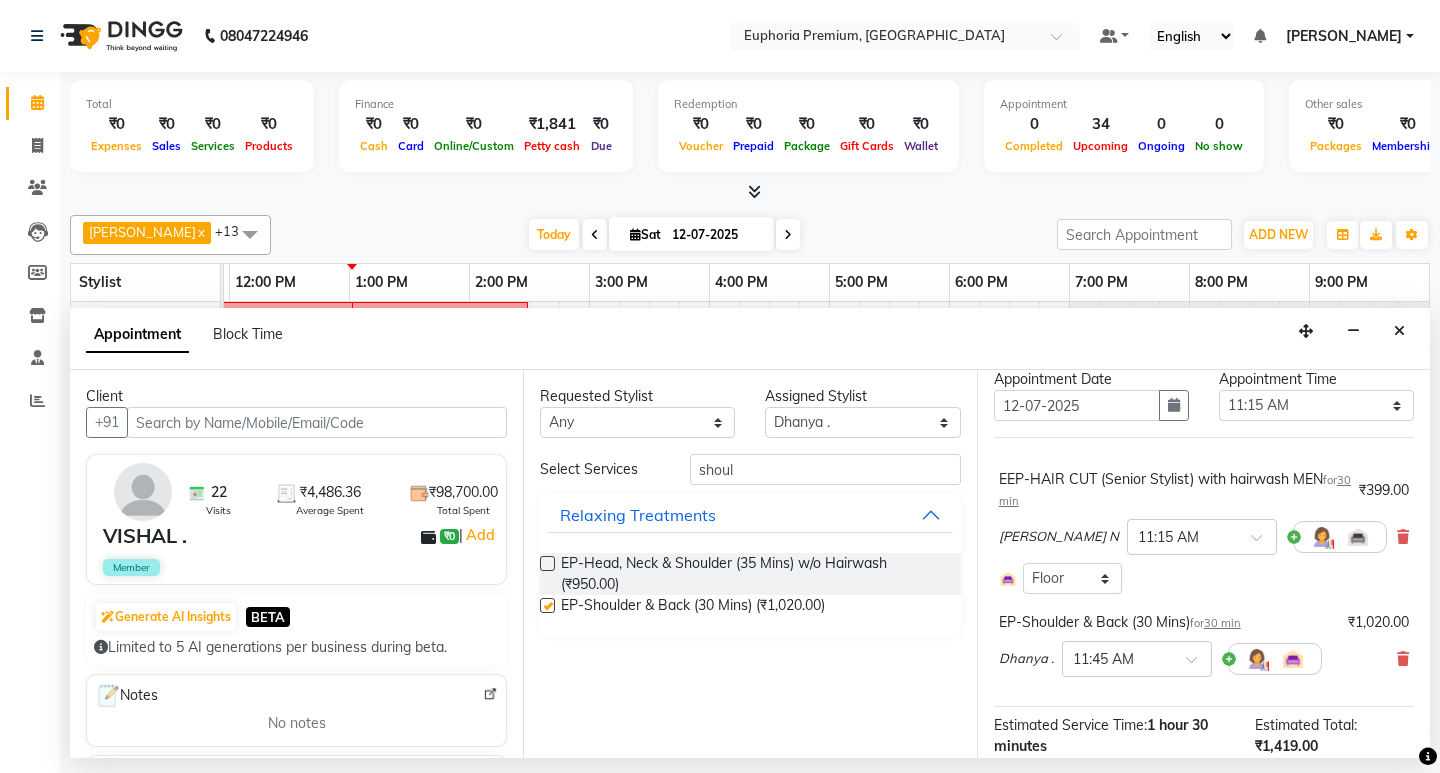 checkbox on "false" 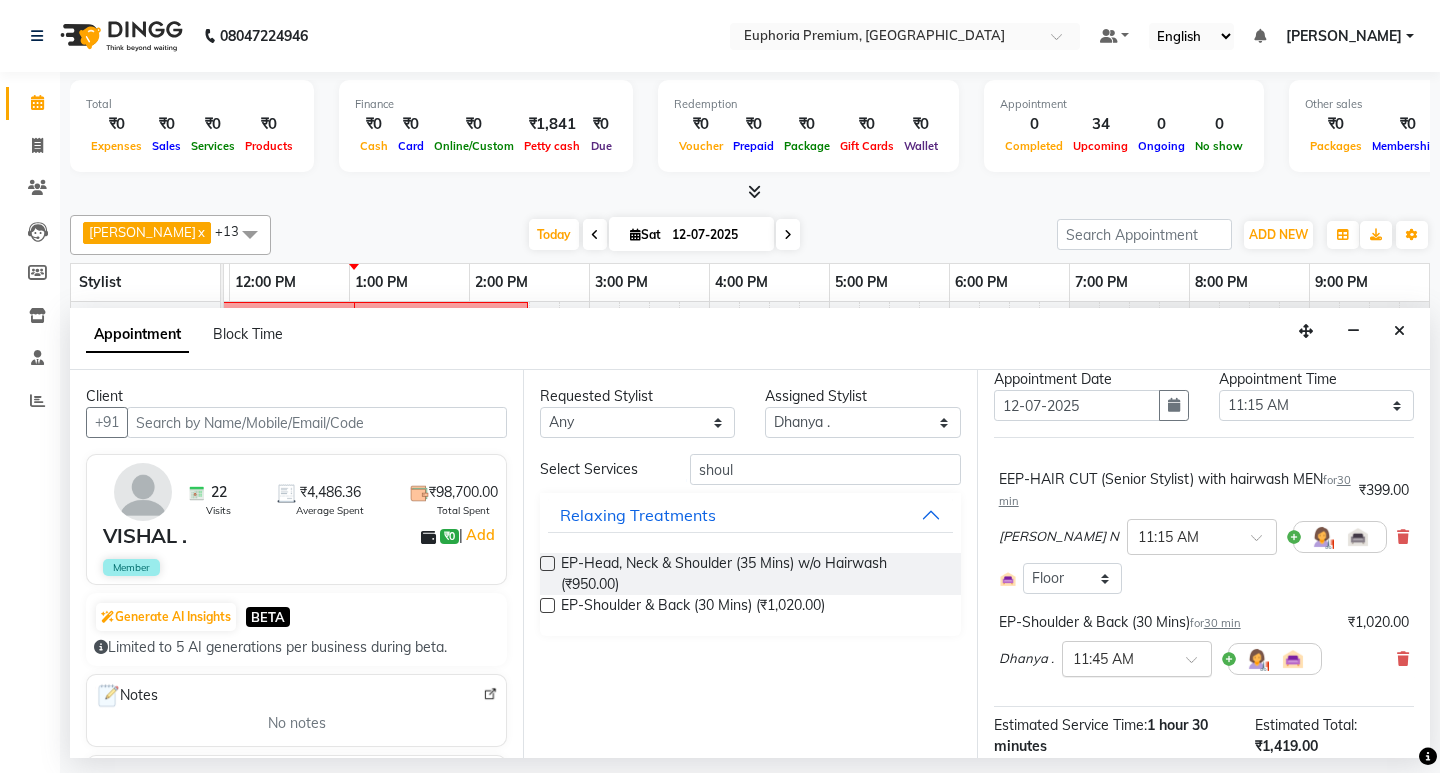 click at bounding box center [1198, 665] 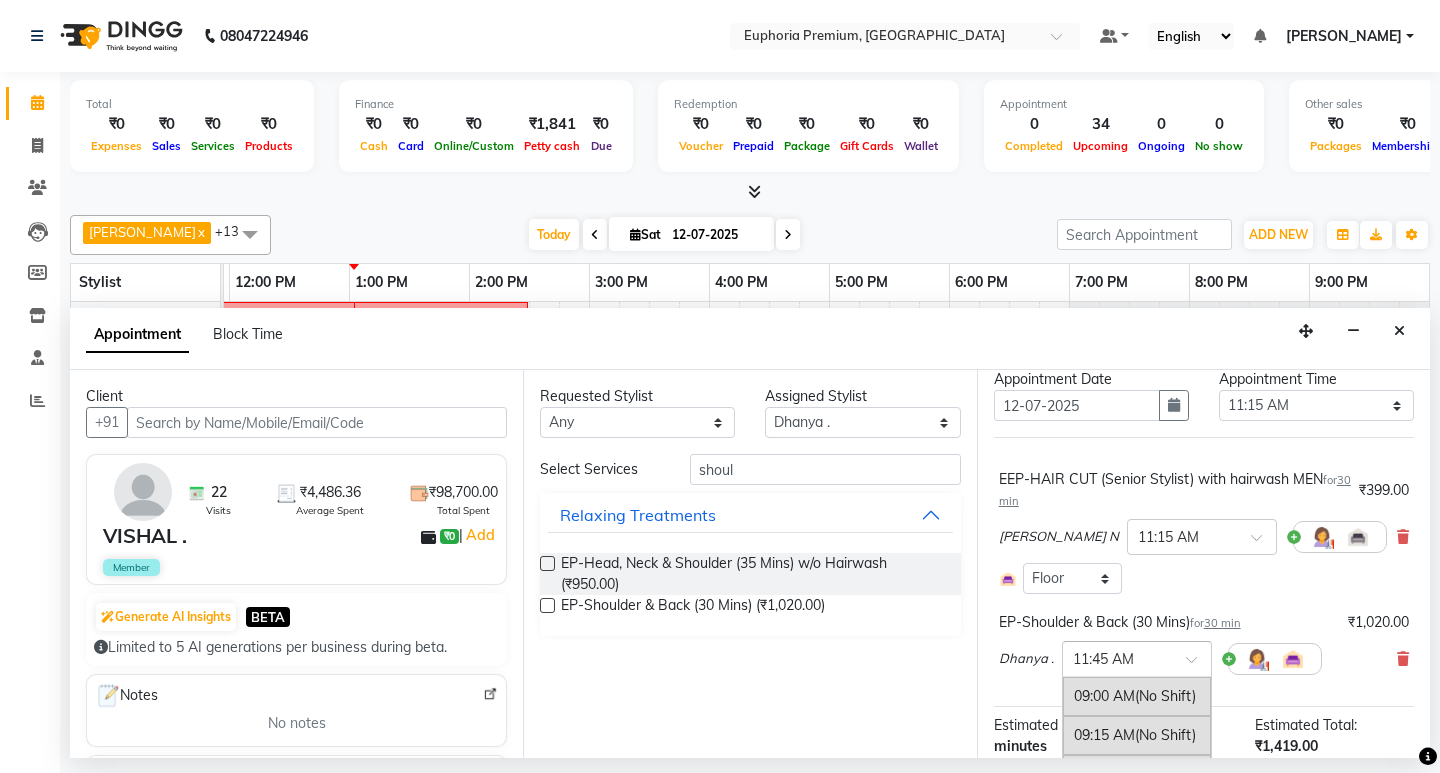 scroll, scrollTop: 429, scrollLeft: 0, axis: vertical 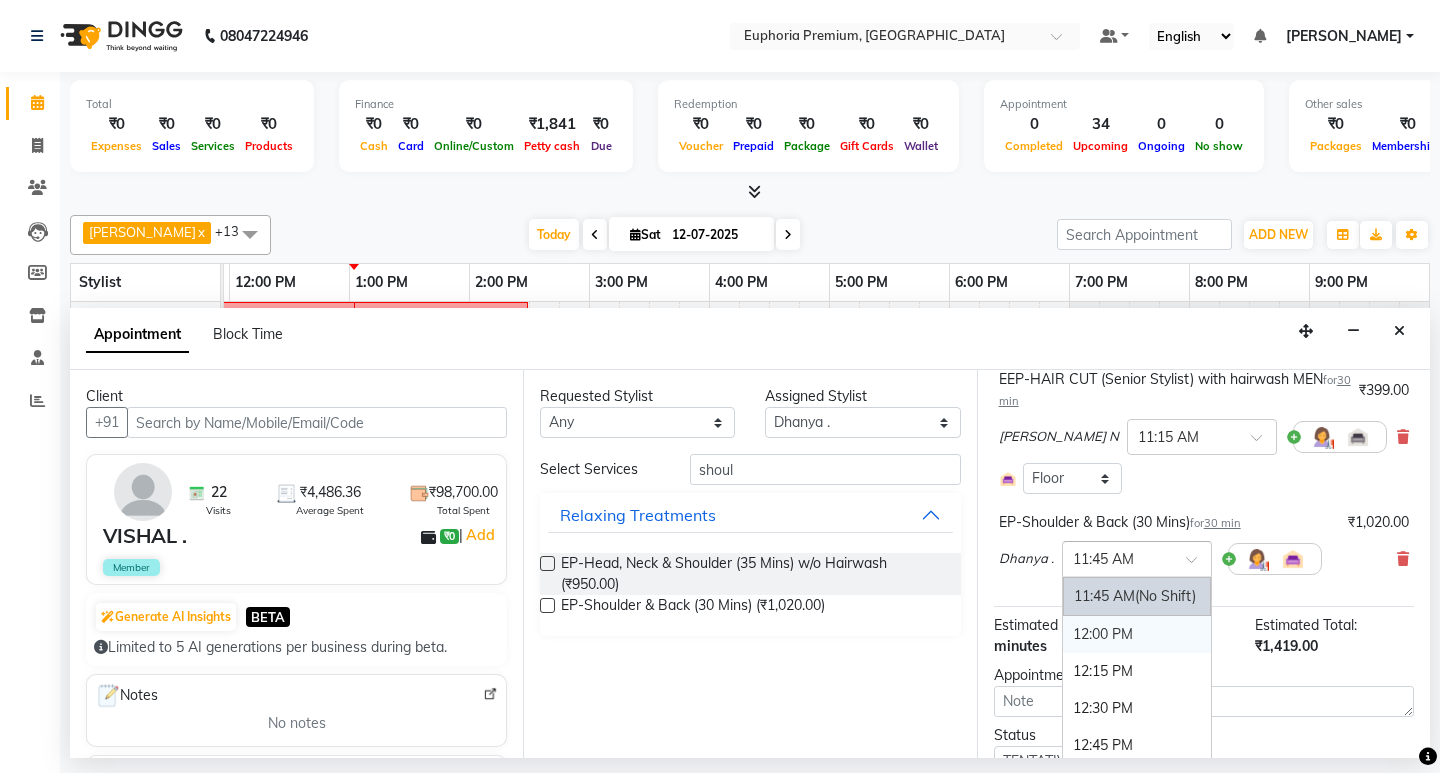 click on "12:00 PM" at bounding box center [1137, 634] 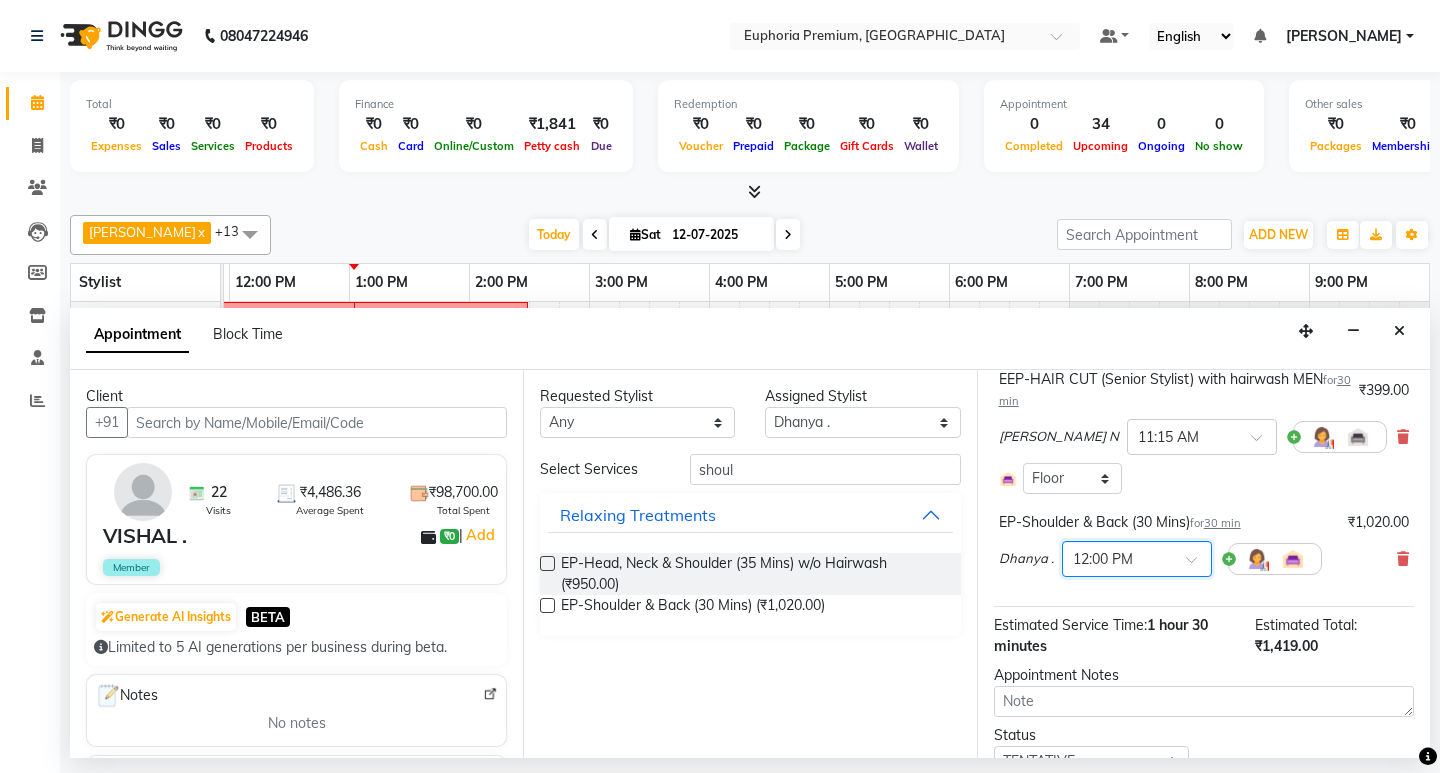 click on "EEP-HAIR CUT (Senior Stylist) with hairwash MEN   for  30 min ₹399.00 [PERSON_NAME] N × 11:15 AM Select Room Floor EP-Shoulder & Back (30 Mins)   for  30 min ₹1,020.00 Dhanya . × 12:00 PM" at bounding box center [1204, 472] 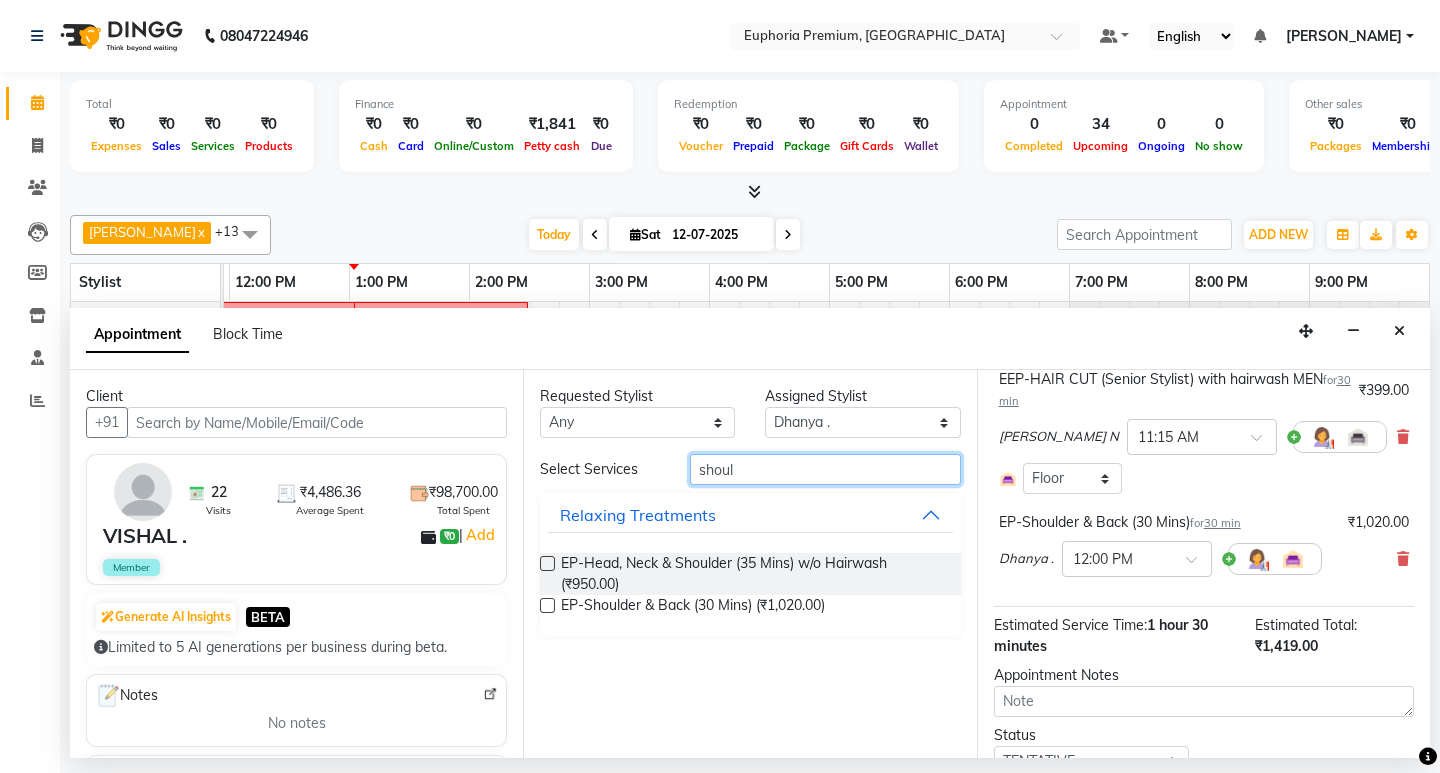 click on "shoul" at bounding box center (825, 469) 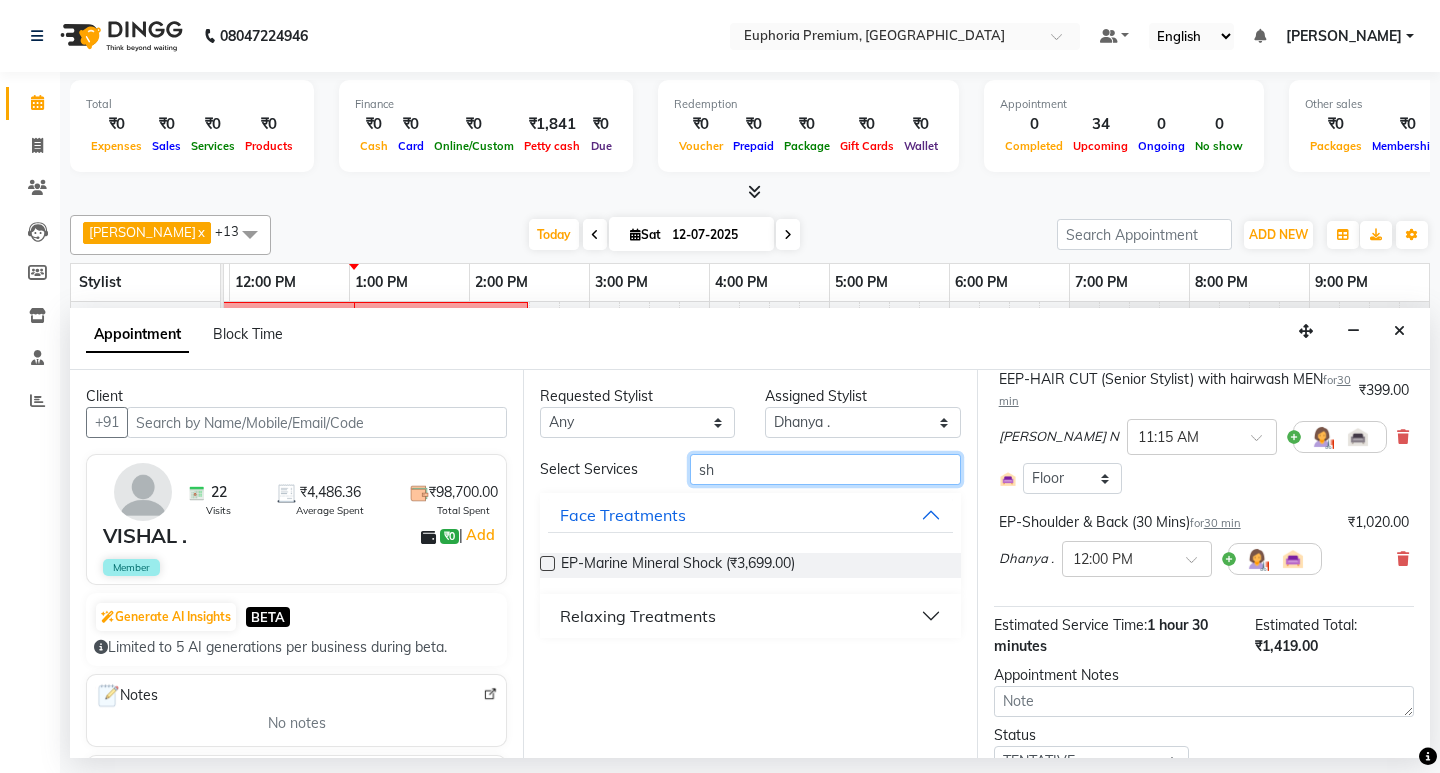 type on "s" 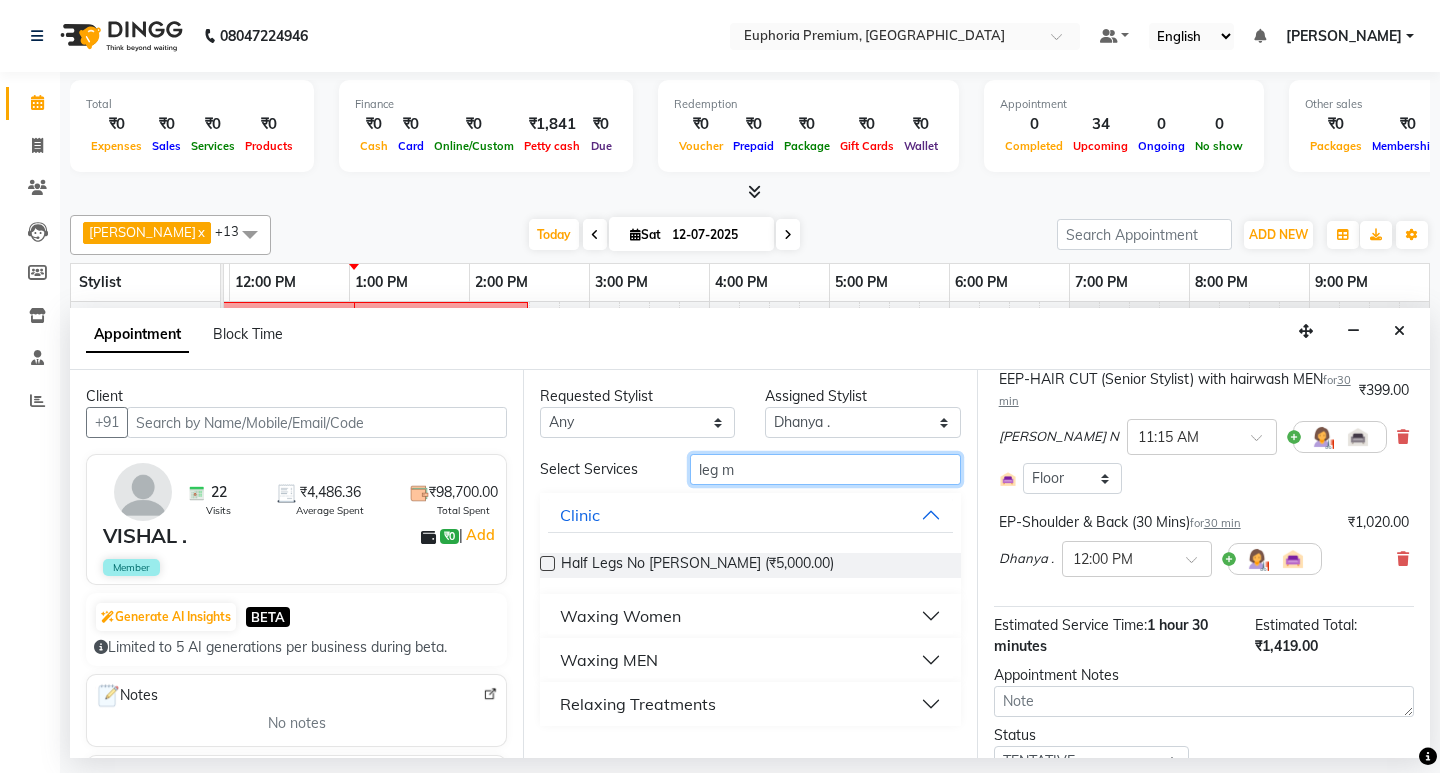 type on "leg m" 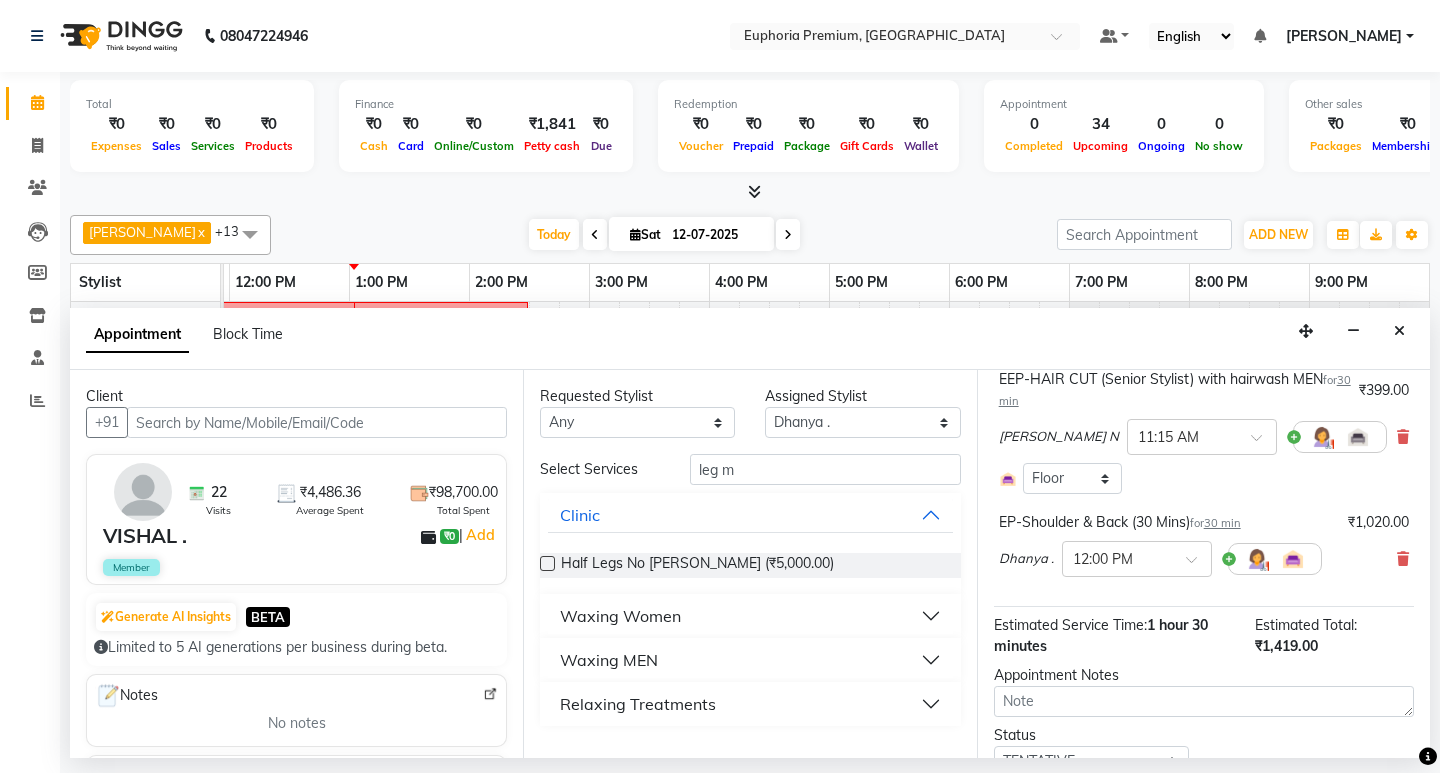 click on "Relaxing Treatments" at bounding box center [638, 704] 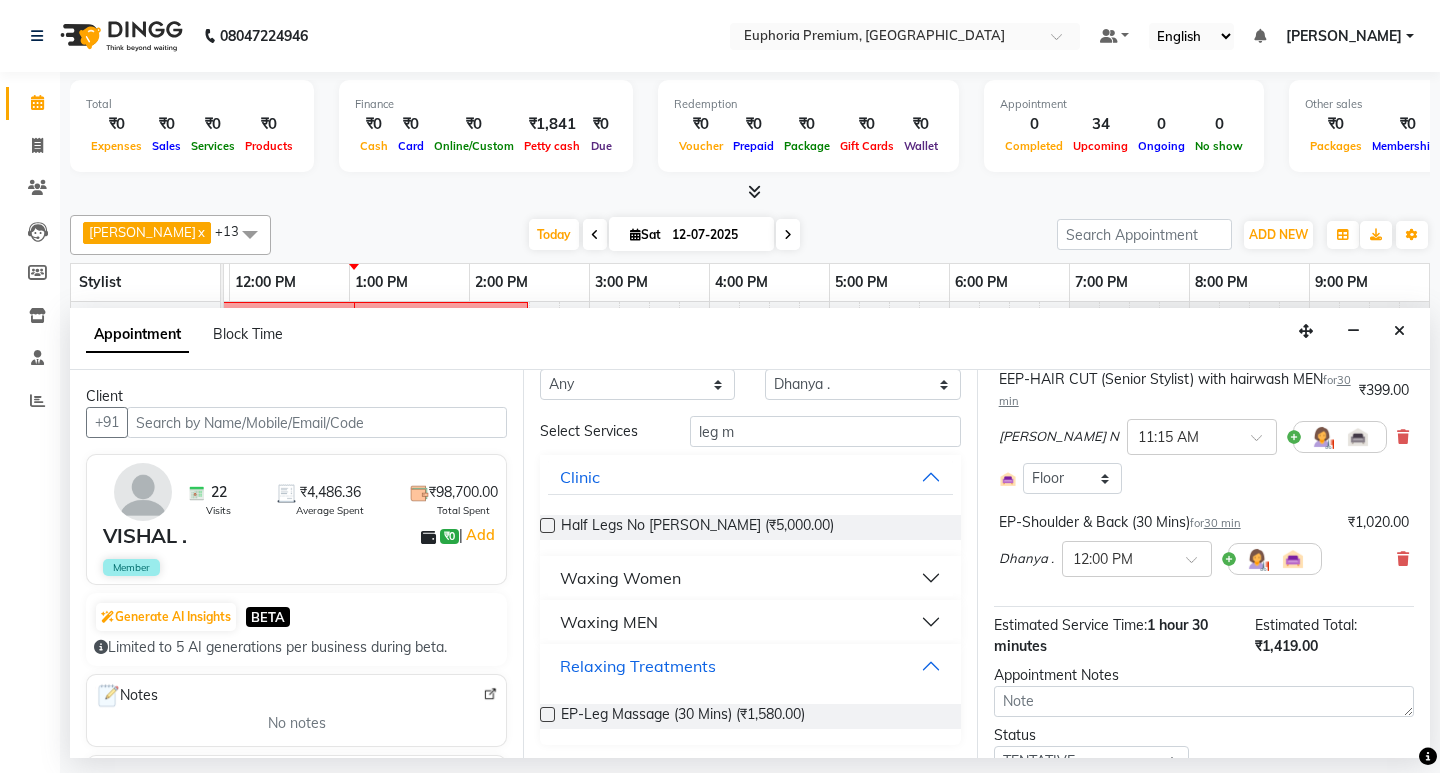 scroll, scrollTop: 40, scrollLeft: 0, axis: vertical 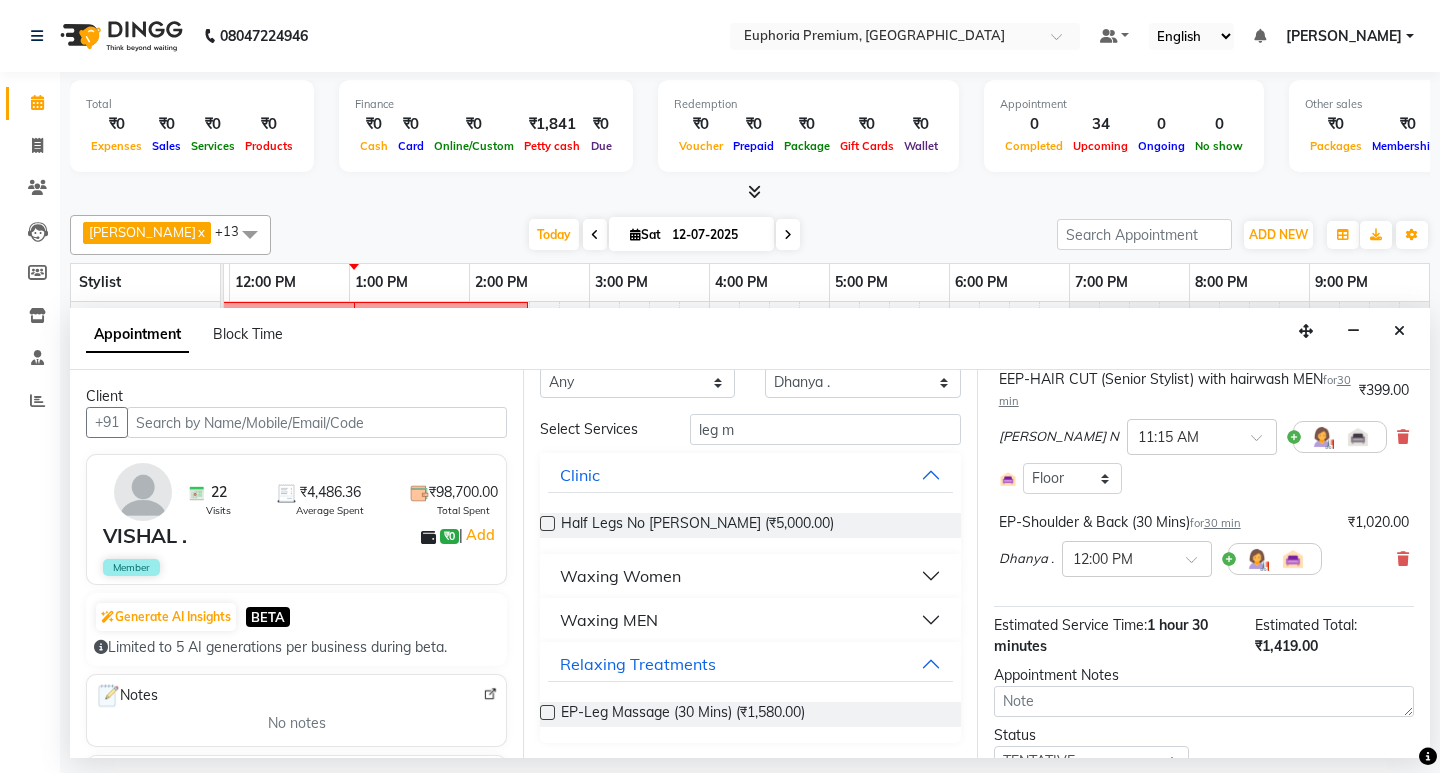 click at bounding box center [547, 712] 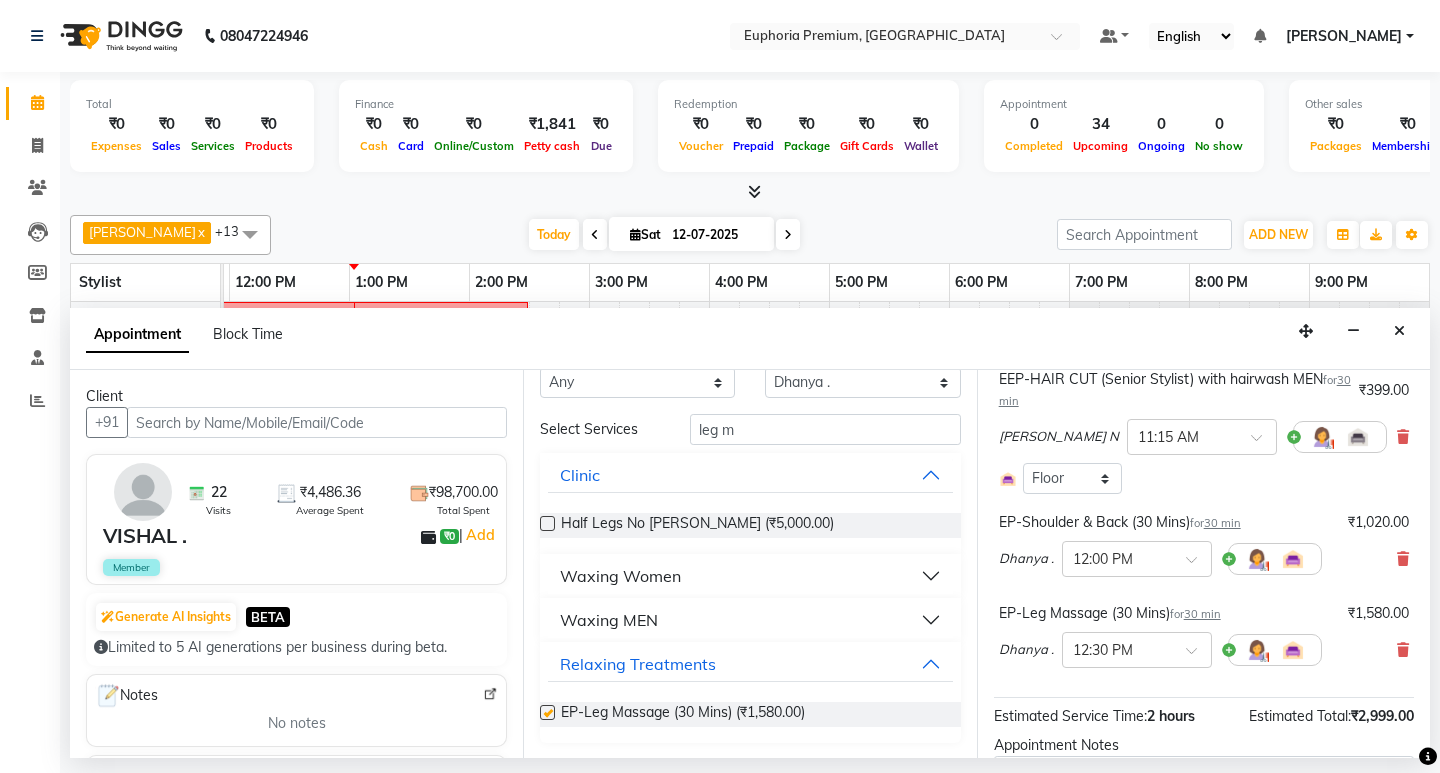 checkbox on "false" 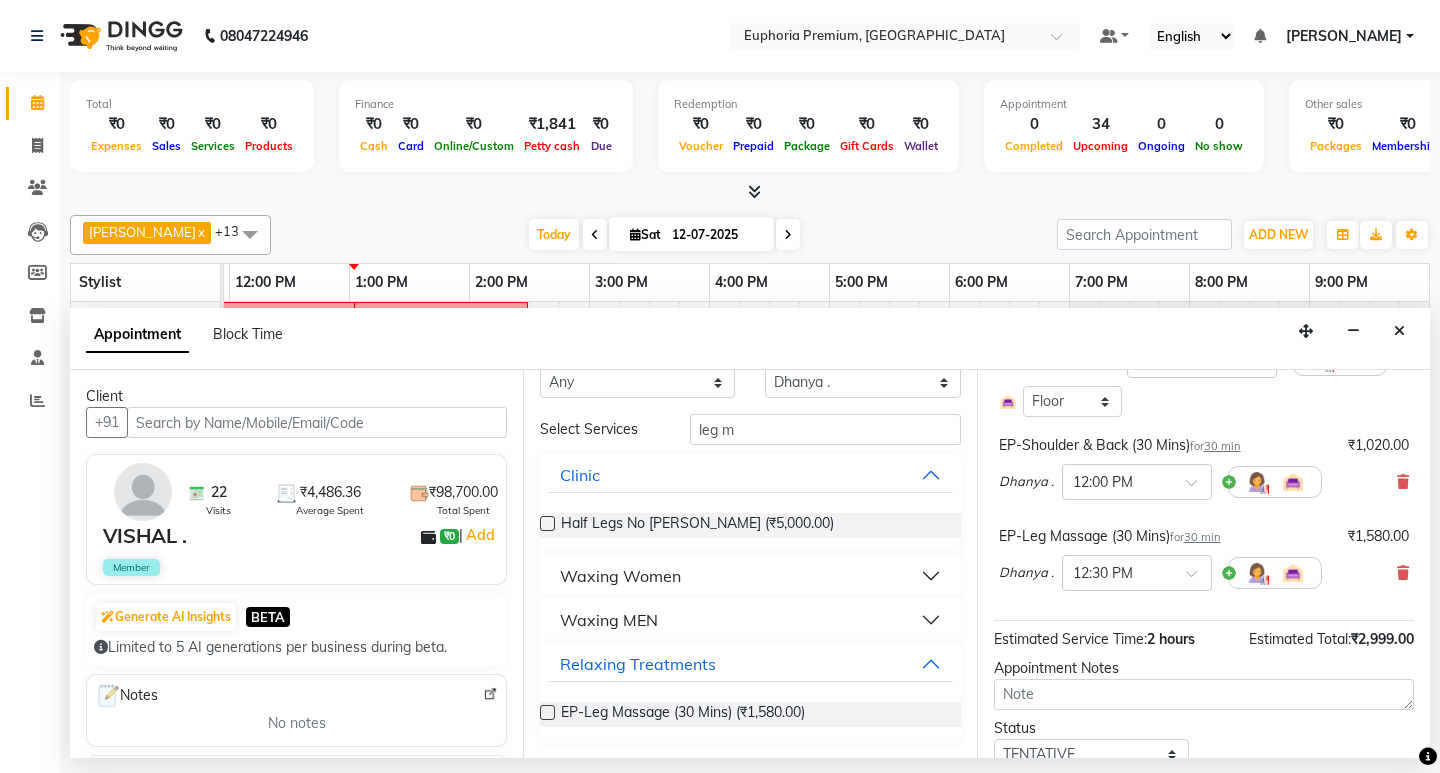 scroll, scrollTop: 332, scrollLeft: 0, axis: vertical 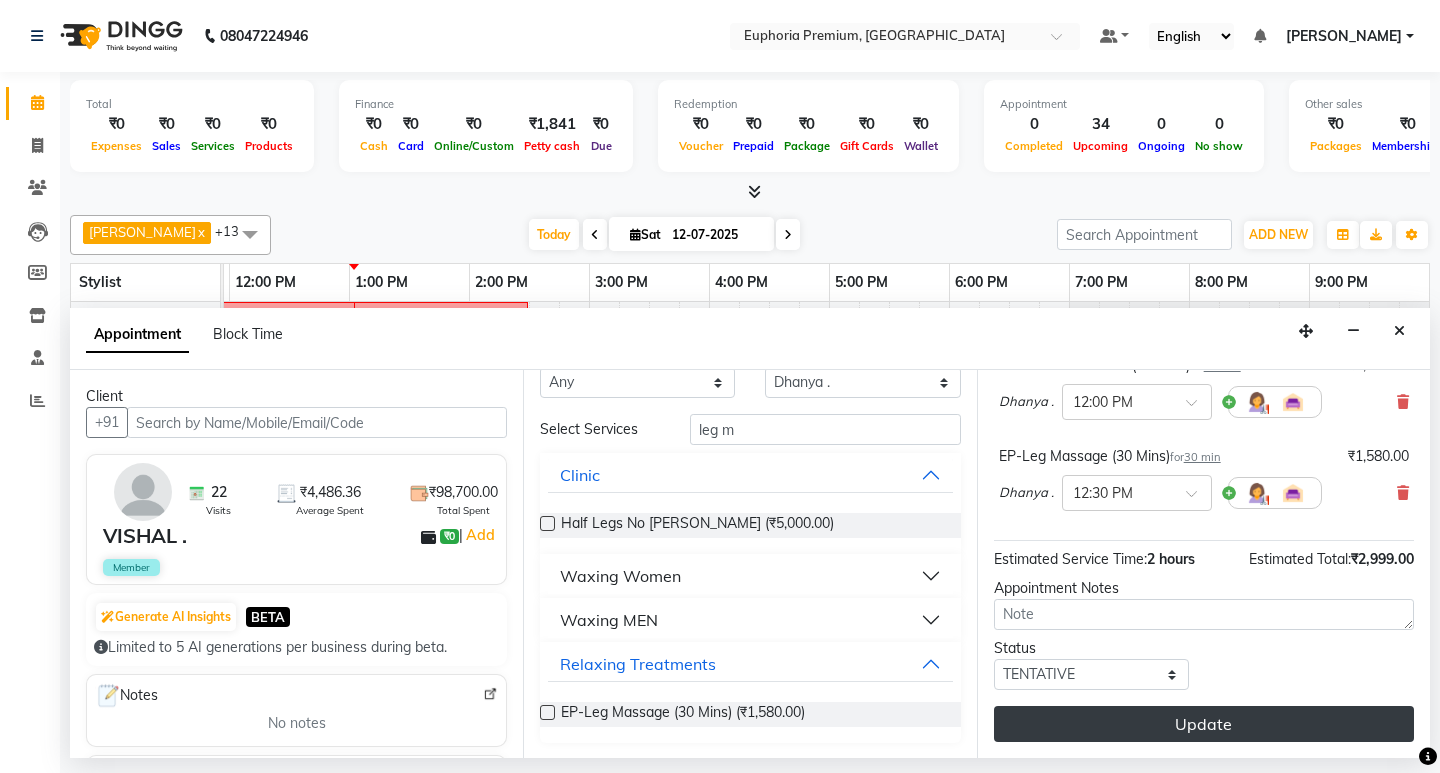click on "Update" at bounding box center (1204, 724) 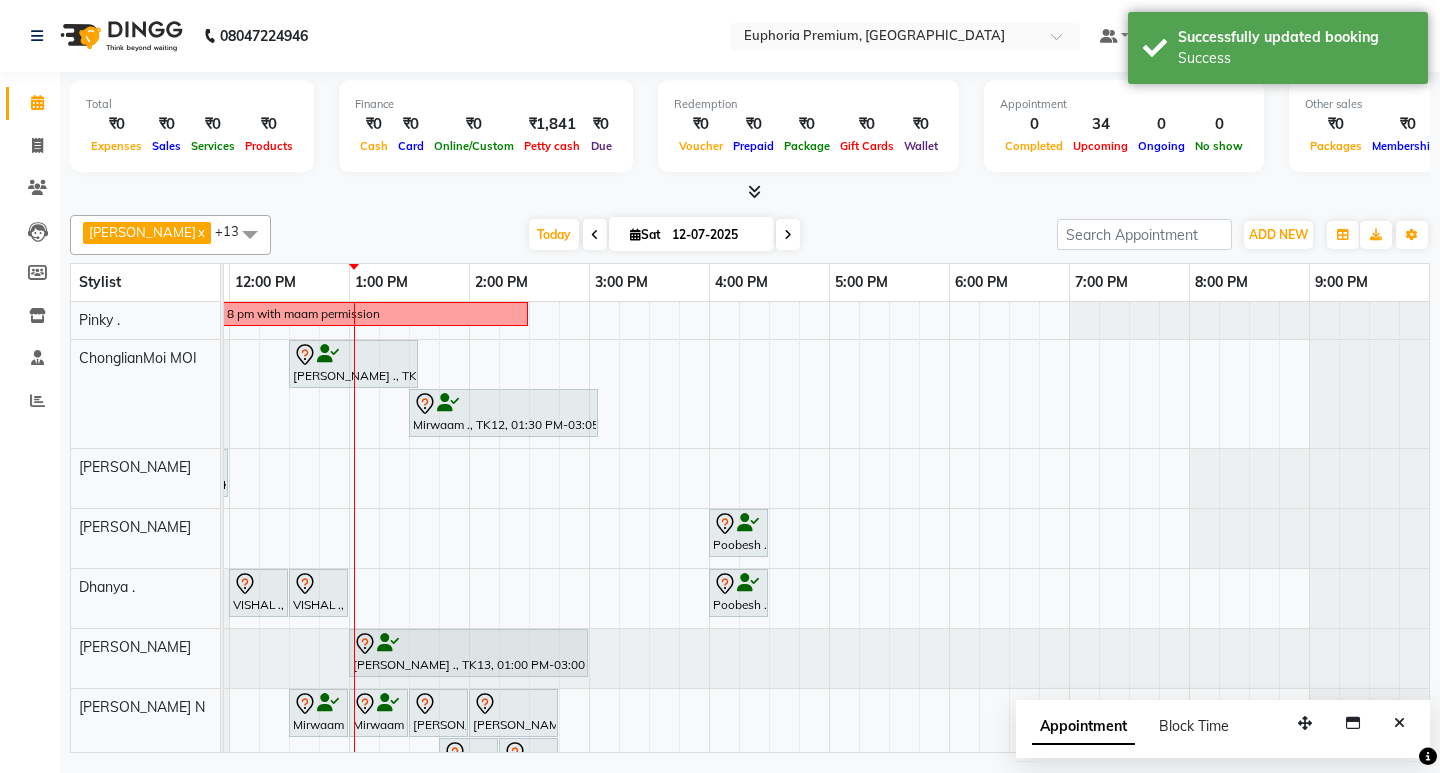 scroll, scrollTop: 0, scrollLeft: 388, axis: horizontal 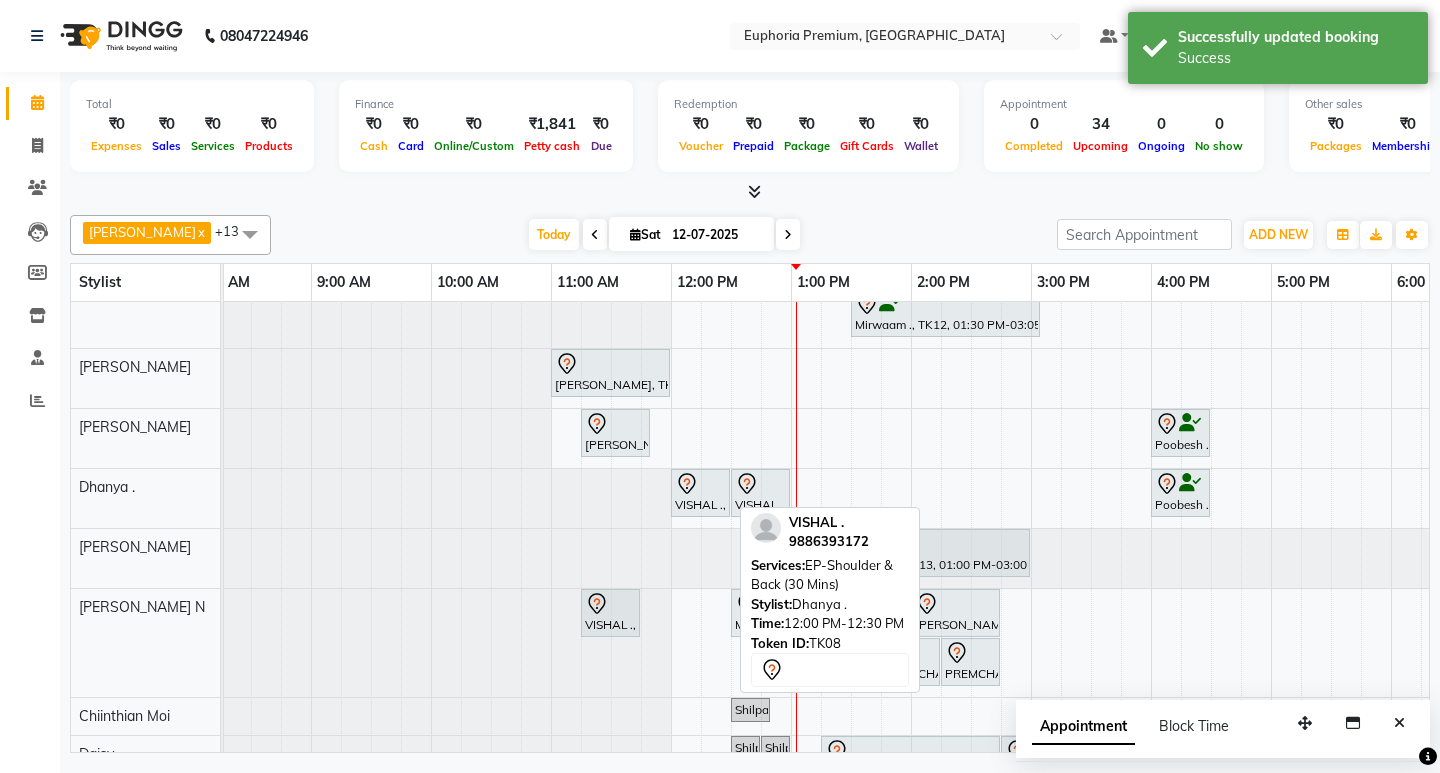 click on "VISHAL ., TK08, 12:00 PM-12:30 PM, EP-Shoulder & Back (30 Mins)" at bounding box center (700, 493) 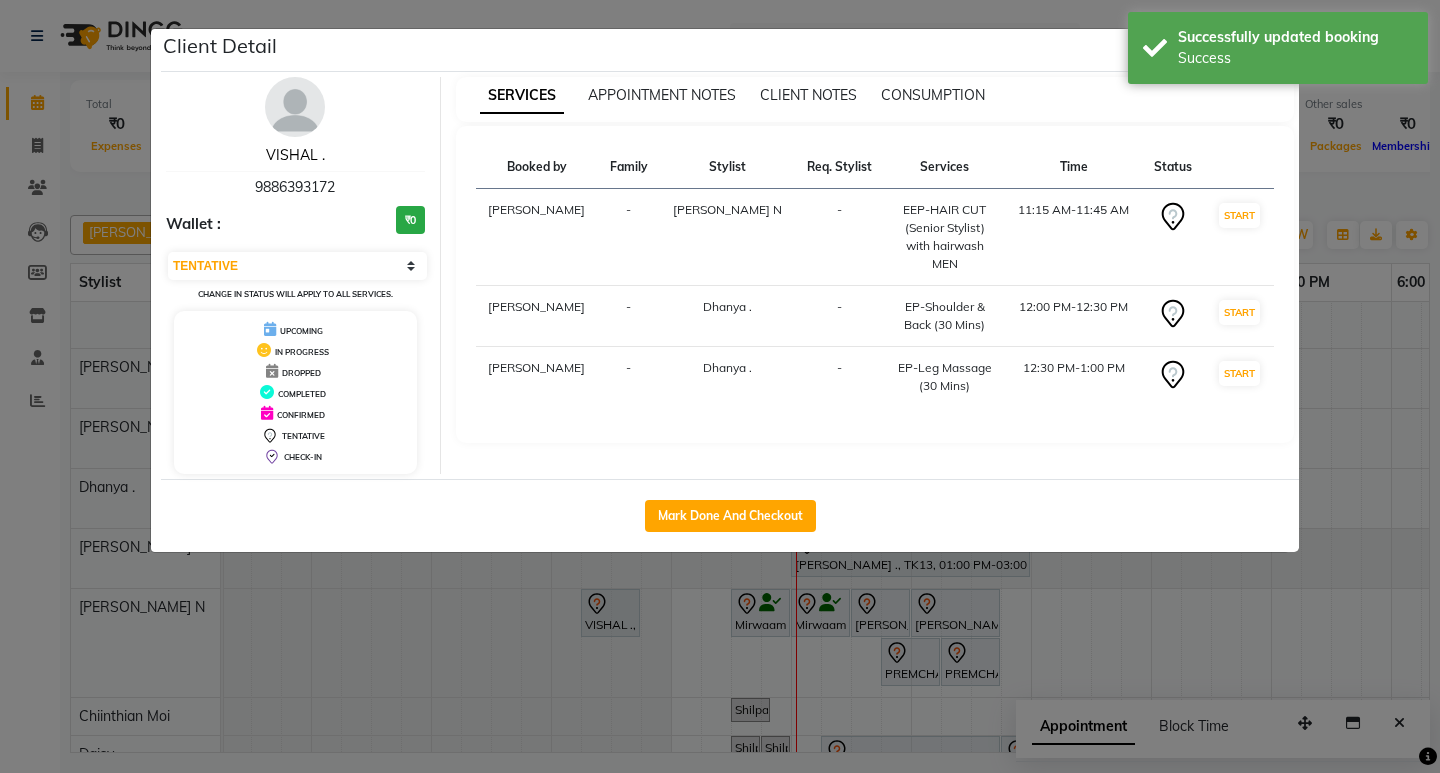 click on "VISHAL ." at bounding box center [295, 155] 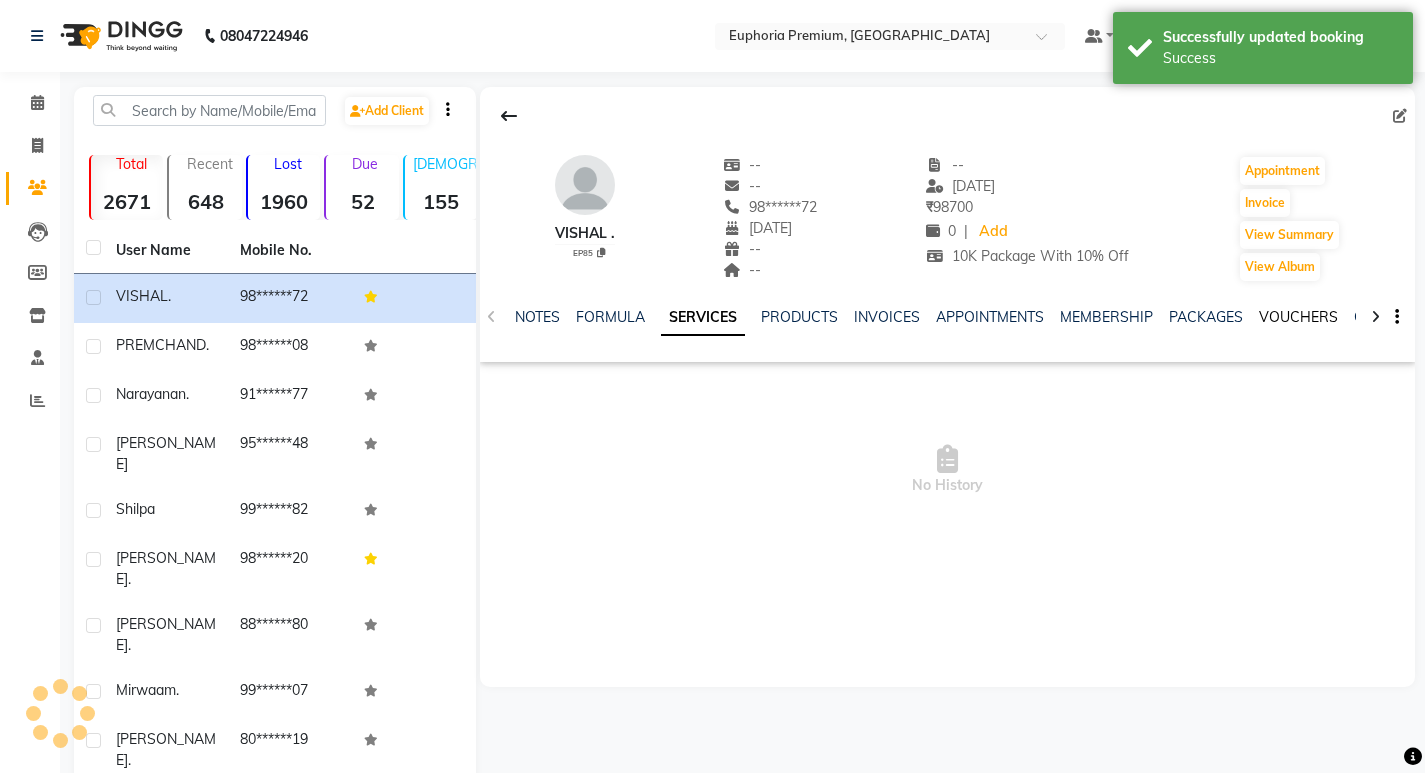 click on "VOUCHERS" 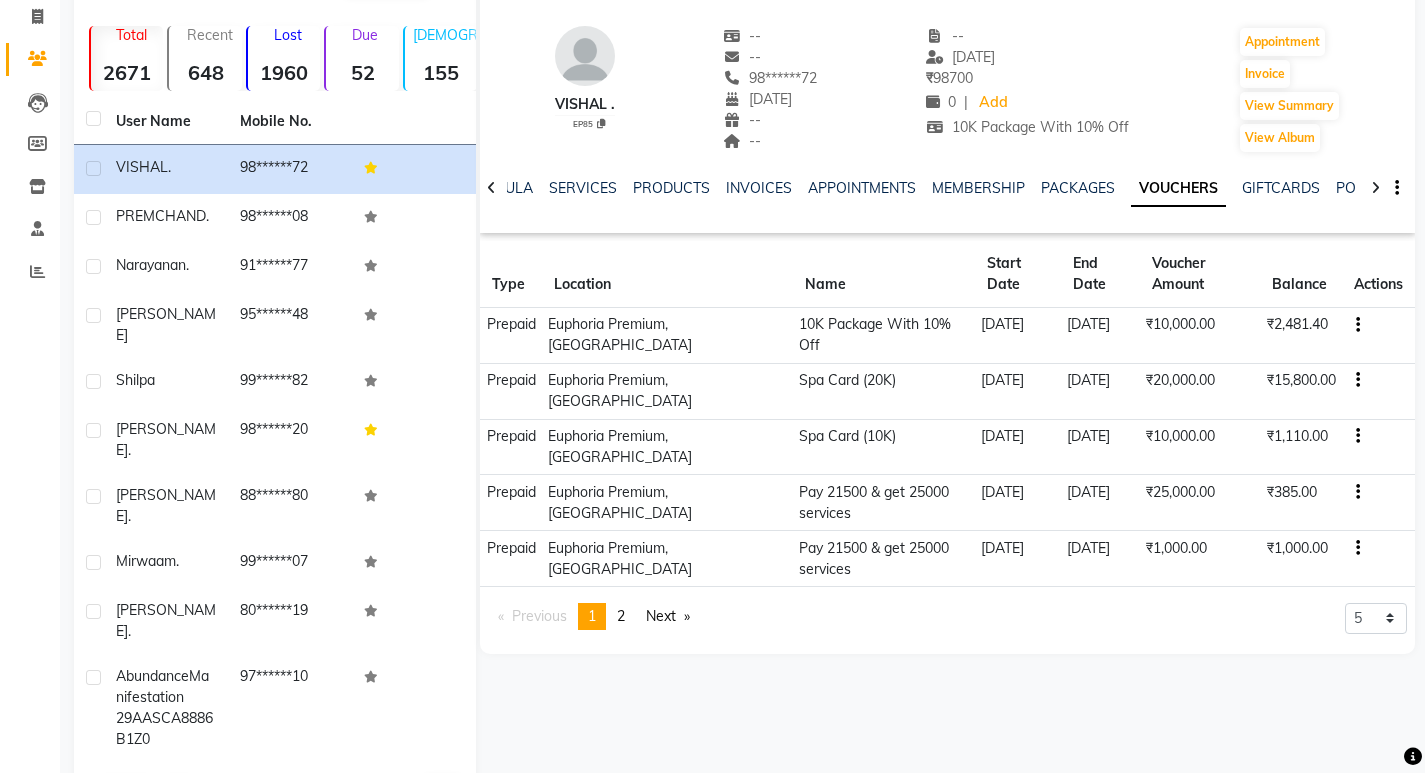 scroll, scrollTop: 136, scrollLeft: 0, axis: vertical 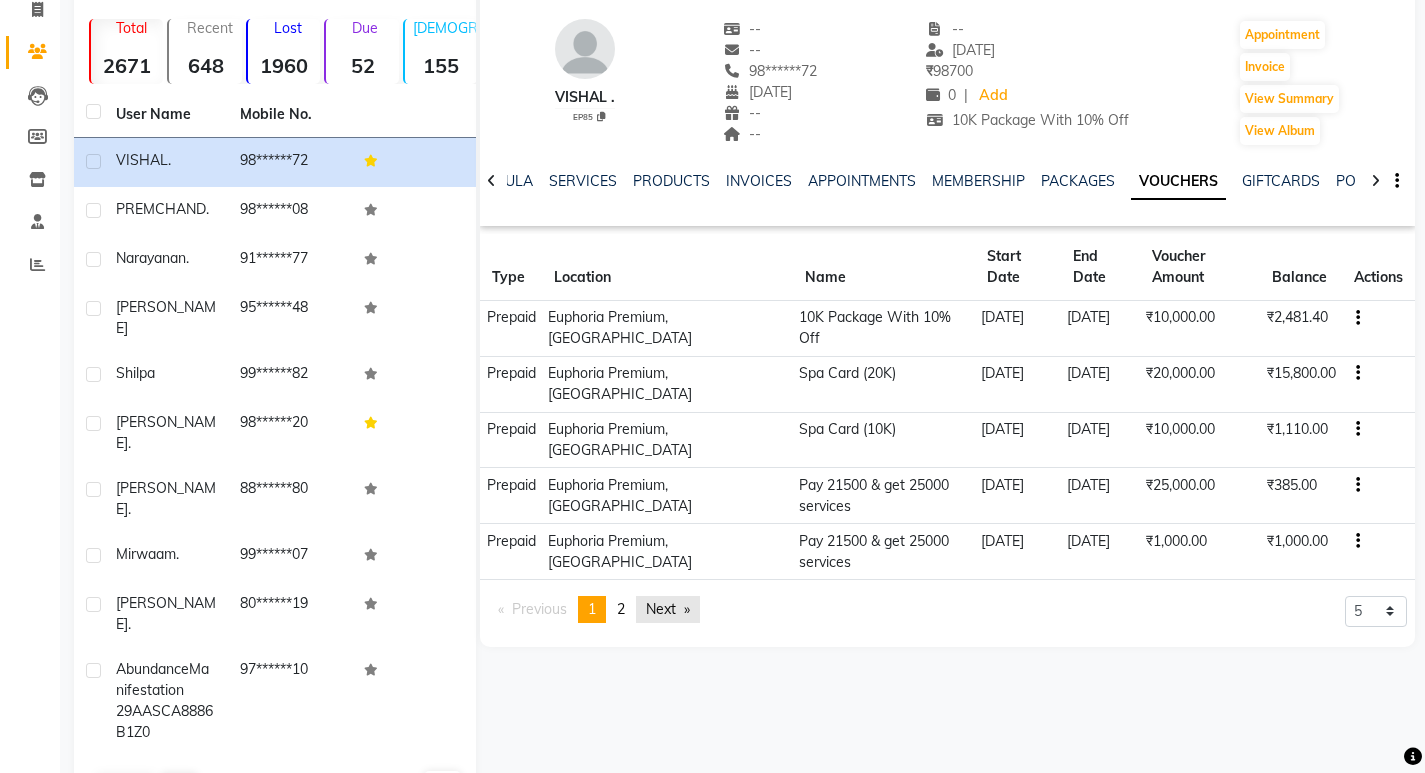 click on "Next  page" 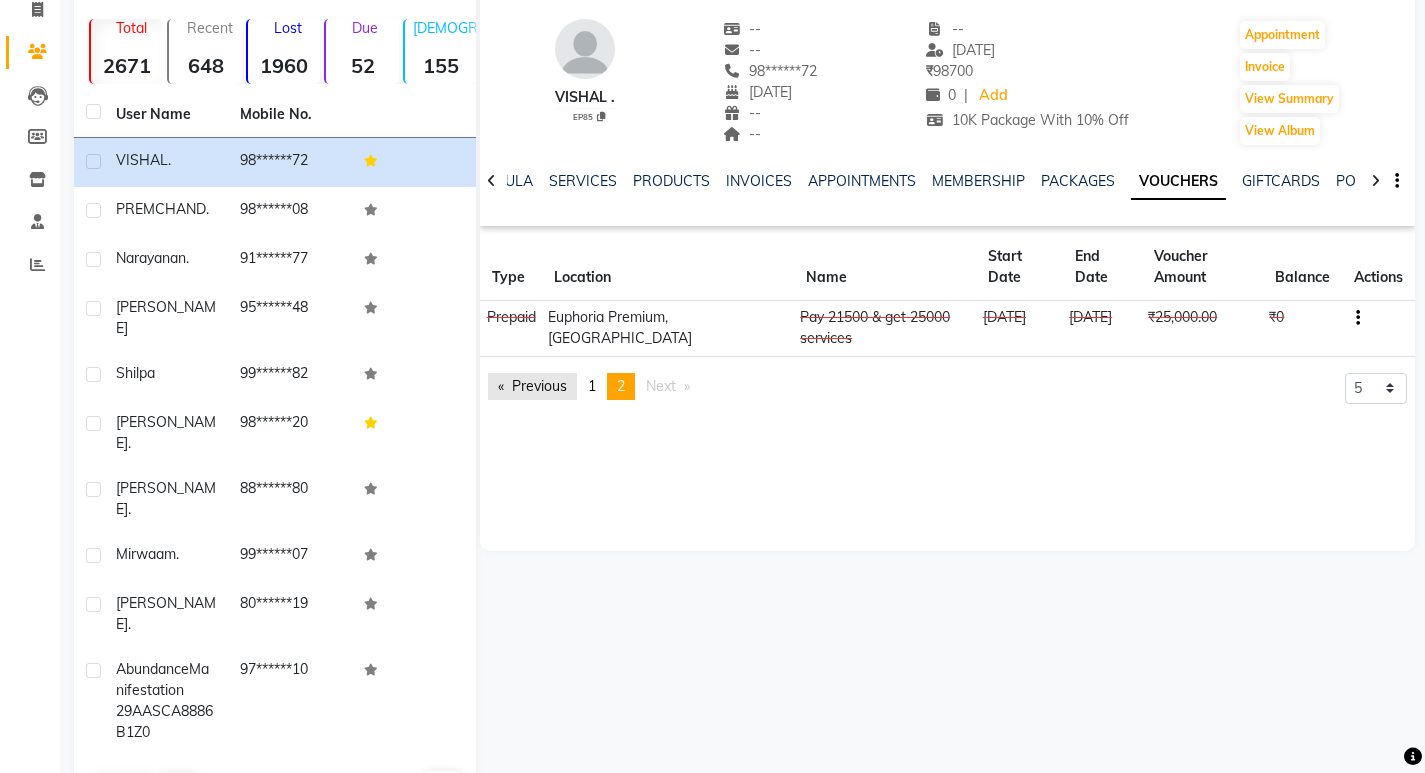 click on "Previous  page" 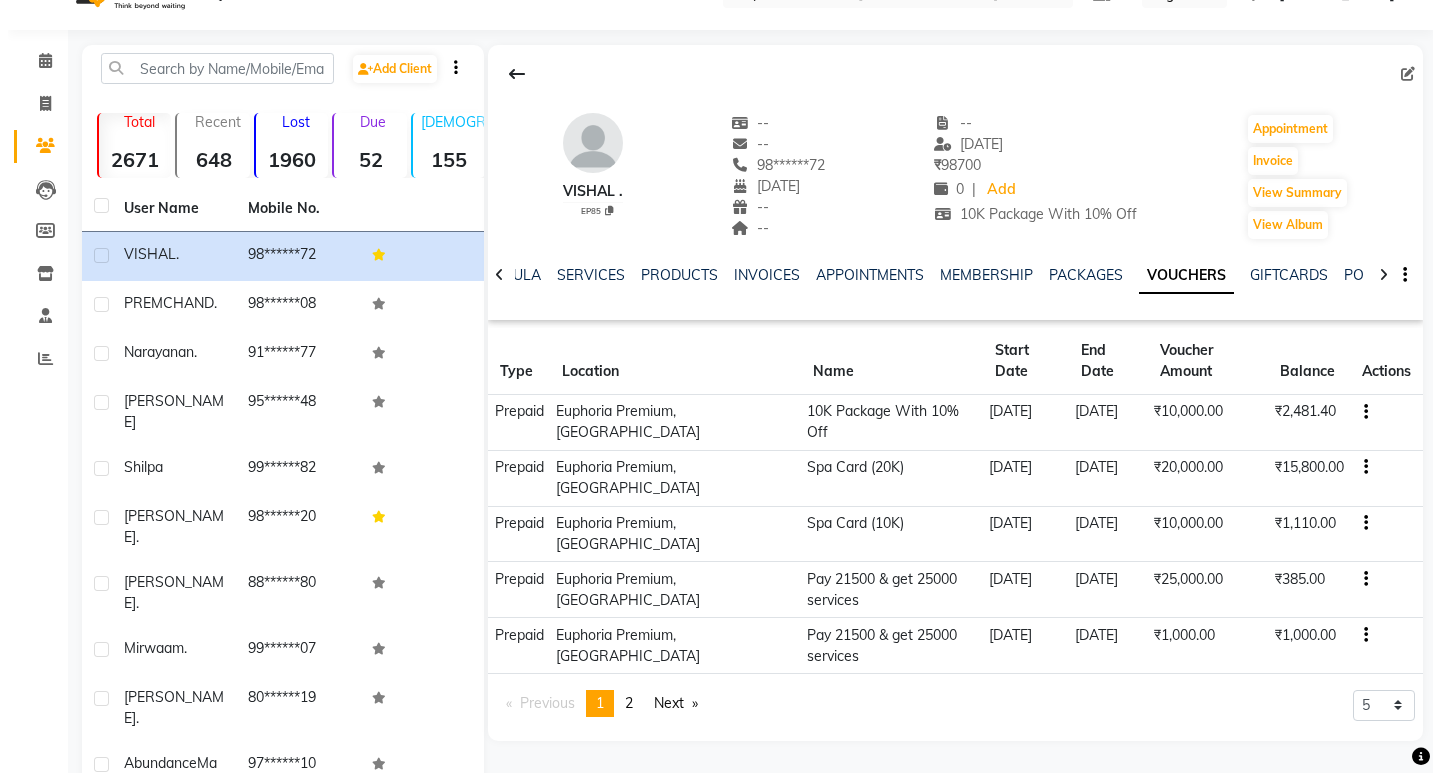 scroll, scrollTop: 0, scrollLeft: 0, axis: both 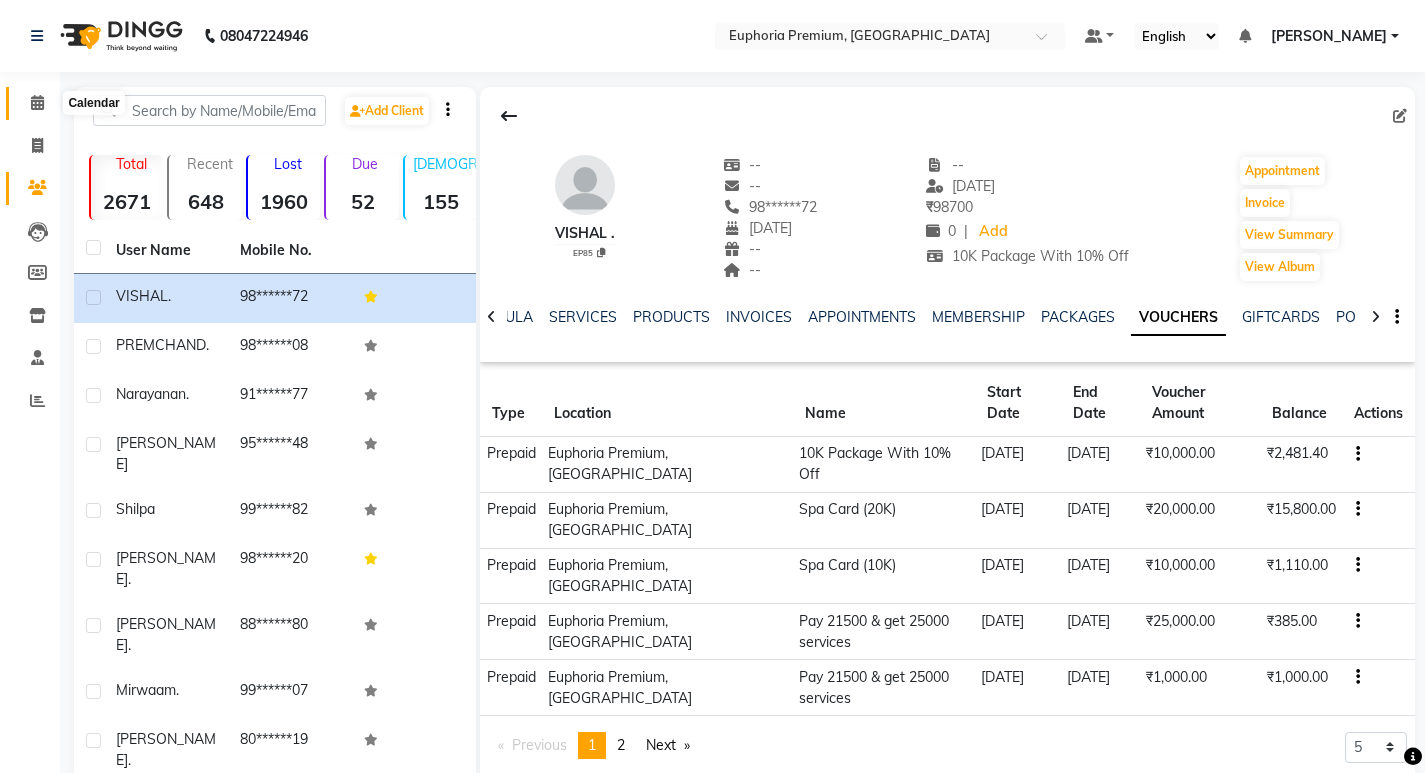 click 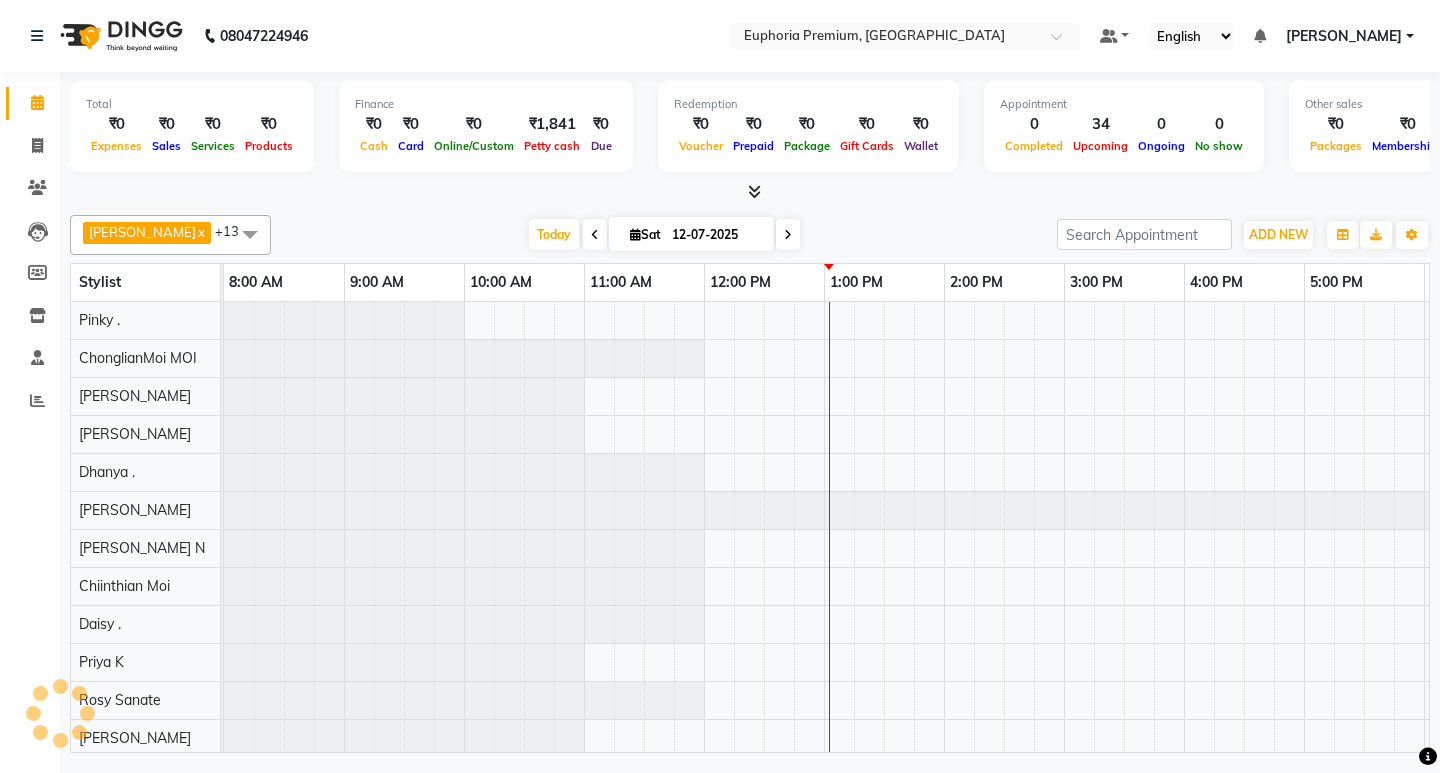 scroll, scrollTop: 0, scrollLeft: 0, axis: both 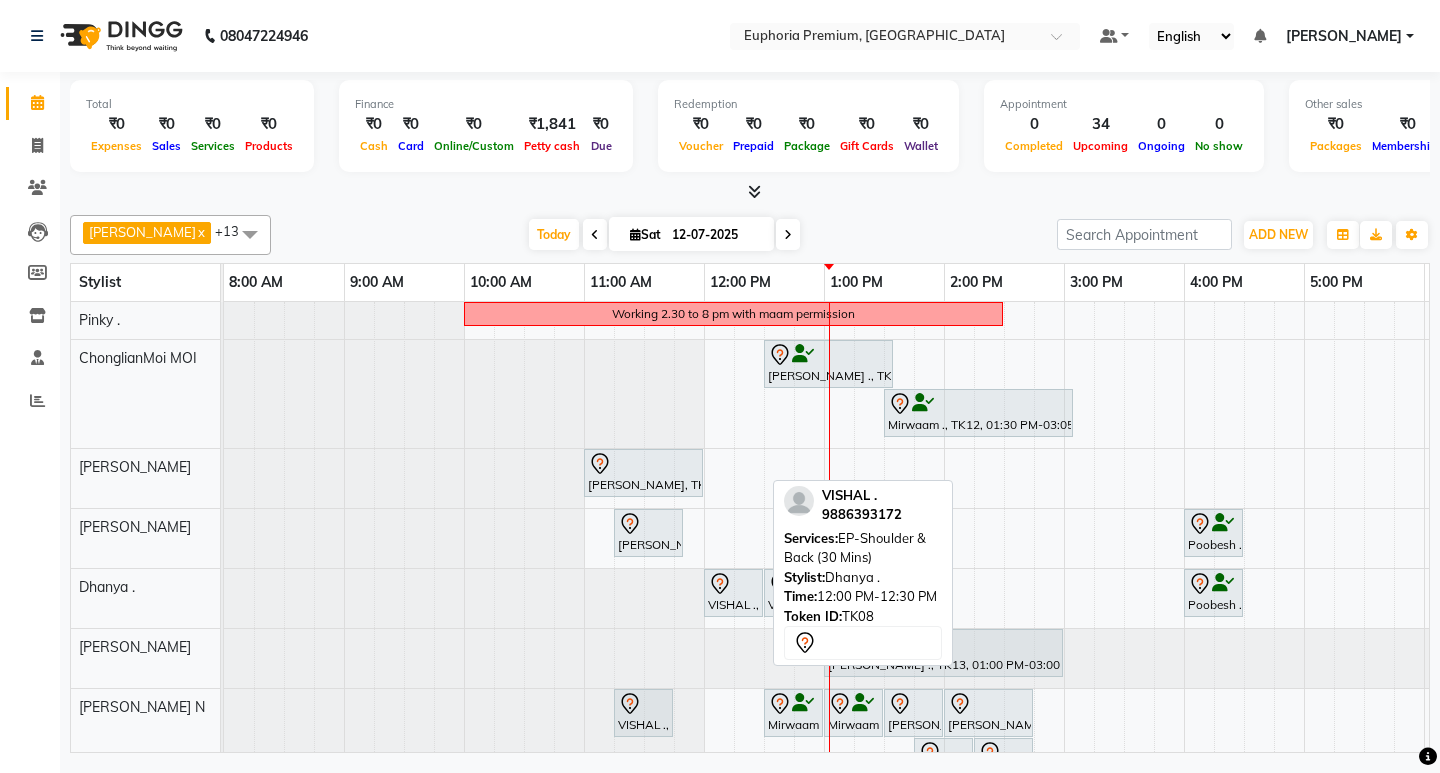 click 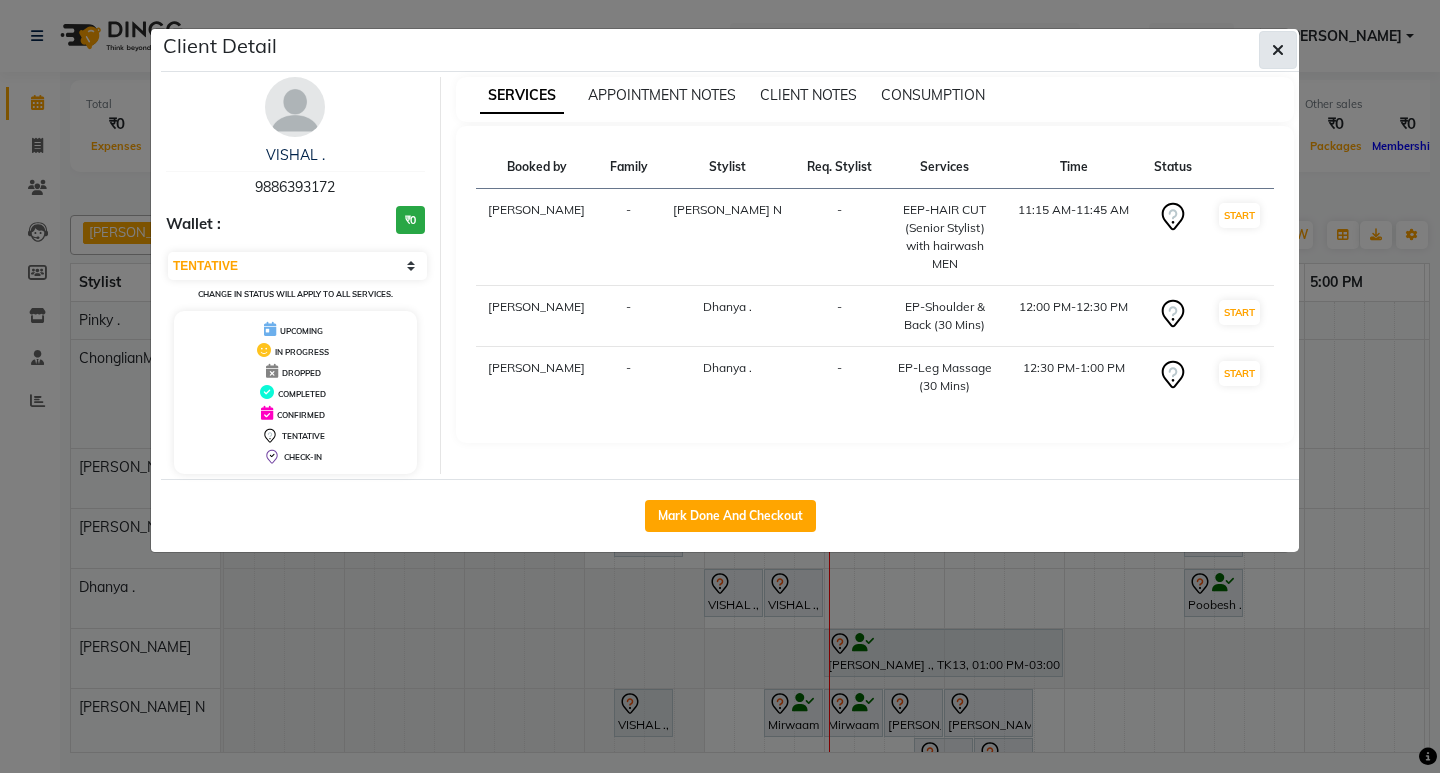 click 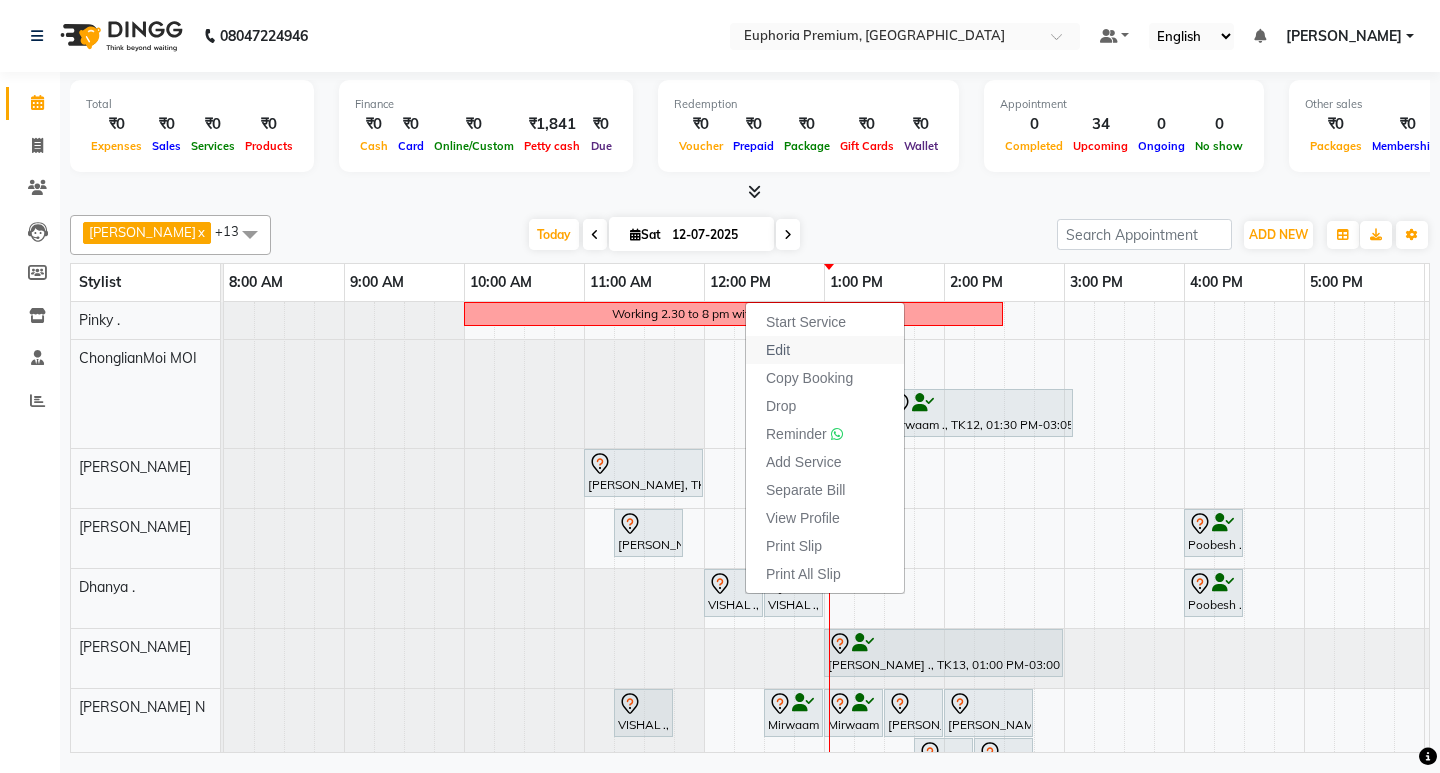 click on "Edit" at bounding box center [825, 350] 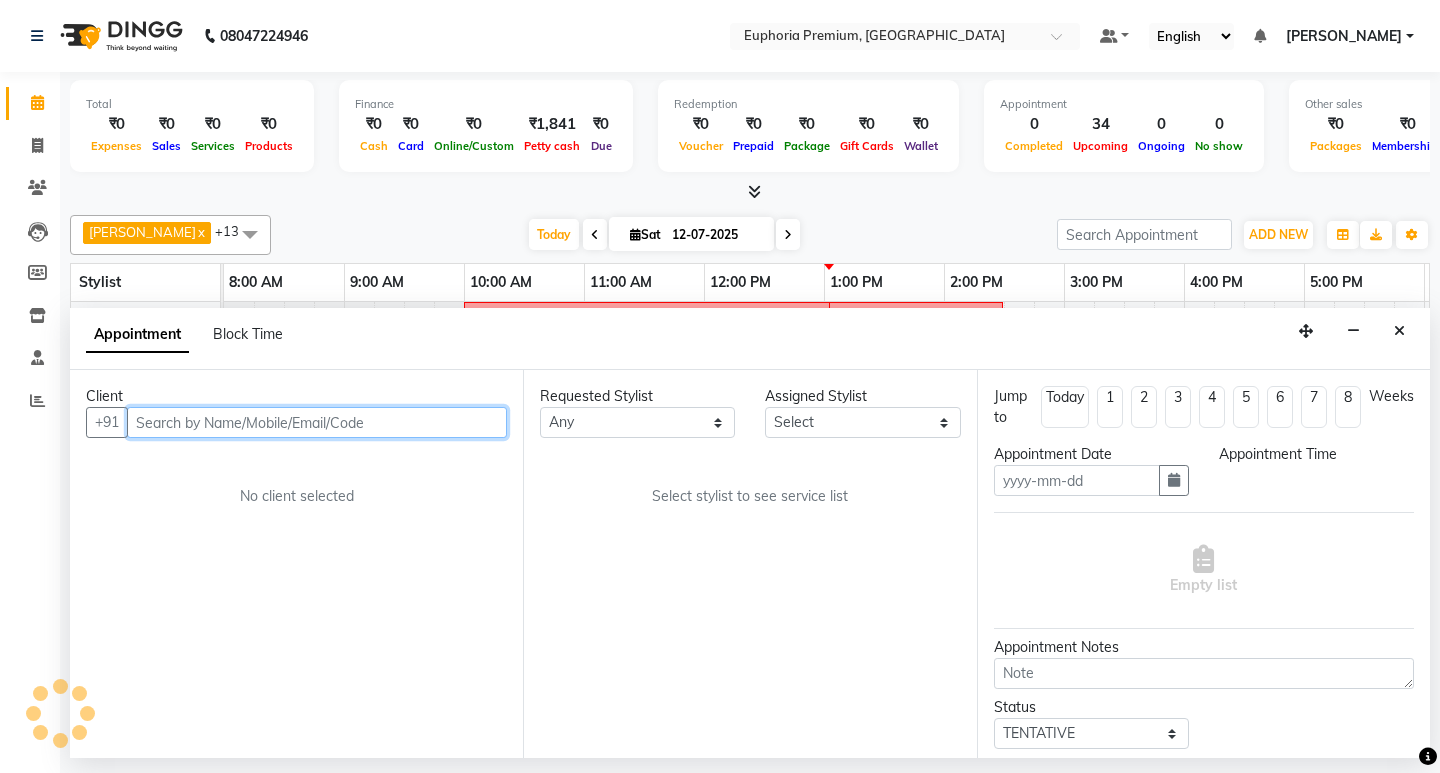 type on "12-07-2025" 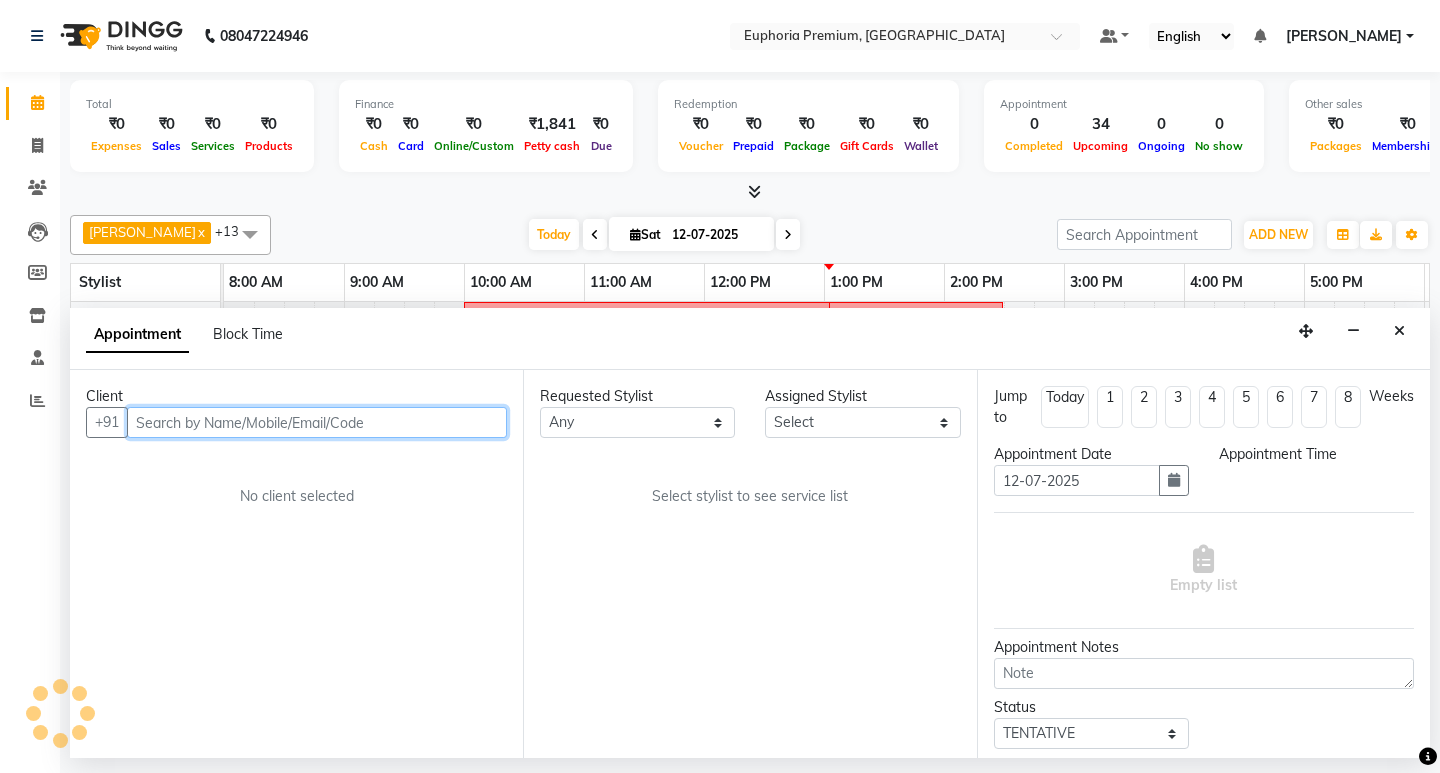 select on "675" 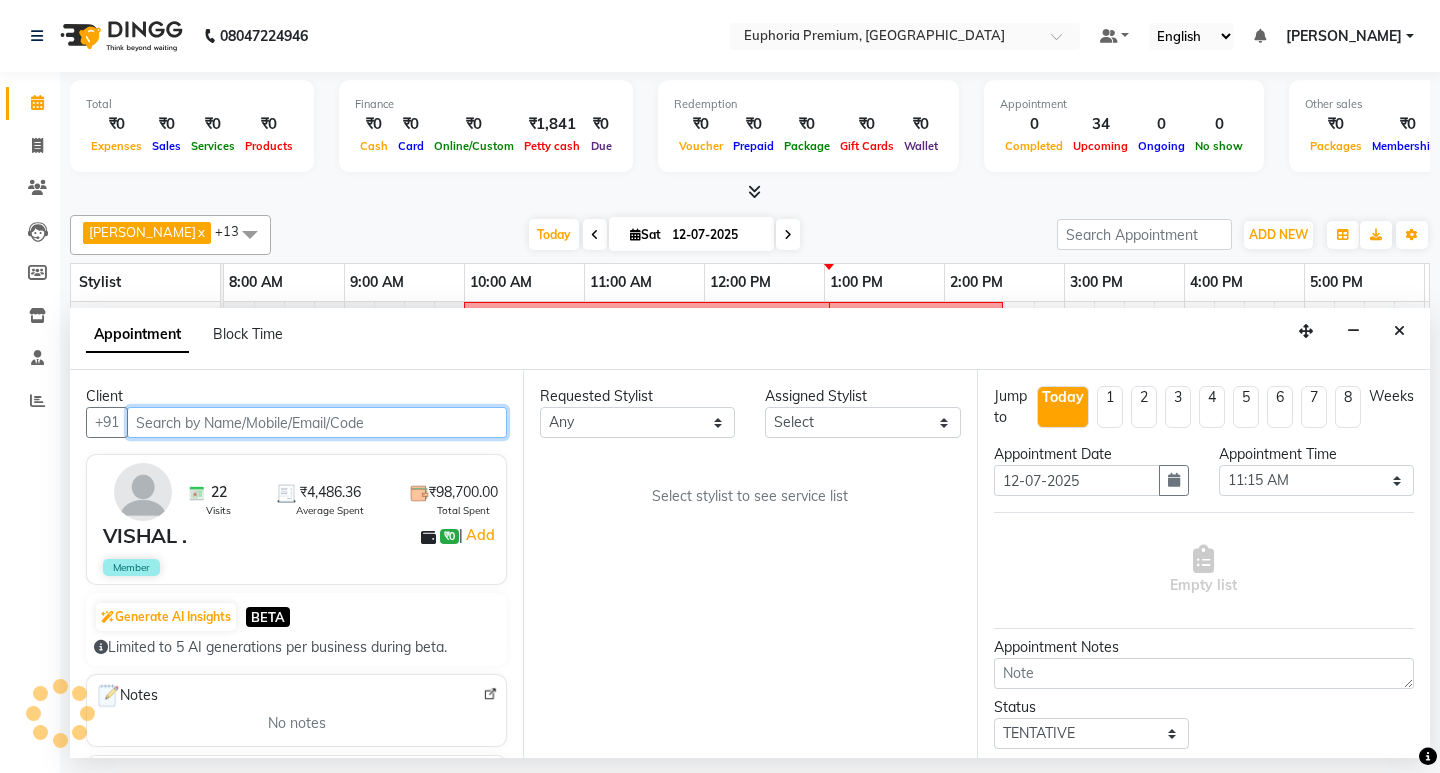 select on "71607" 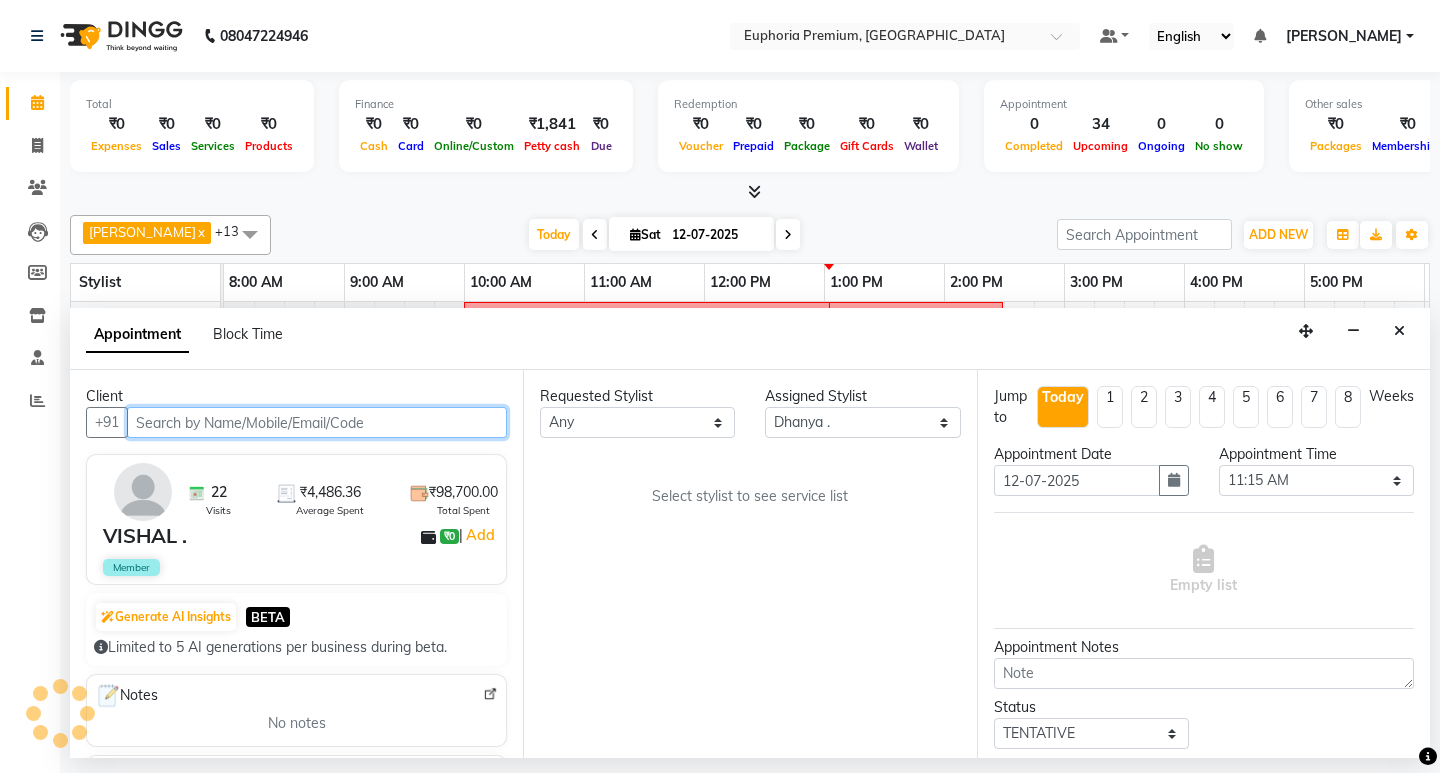 select on "4006" 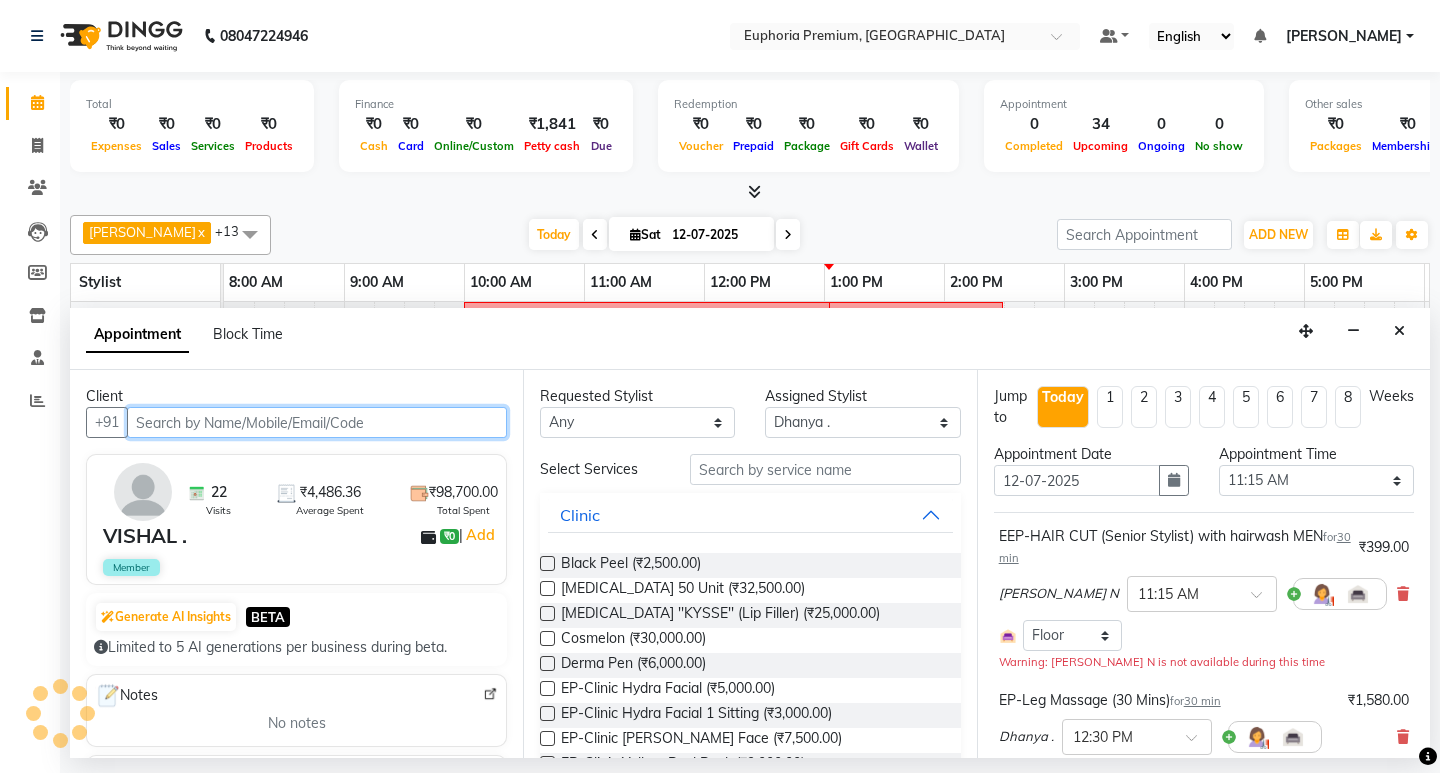 scroll, scrollTop: 0, scrollLeft: 475, axis: horizontal 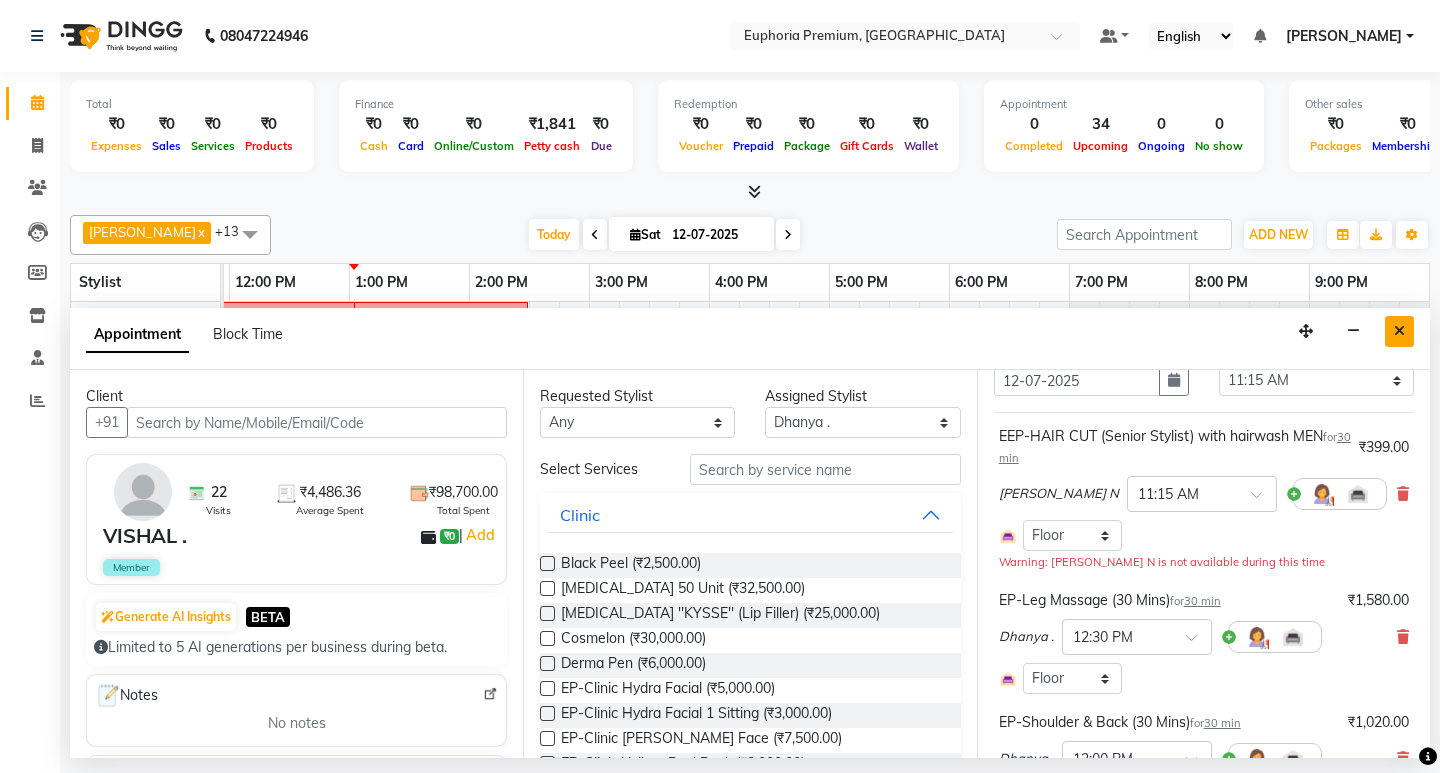 click at bounding box center [1399, 331] 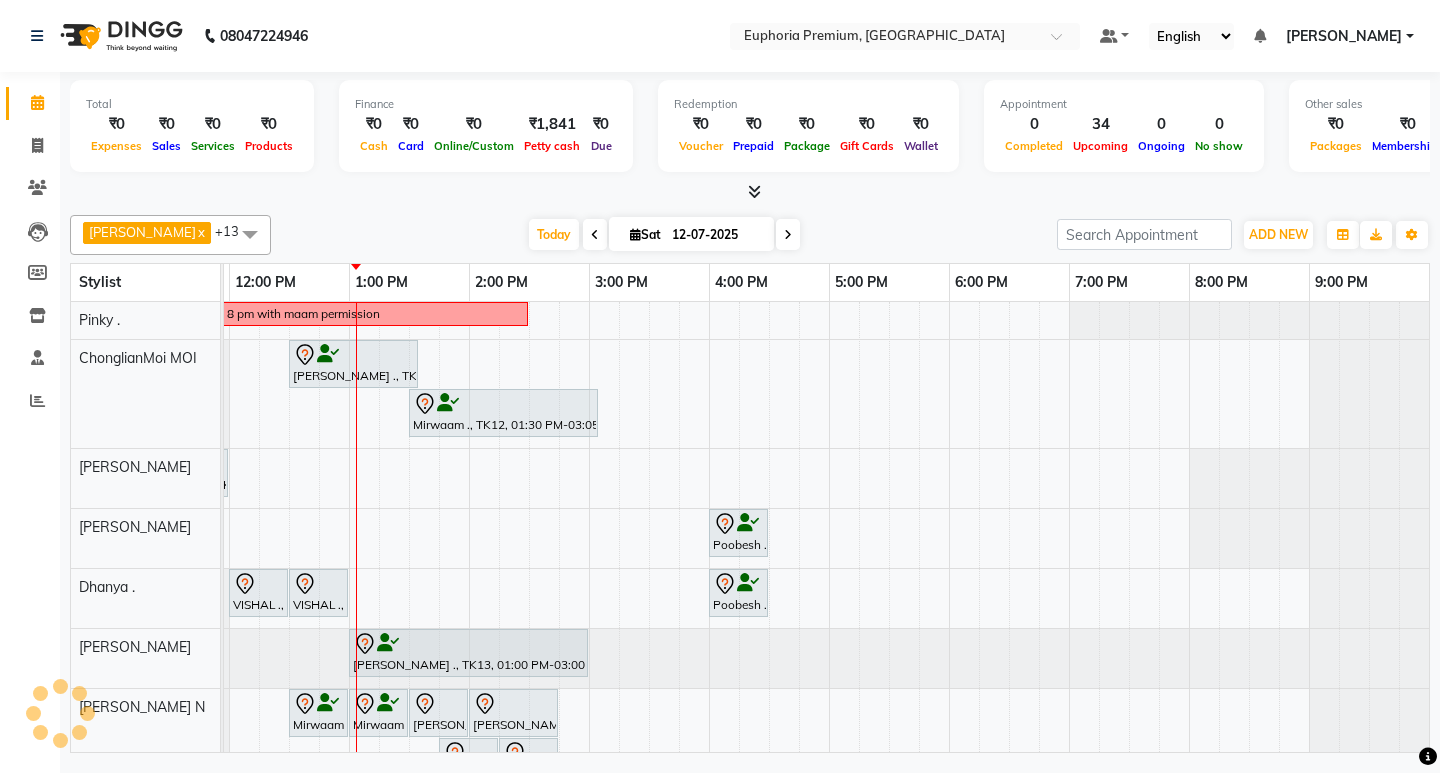 scroll, scrollTop: 0, scrollLeft: 372, axis: horizontal 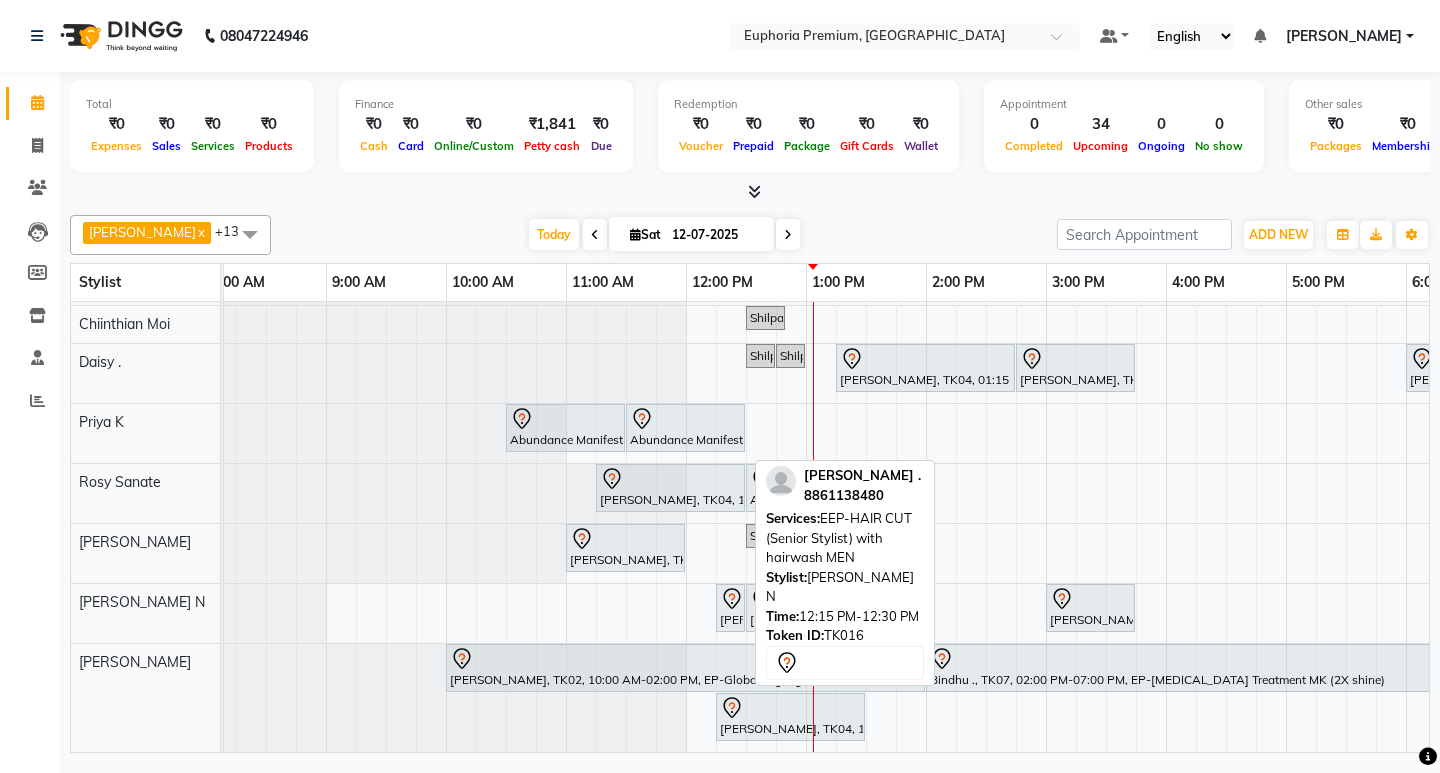 click 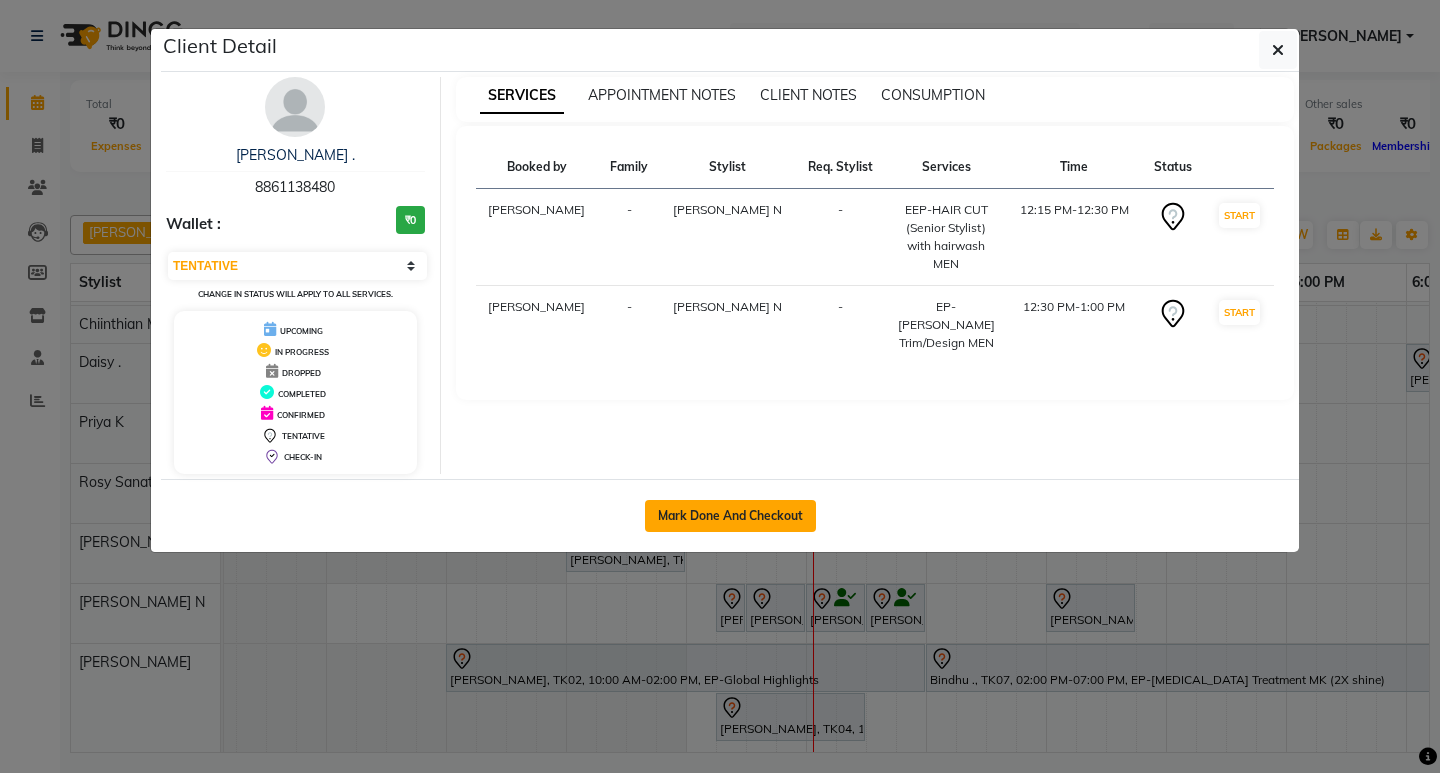 click on "Mark Done And Checkout" 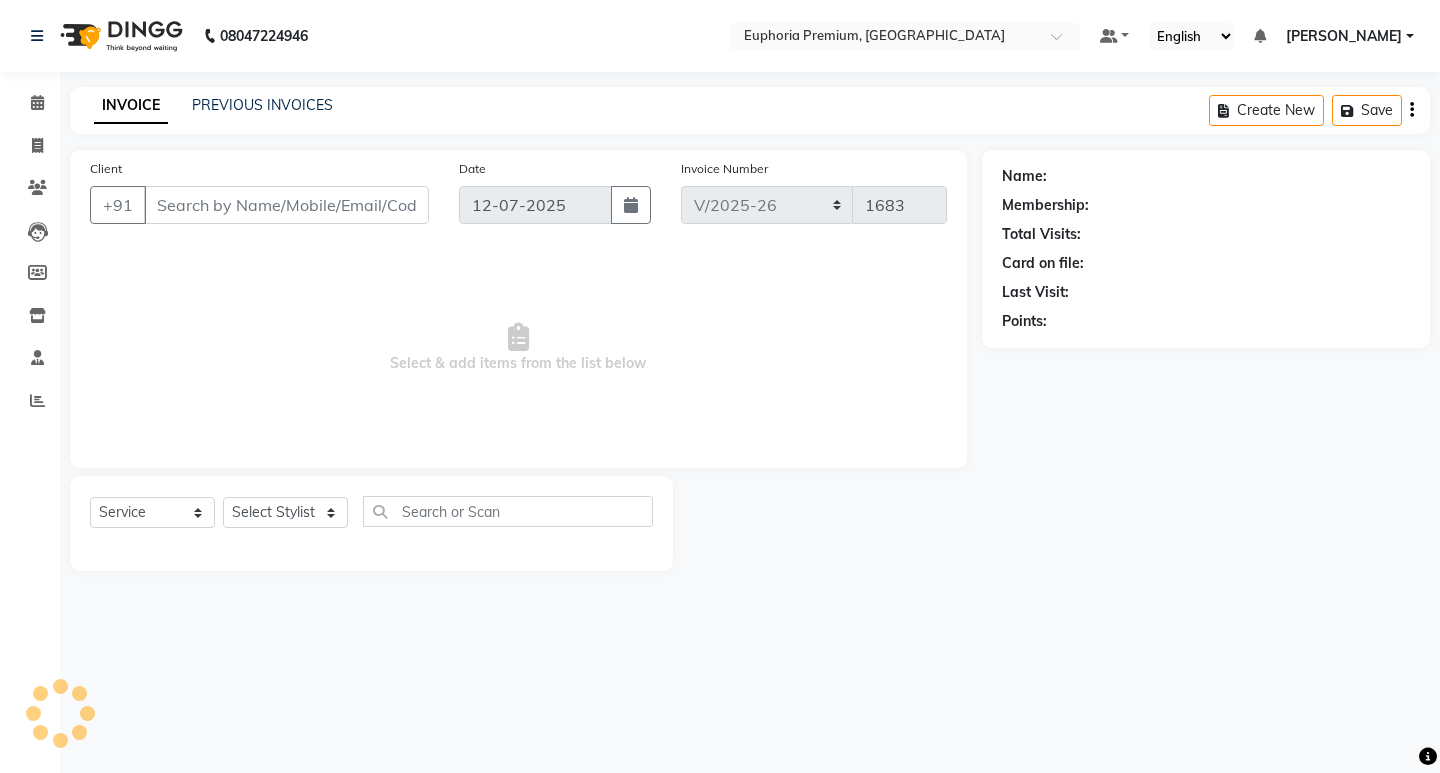 select on "3" 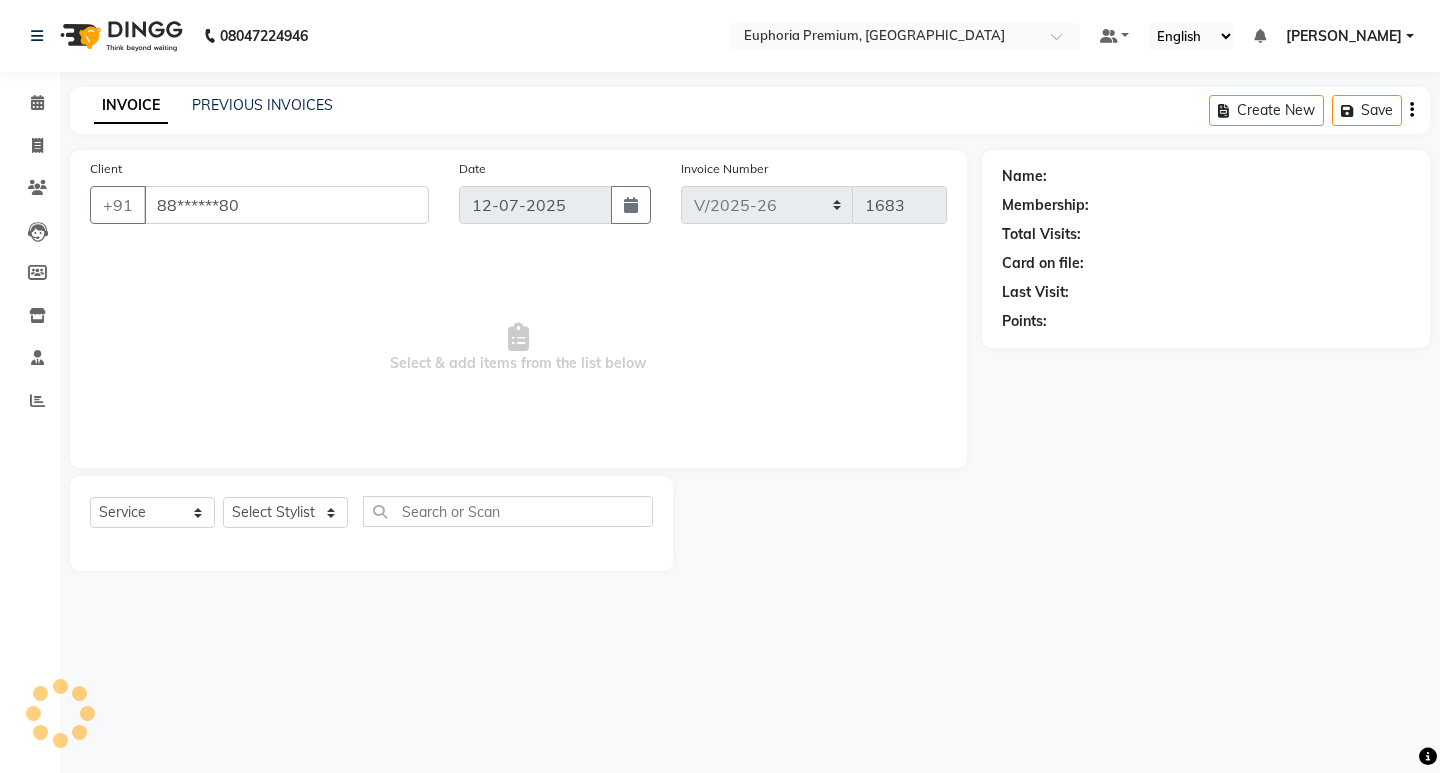 select on "74080" 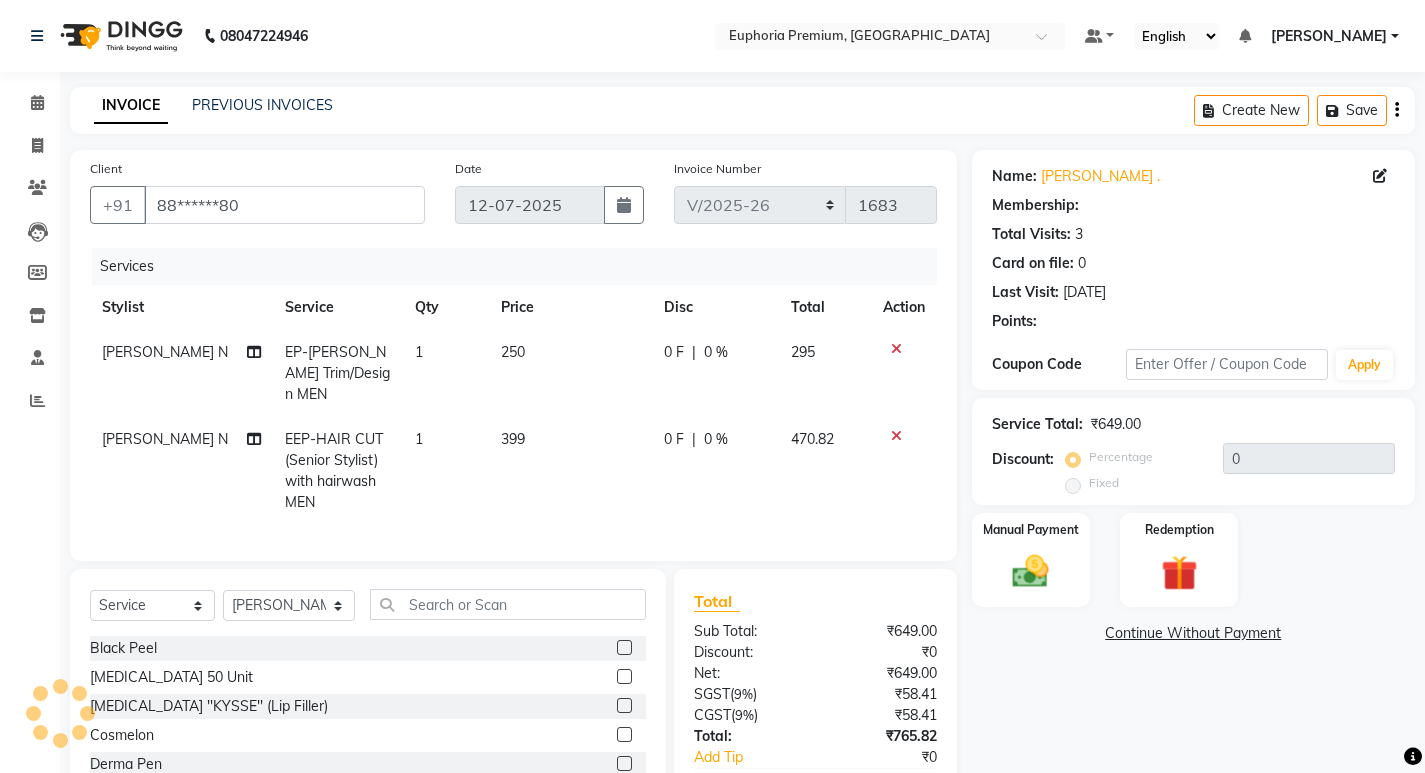 select on "1: Object" 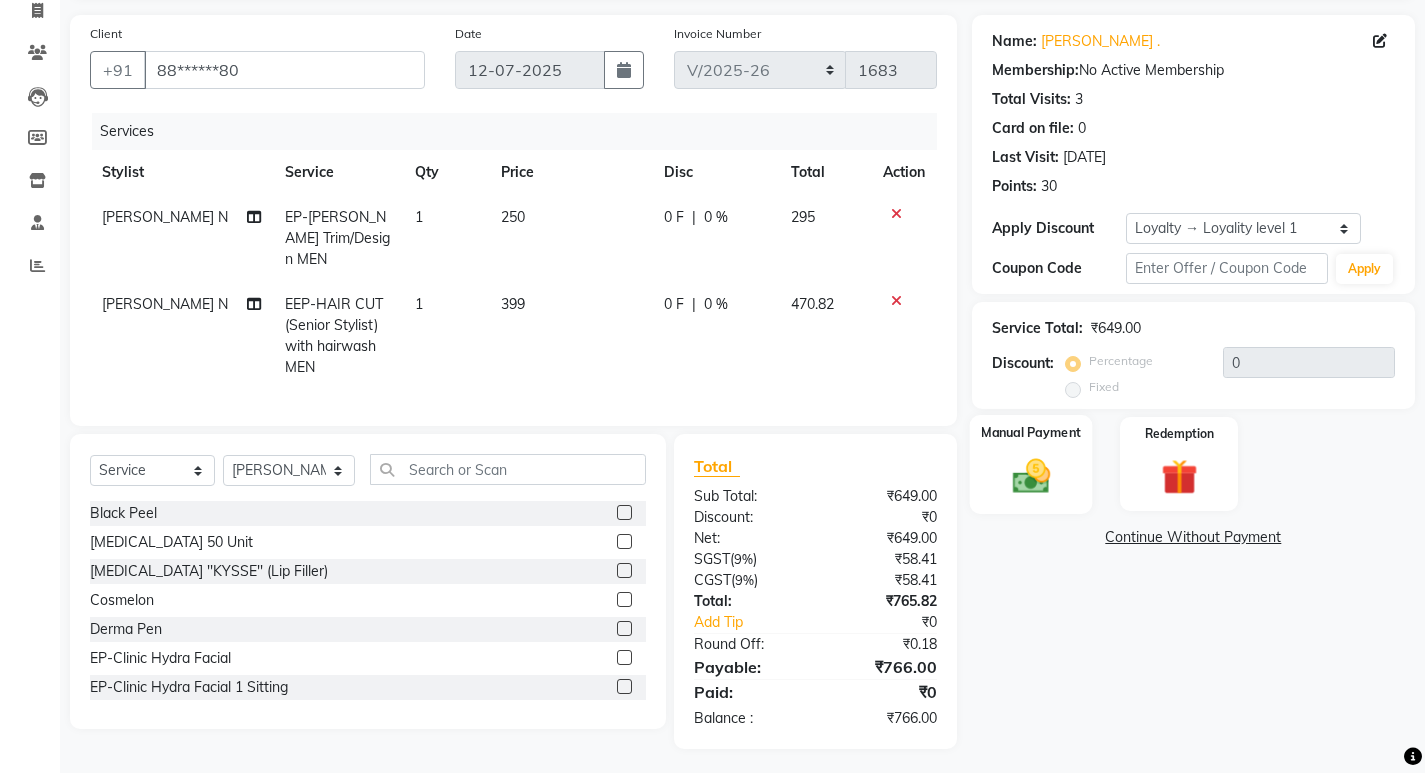 click 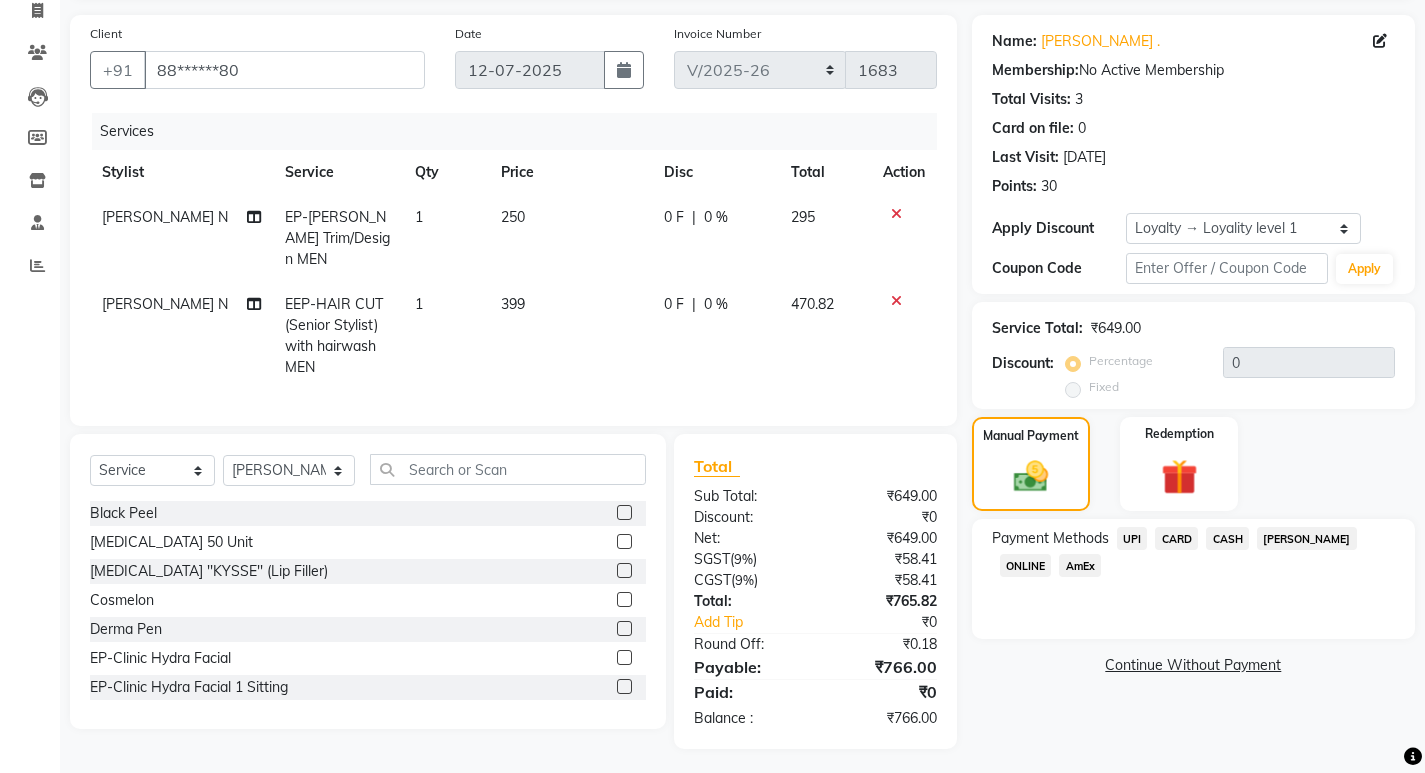 click on "UPI" 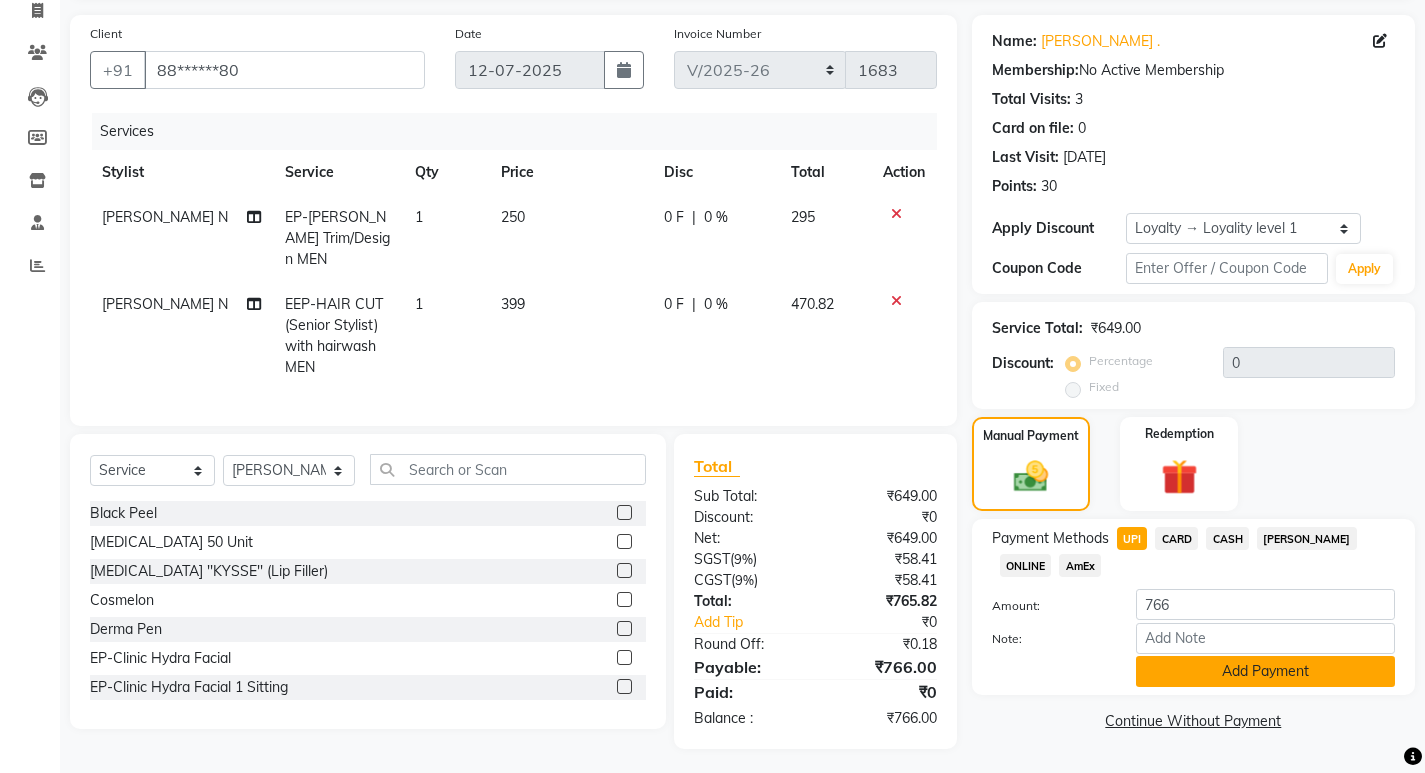 click on "Add Payment" 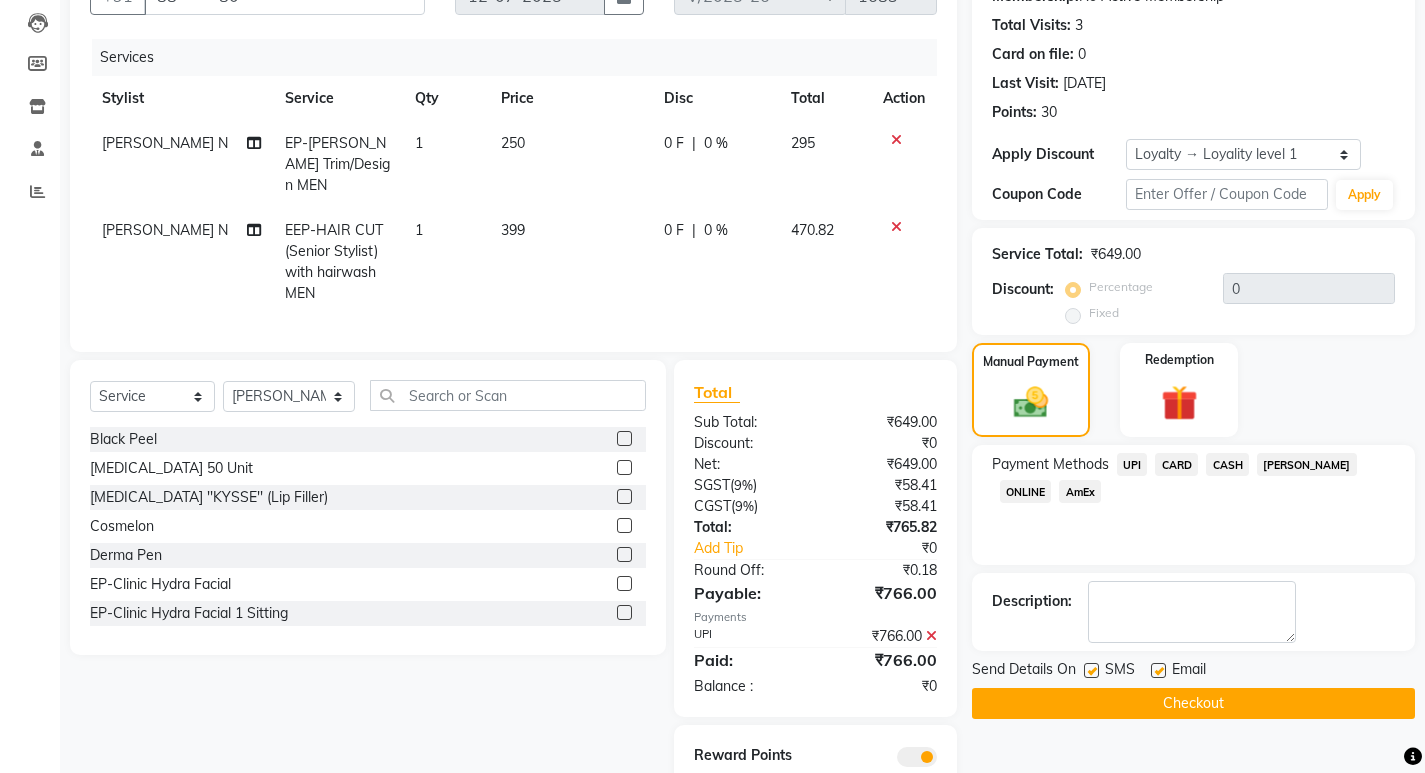scroll, scrollTop: 276, scrollLeft: 0, axis: vertical 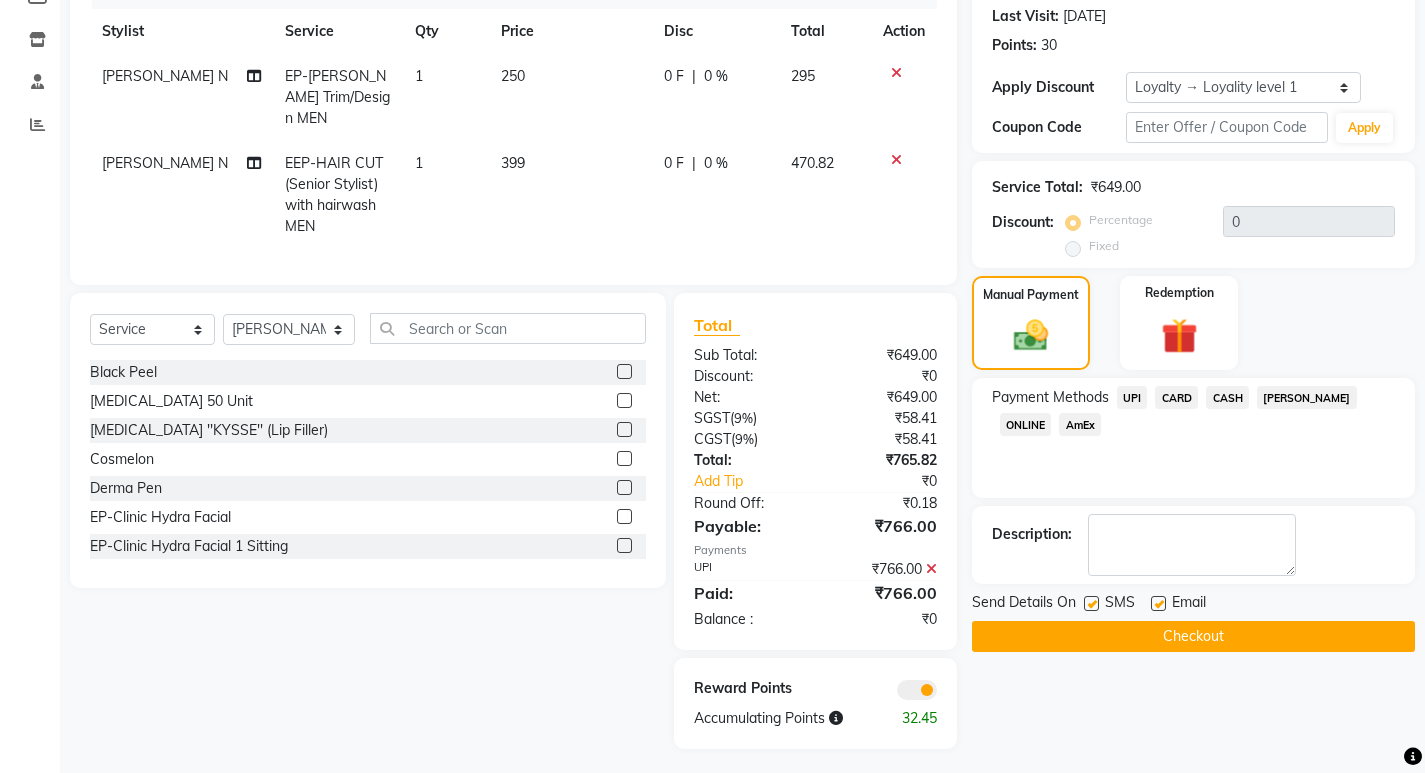 click on "Checkout" 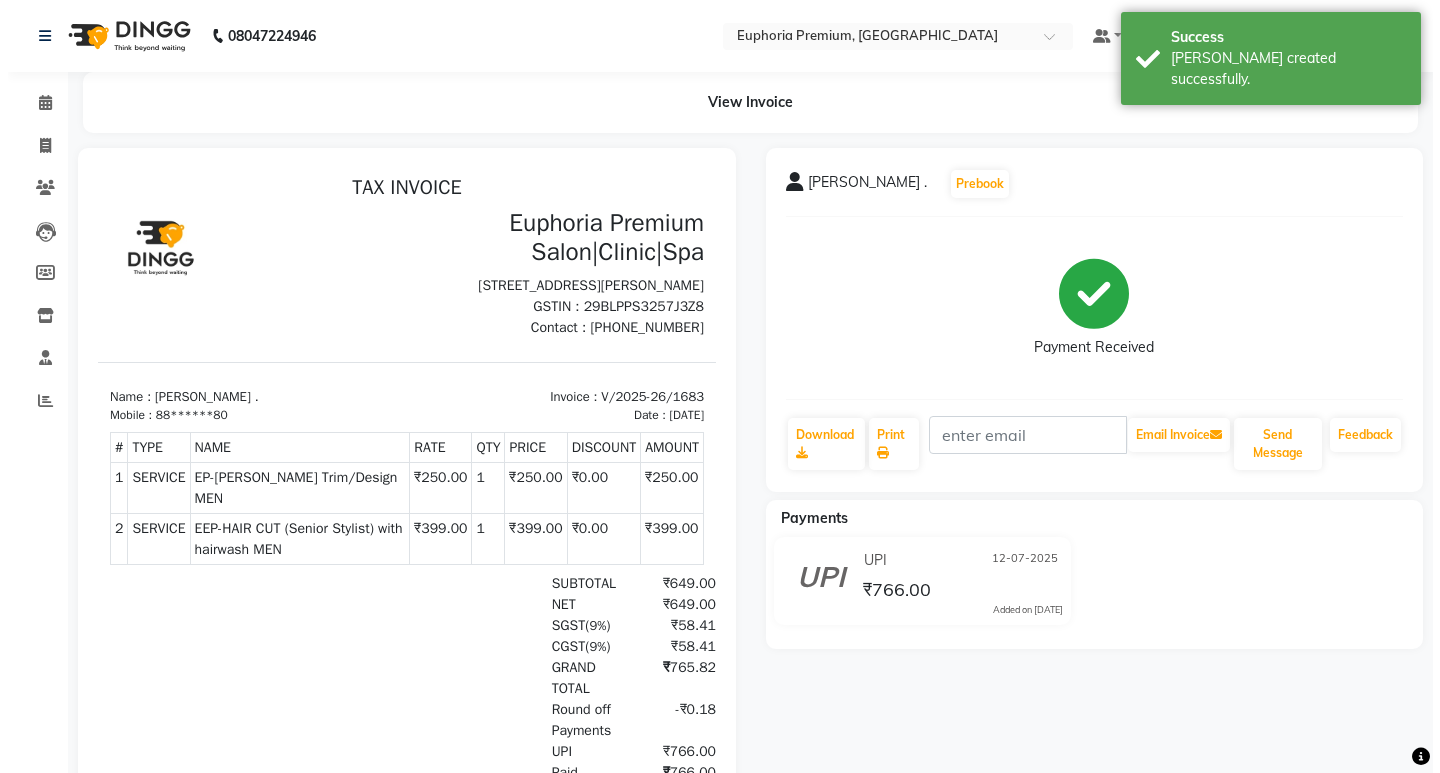 scroll, scrollTop: 0, scrollLeft: 0, axis: both 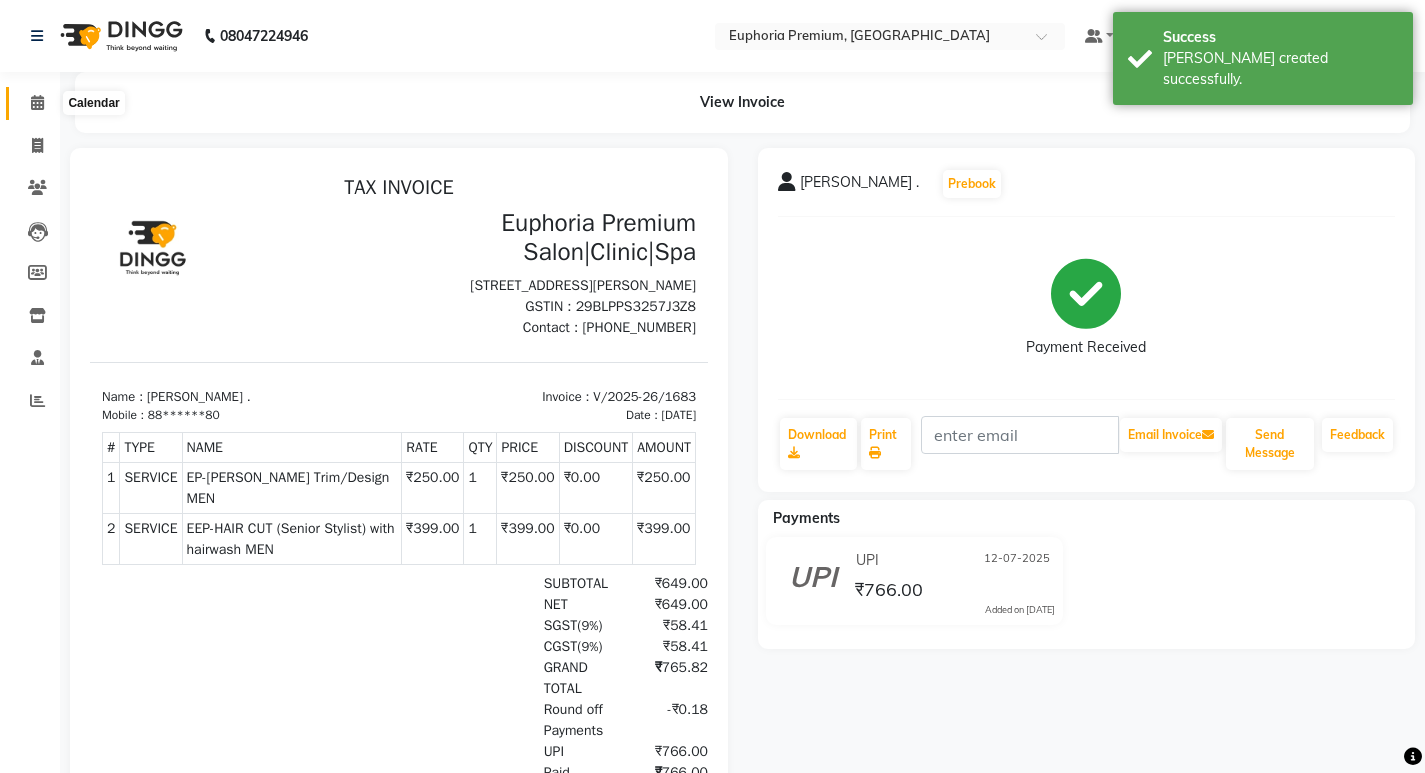 click 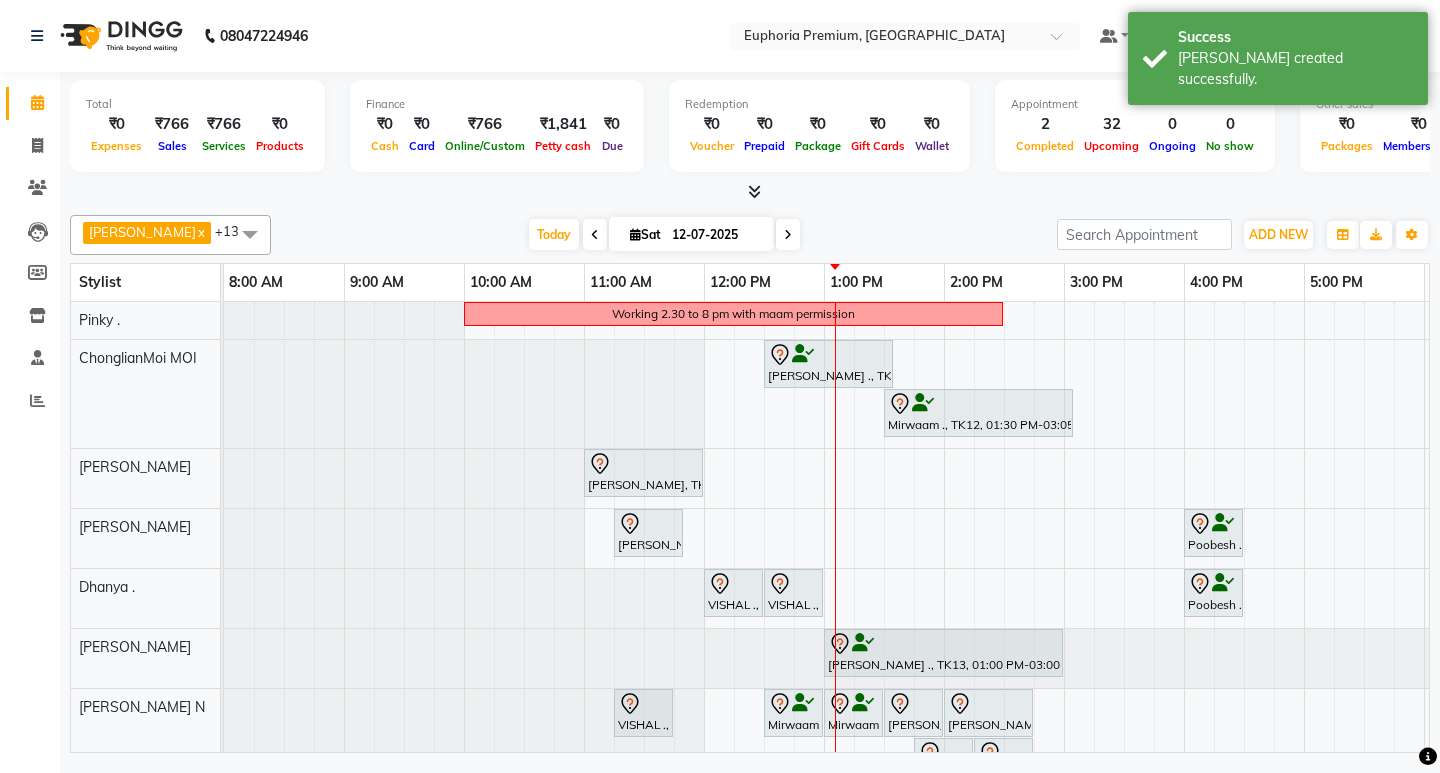 scroll, scrollTop: 225, scrollLeft: 0, axis: vertical 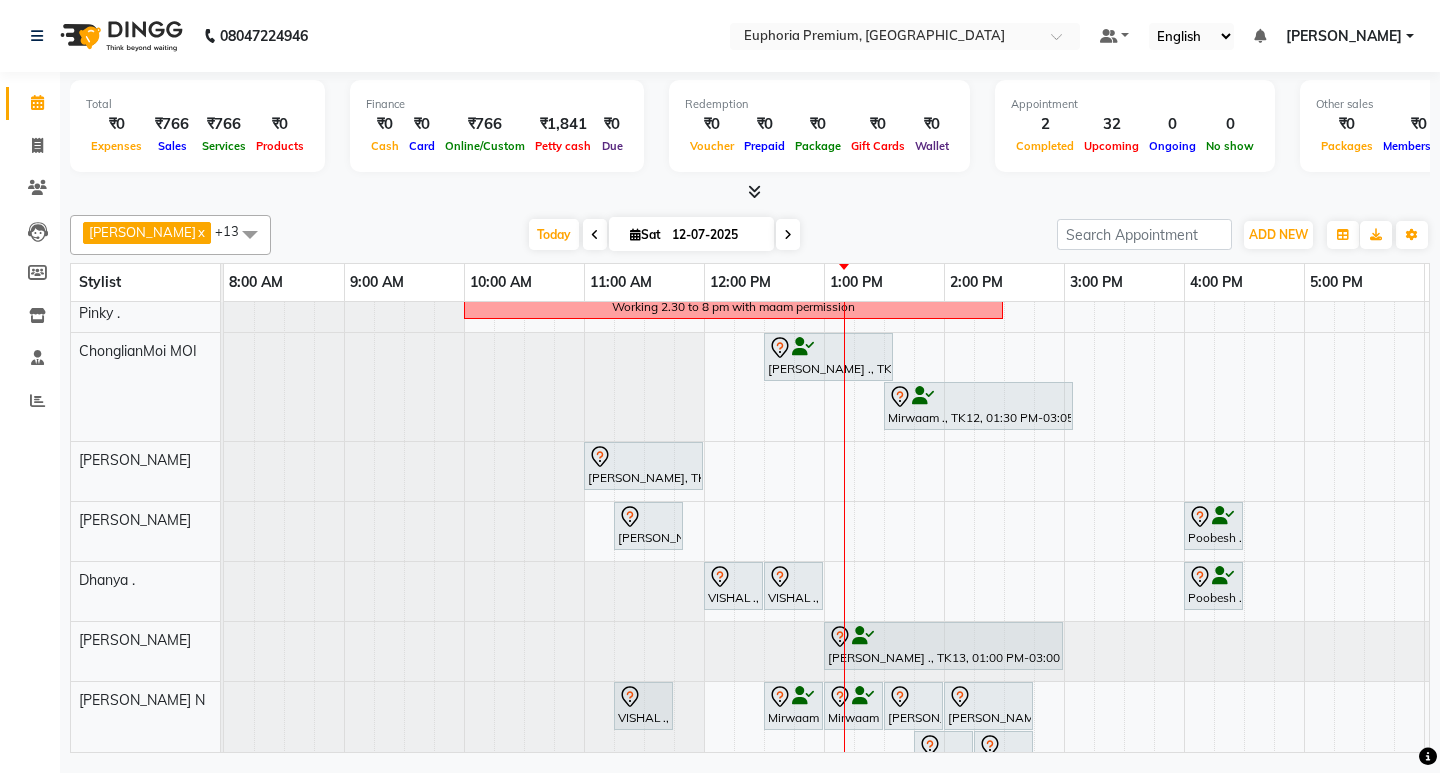 click on "[PERSON_NAME]" at bounding box center (1344, 36) 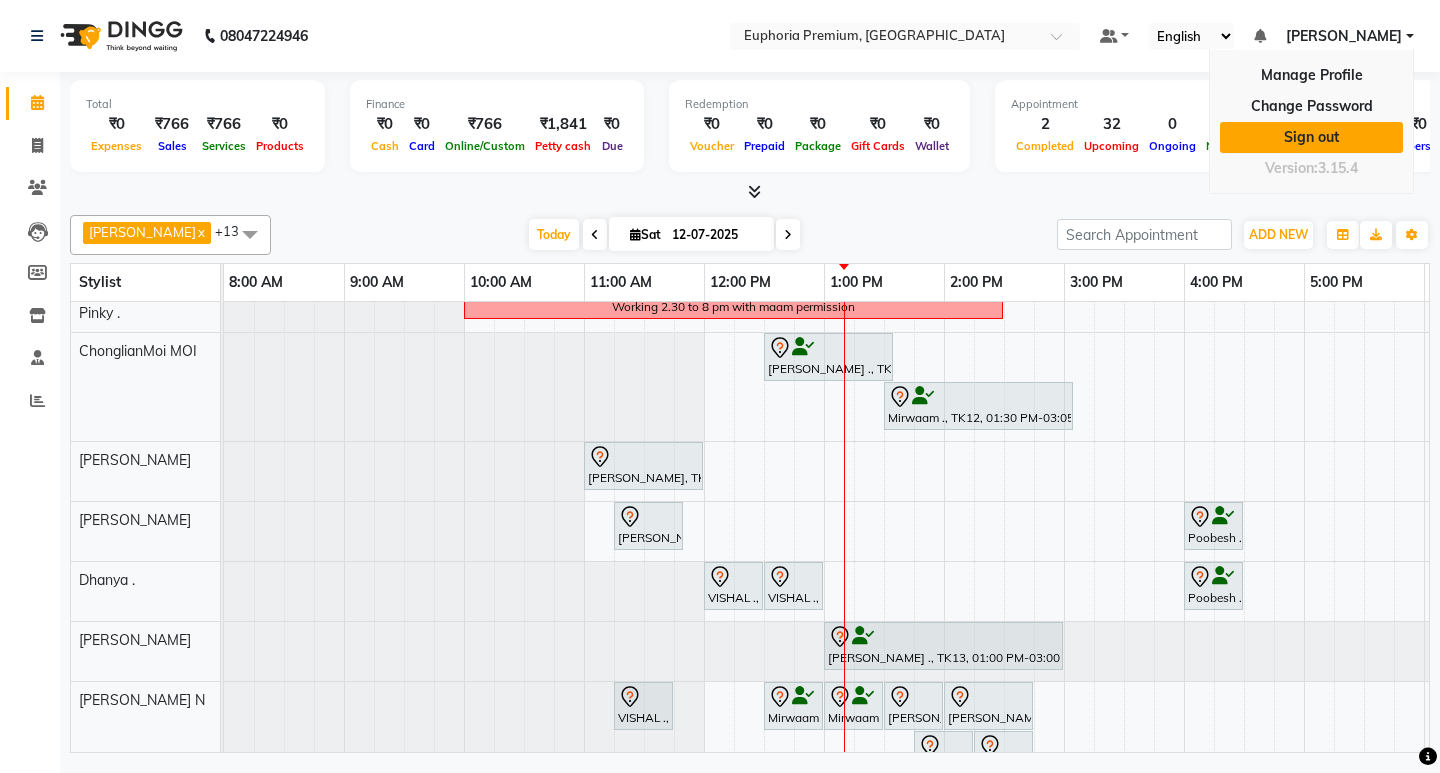 click on "Sign out" at bounding box center (1311, 137) 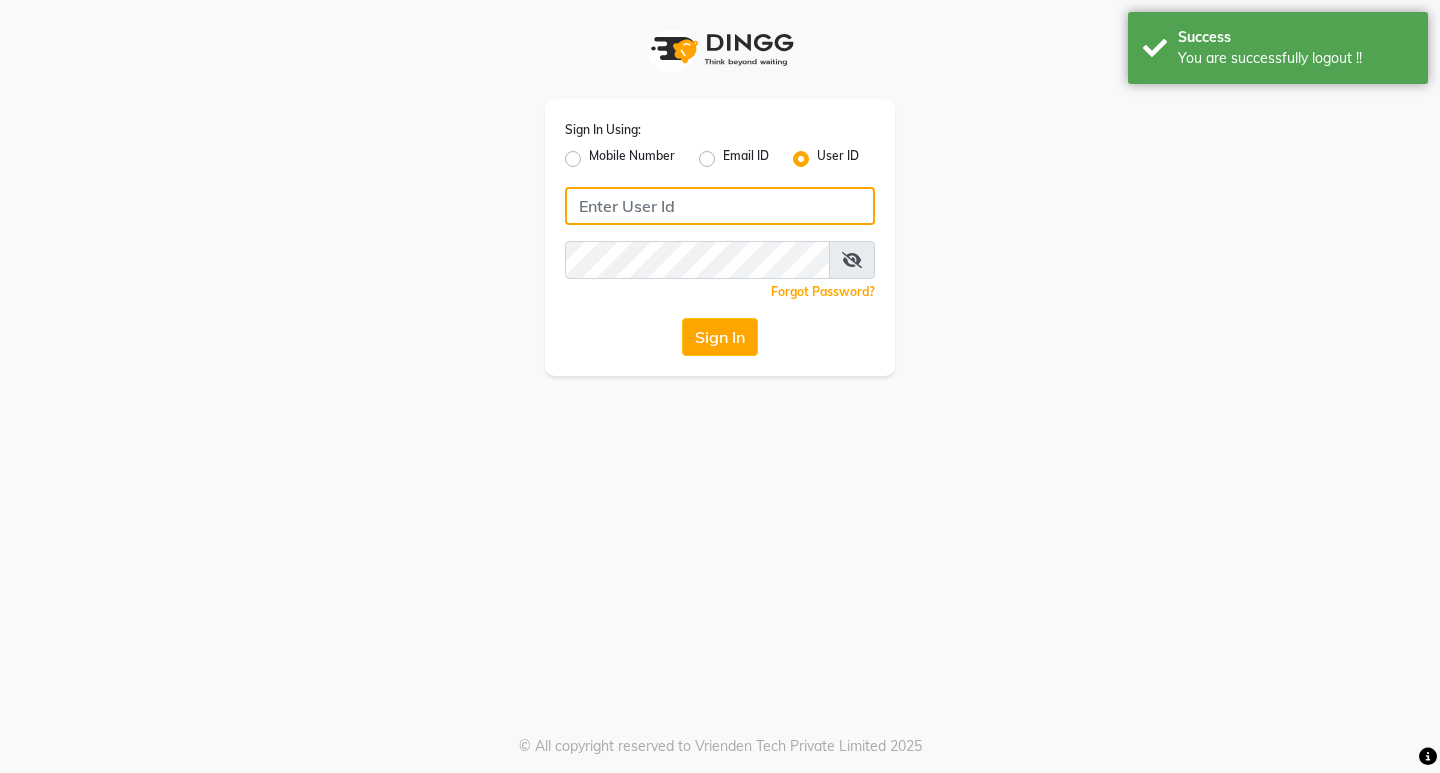 type on "7760179992" 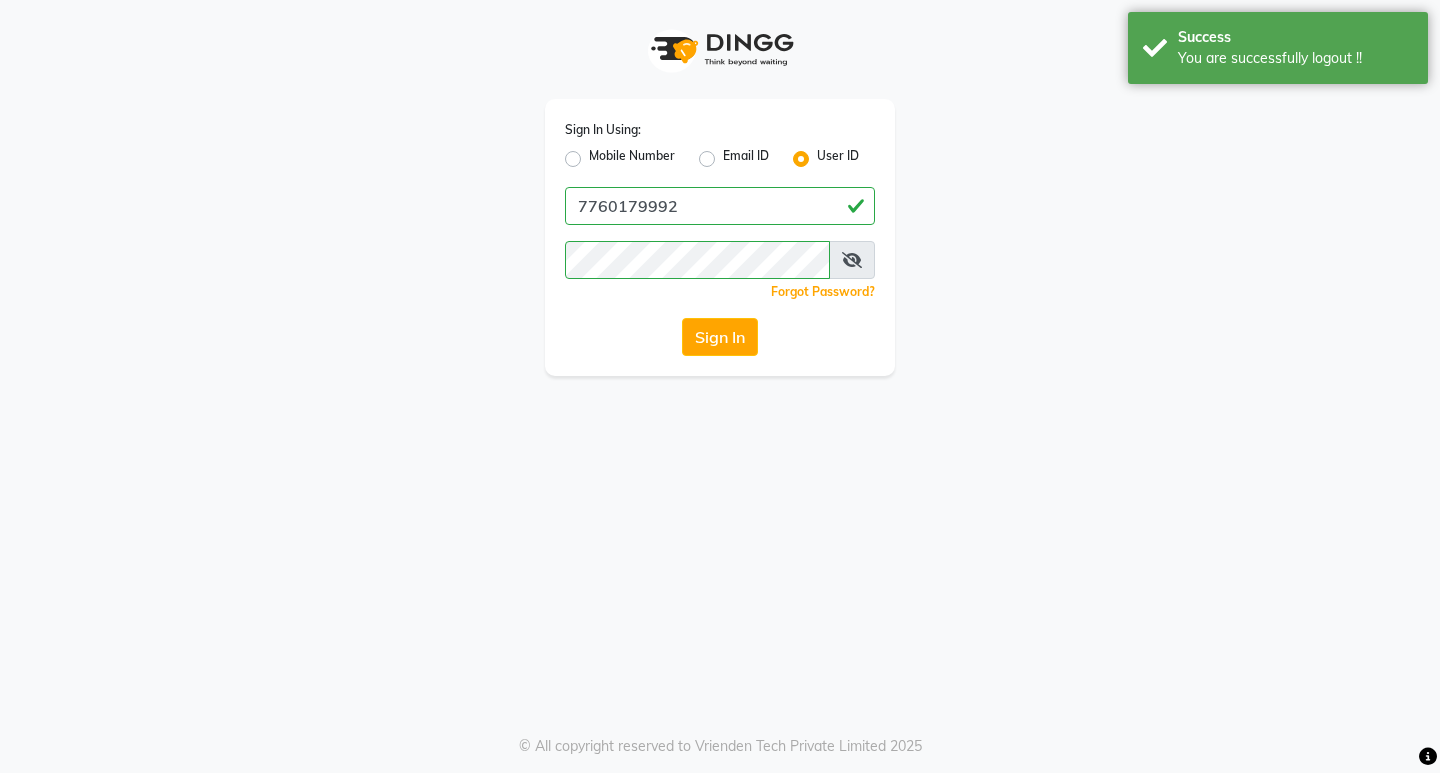 click on "Mobile Number" 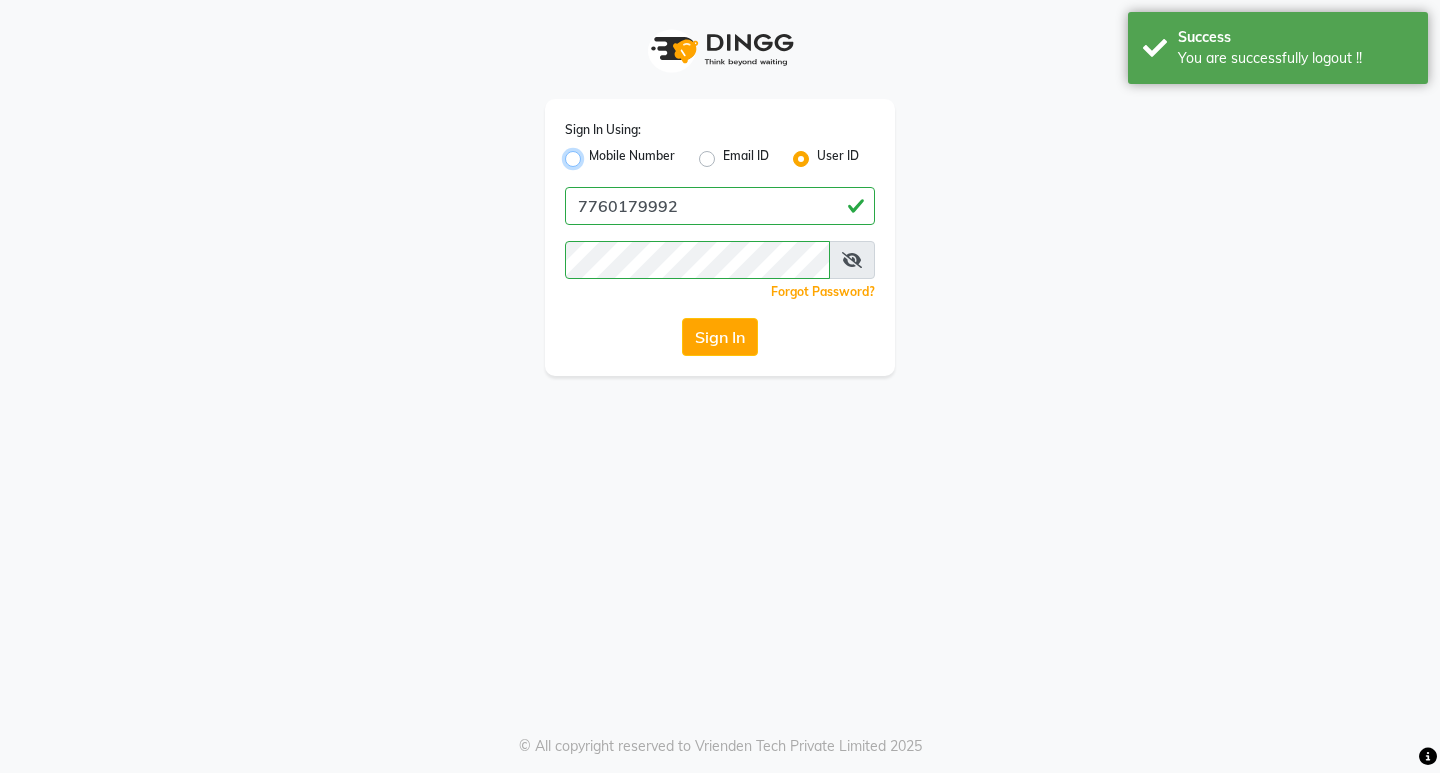 radio on "true" 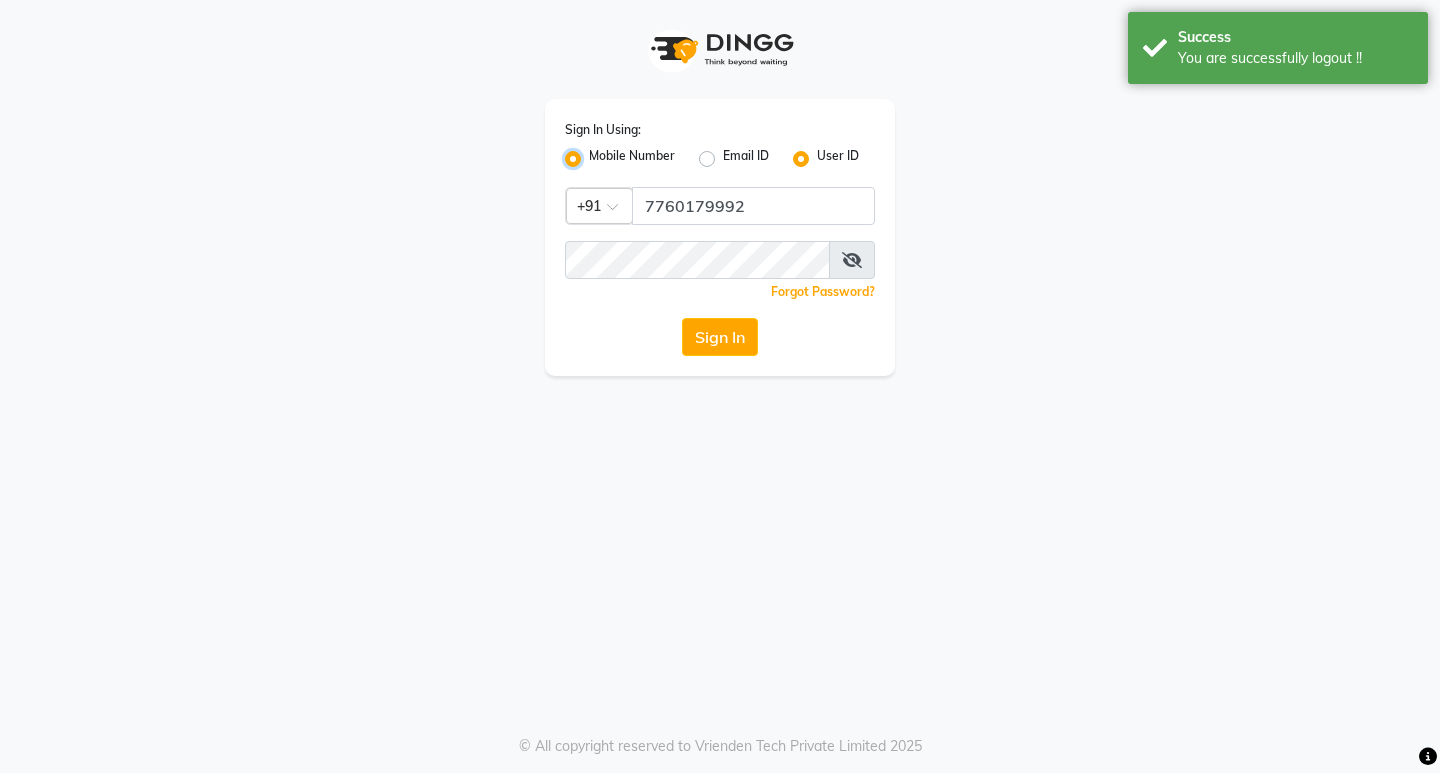 radio on "false" 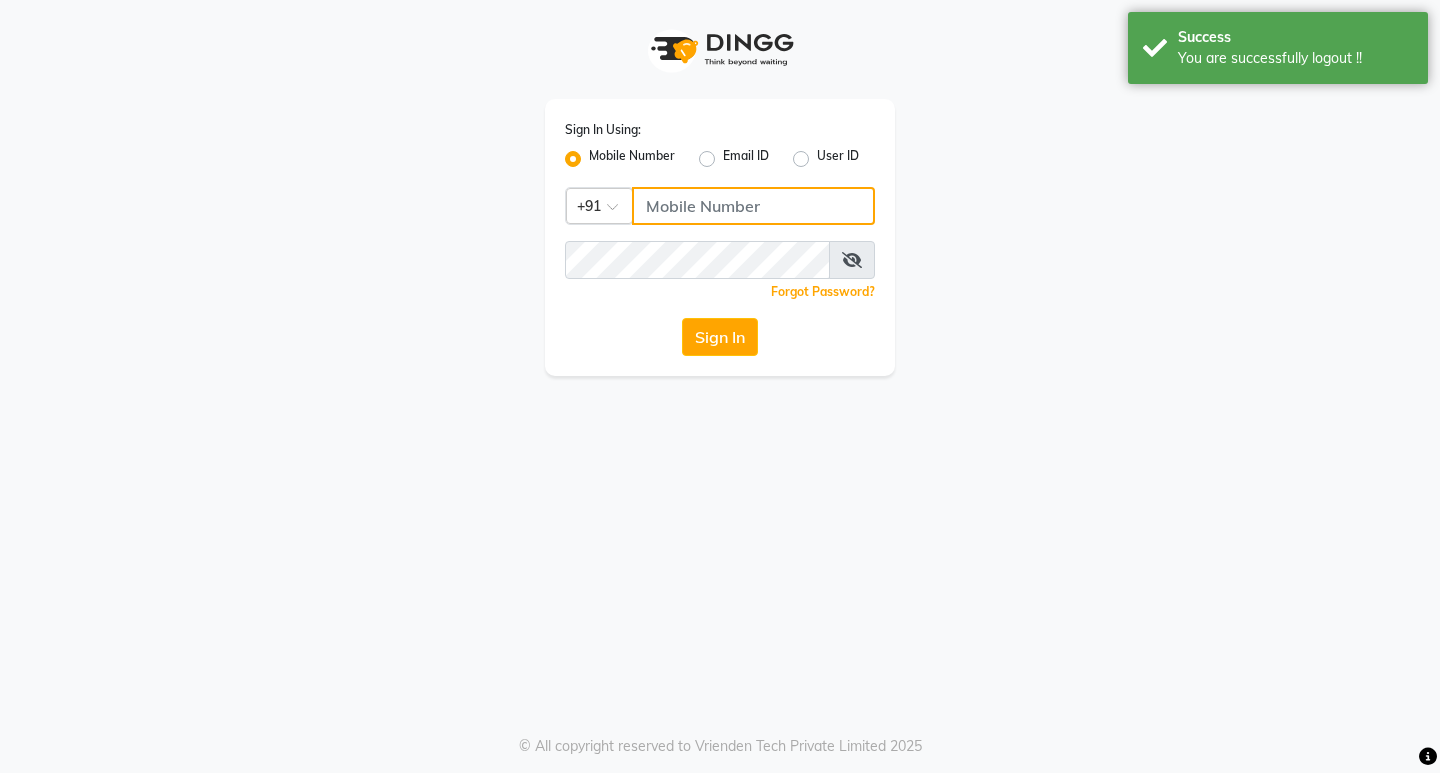 click 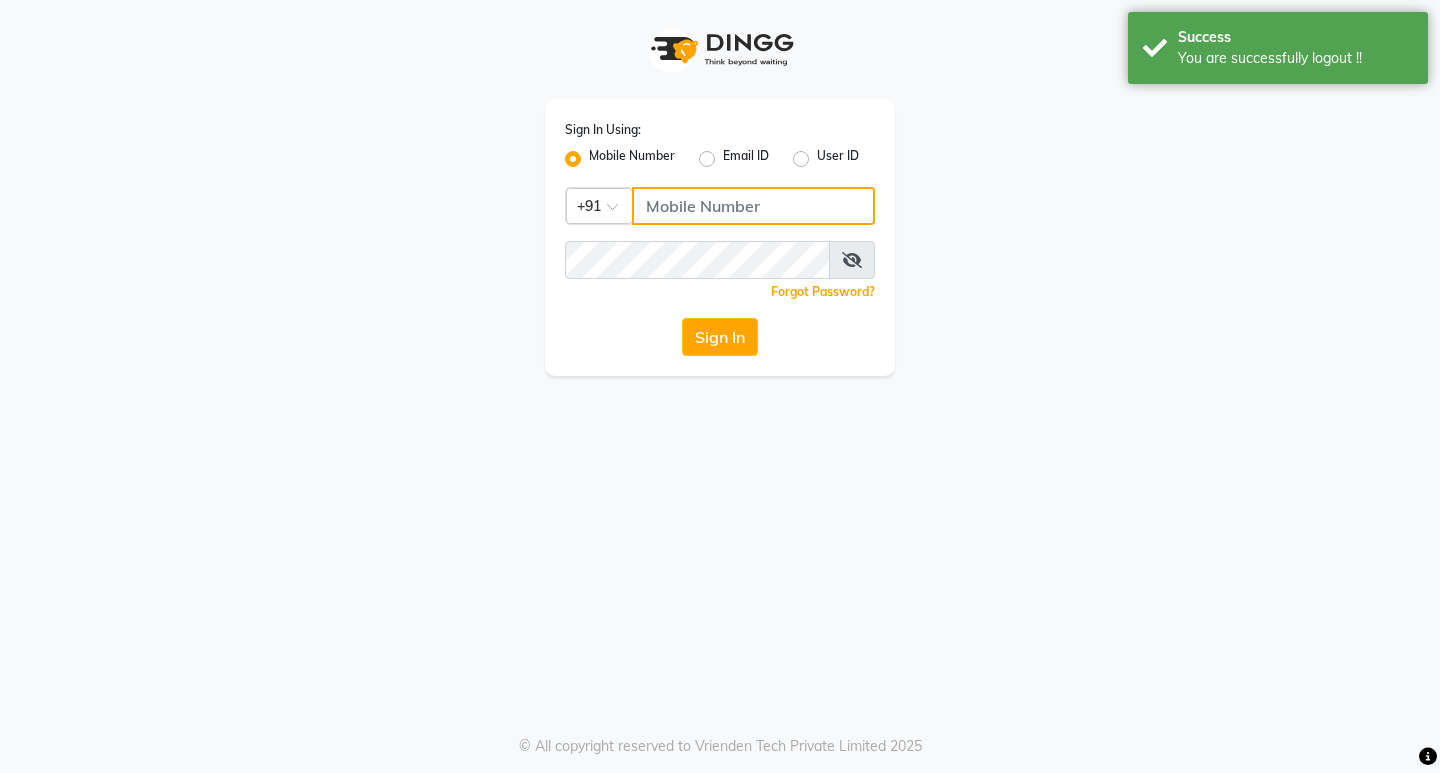 type on "7002689281" 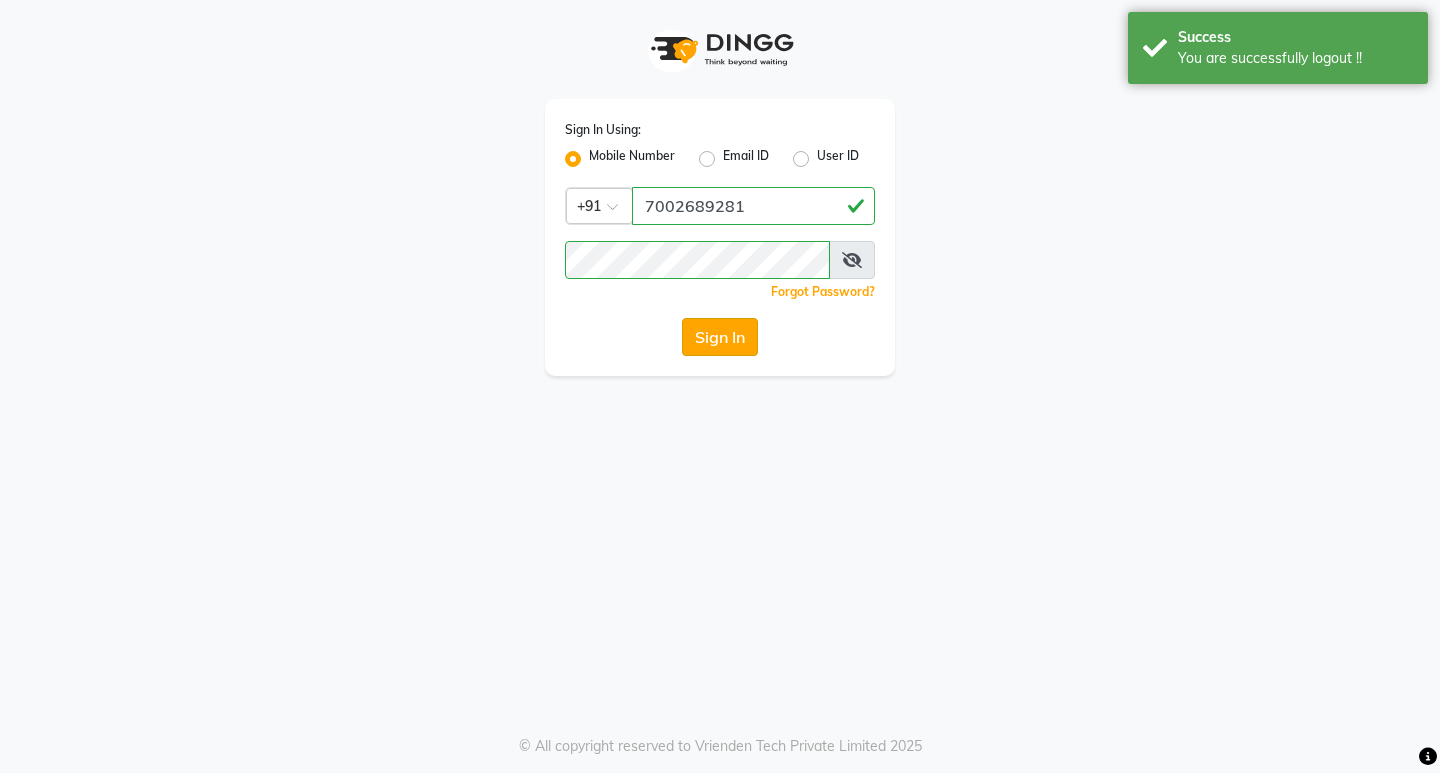 click on "Sign In" 